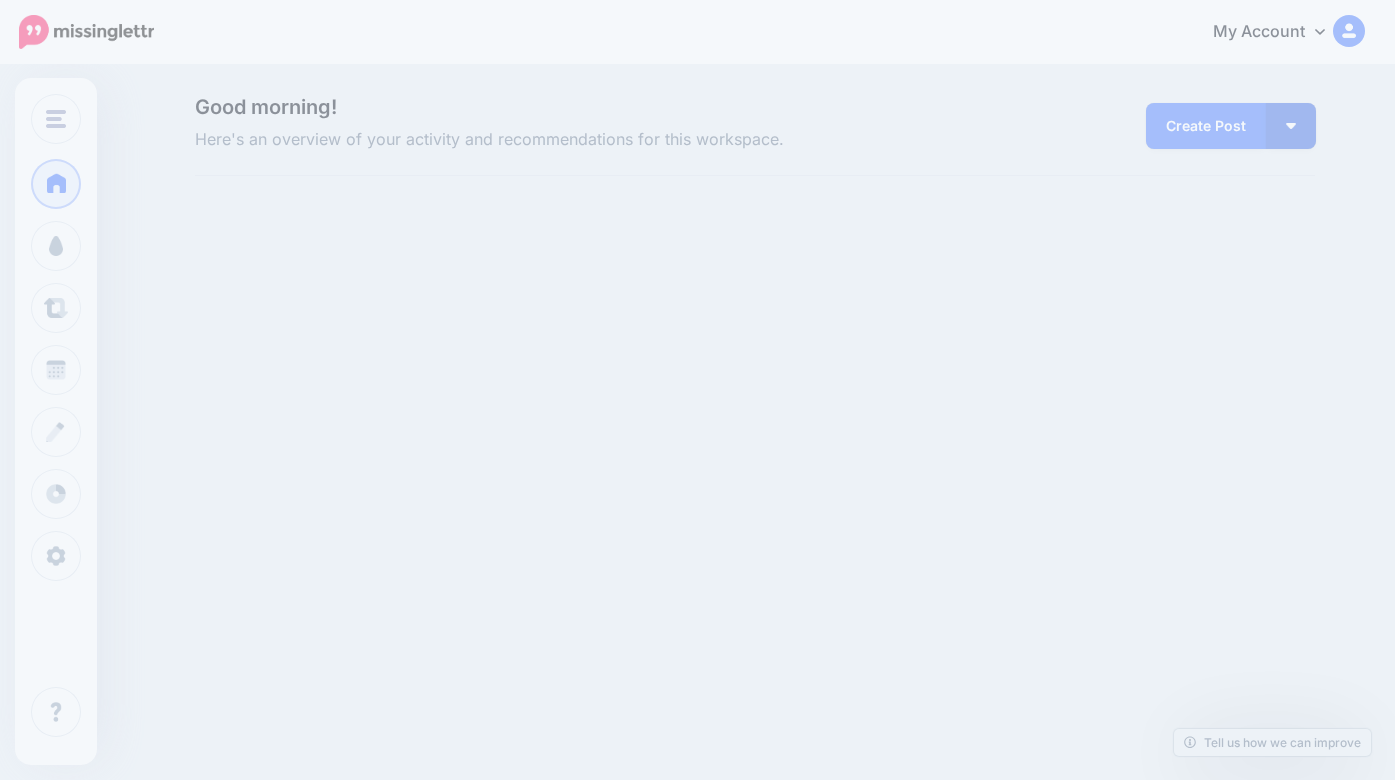 scroll, scrollTop: 0, scrollLeft: 0, axis: both 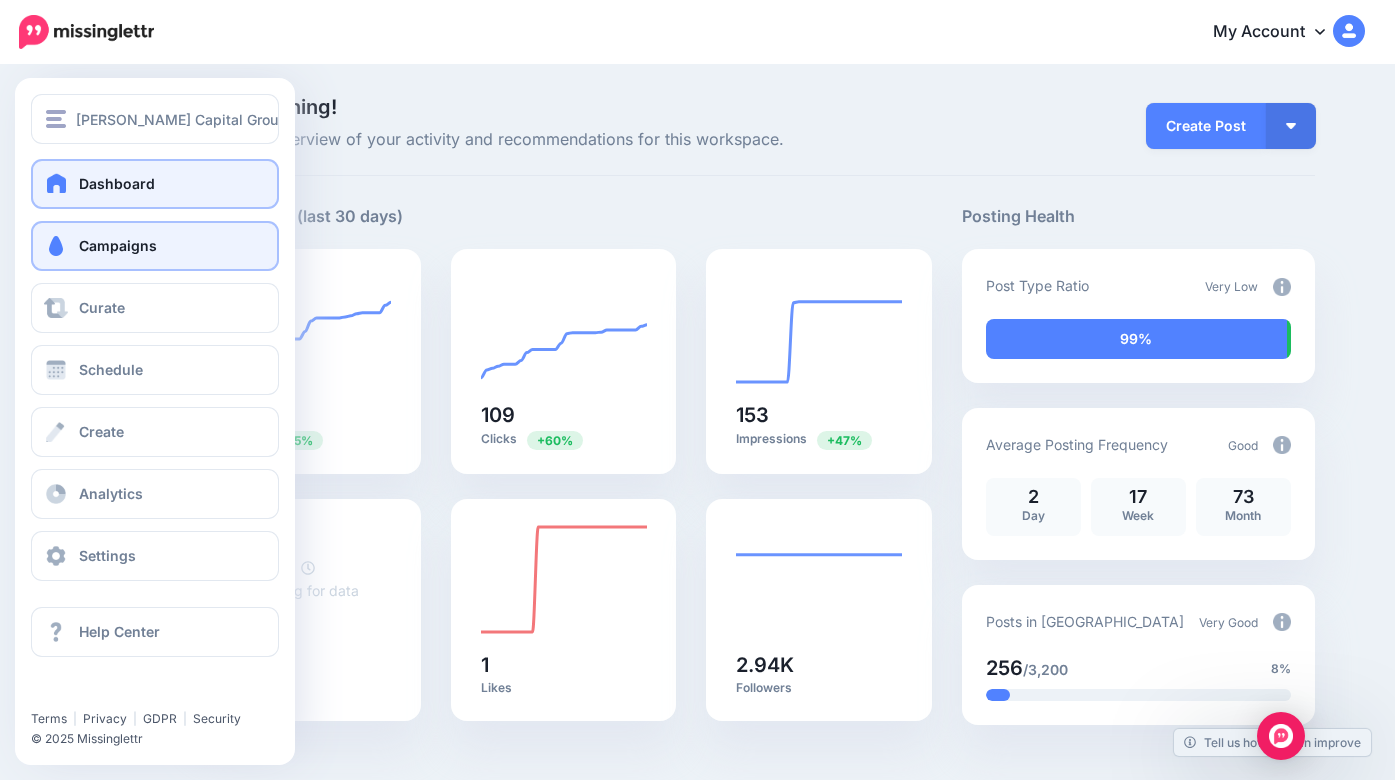 click on "Campaigns" at bounding box center [118, 245] 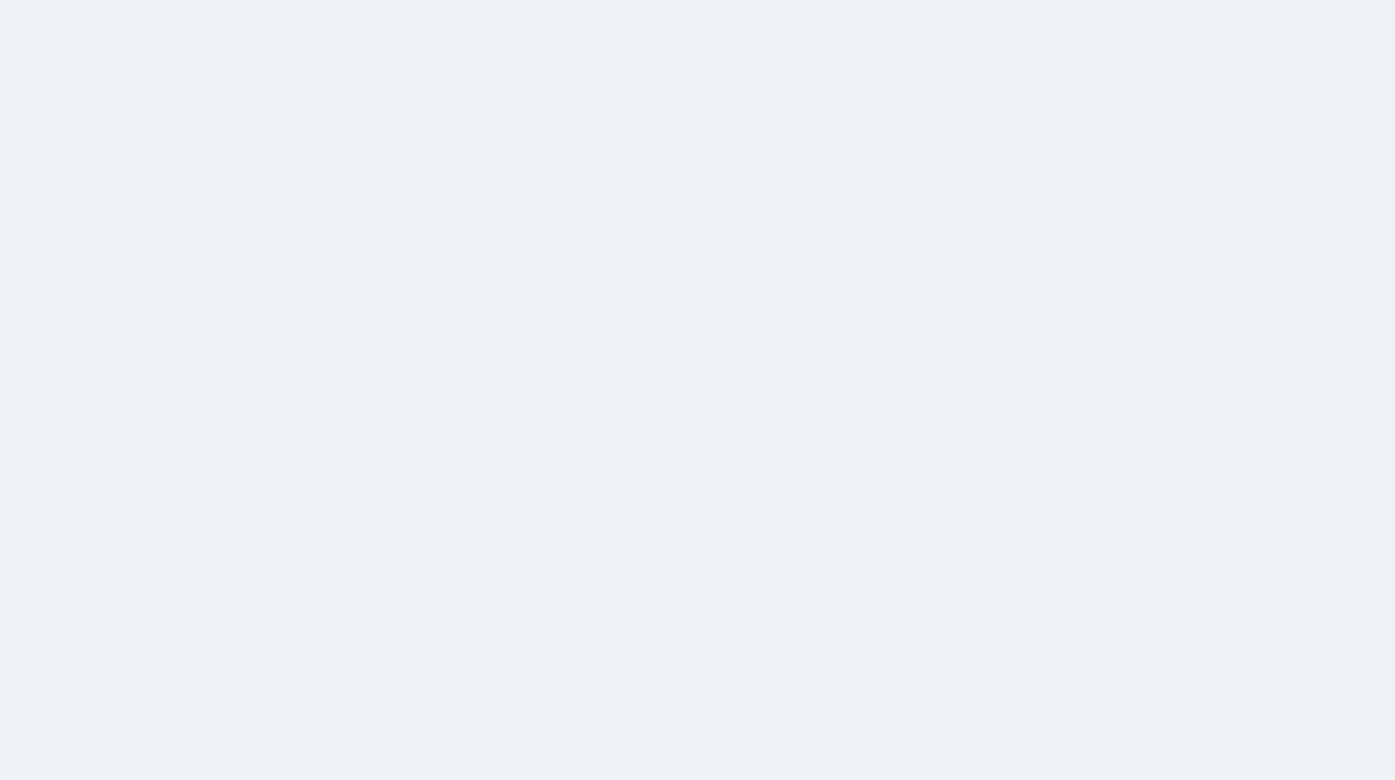 scroll, scrollTop: 0, scrollLeft: 0, axis: both 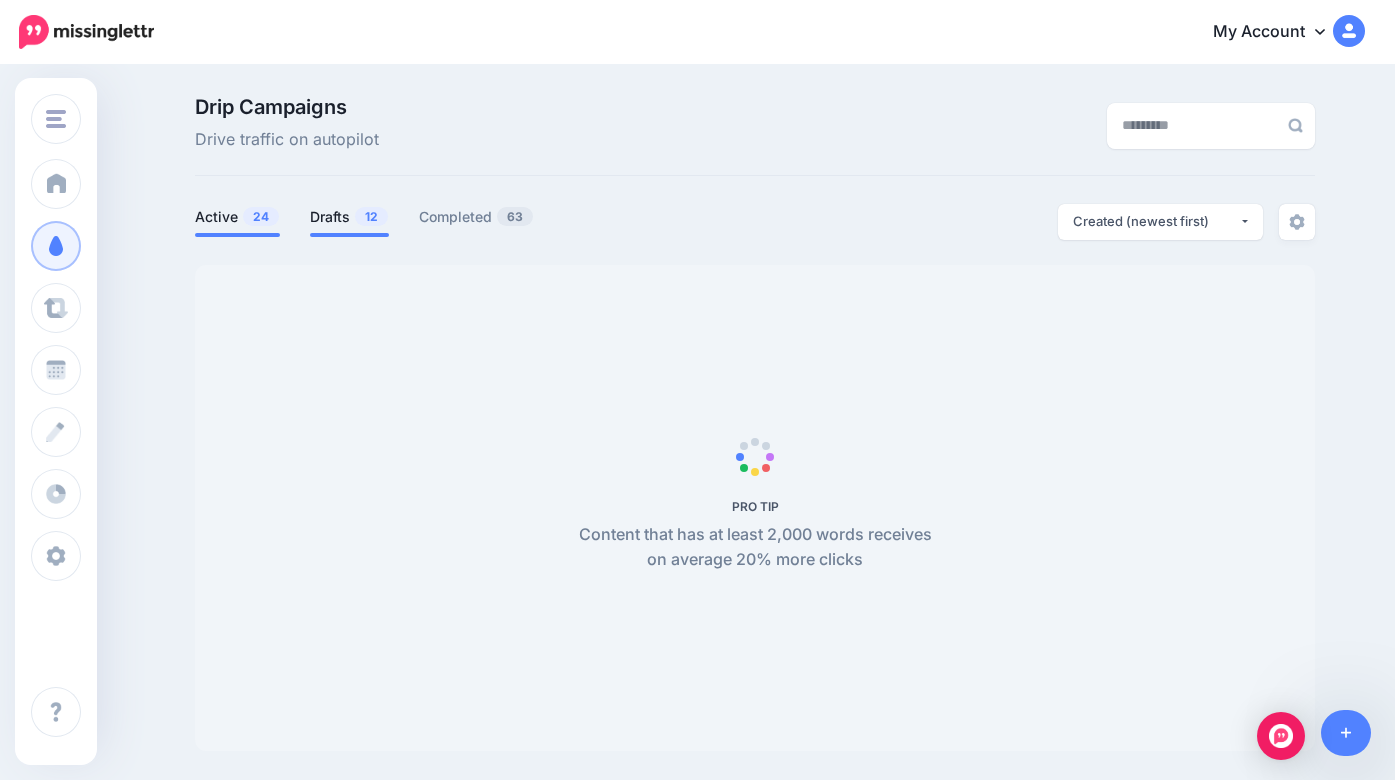 click on "Drafts  12" at bounding box center (349, 217) 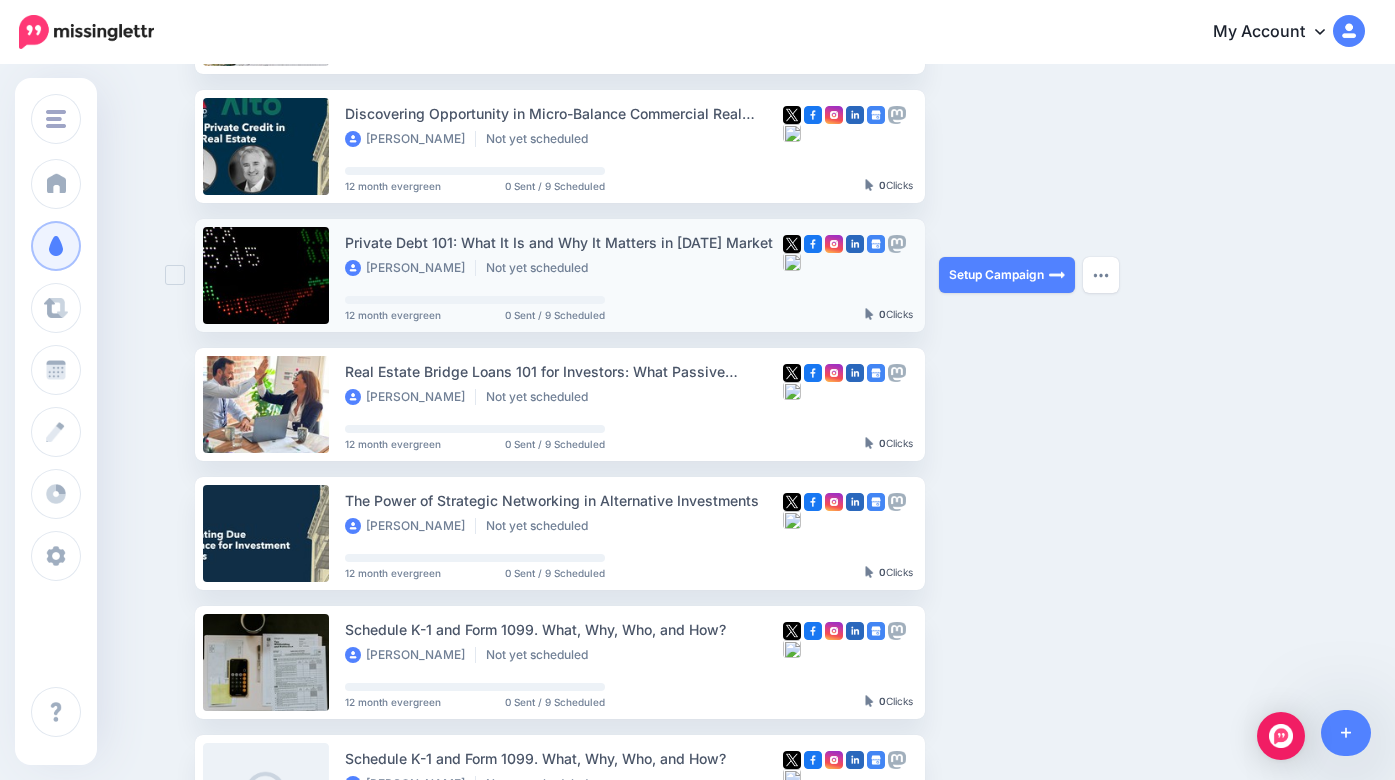 scroll, scrollTop: 328, scrollLeft: 0, axis: vertical 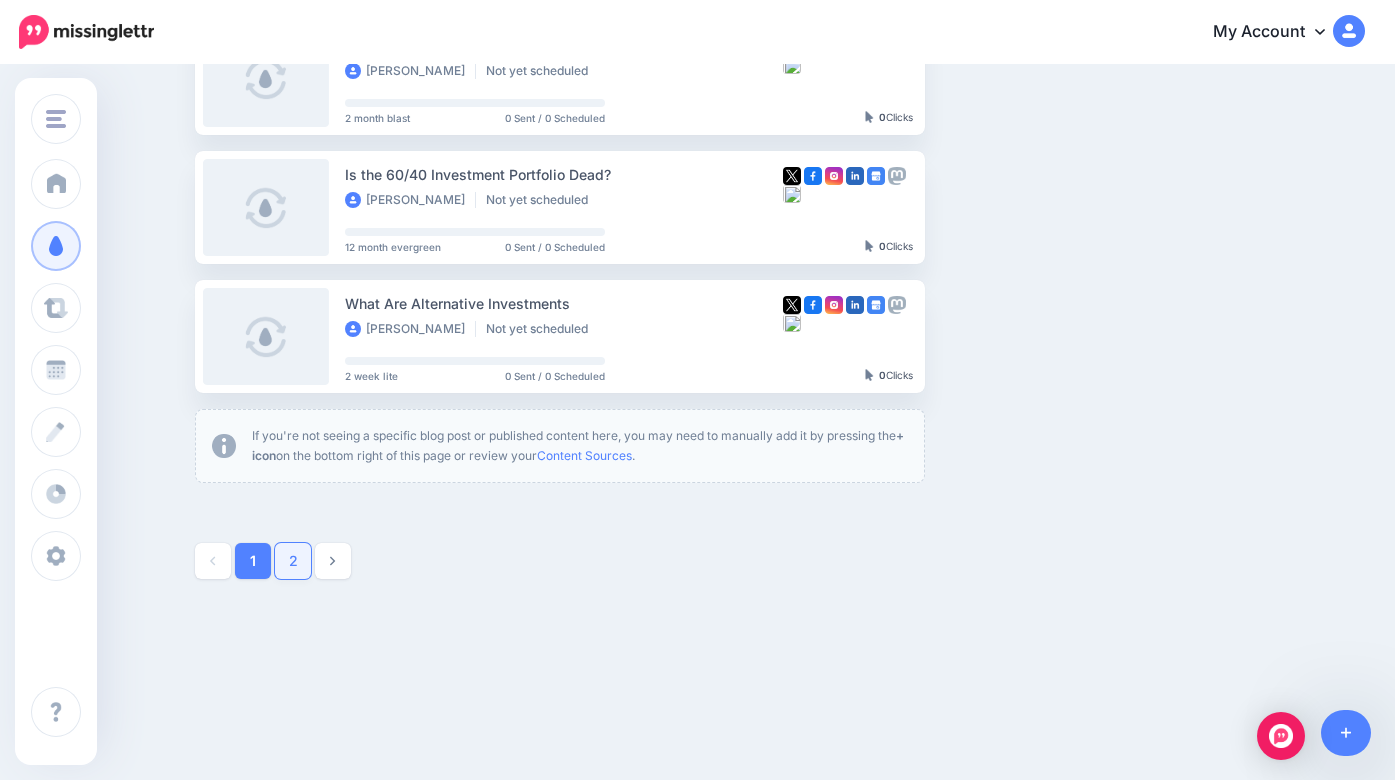 click on "2" at bounding box center (293, 561) 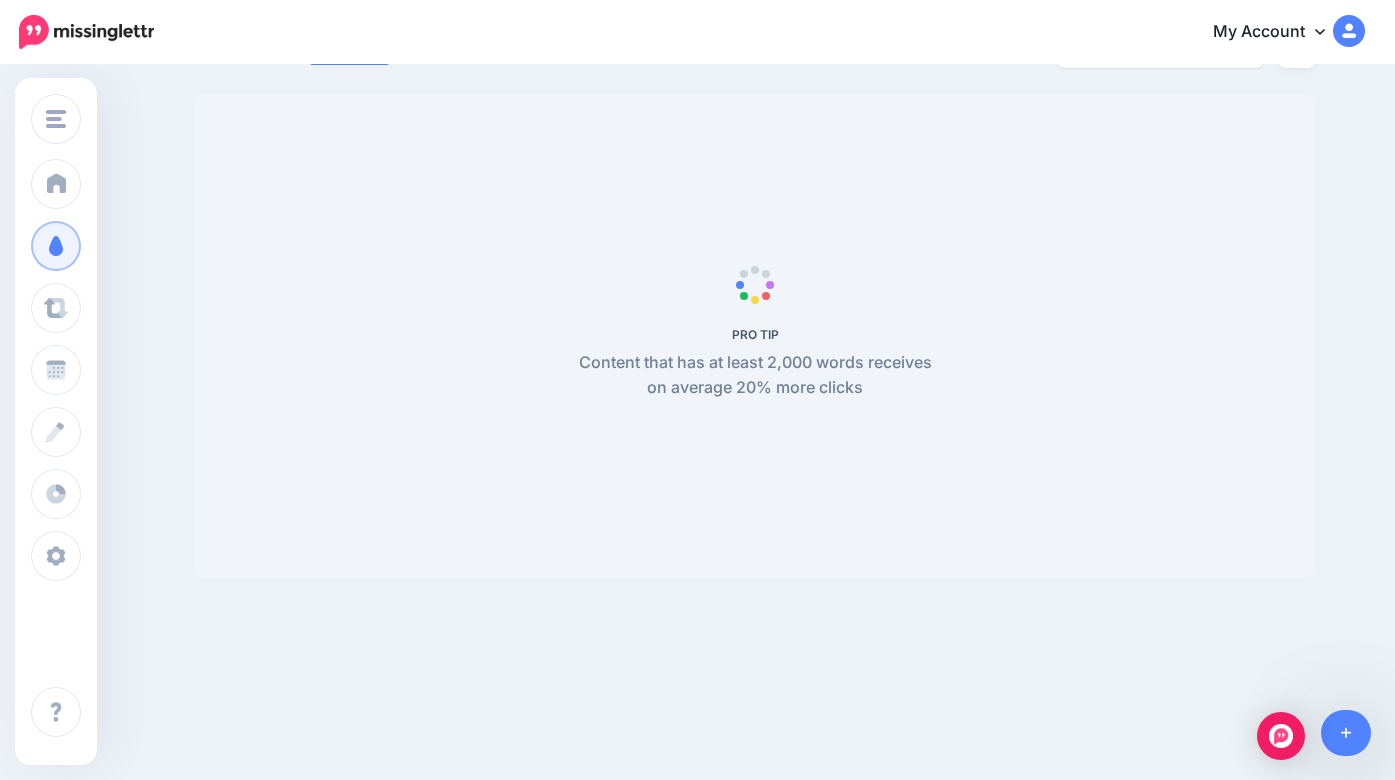 scroll, scrollTop: 114, scrollLeft: 0, axis: vertical 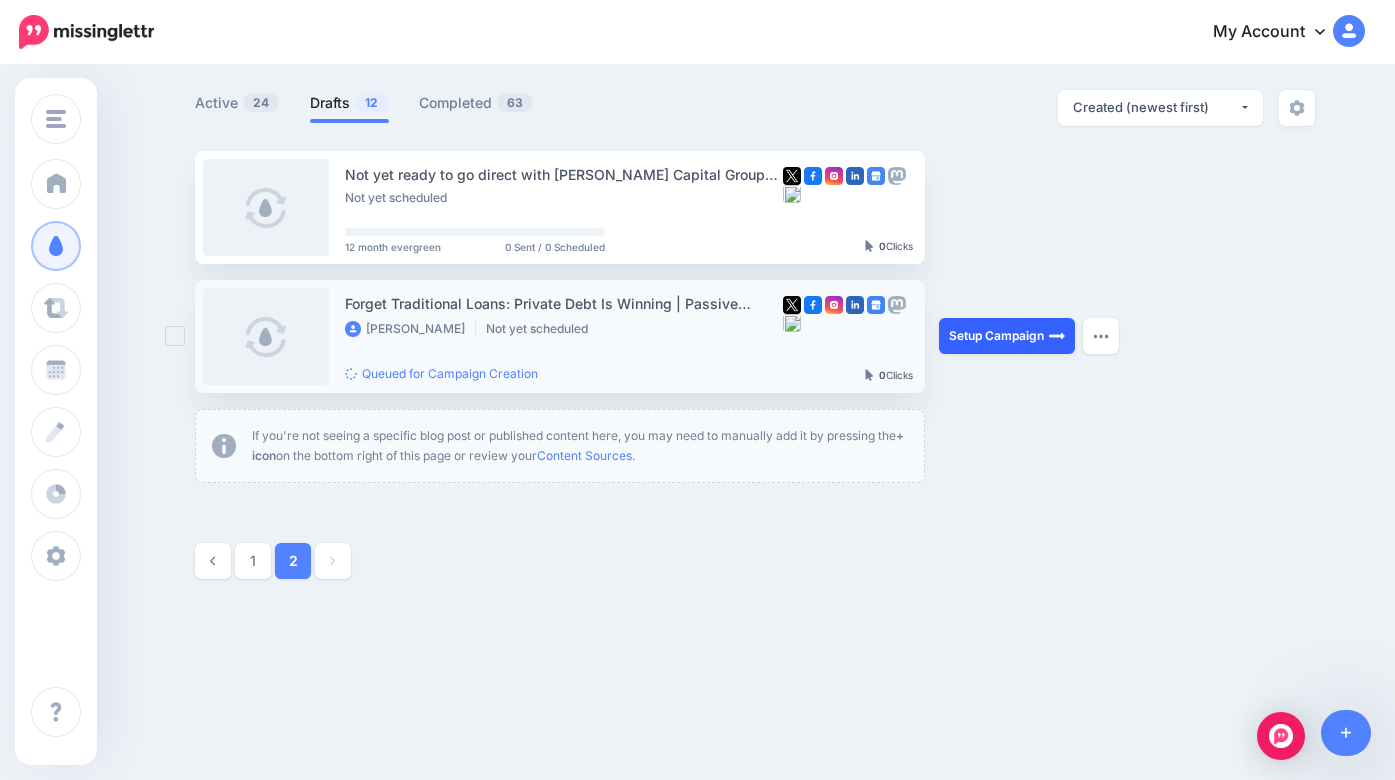 click on "Setup Campaign" at bounding box center (1007, 336) 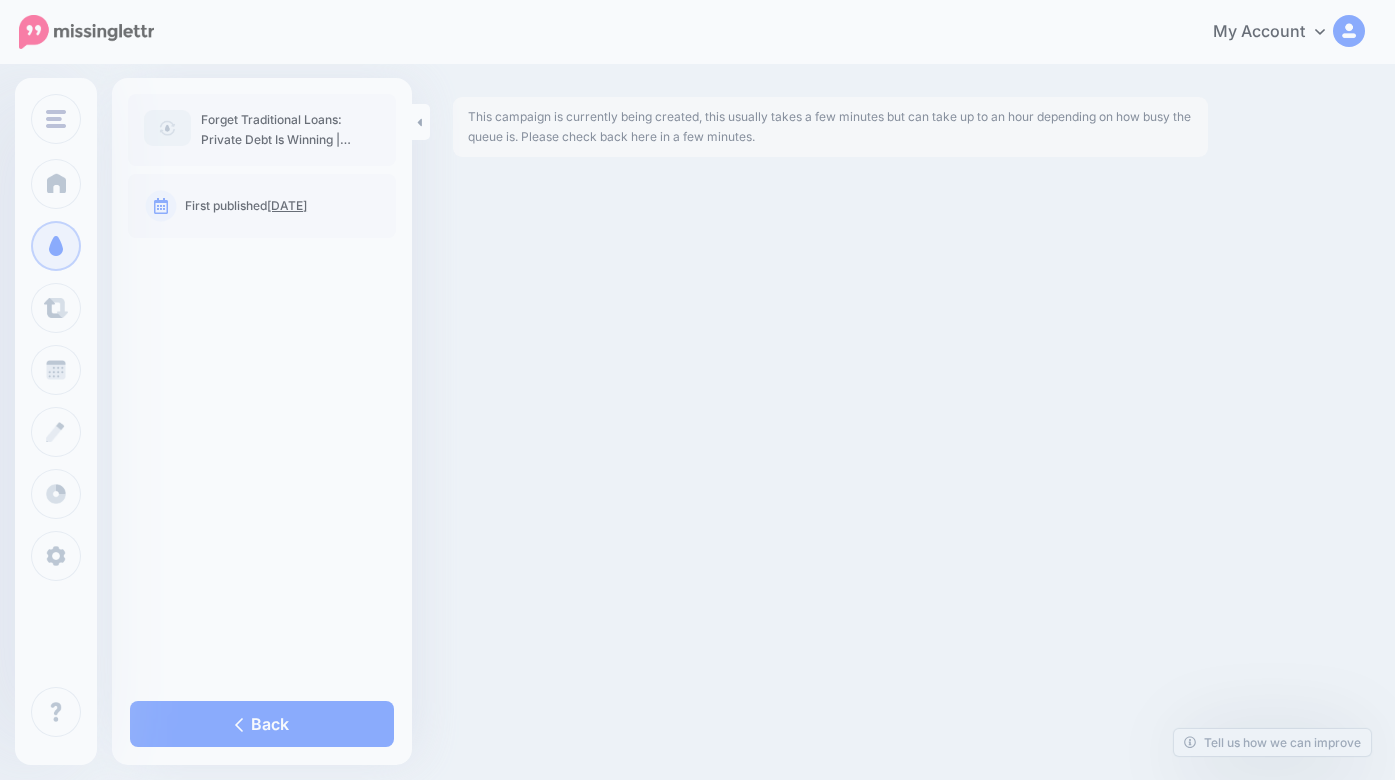 scroll, scrollTop: 0, scrollLeft: 0, axis: both 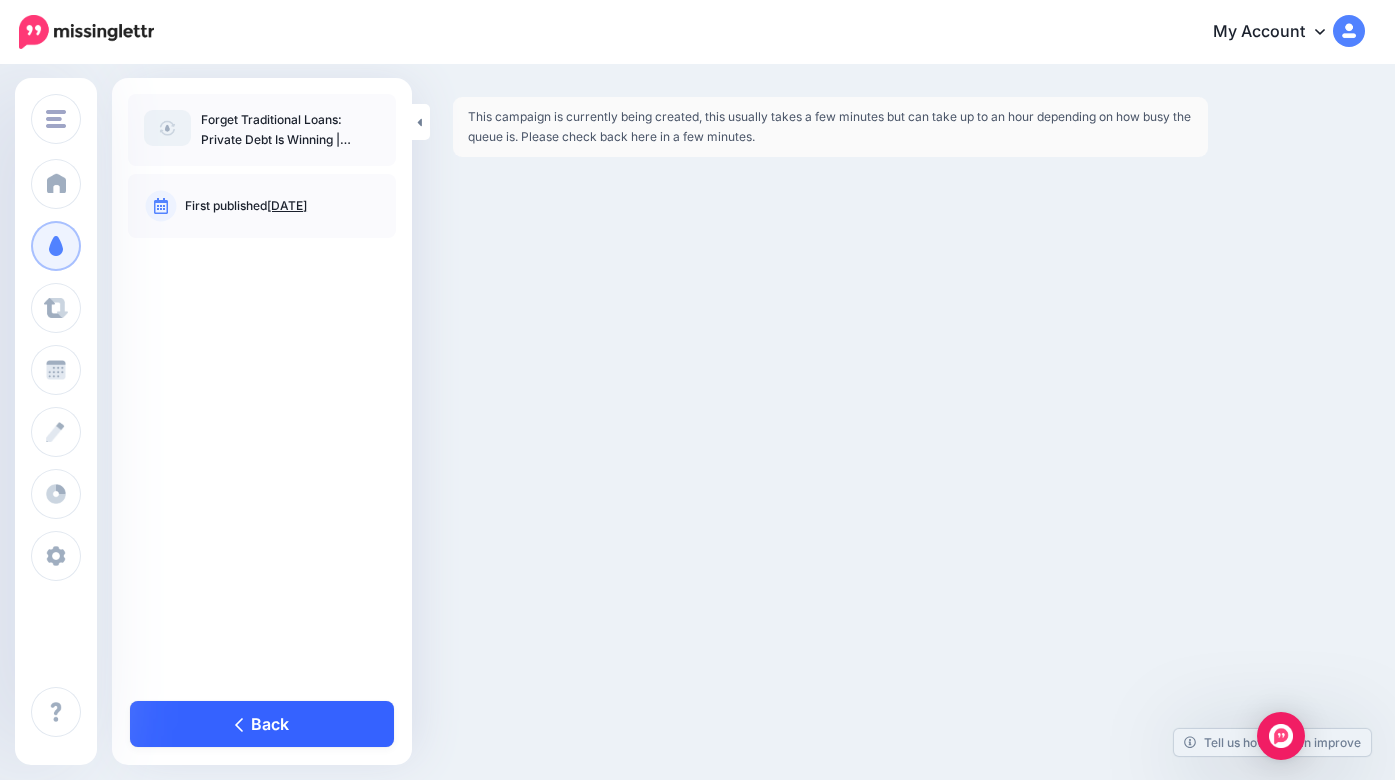 click on "Back" at bounding box center (262, 724) 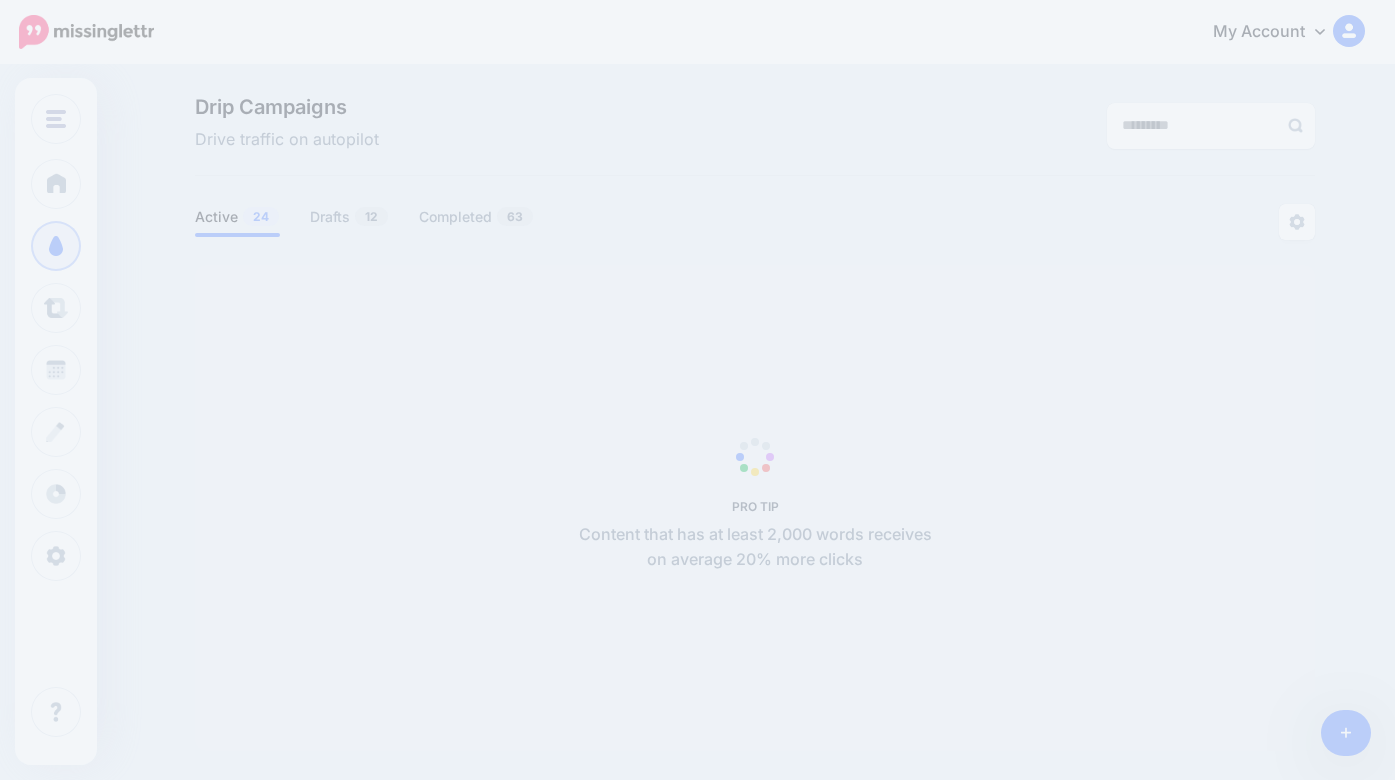 scroll, scrollTop: 0, scrollLeft: 0, axis: both 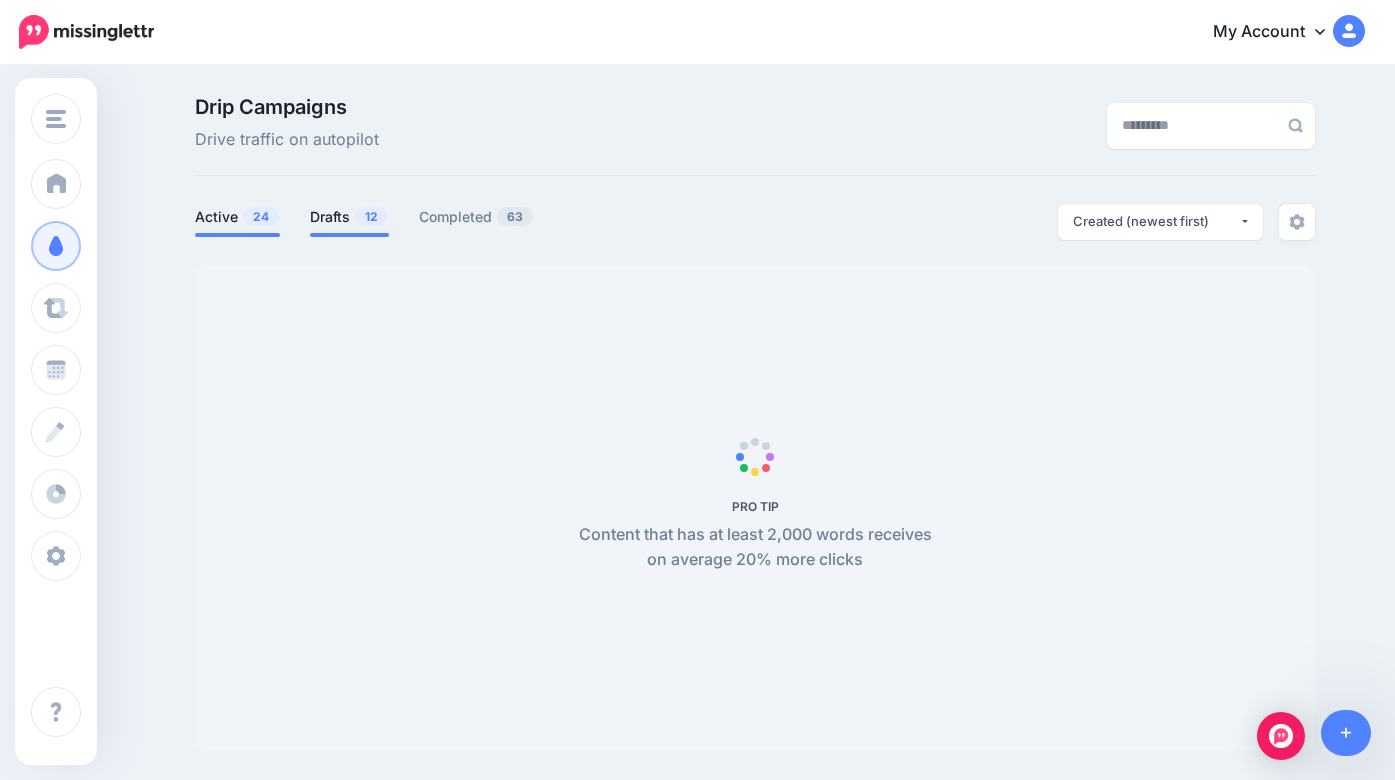 click on "Drafts  12" at bounding box center [349, 217] 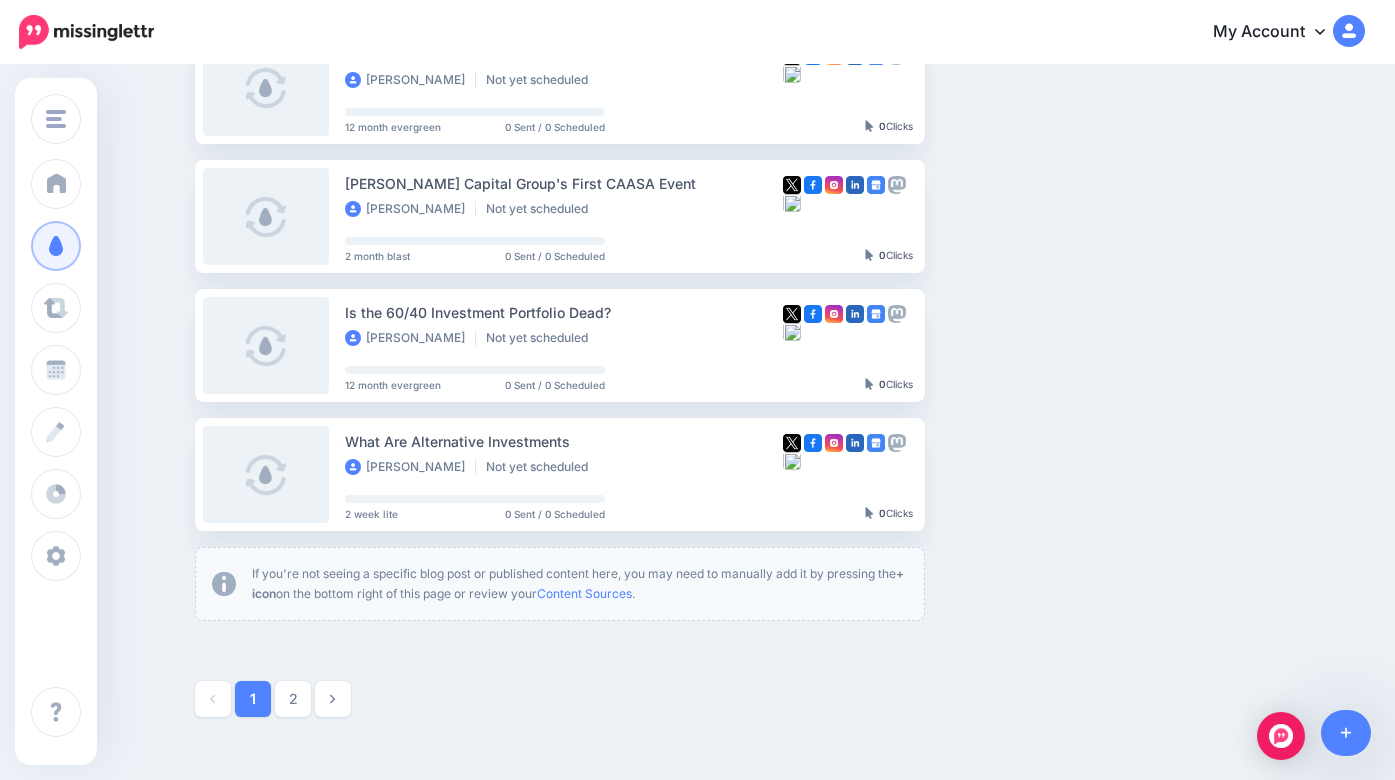 scroll, scrollTop: 1146, scrollLeft: 0, axis: vertical 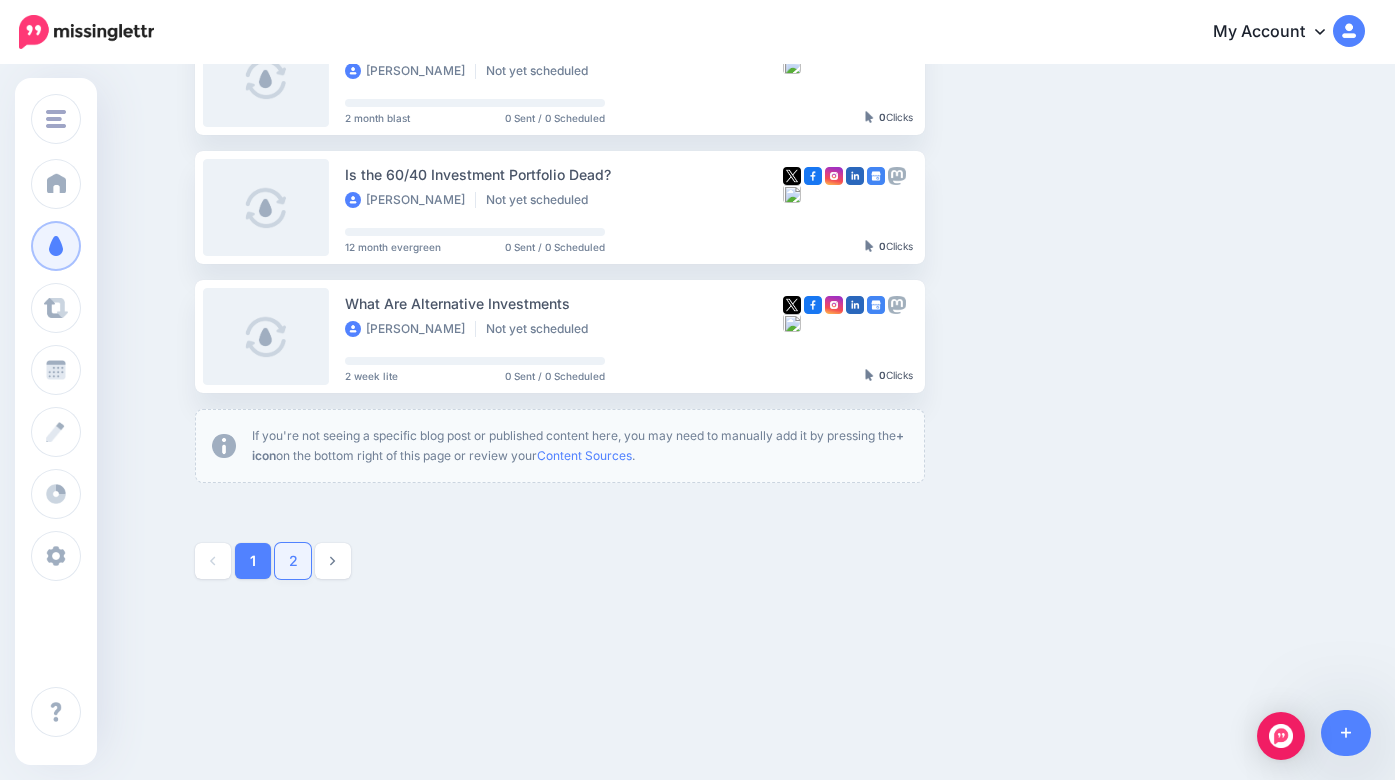 click on "2" at bounding box center [293, 561] 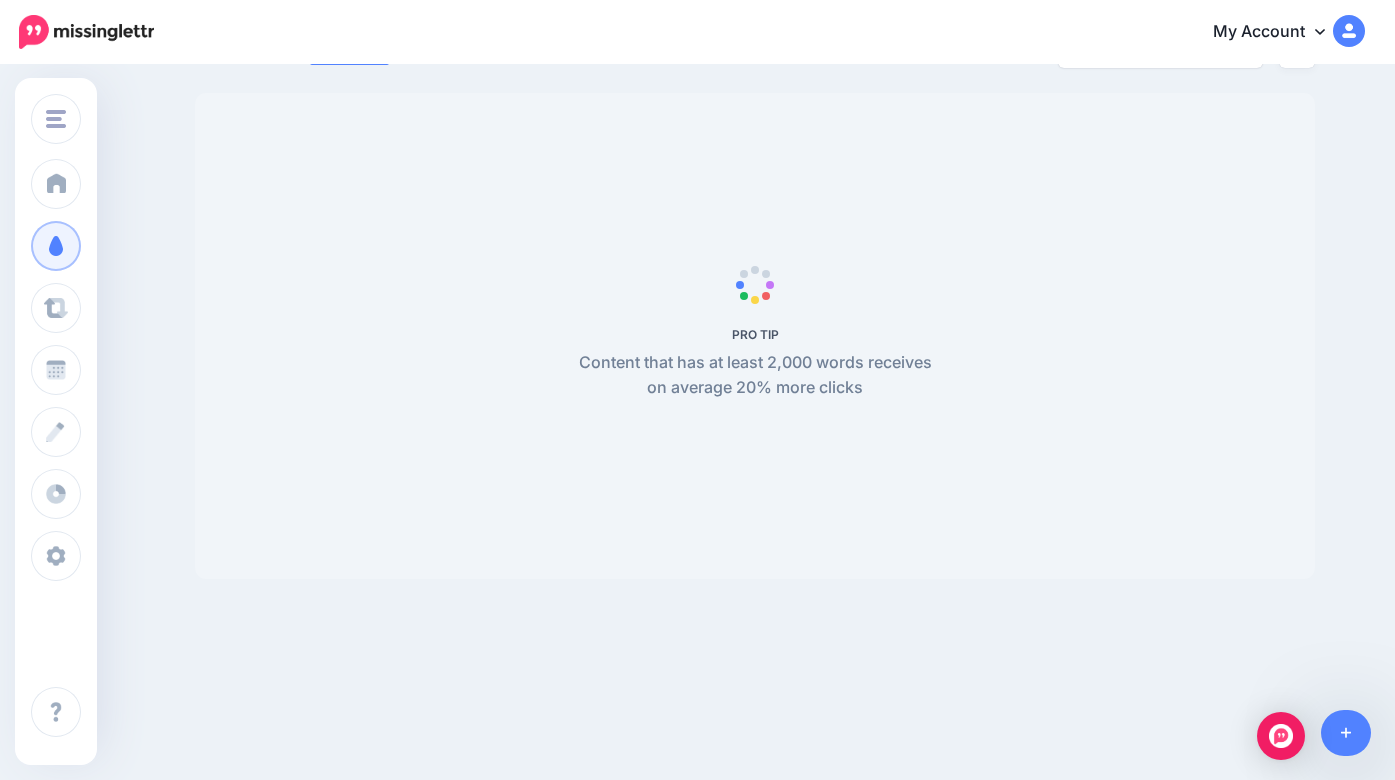 scroll, scrollTop: 114, scrollLeft: 0, axis: vertical 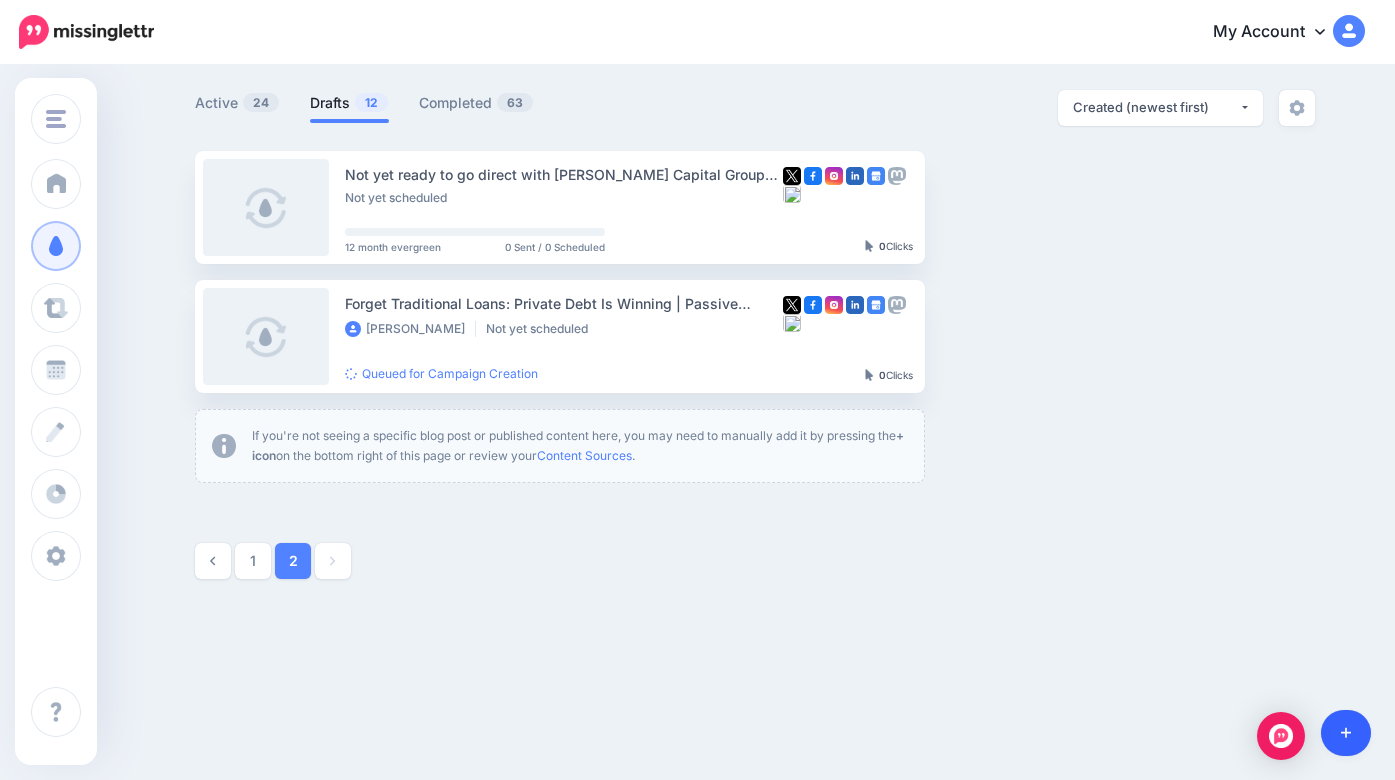 click at bounding box center [1346, 733] 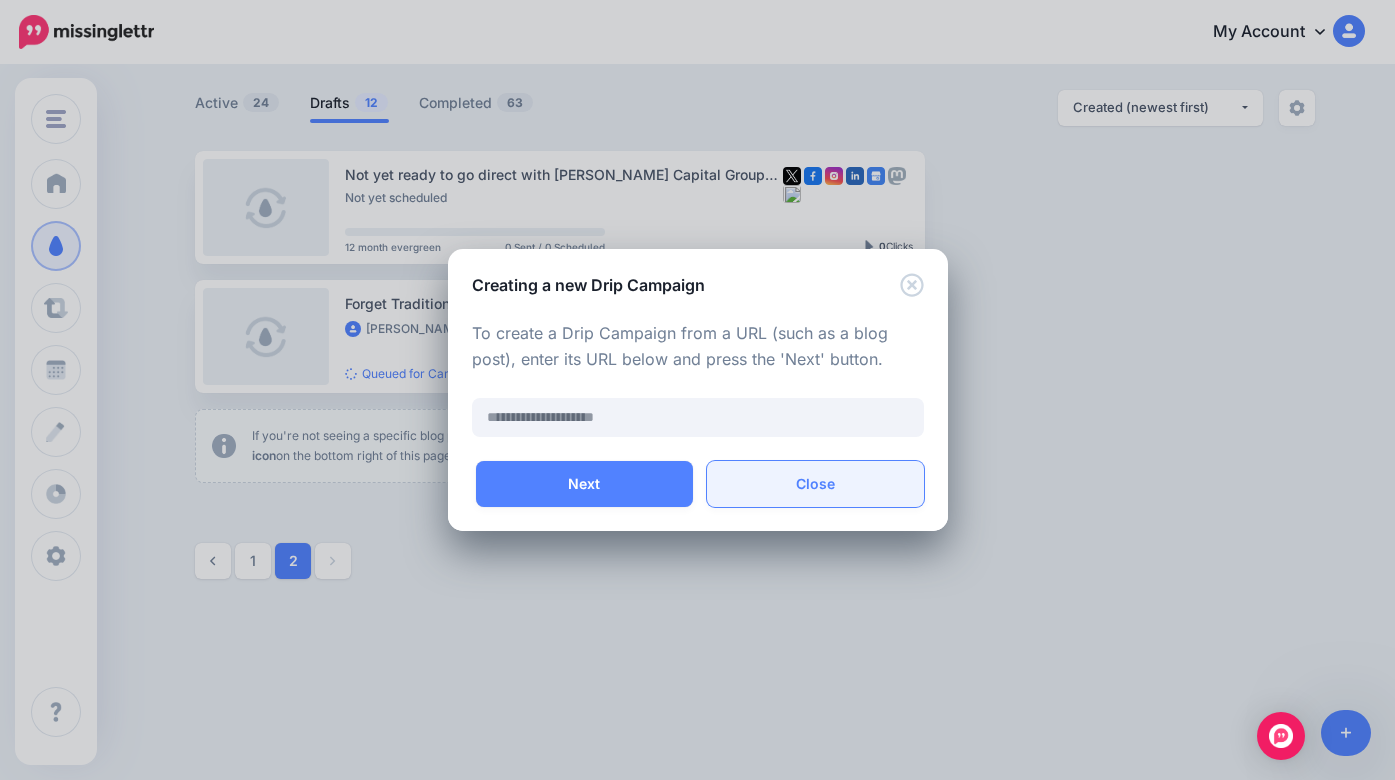 click on "Close" at bounding box center [815, 484] 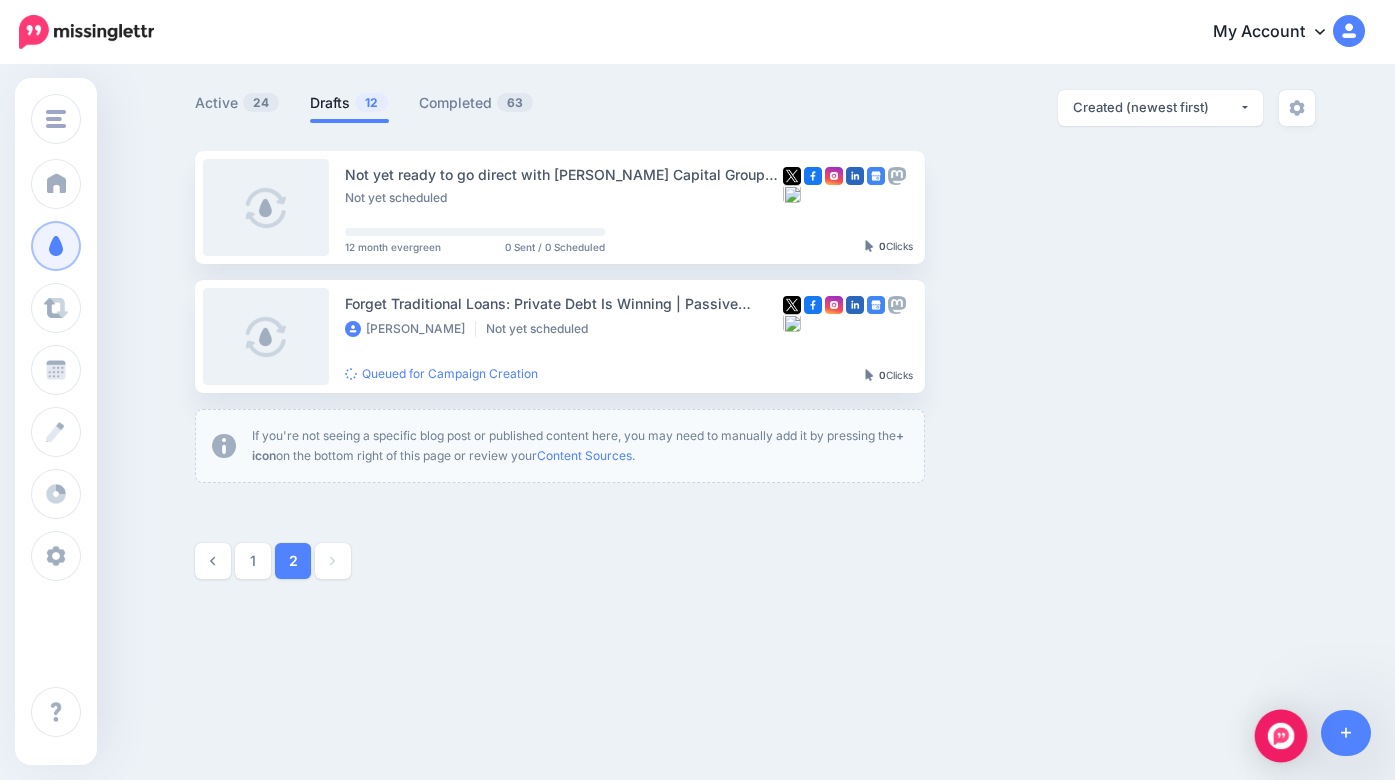 click at bounding box center (1281, 736) 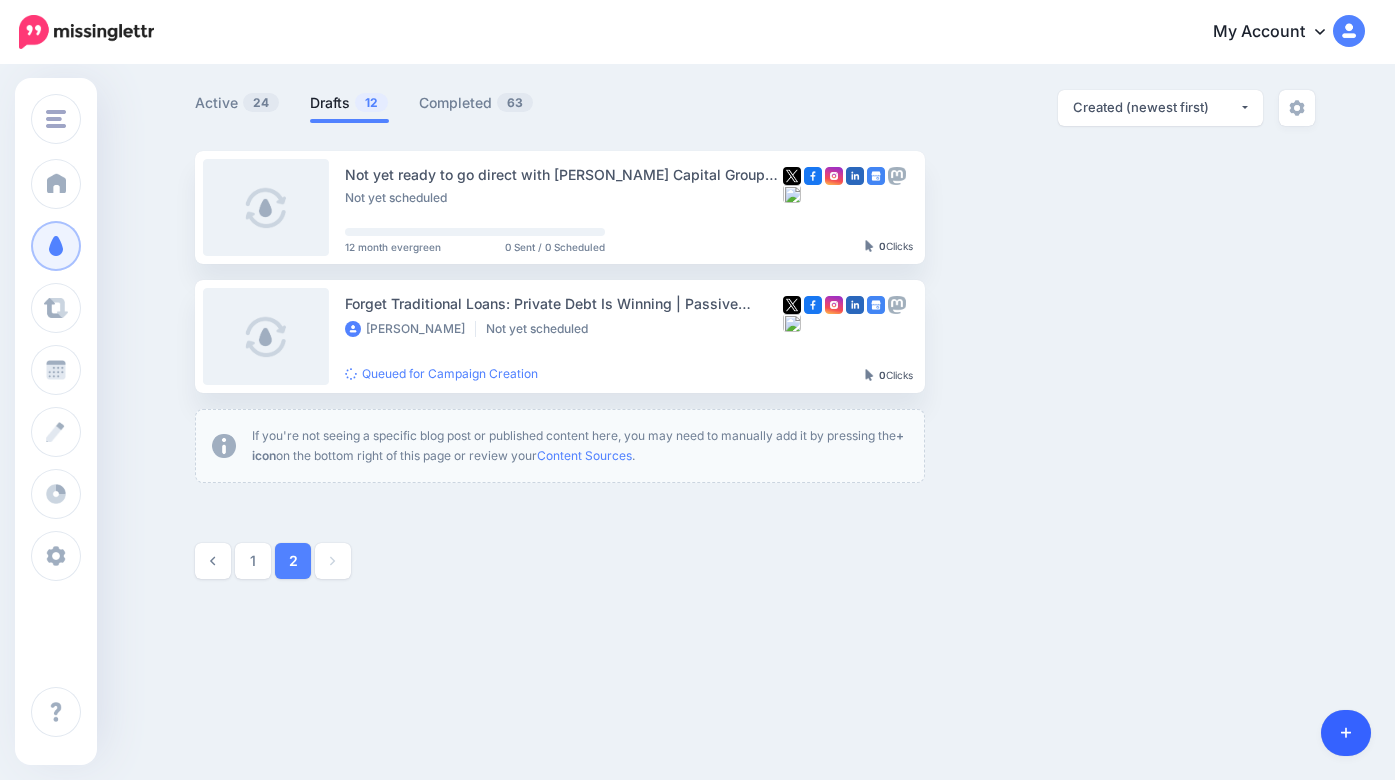 click at bounding box center (1346, 733) 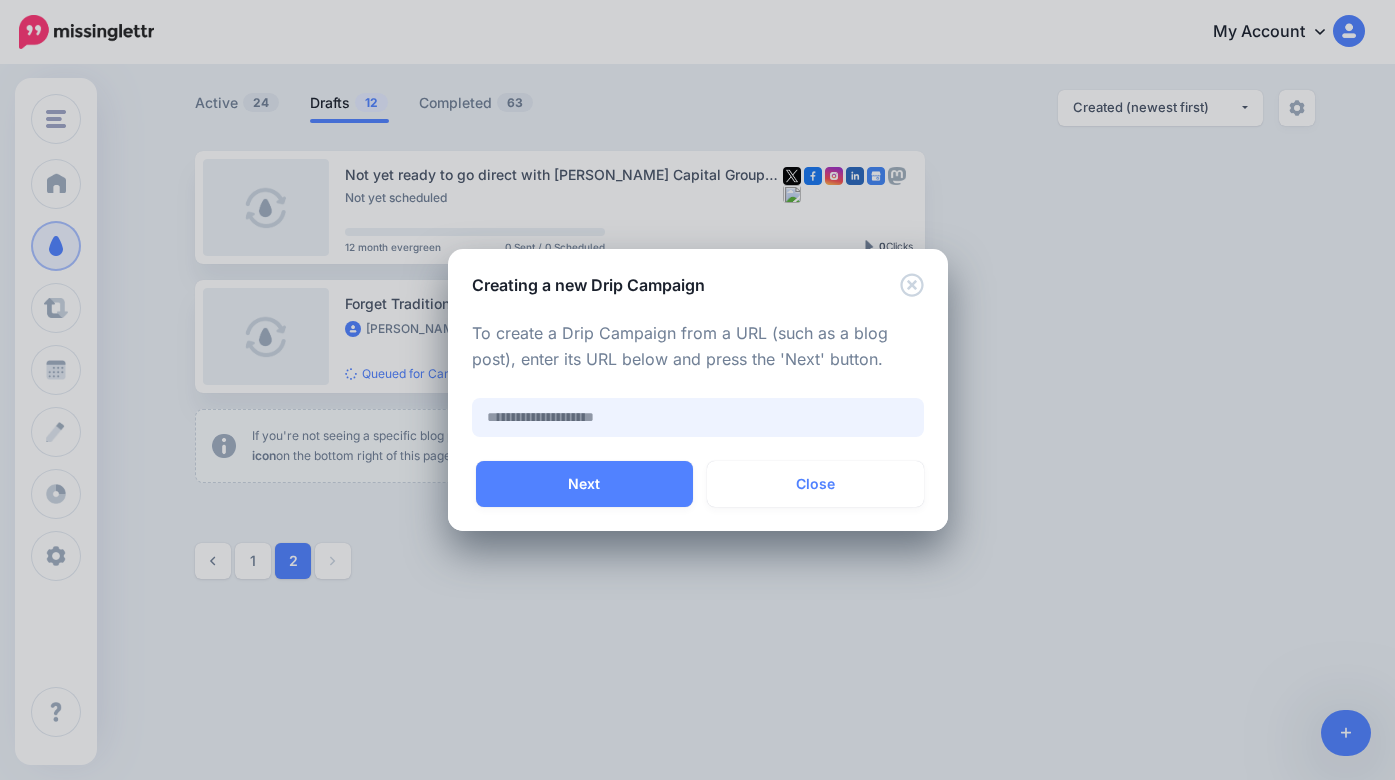 paste on "**********" 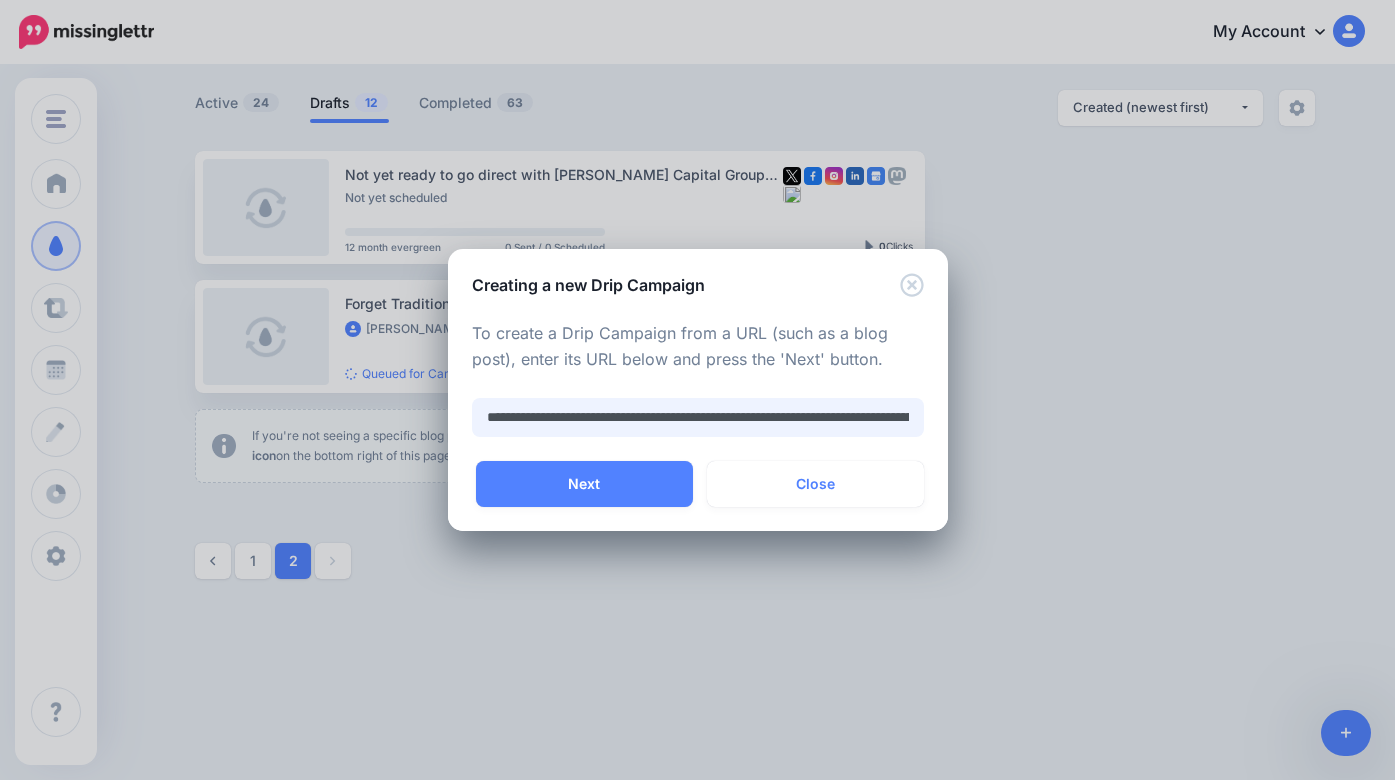 scroll, scrollTop: 0, scrollLeft: 276, axis: horizontal 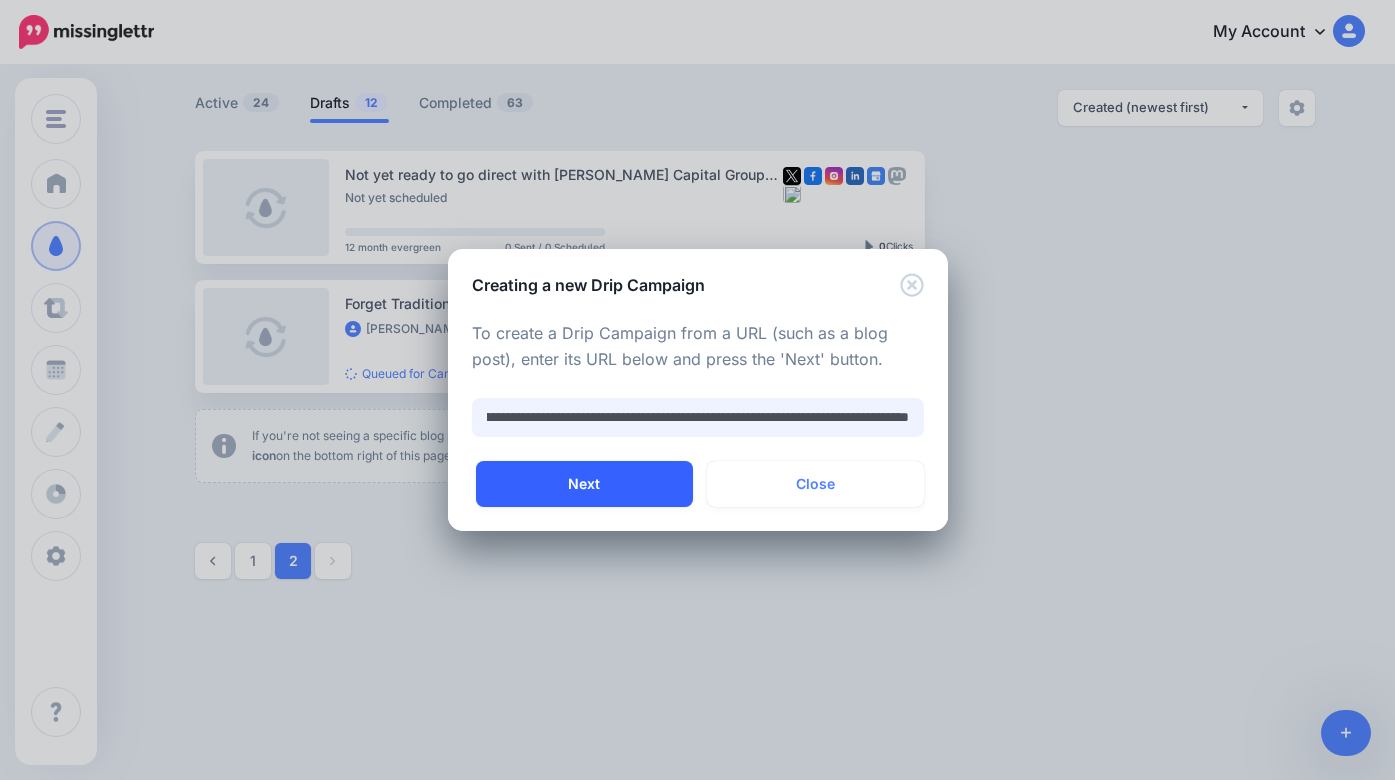 type on "**********" 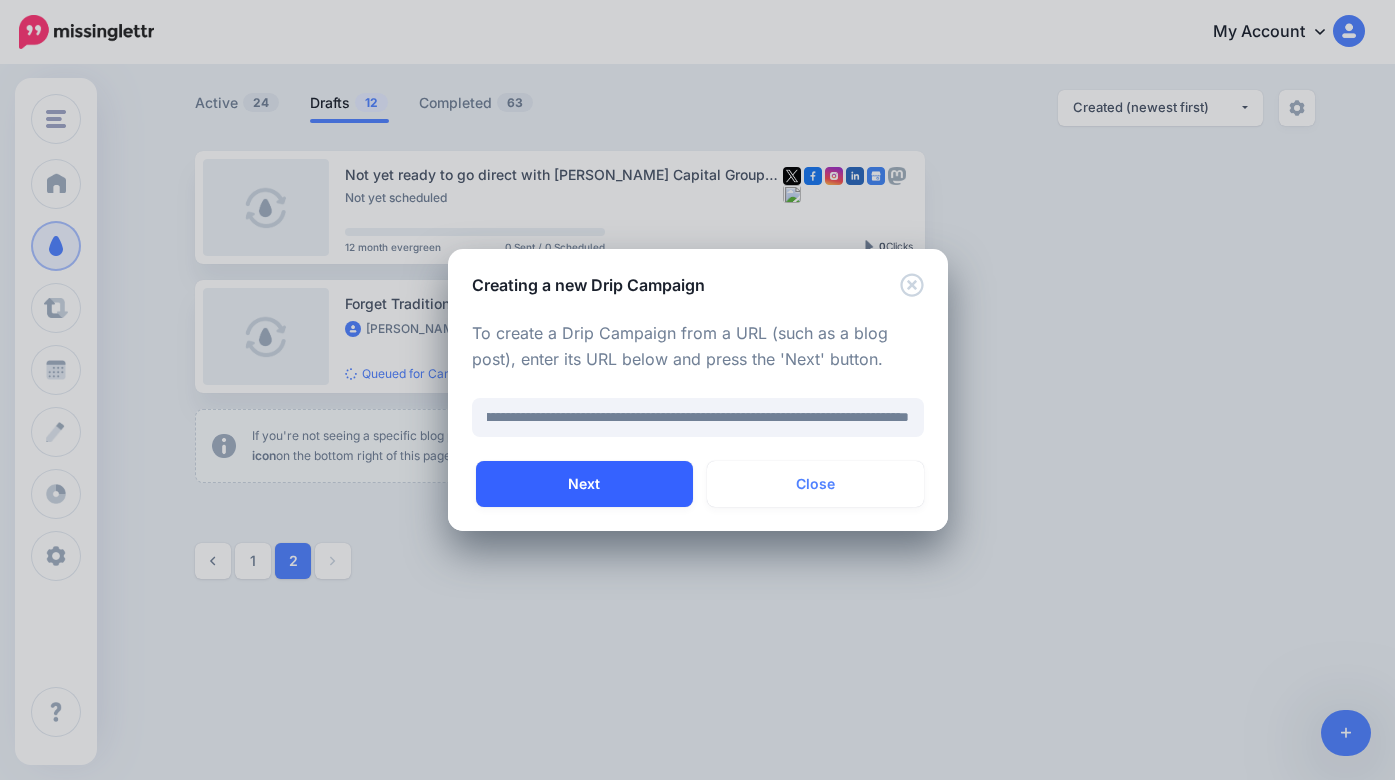 scroll, scrollTop: 0, scrollLeft: 0, axis: both 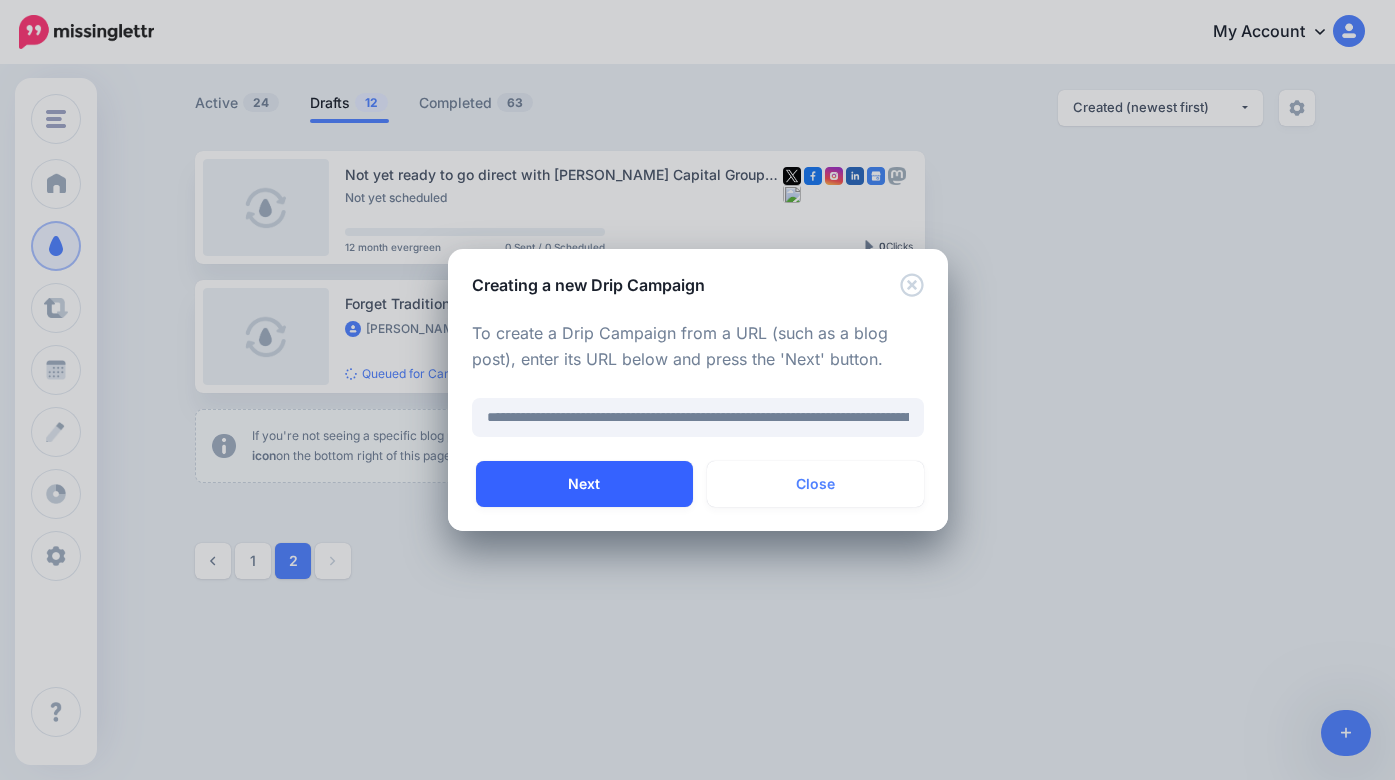 click on "Next" at bounding box center [584, 484] 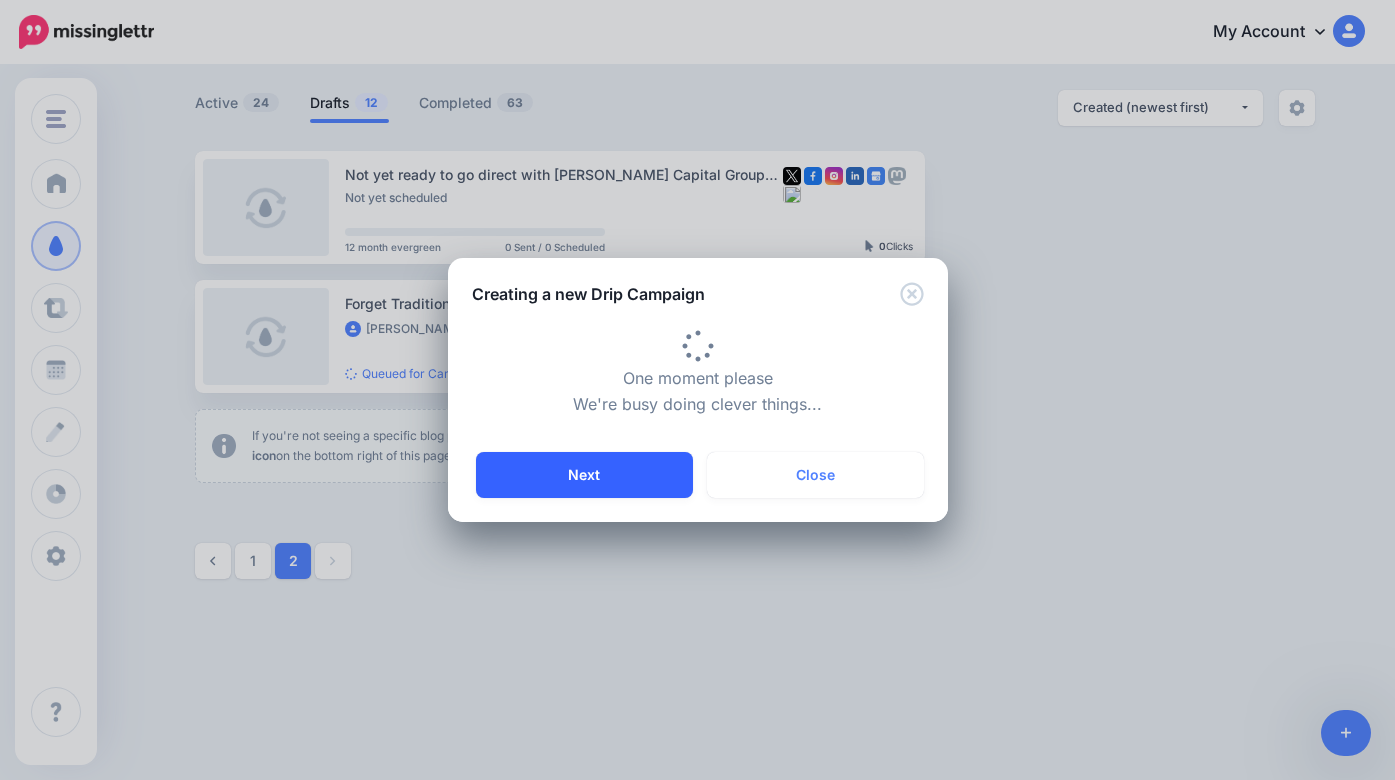 type on "**********" 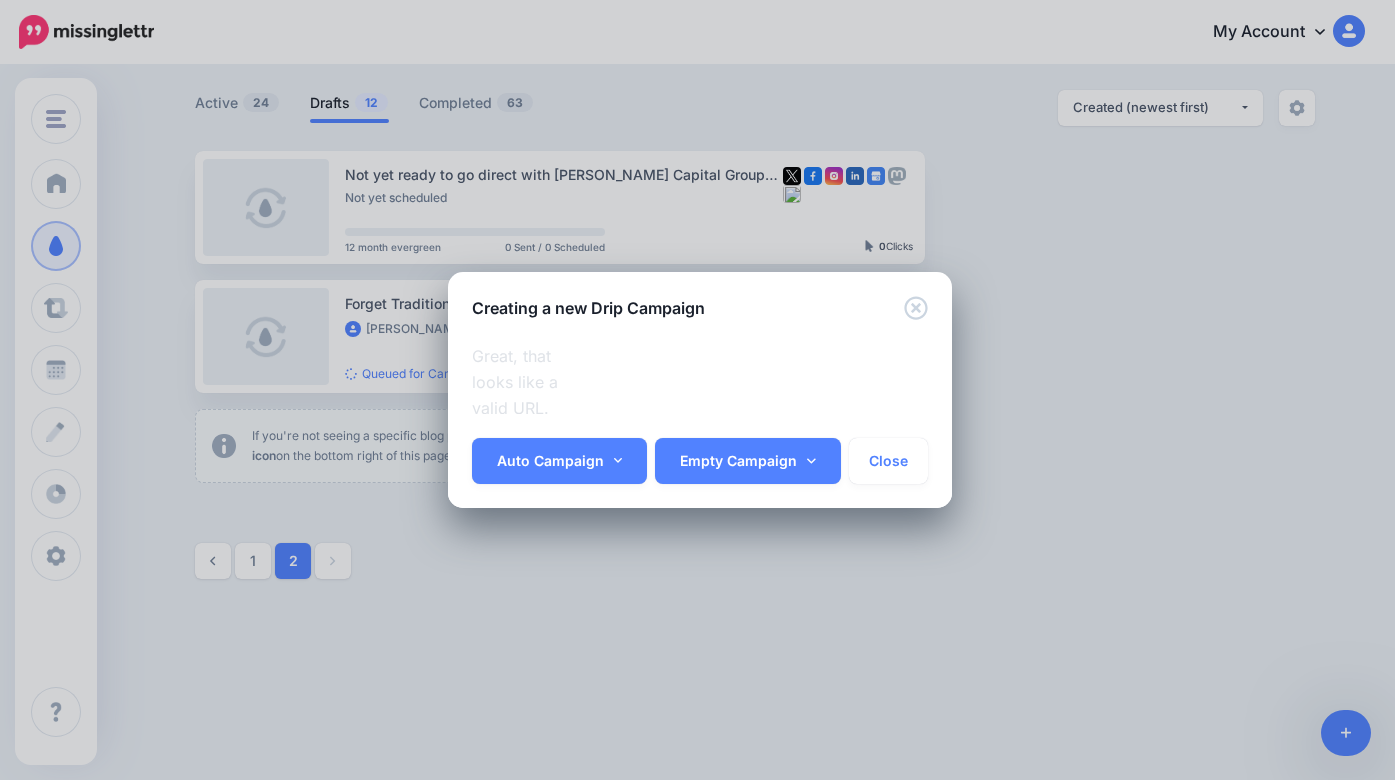 scroll, scrollTop: 0, scrollLeft: 82, axis: horizontal 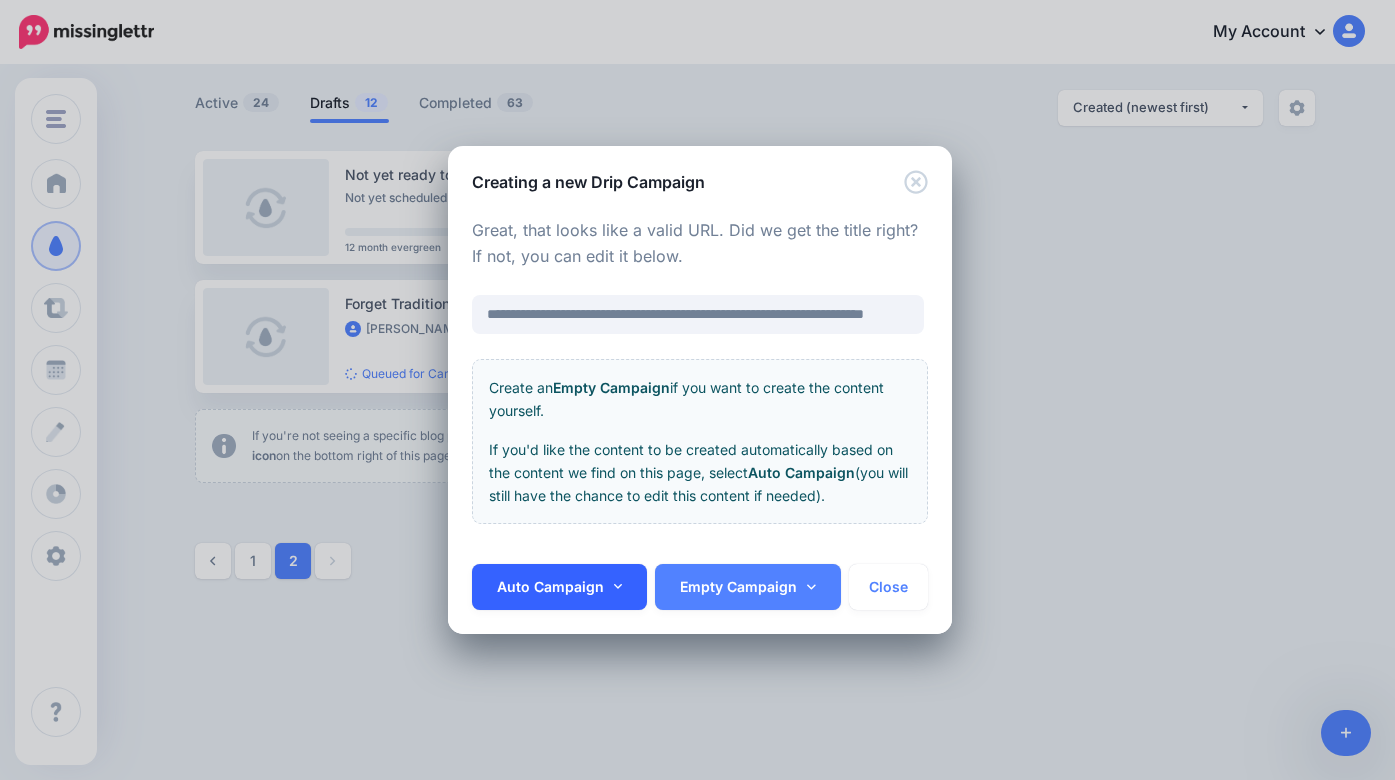 click on "Auto Campaign" at bounding box center (560, 587) 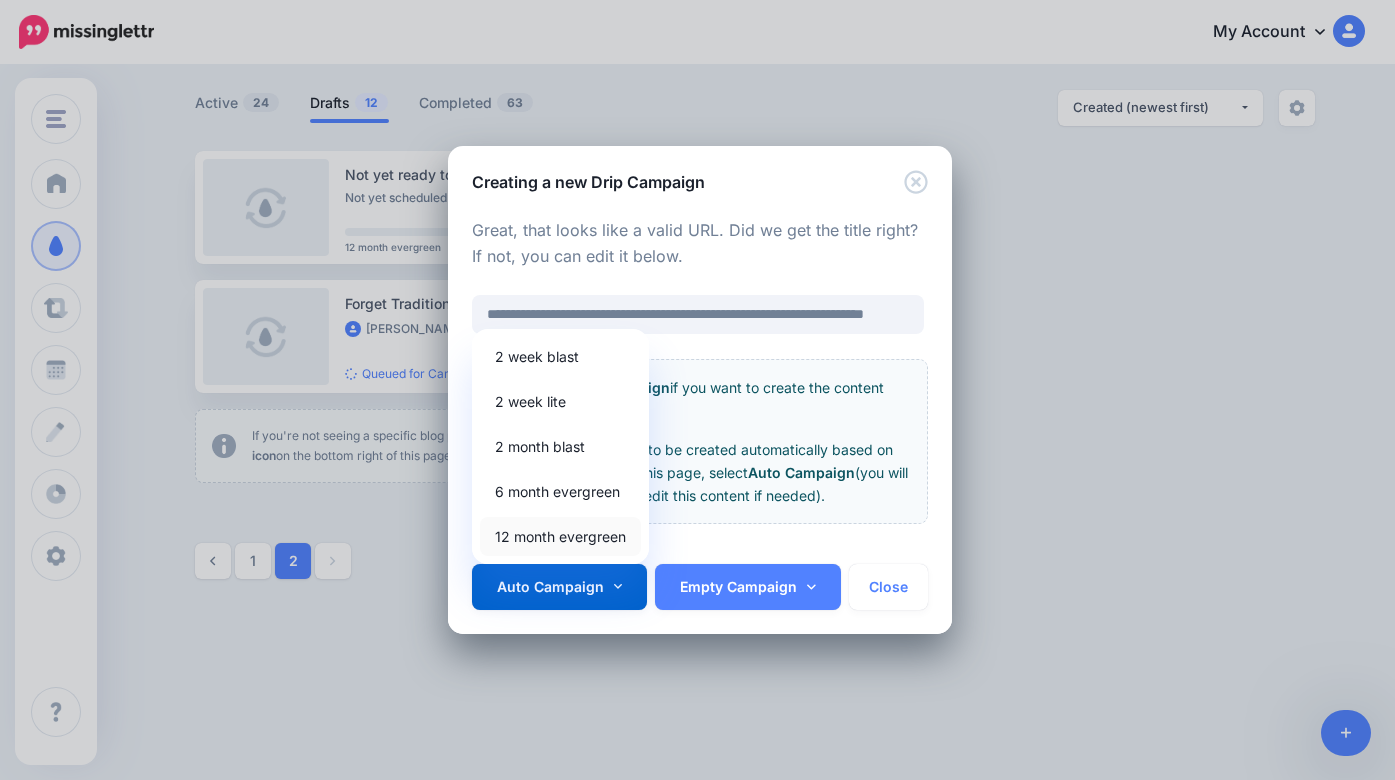 click on "12 month evergreen" at bounding box center [560, 536] 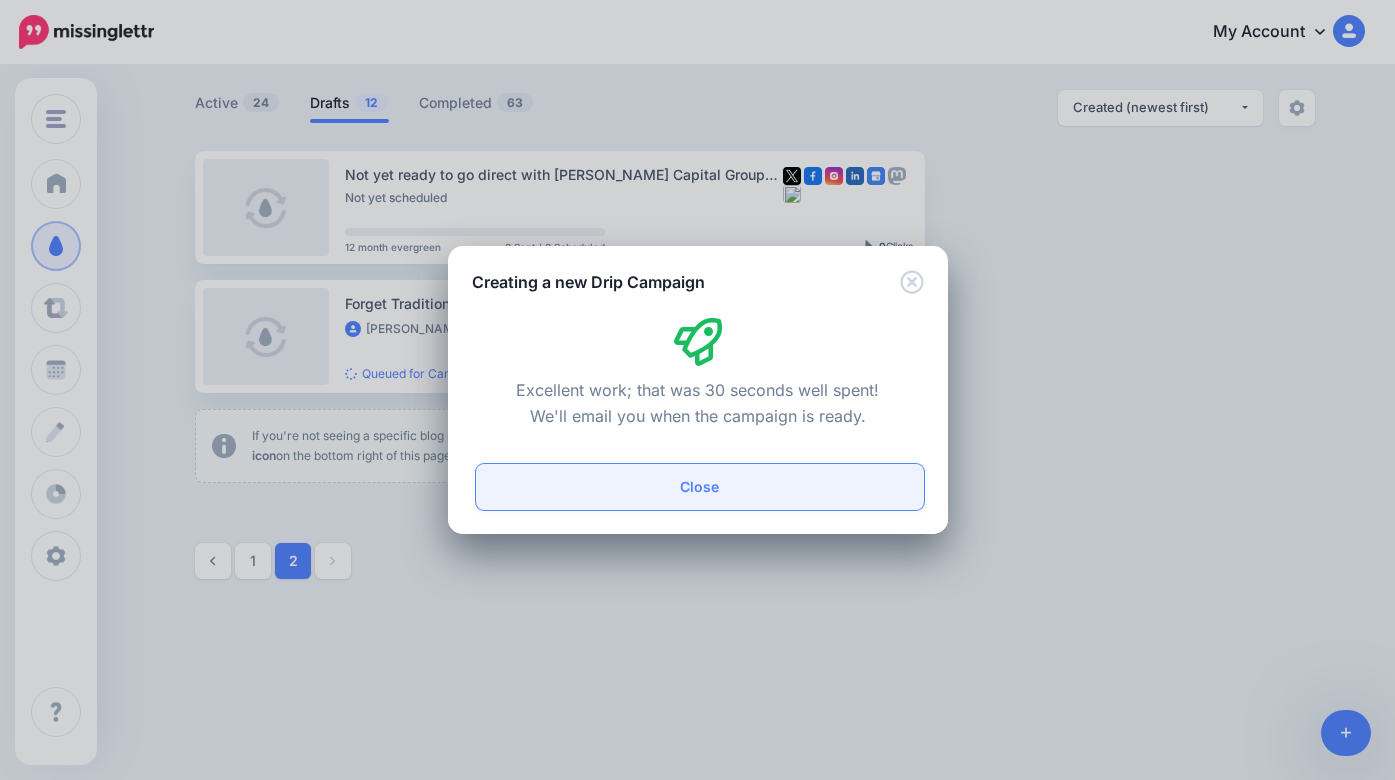click on "Close" at bounding box center (700, 487) 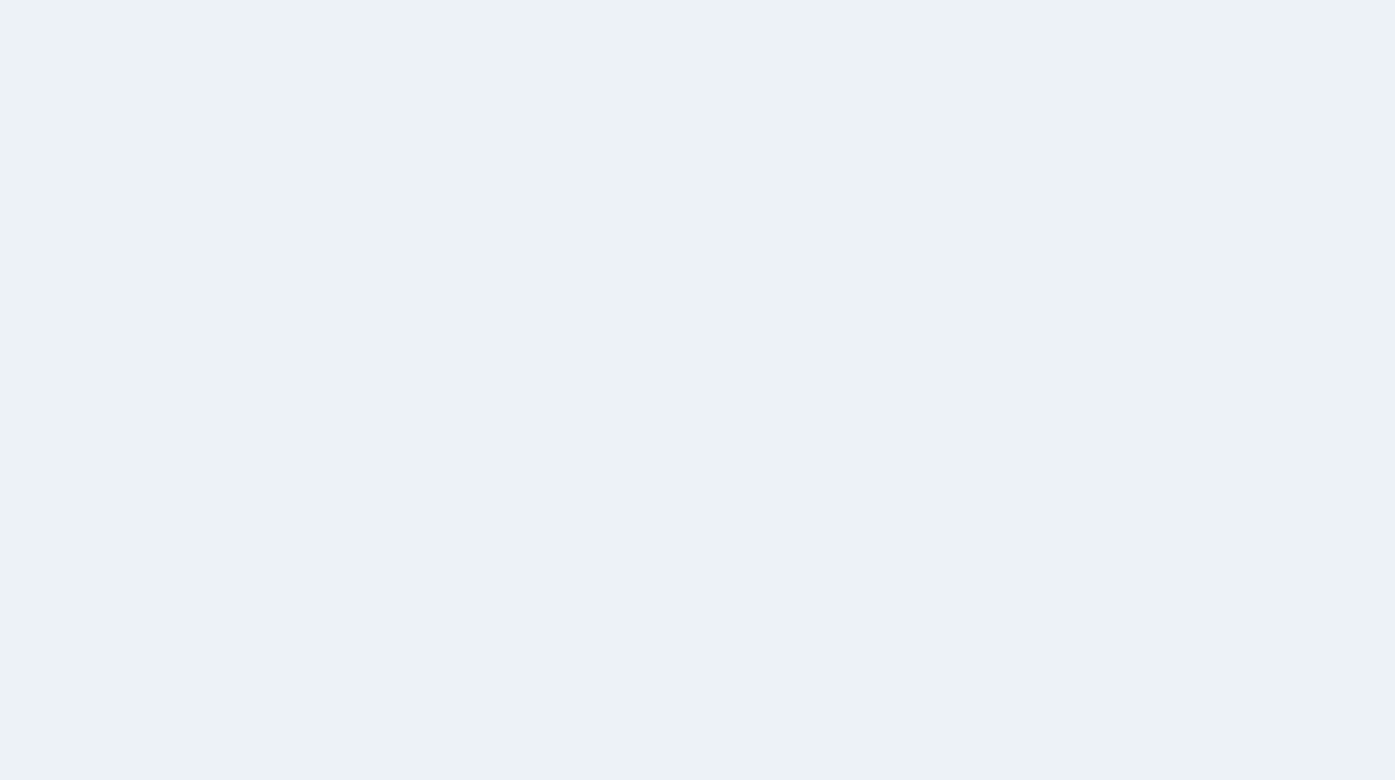 scroll, scrollTop: 116, scrollLeft: 0, axis: vertical 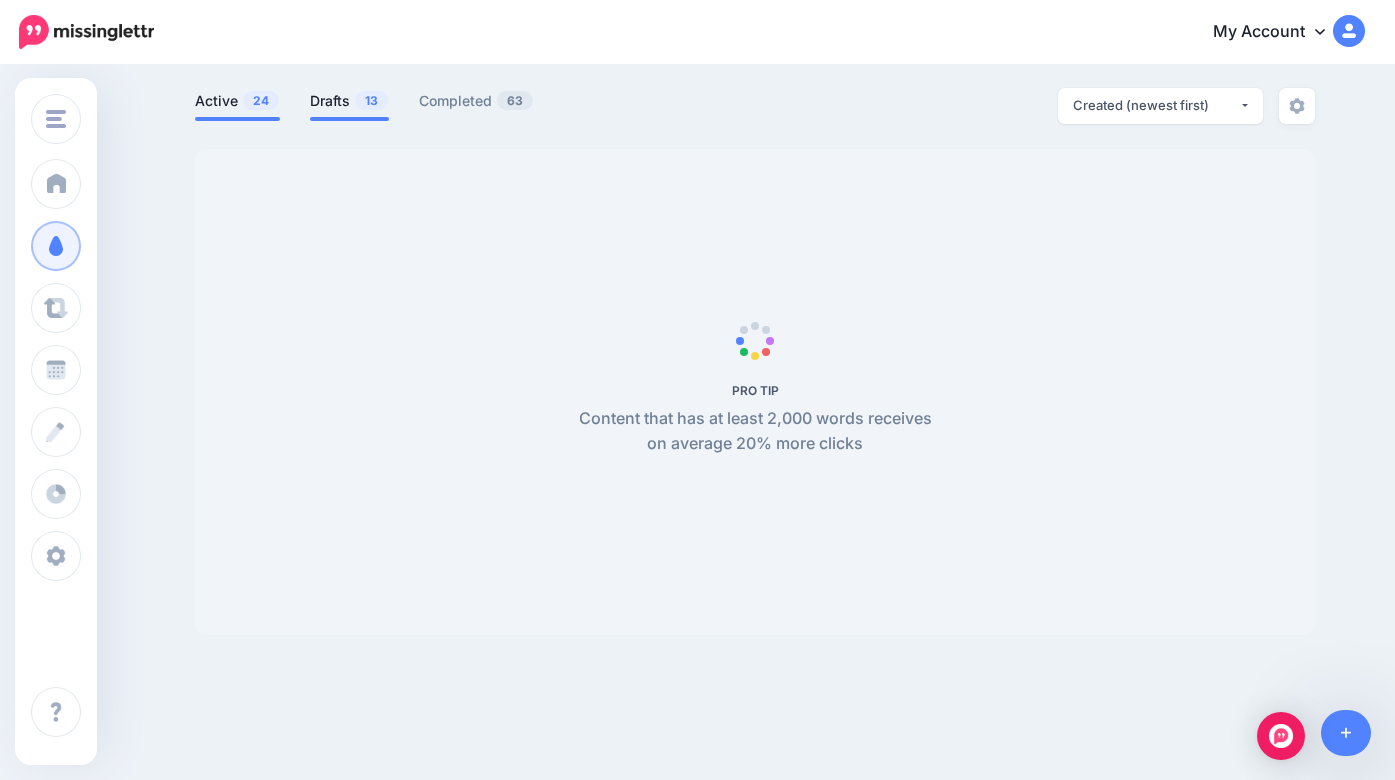 click on "Drafts  13" at bounding box center (349, 101) 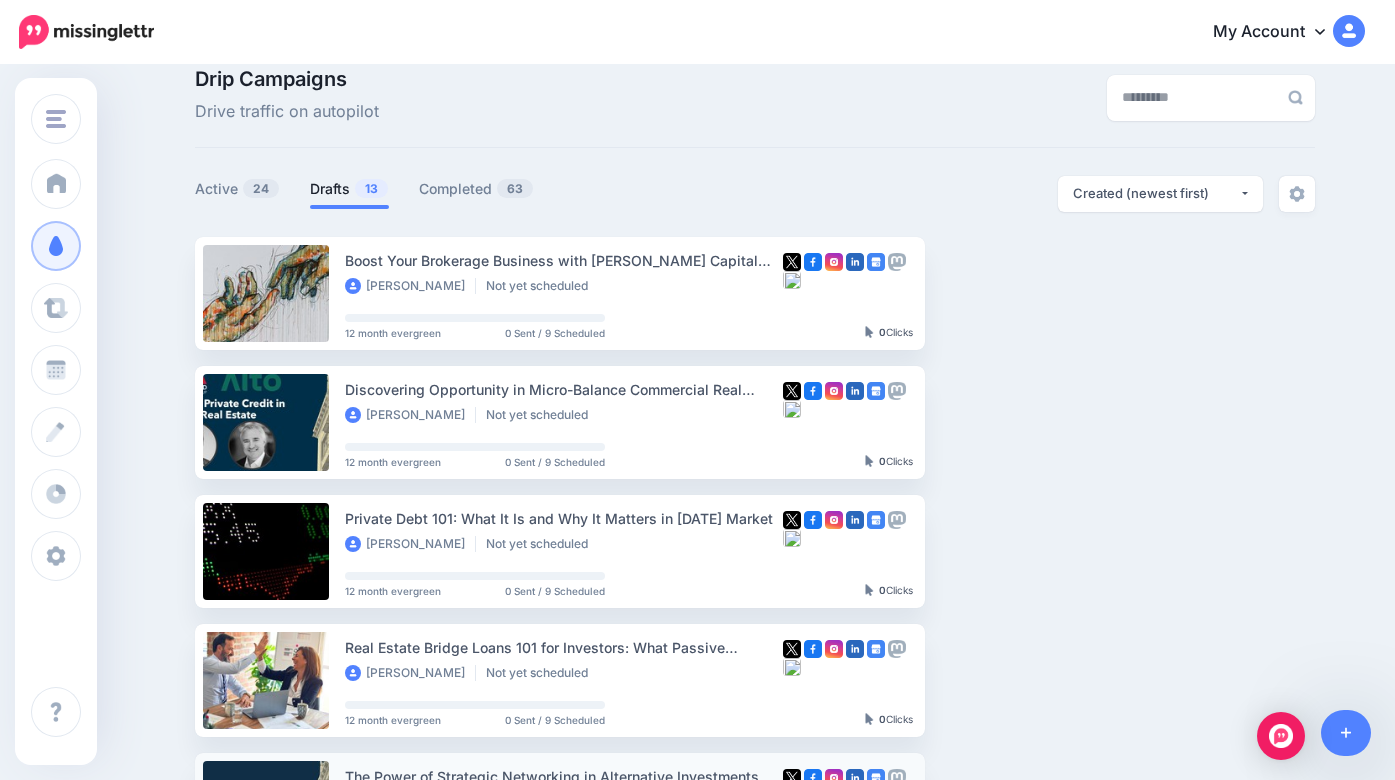 scroll, scrollTop: 22, scrollLeft: 0, axis: vertical 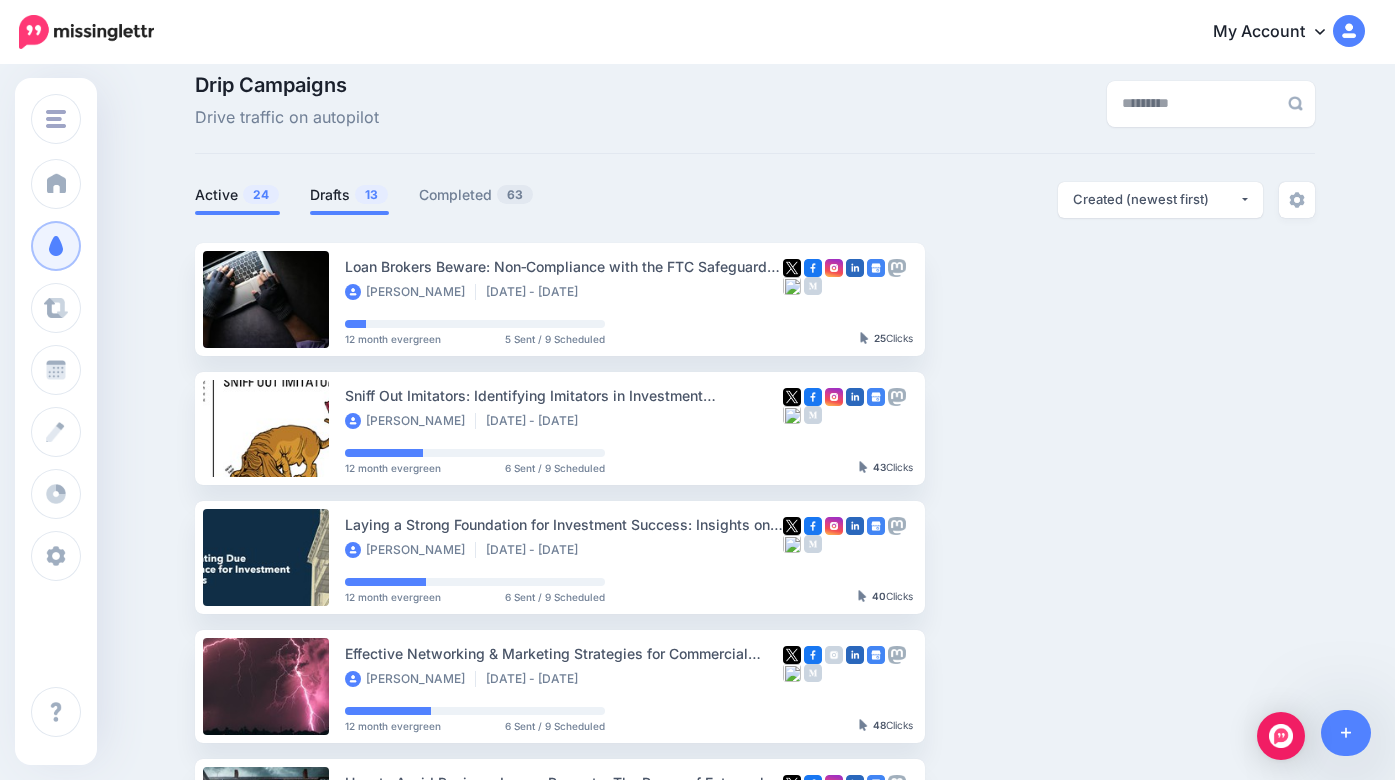 click on "Drafts  13" at bounding box center [349, 195] 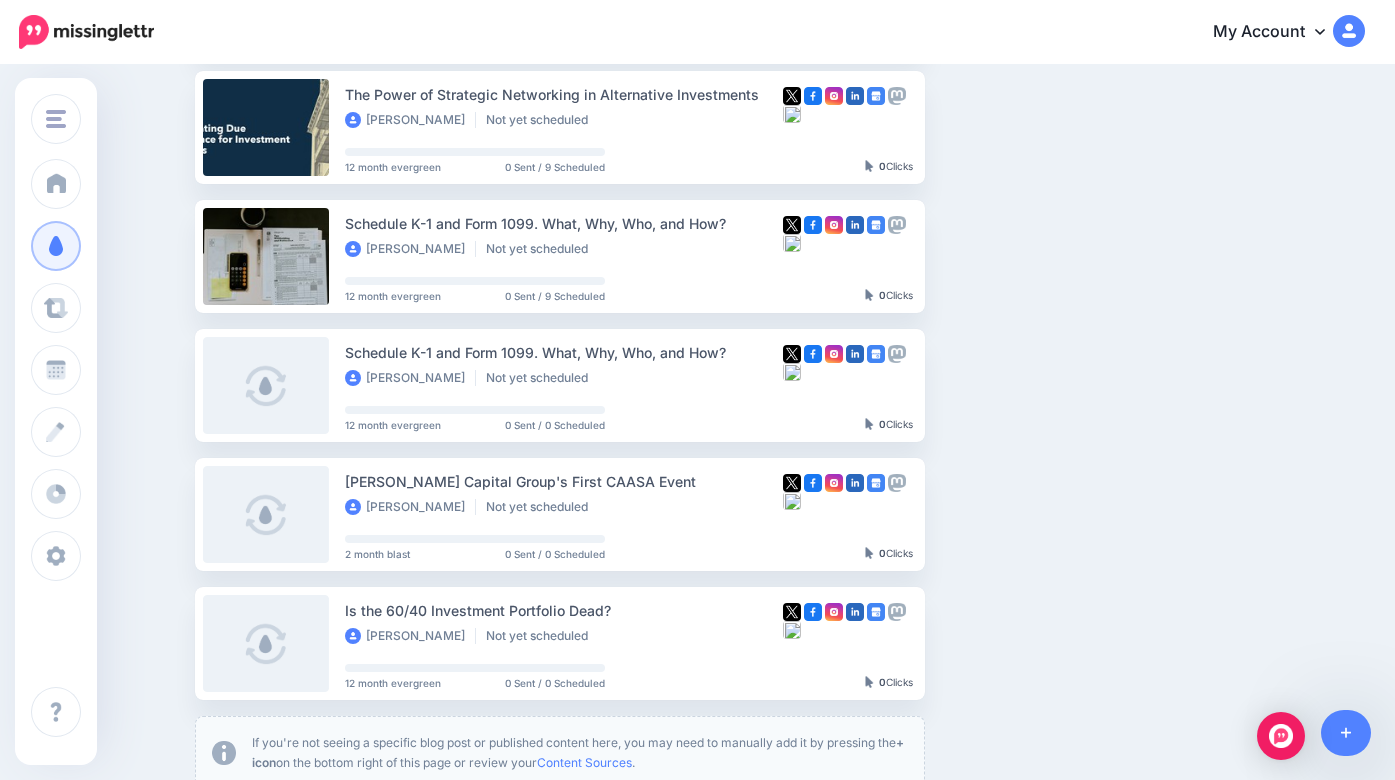 scroll, scrollTop: 1146, scrollLeft: 0, axis: vertical 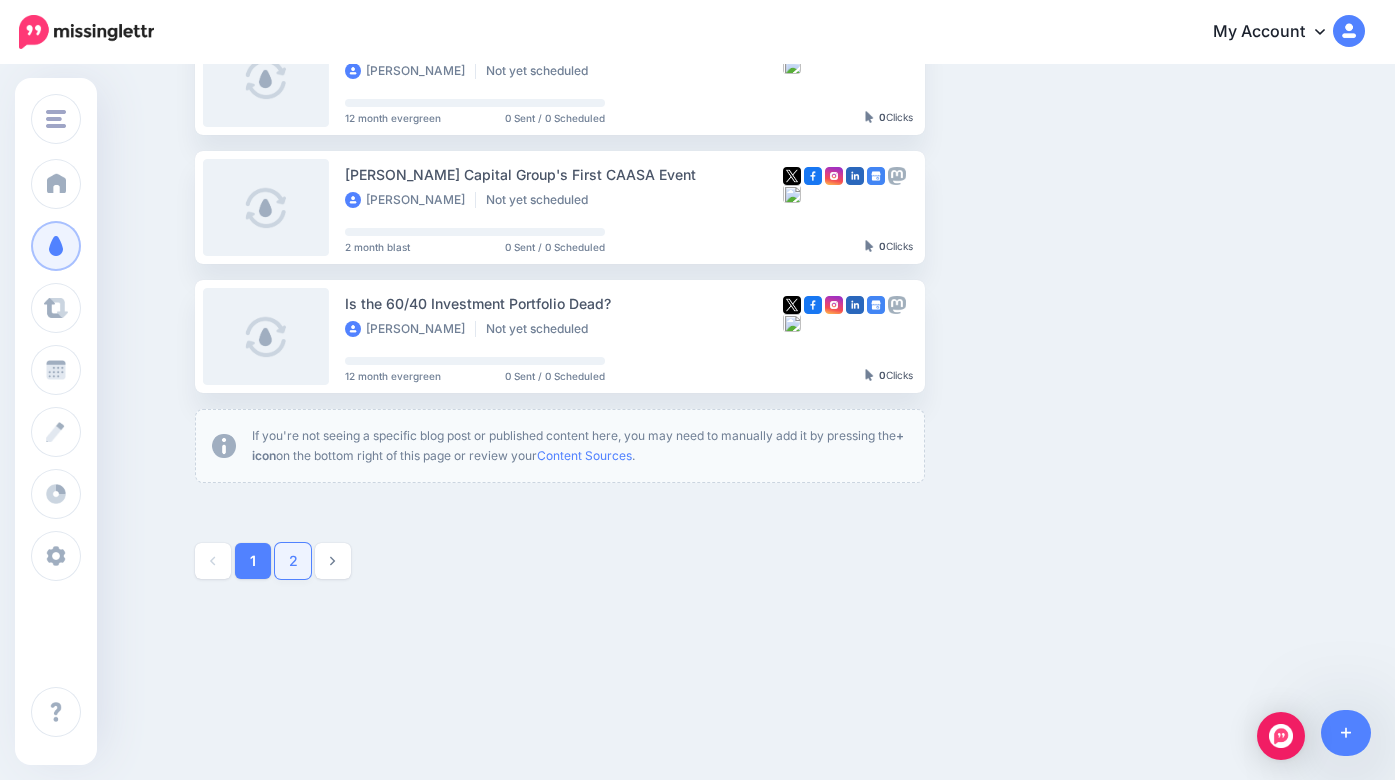 click on "2" at bounding box center (293, 561) 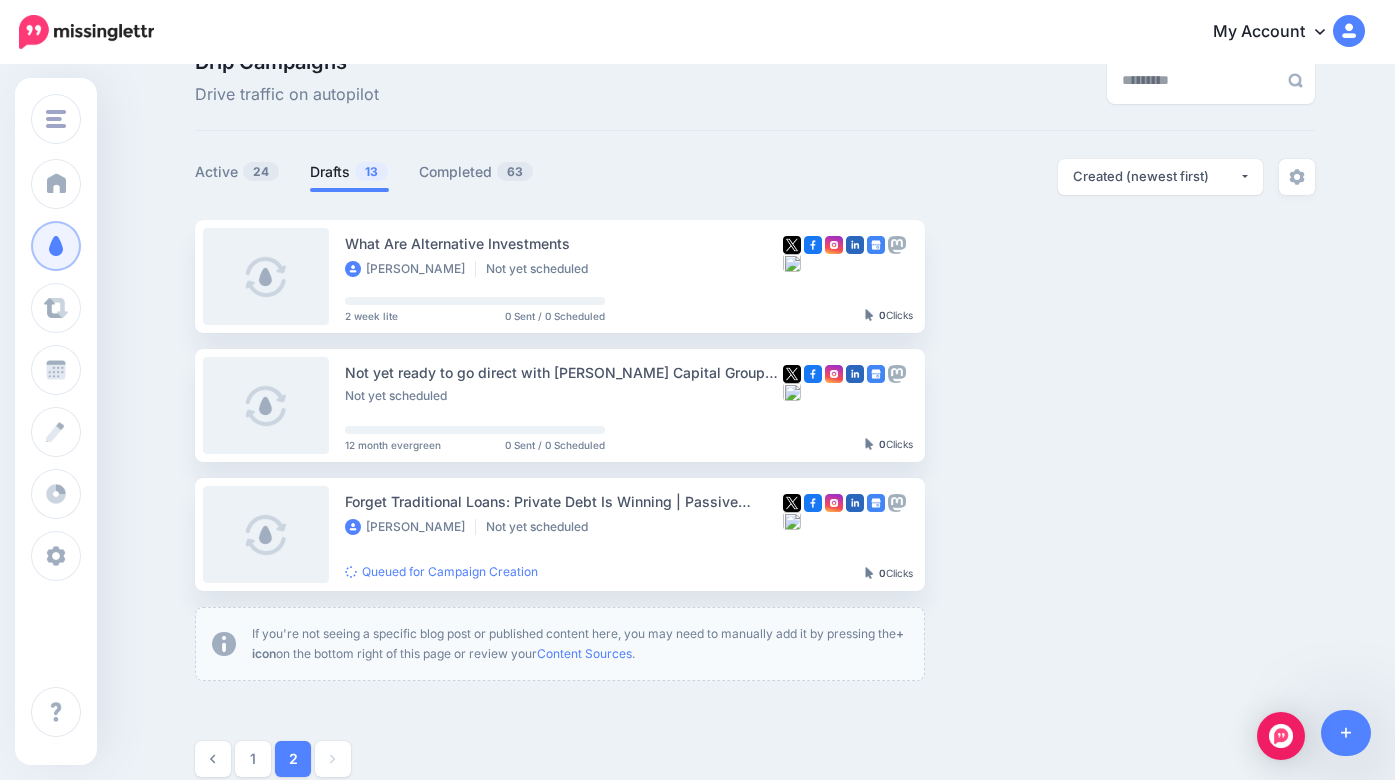scroll, scrollTop: 0, scrollLeft: 0, axis: both 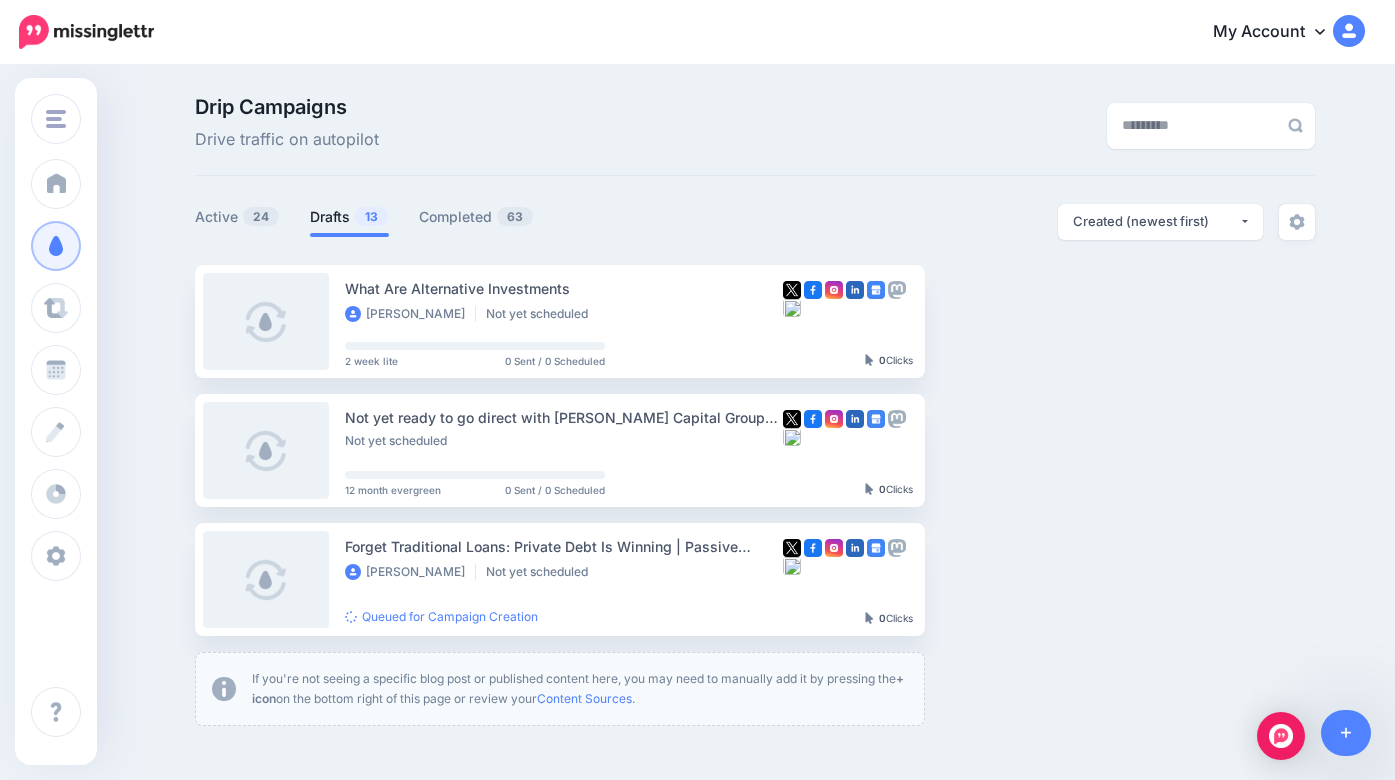 click on "Drafts  13" at bounding box center [349, 217] 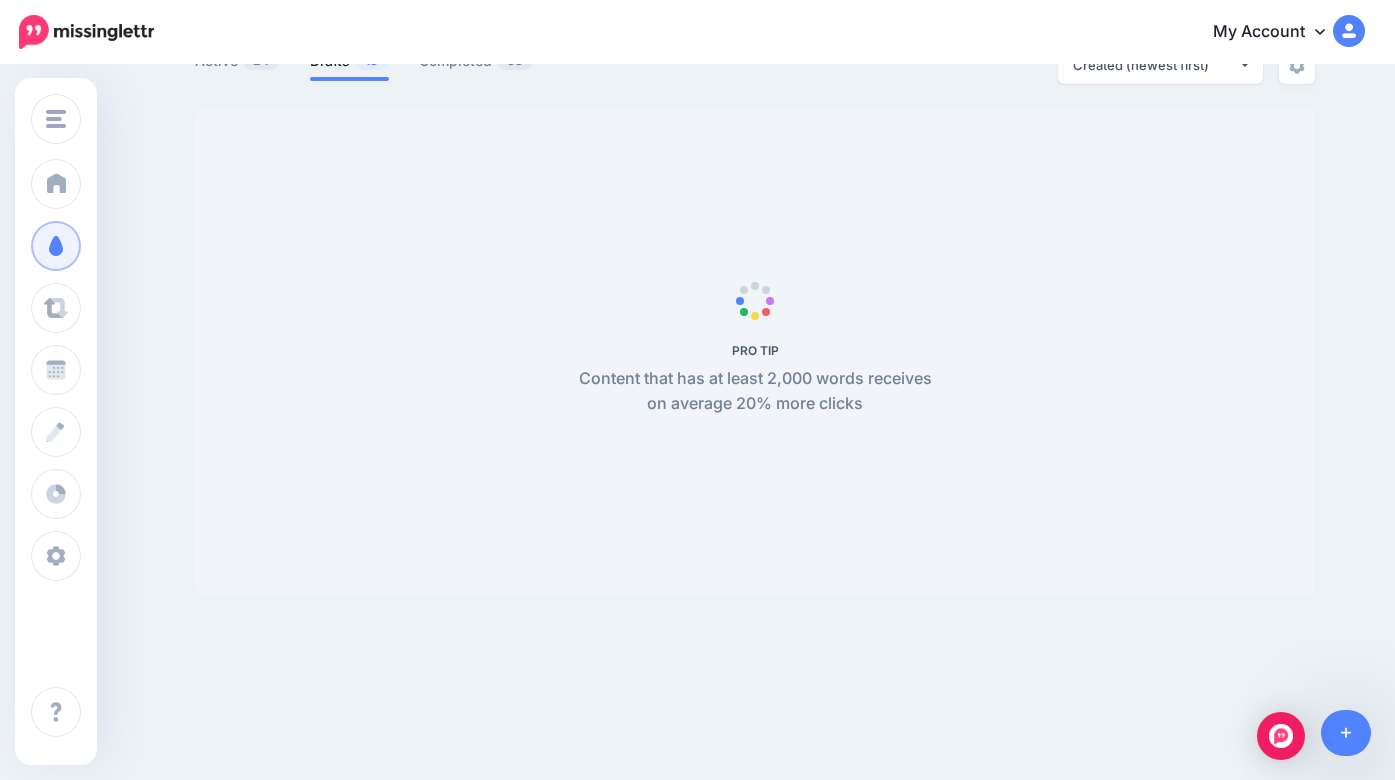 scroll, scrollTop: 172, scrollLeft: 0, axis: vertical 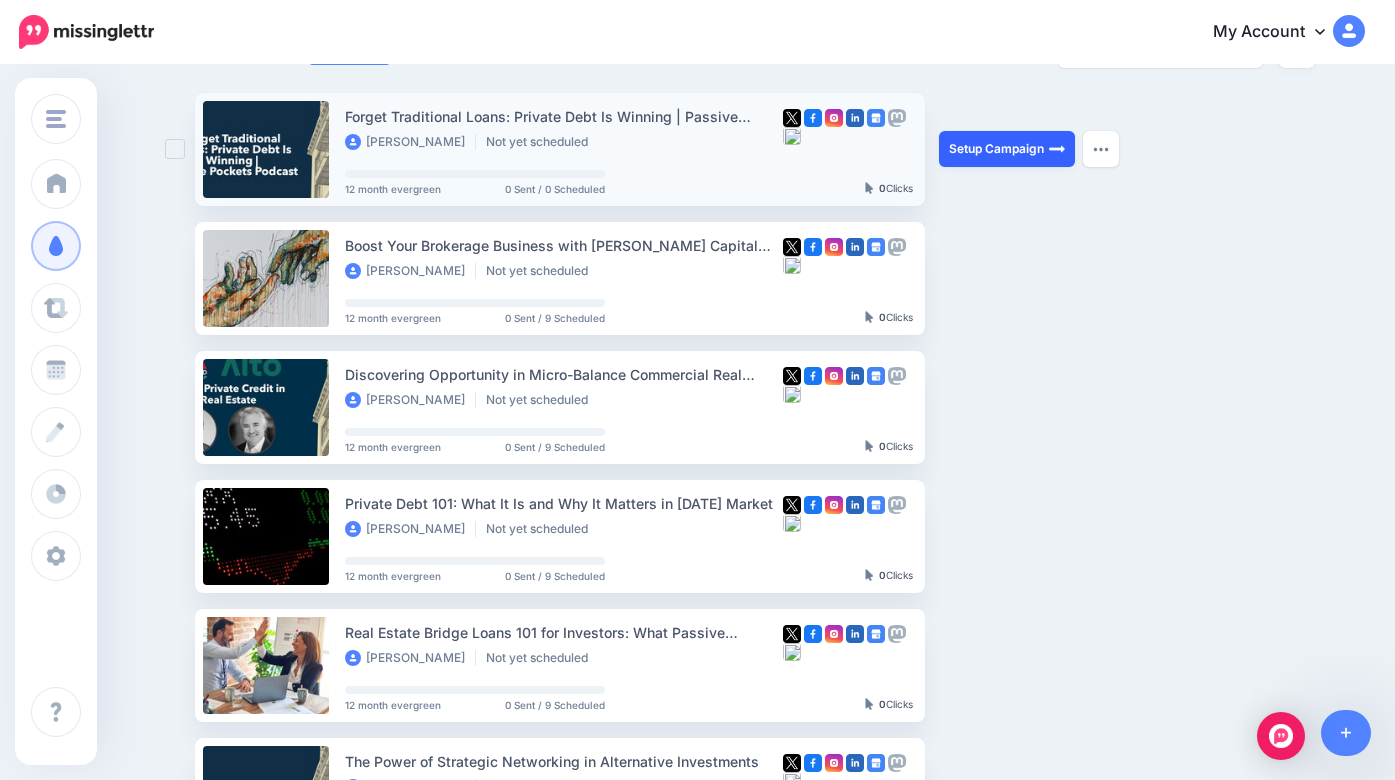 click on "Setup Campaign" at bounding box center [1007, 149] 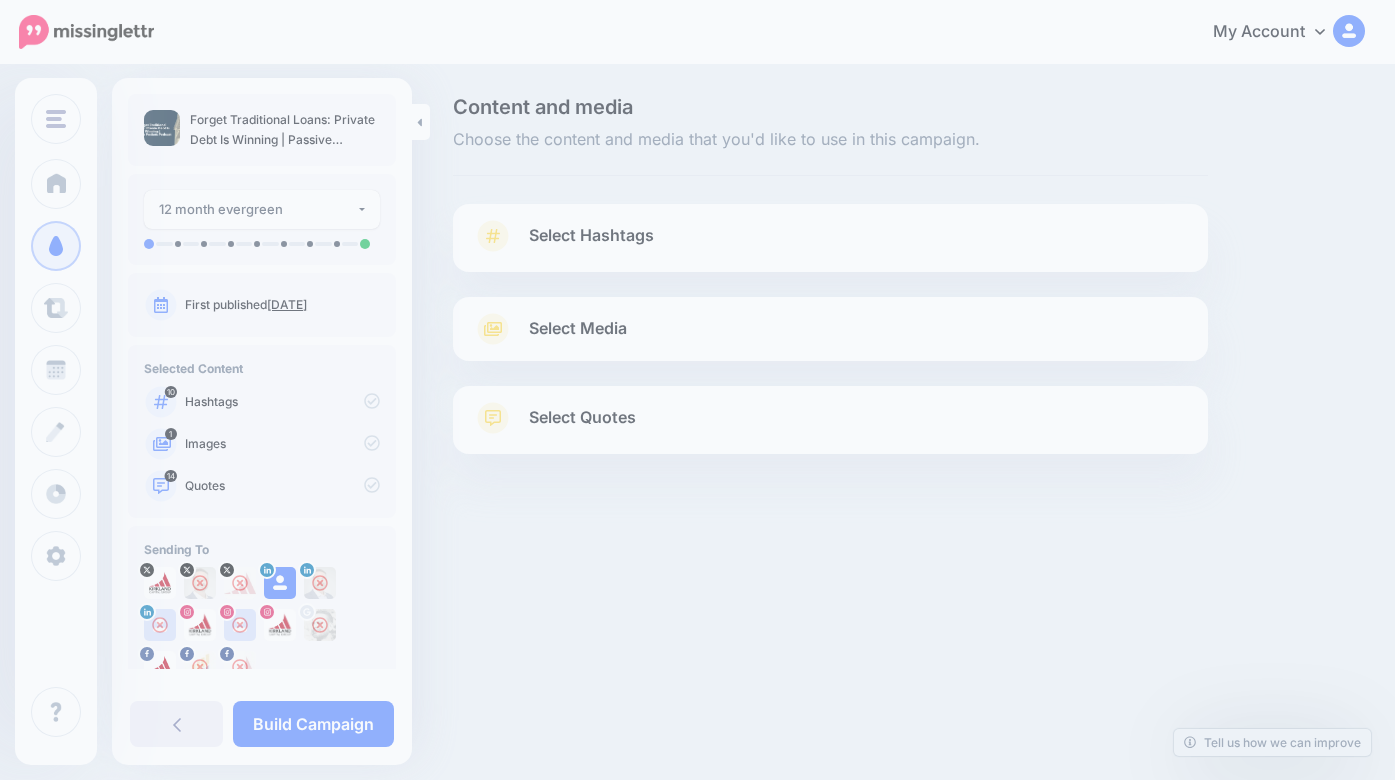 scroll, scrollTop: 0, scrollLeft: 0, axis: both 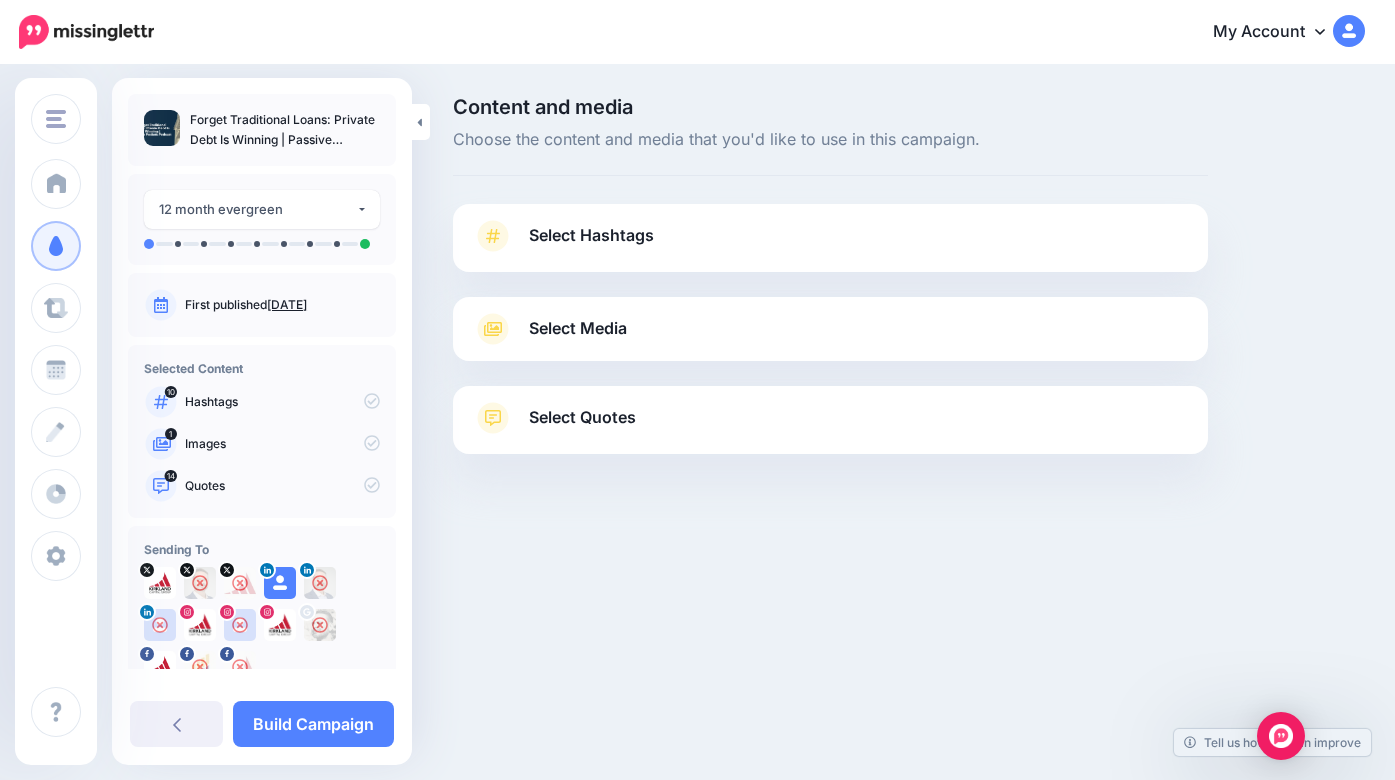 click on "Select Hashtags" at bounding box center [591, 235] 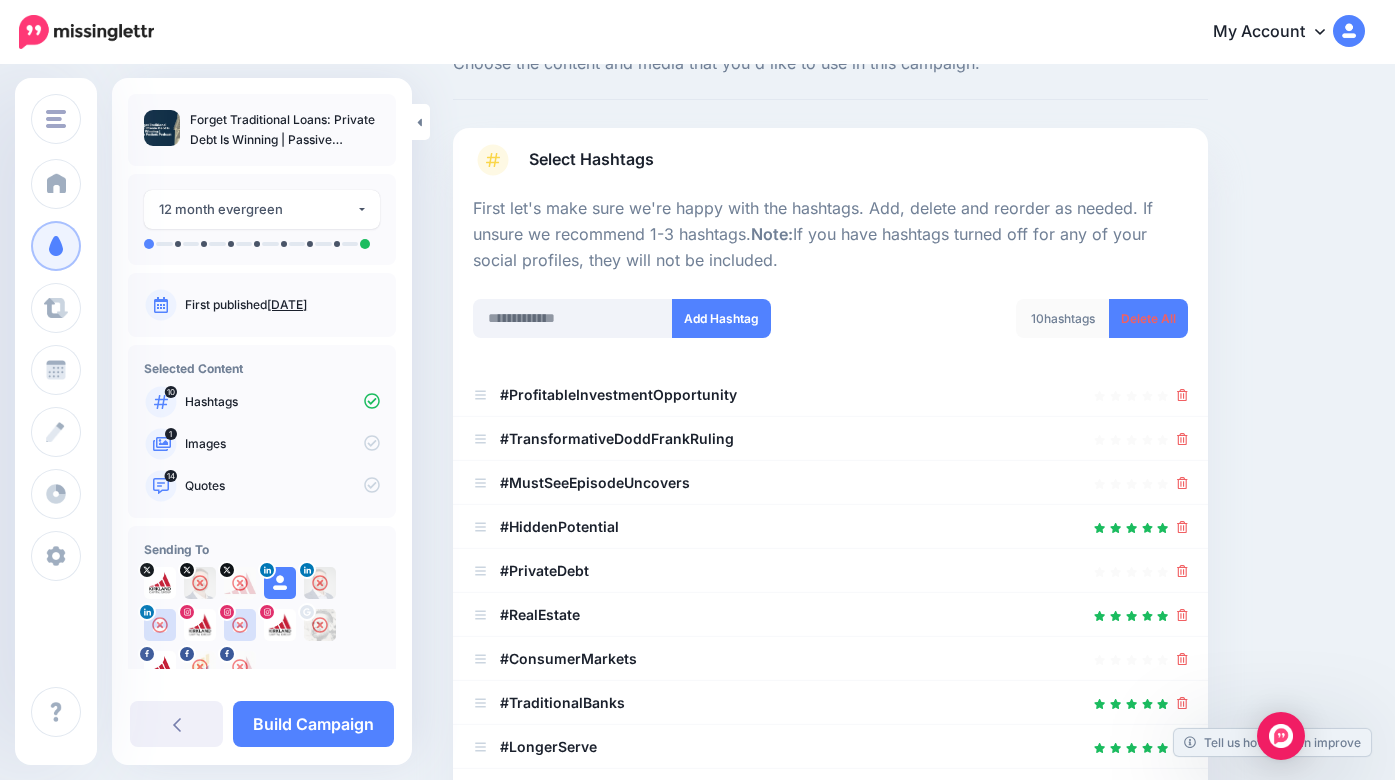 scroll, scrollTop: 82, scrollLeft: 0, axis: vertical 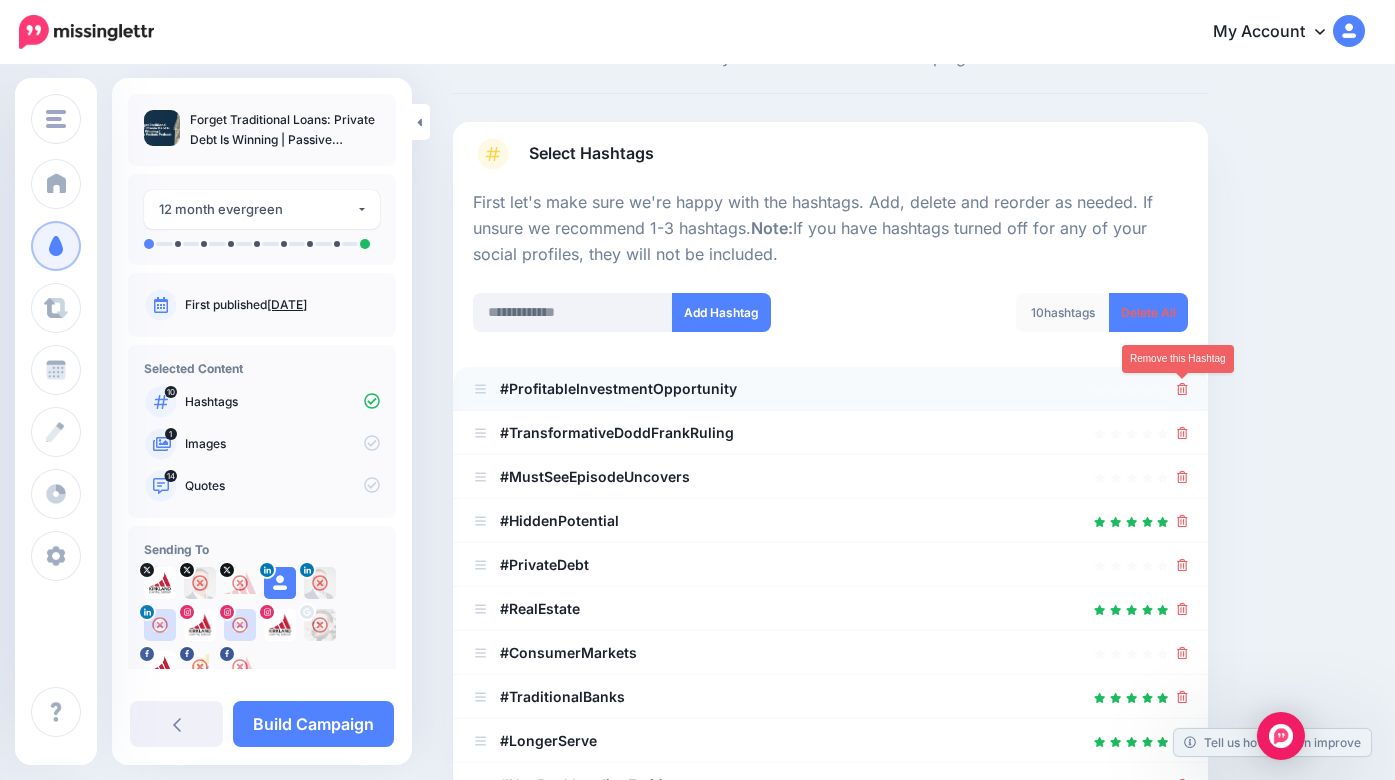 click 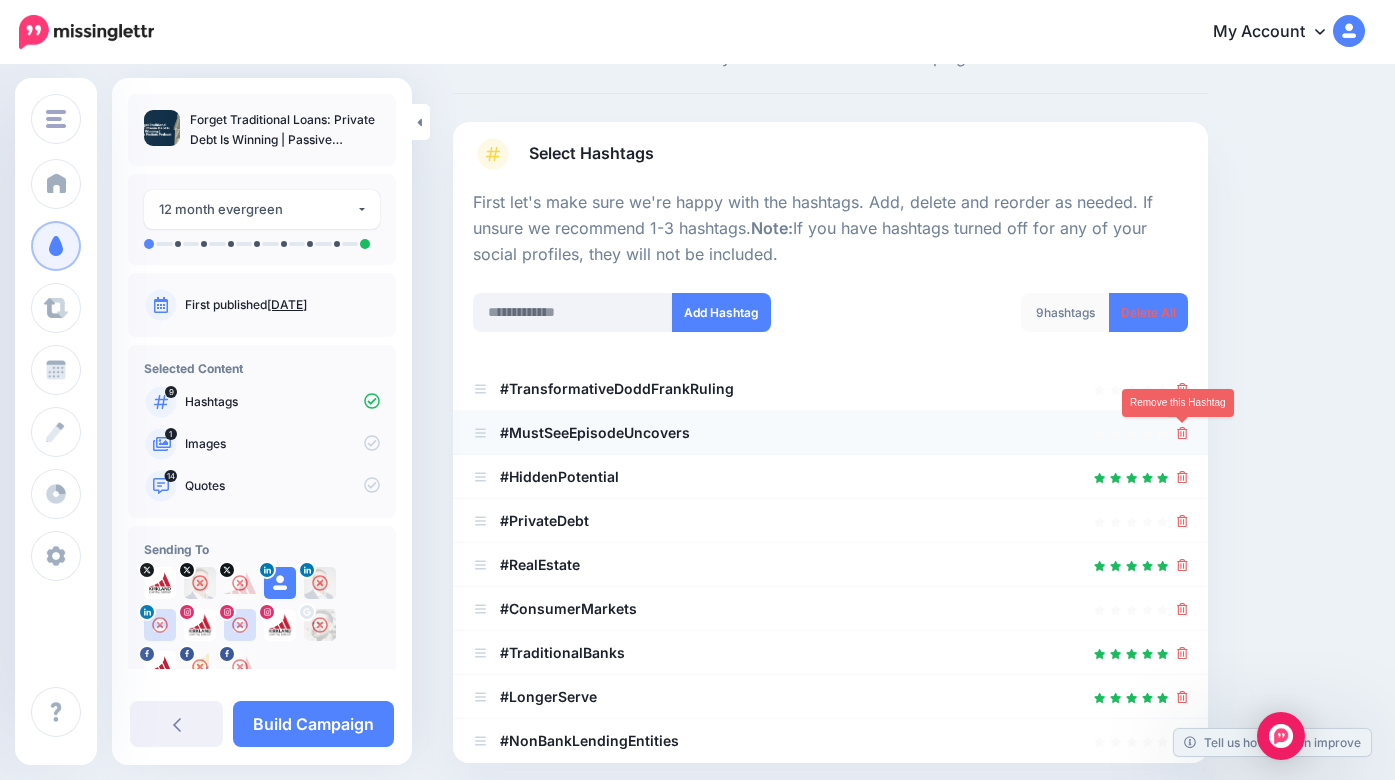 click at bounding box center [1182, 432] 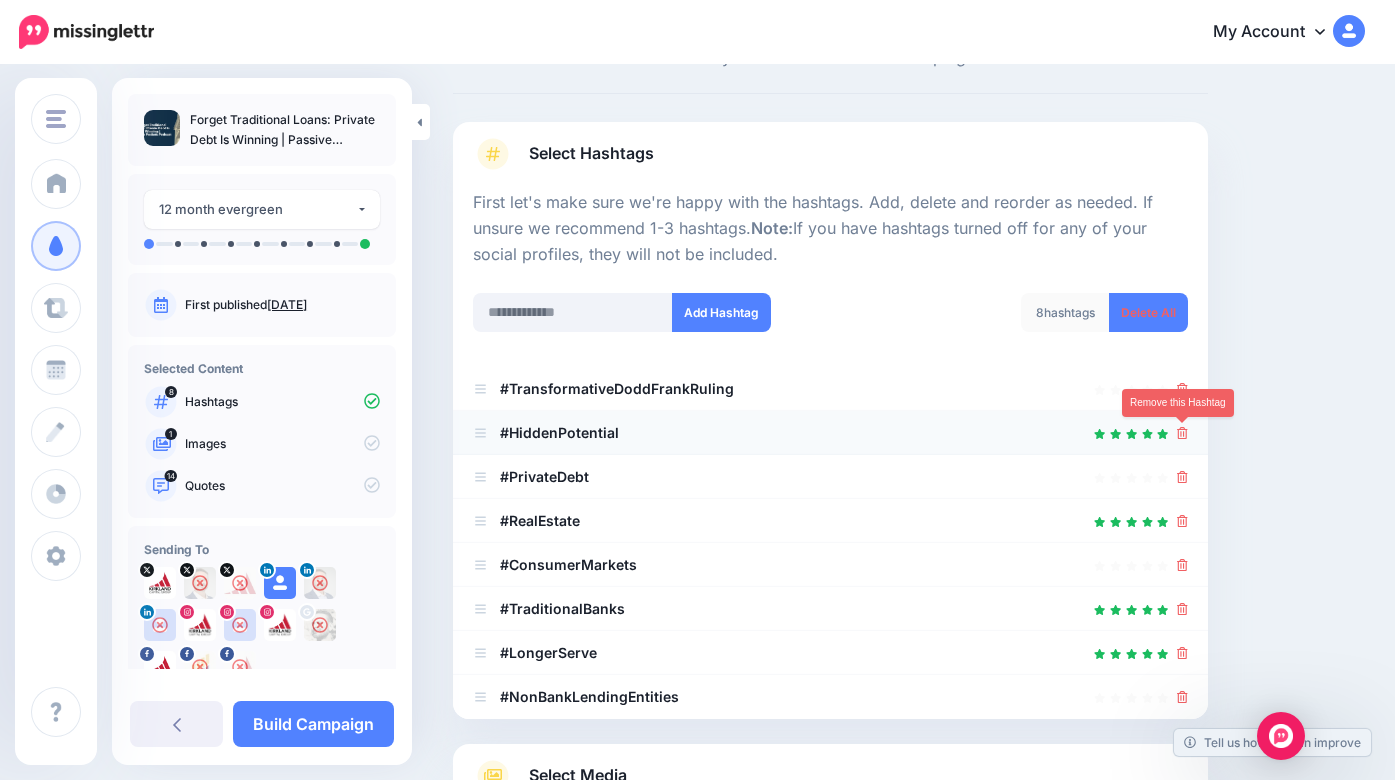 click 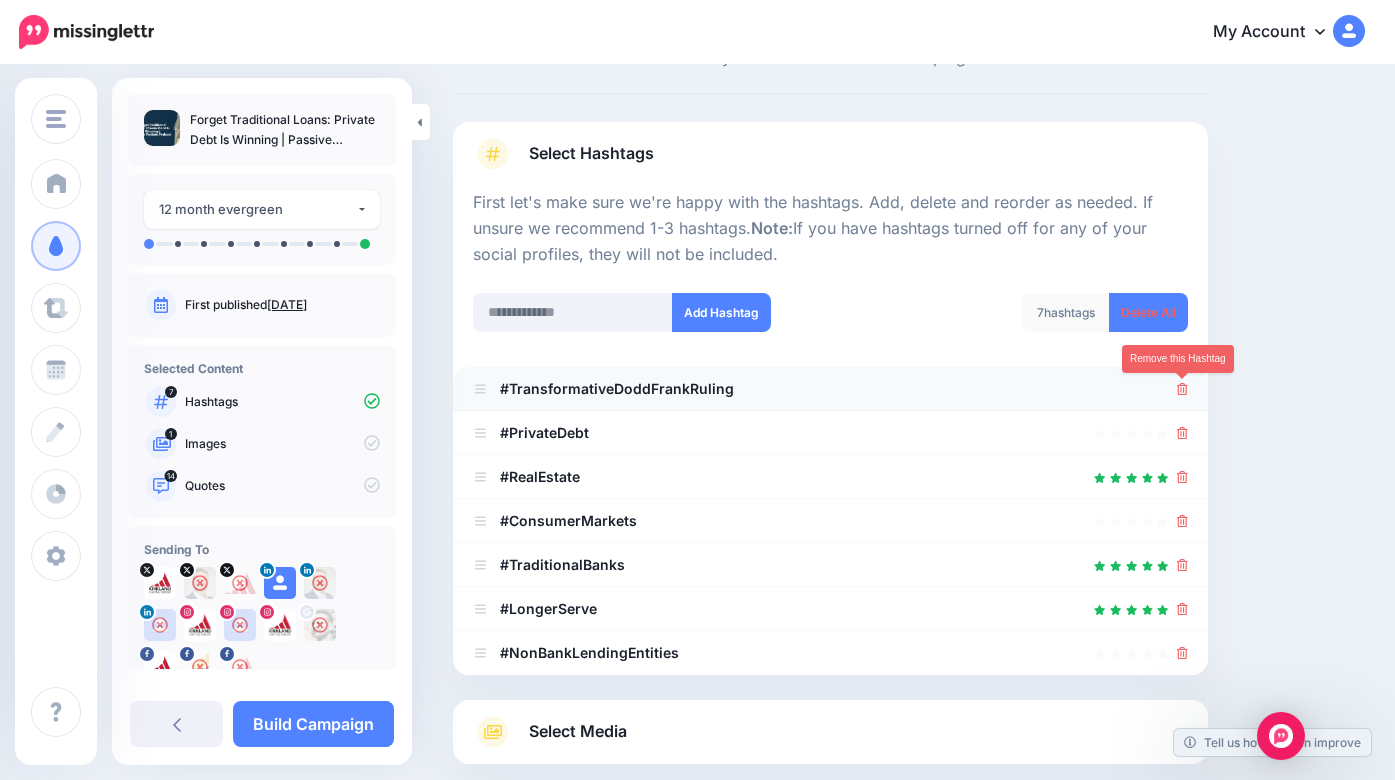 click 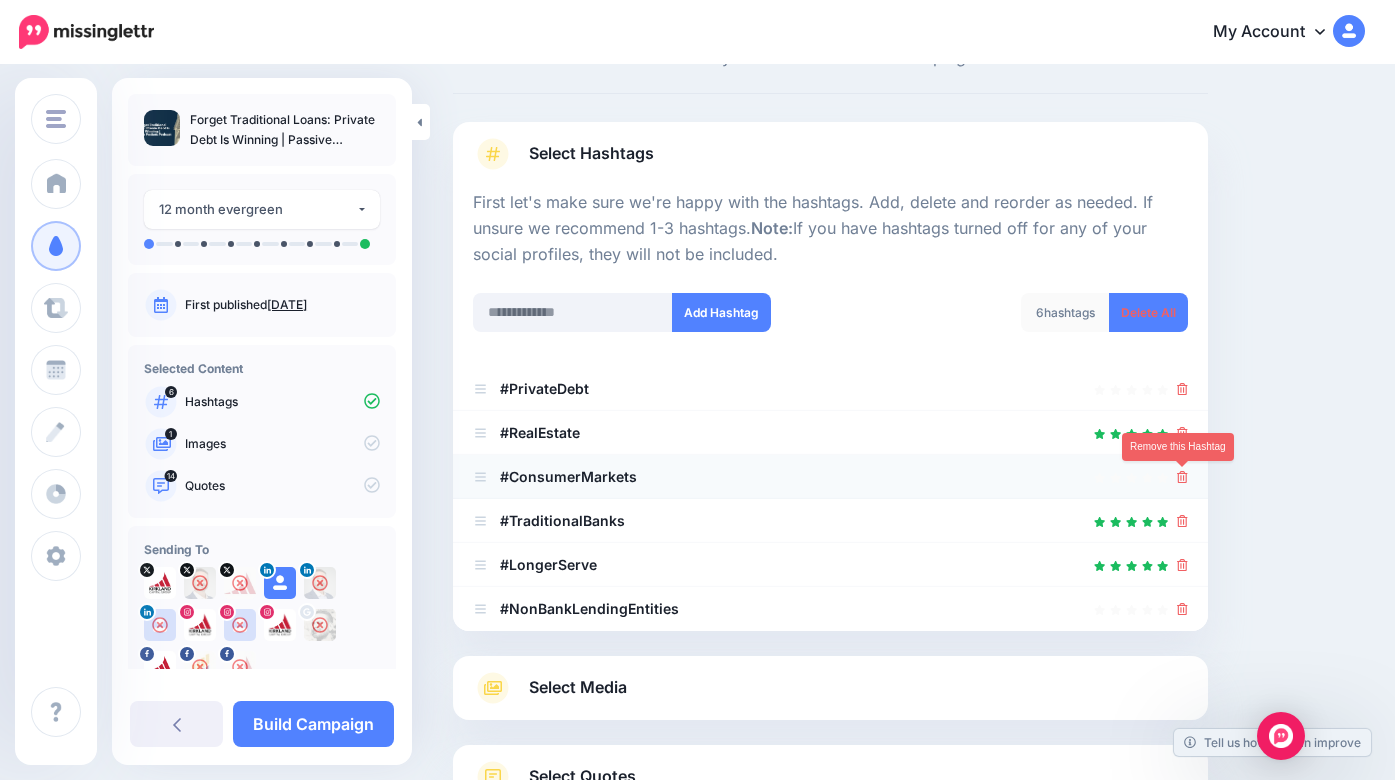 click 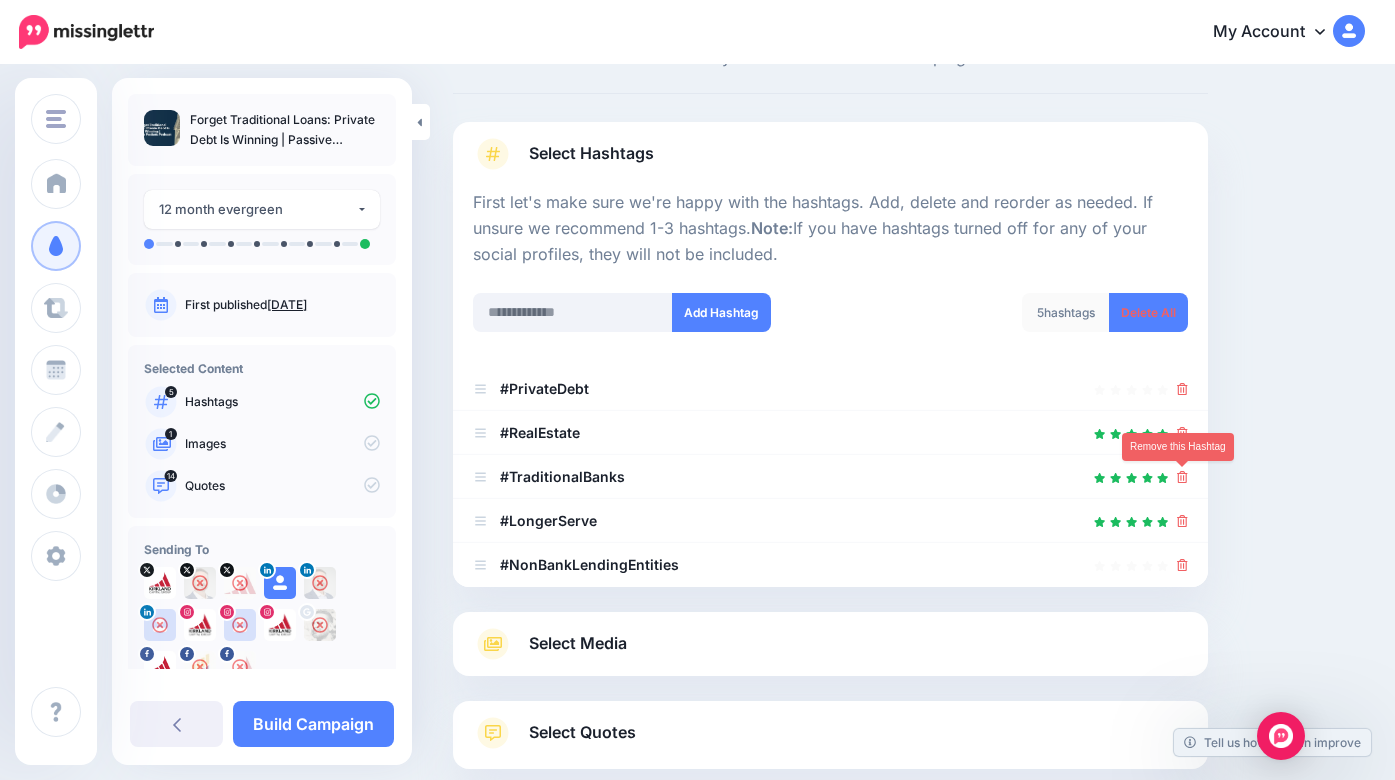 click 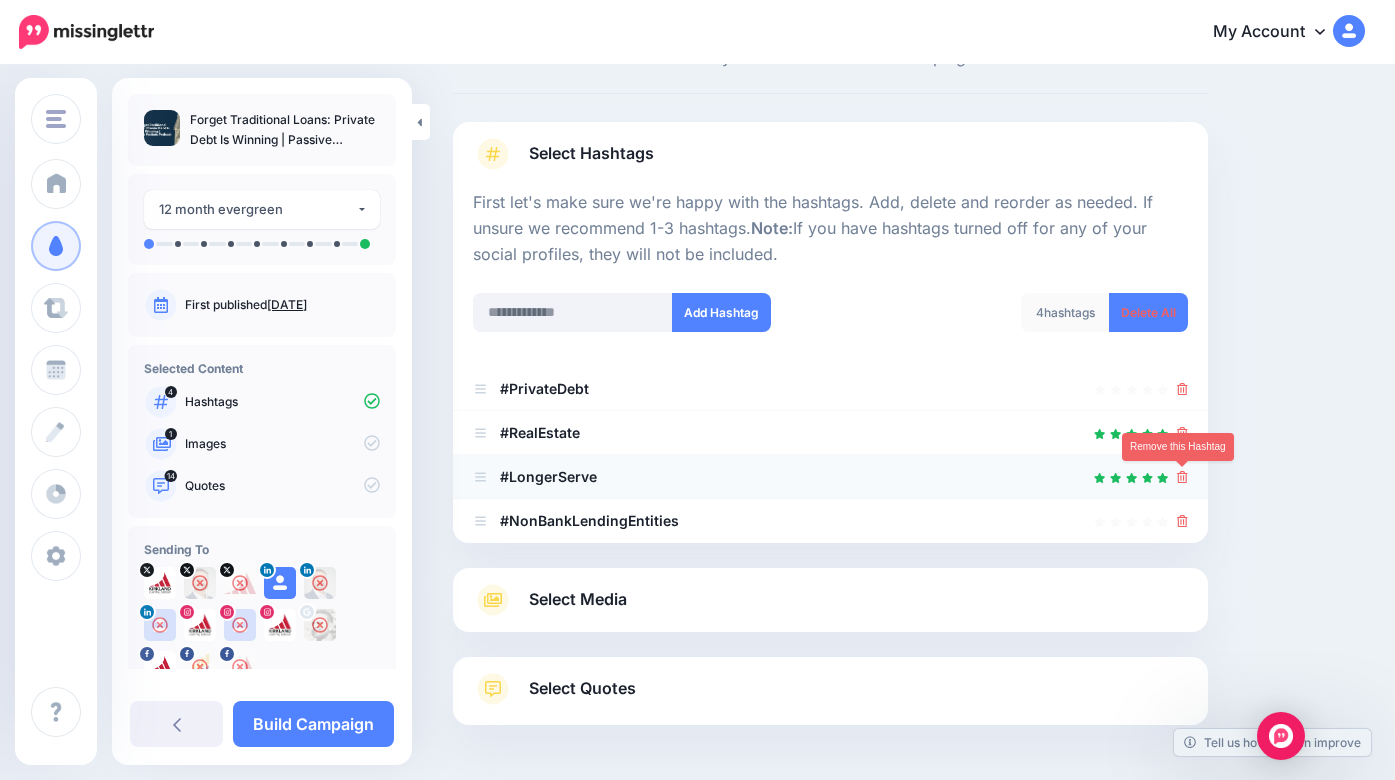 click 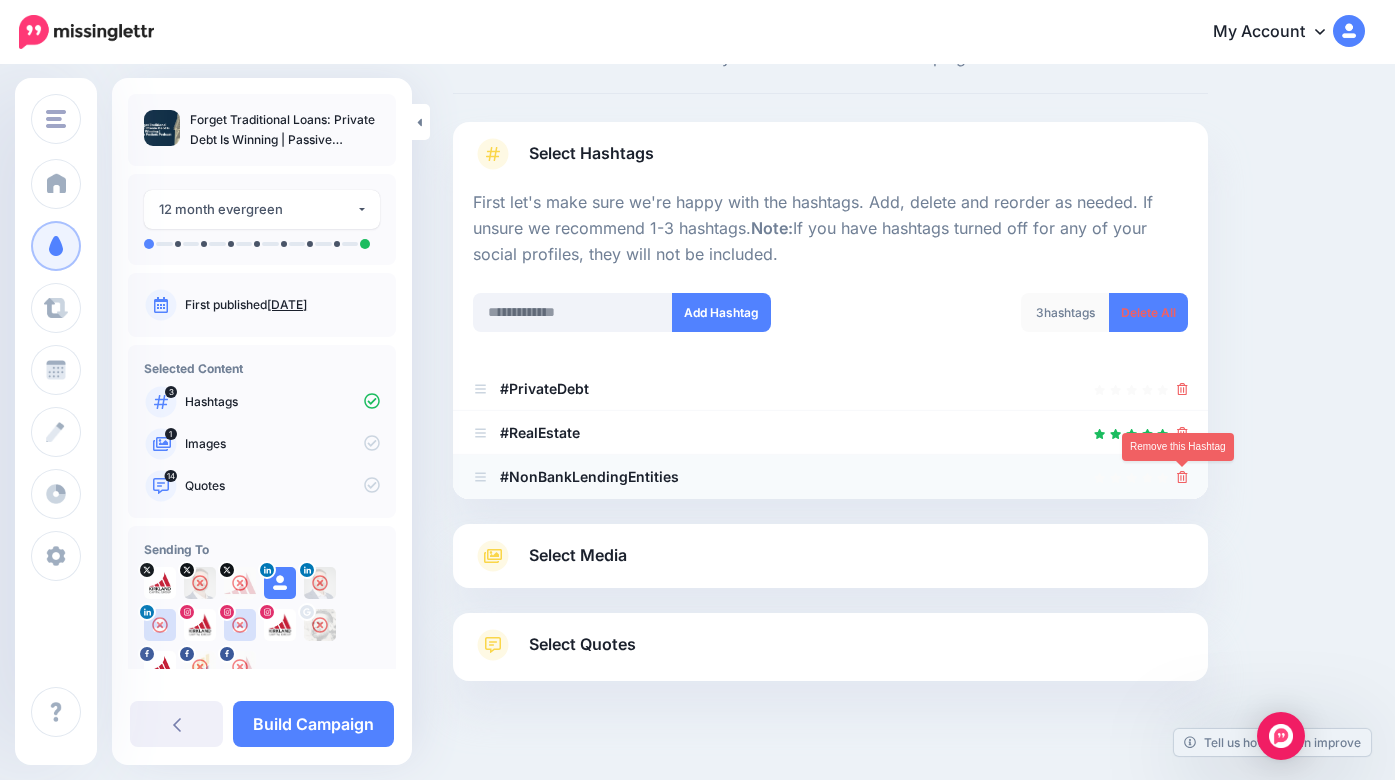 click 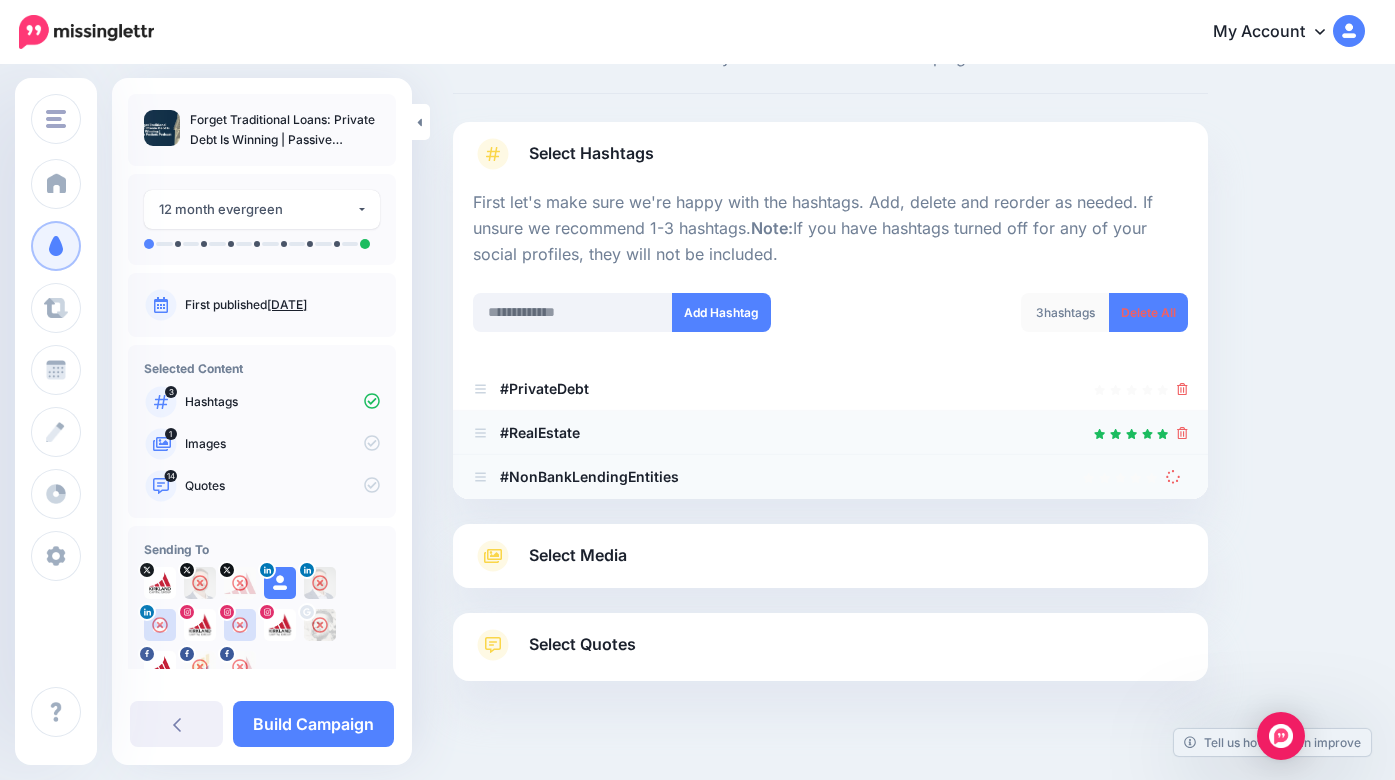 scroll, scrollTop: 68, scrollLeft: 0, axis: vertical 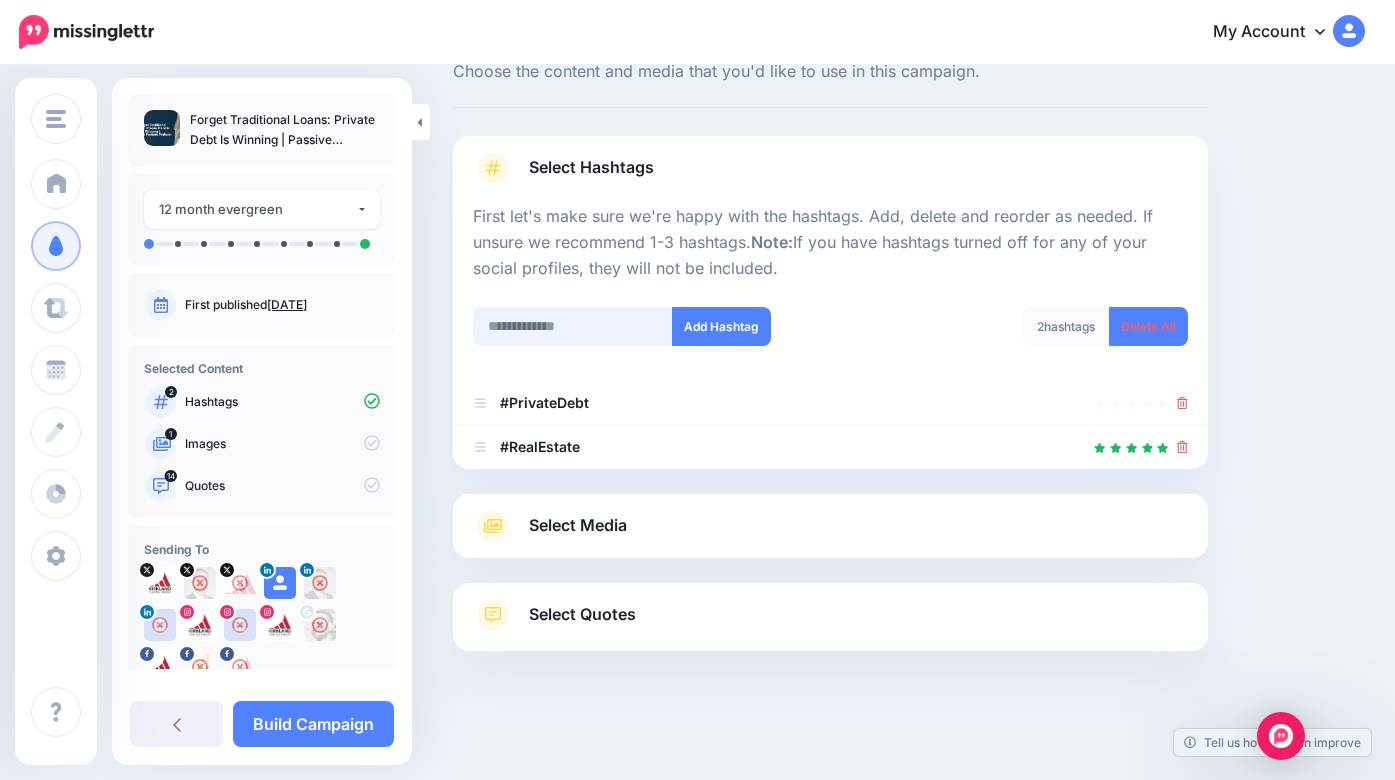 click at bounding box center (573, 326) 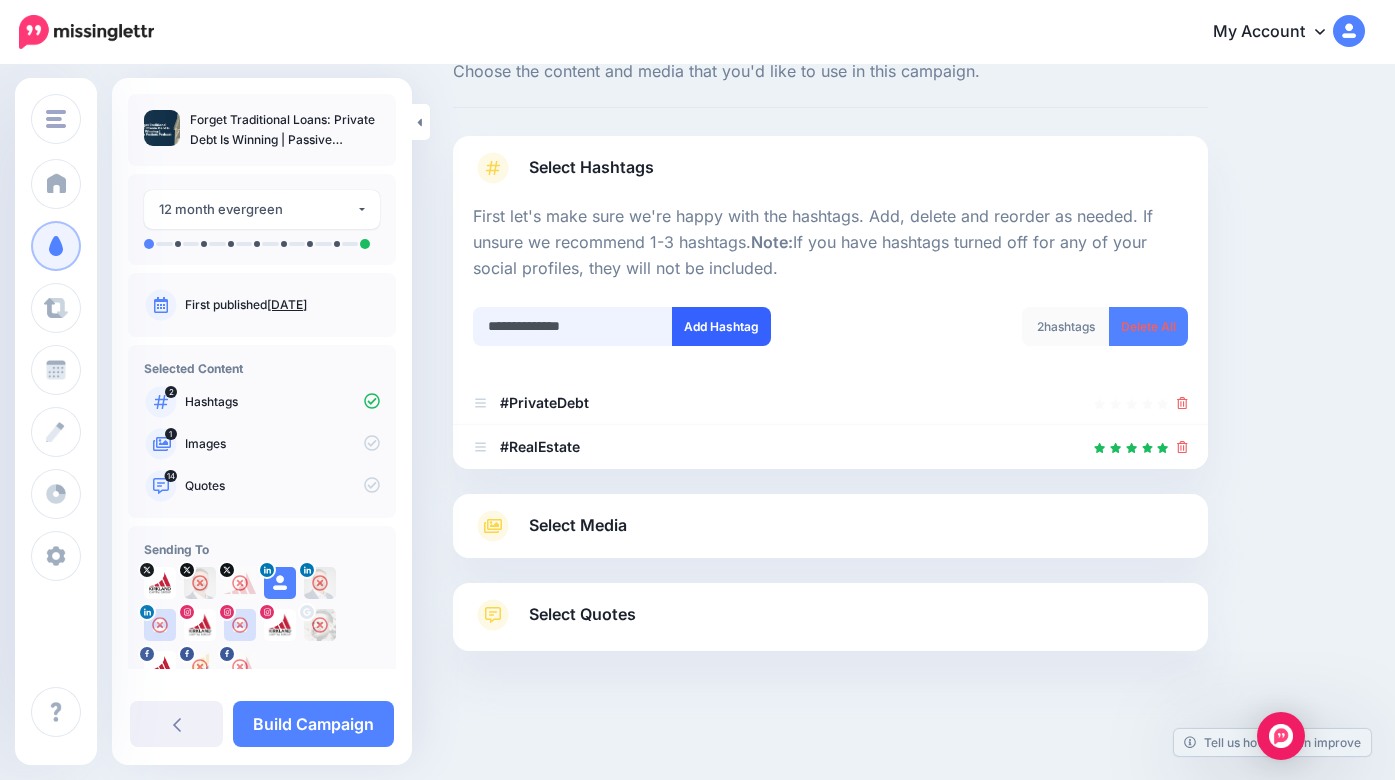 type on "**********" 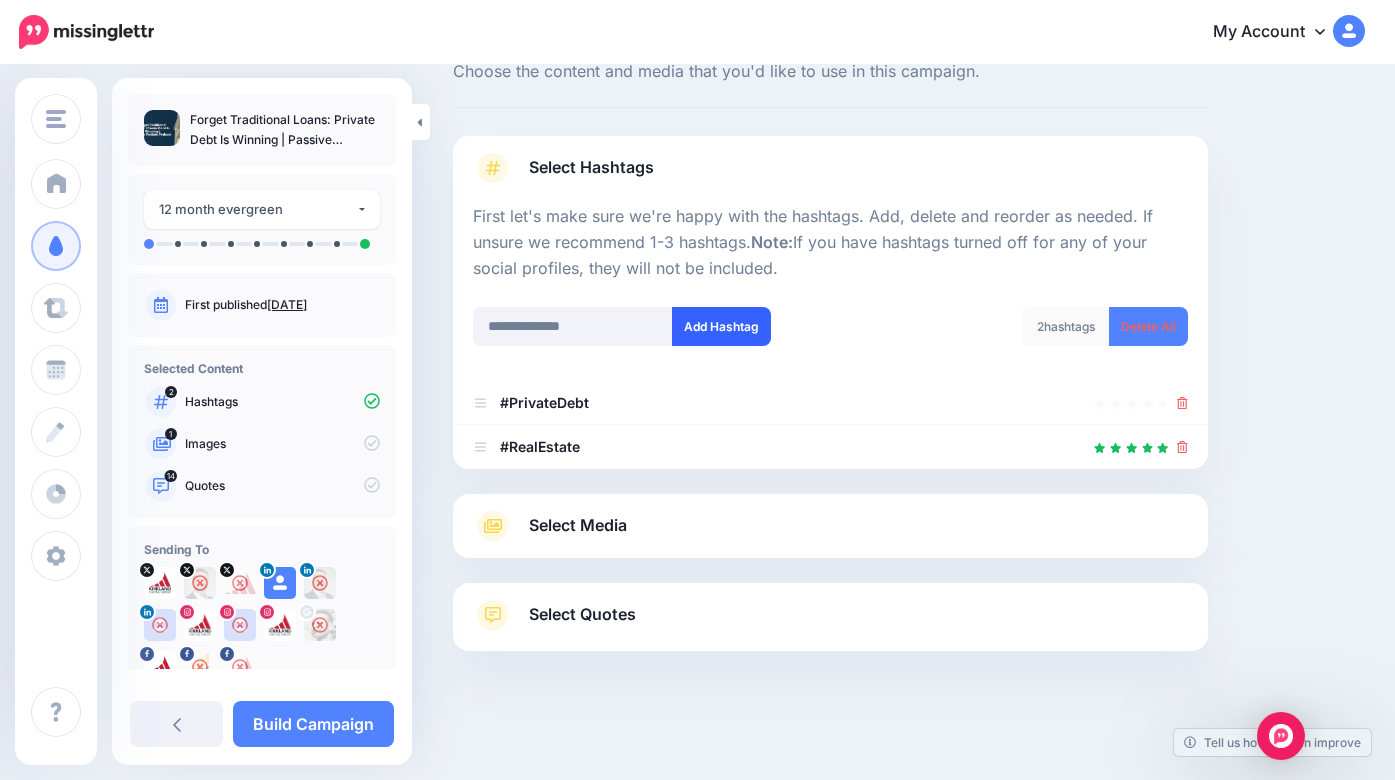 click on "Add Hashtag" at bounding box center (721, 326) 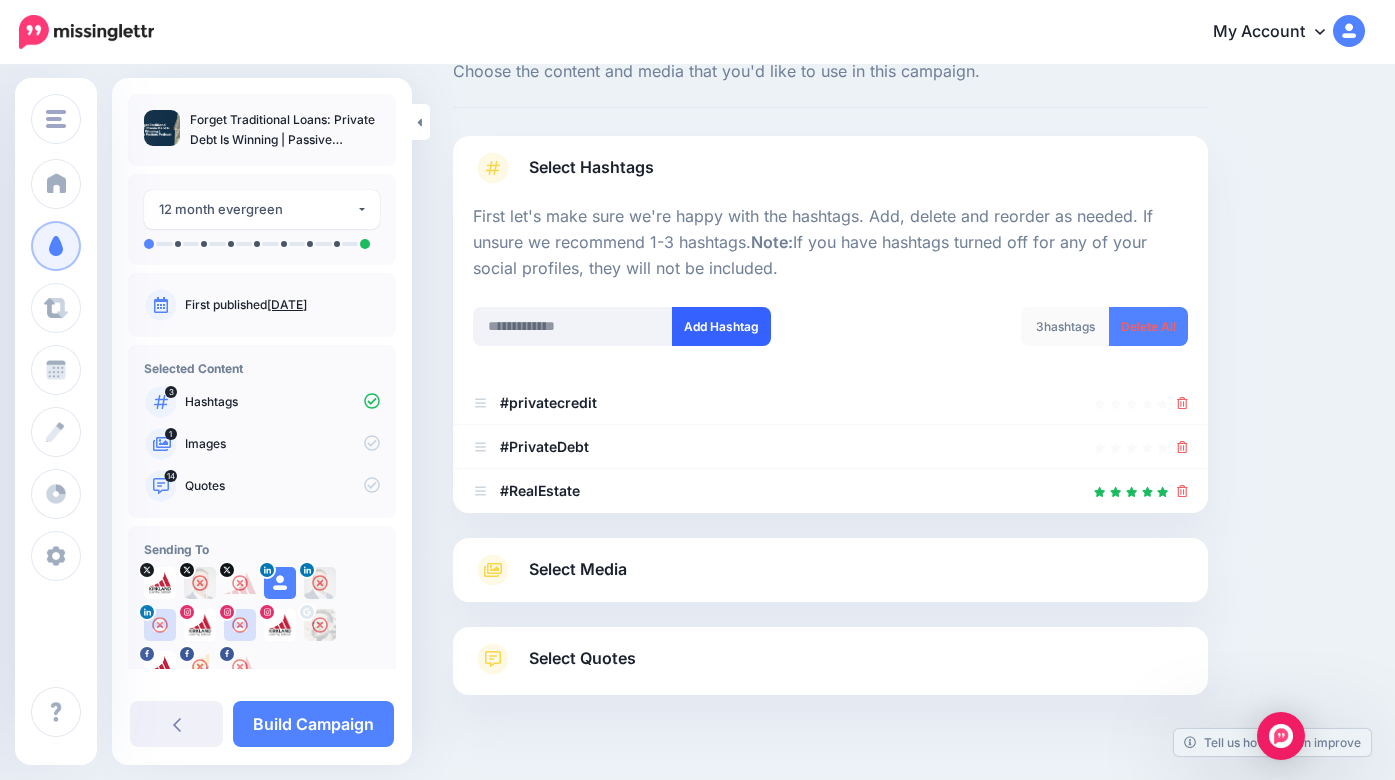 scroll, scrollTop: 112, scrollLeft: 0, axis: vertical 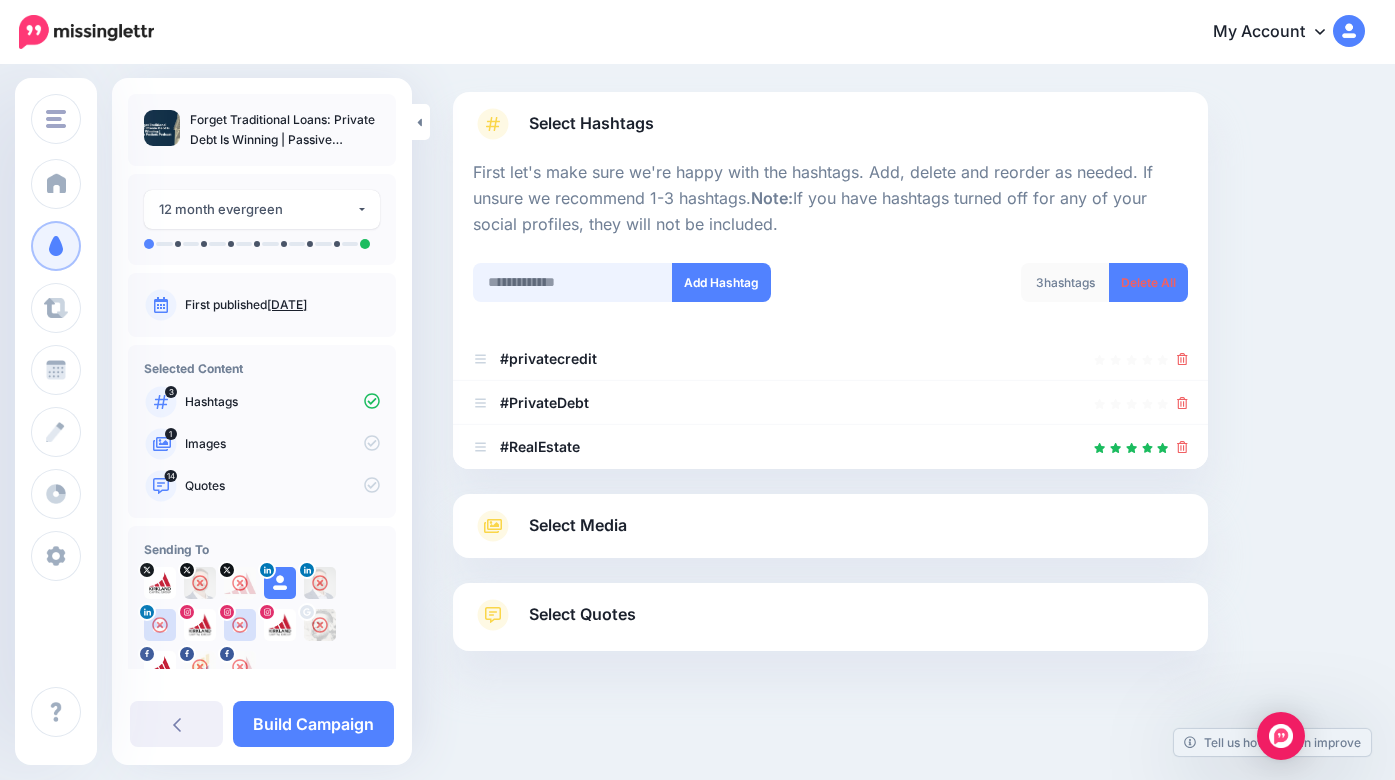 click at bounding box center (573, 282) 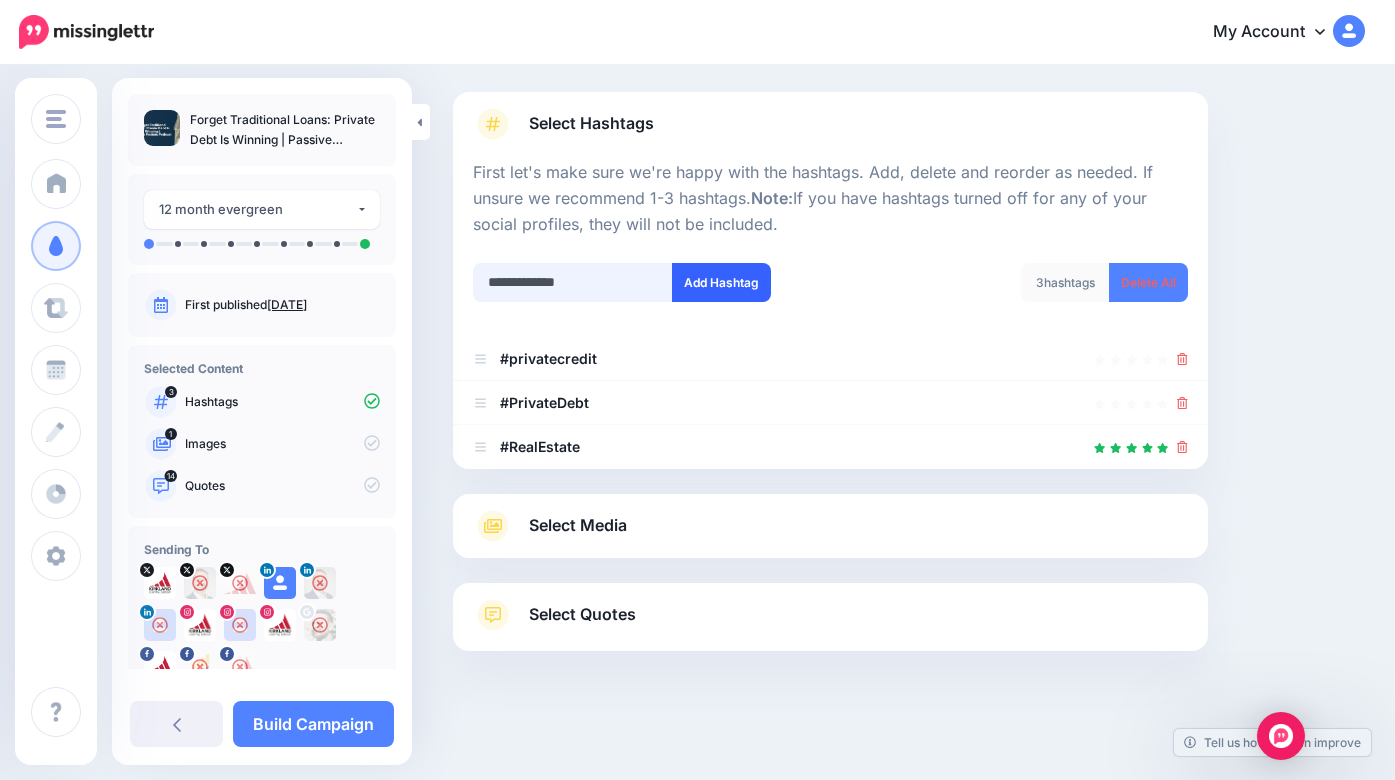 type on "**********" 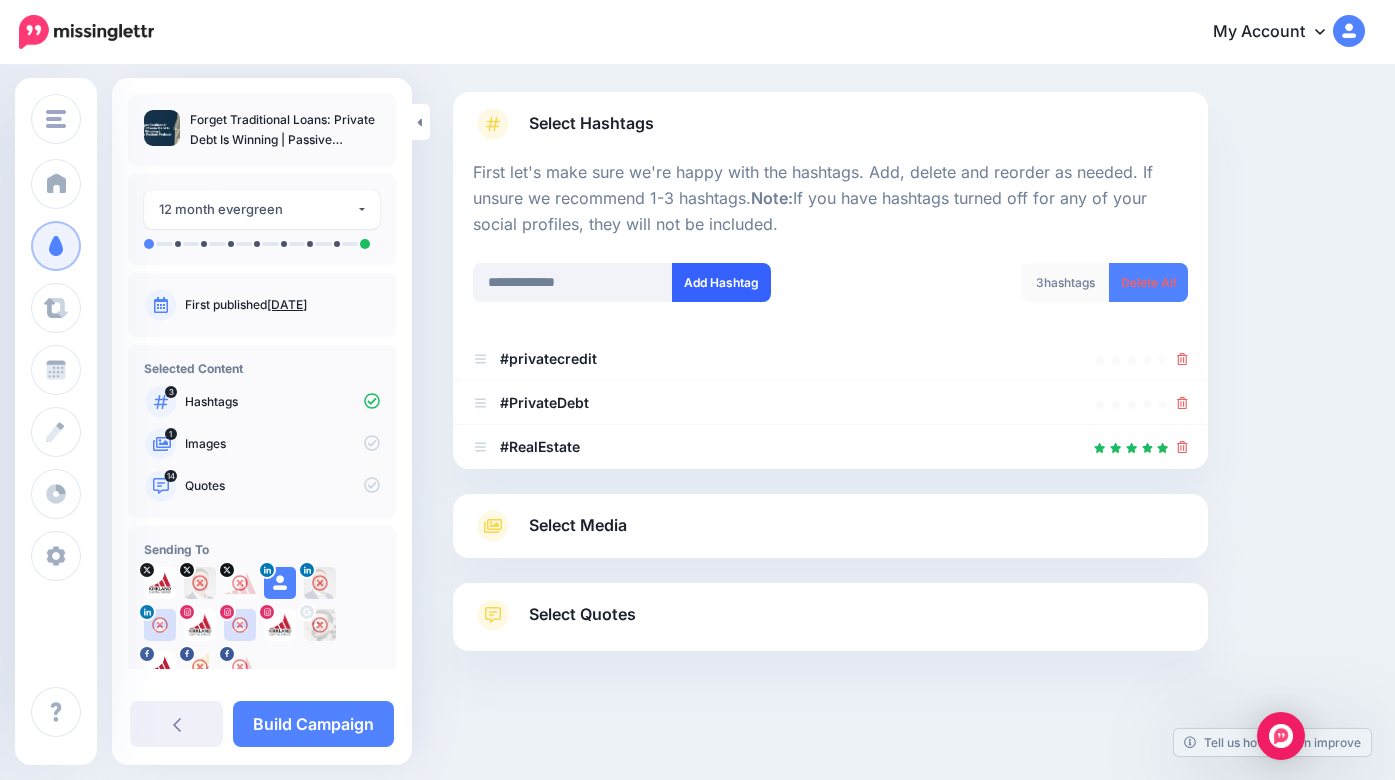 click on "Add Hashtag" at bounding box center [721, 282] 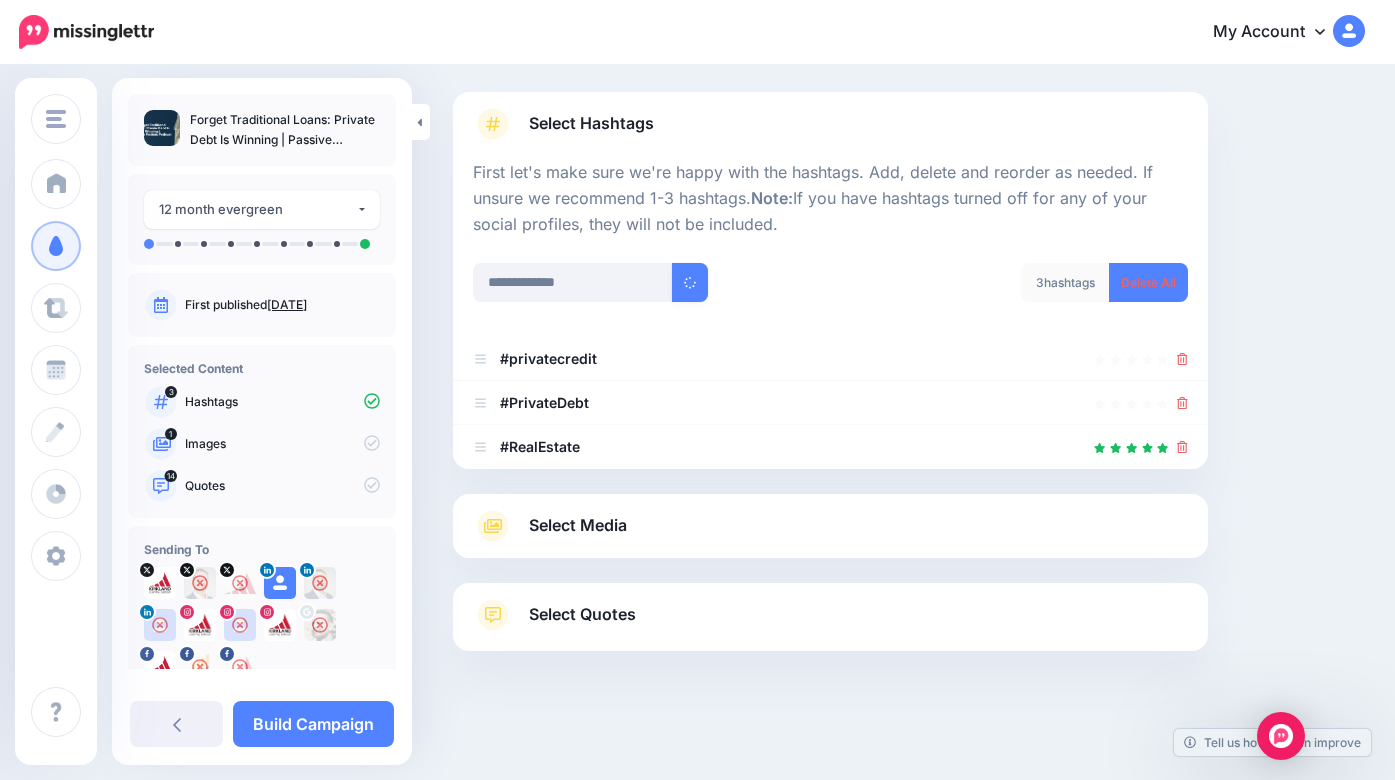 type 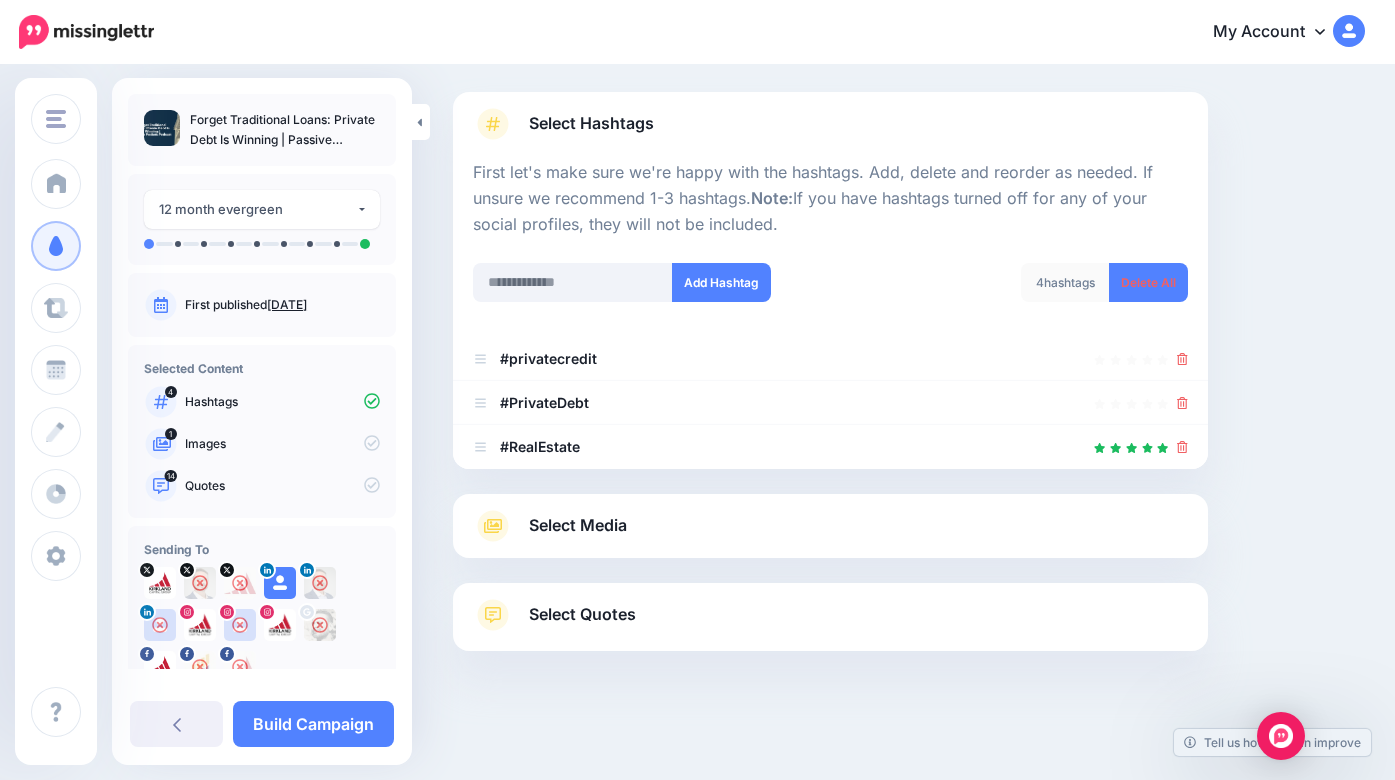 click on "Select Quotes" at bounding box center (582, 614) 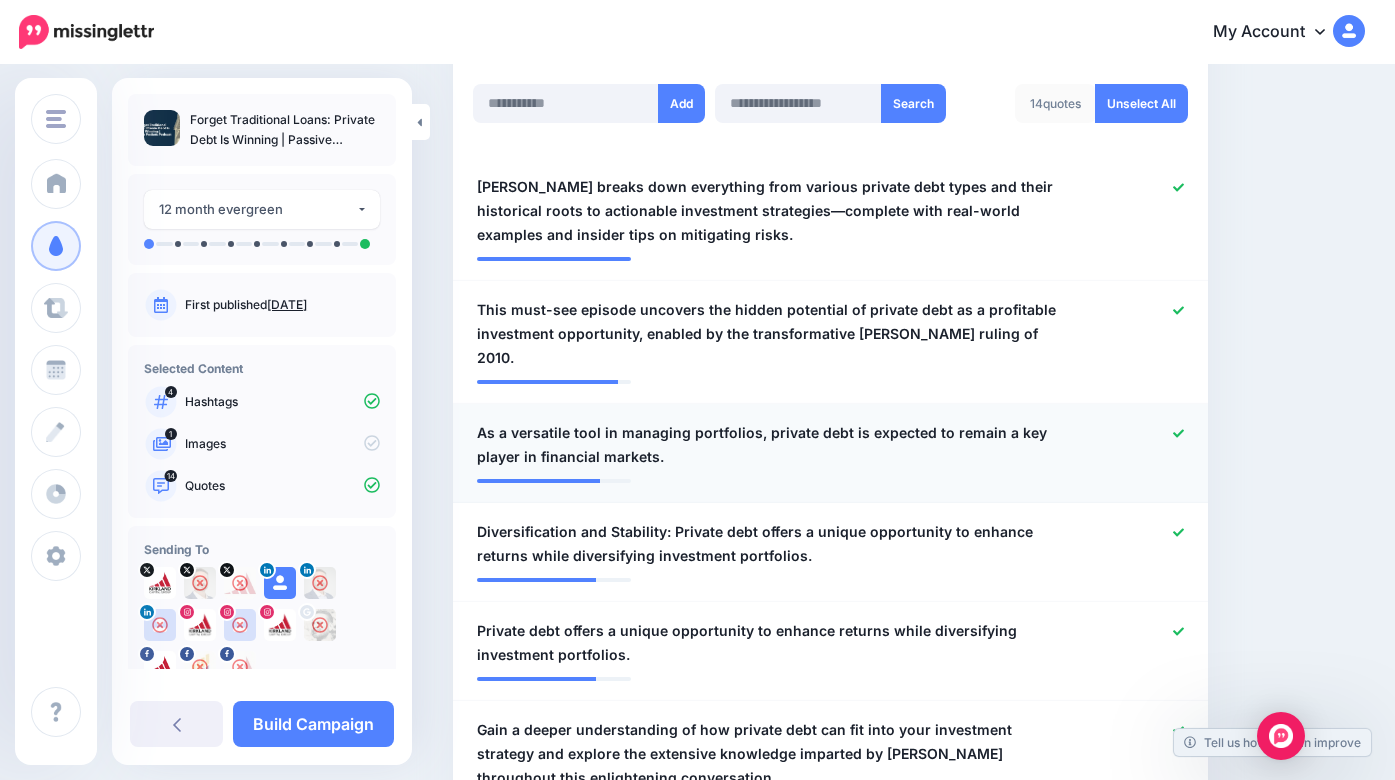 scroll, scrollTop: 562, scrollLeft: 0, axis: vertical 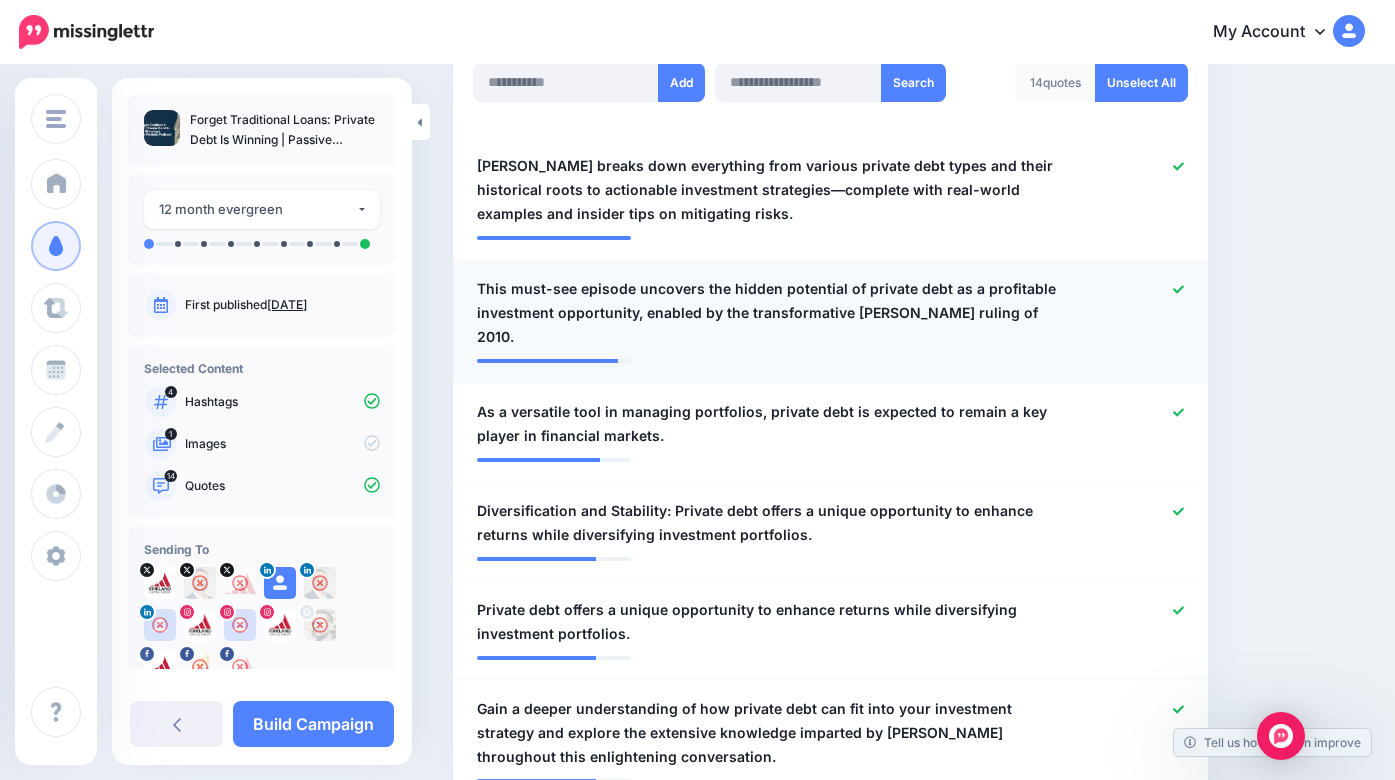 click at bounding box center (1178, 290) 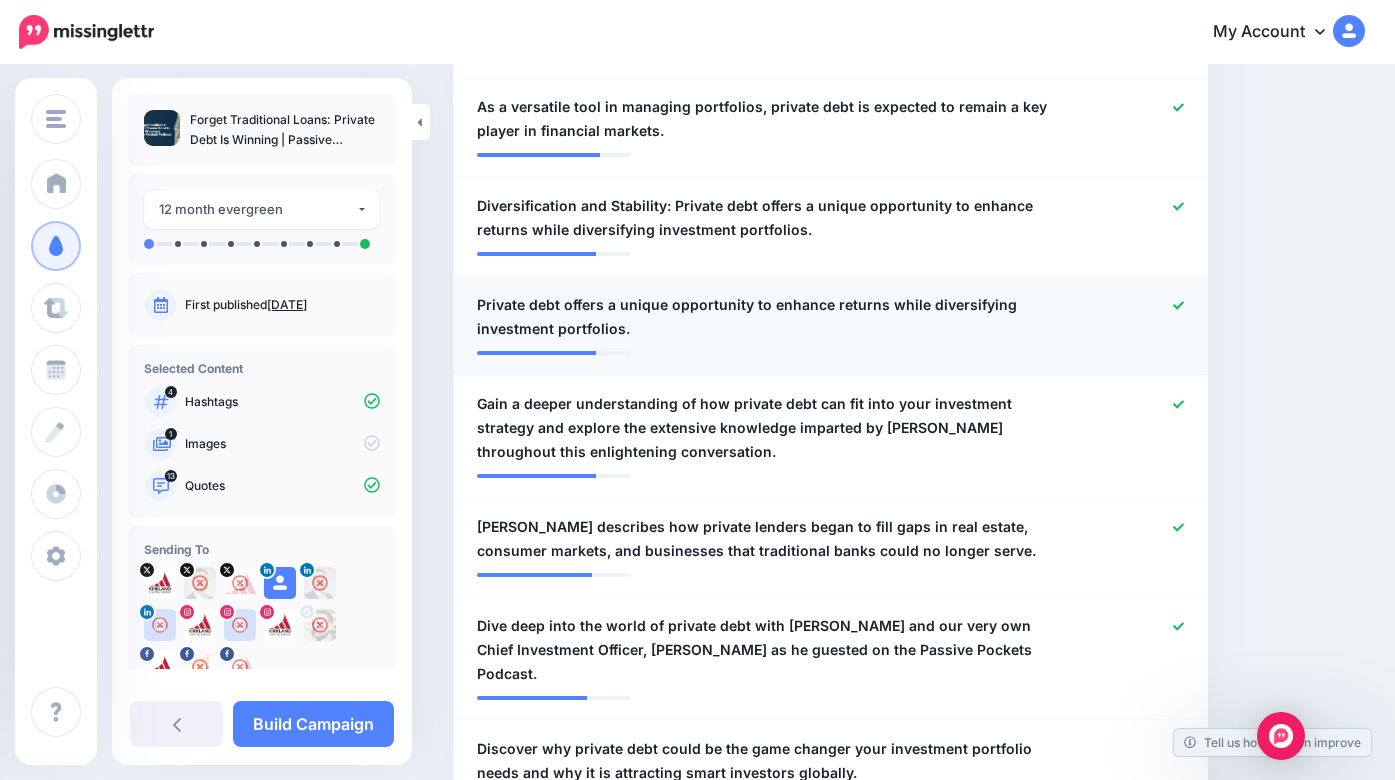 scroll, scrollTop: 846, scrollLeft: 0, axis: vertical 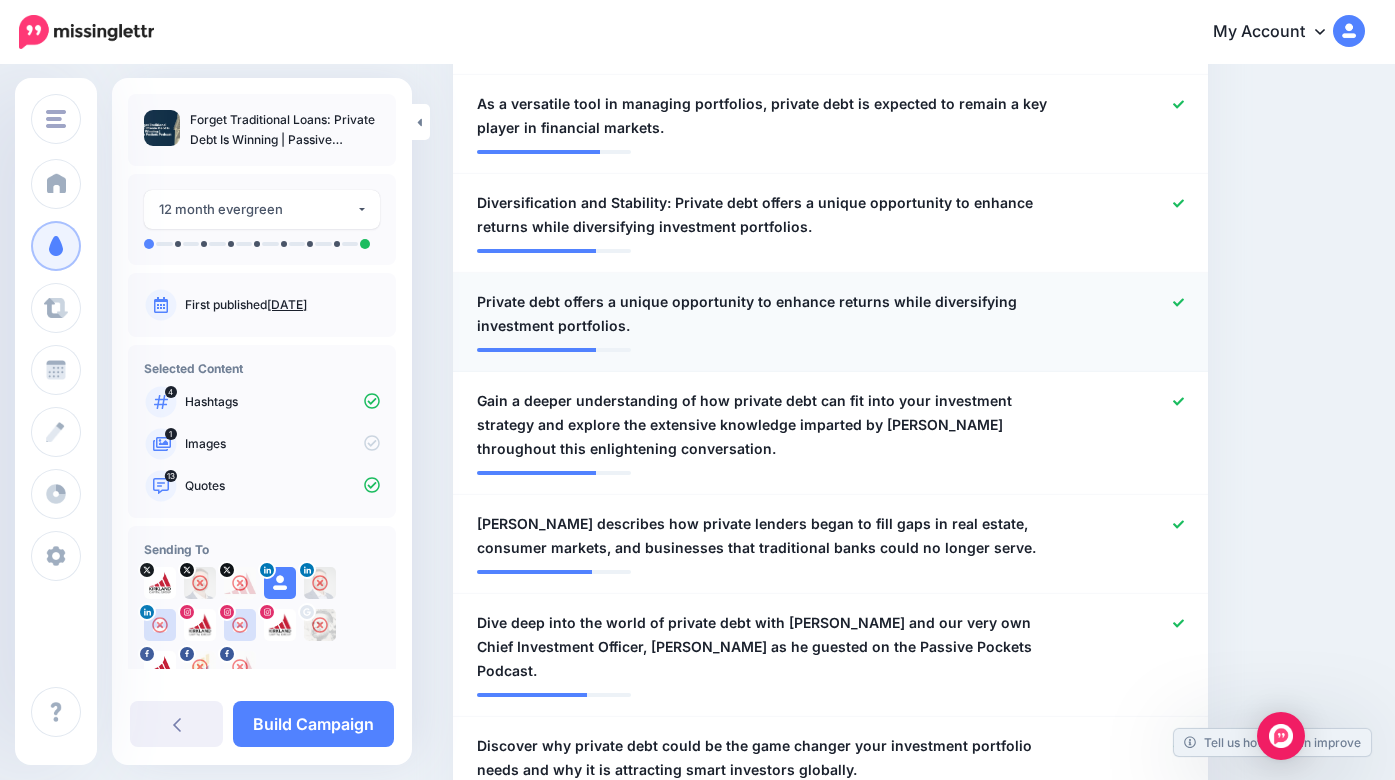 click 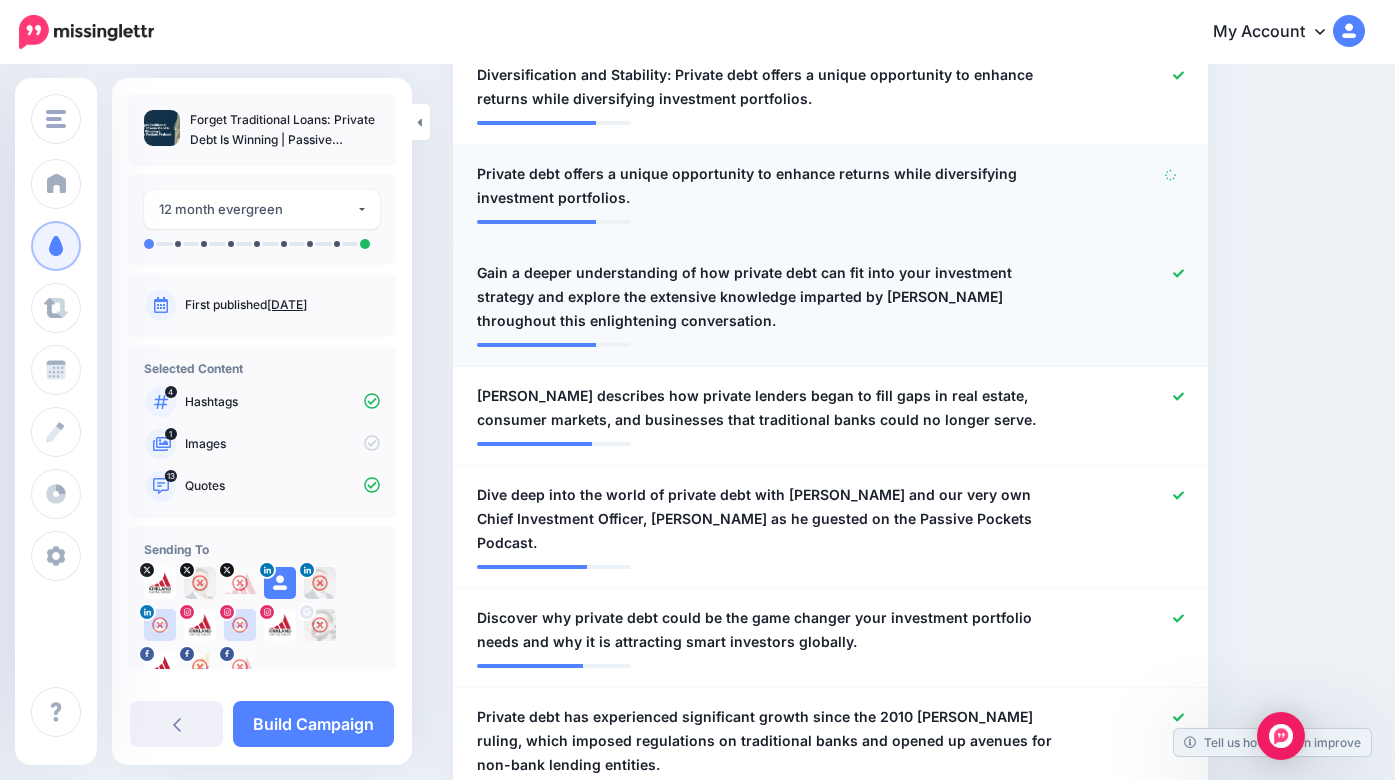 scroll, scrollTop: 986, scrollLeft: 0, axis: vertical 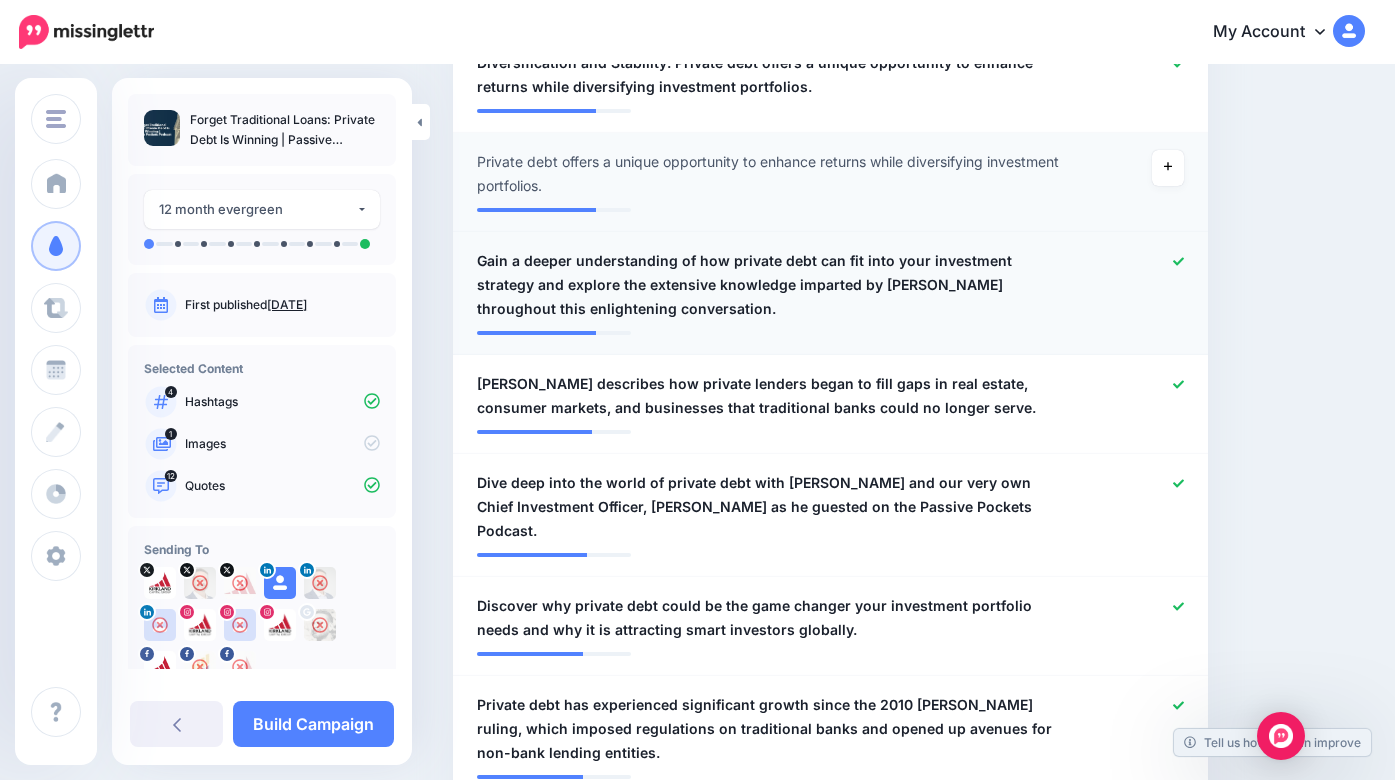 click 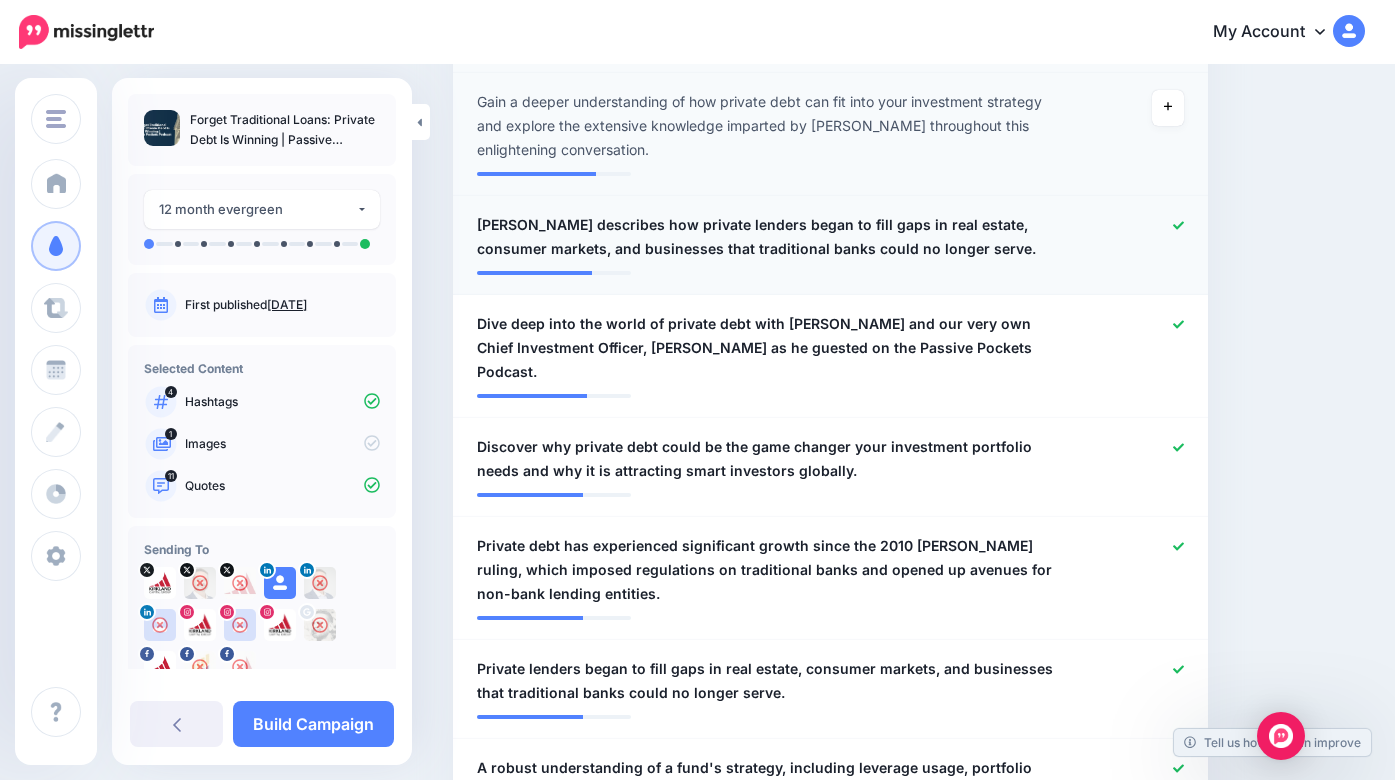 scroll, scrollTop: 1156, scrollLeft: 0, axis: vertical 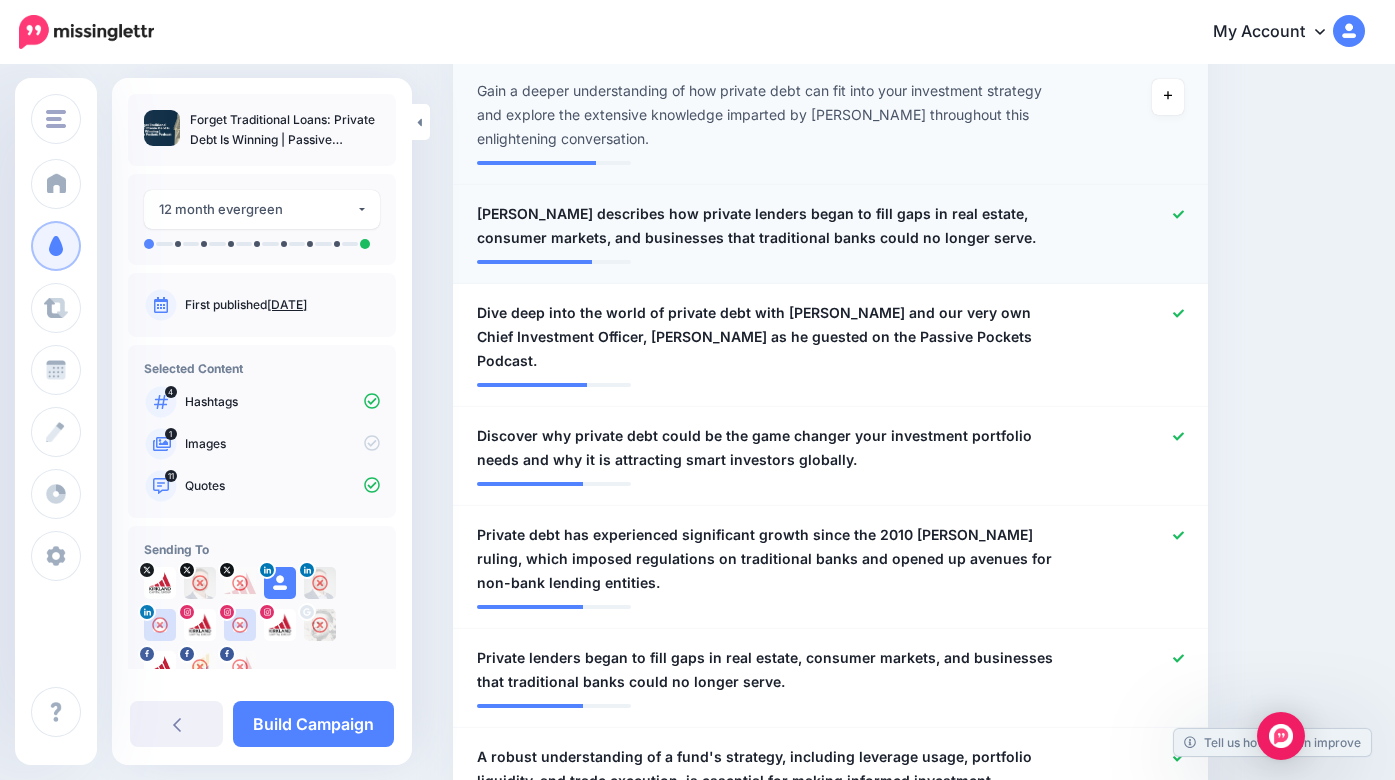 click on "Chris describes how private lenders began to fill gaps in real estate, consumer markets, and businesses that traditional banks could no longer serve." at bounding box center (769, 226) 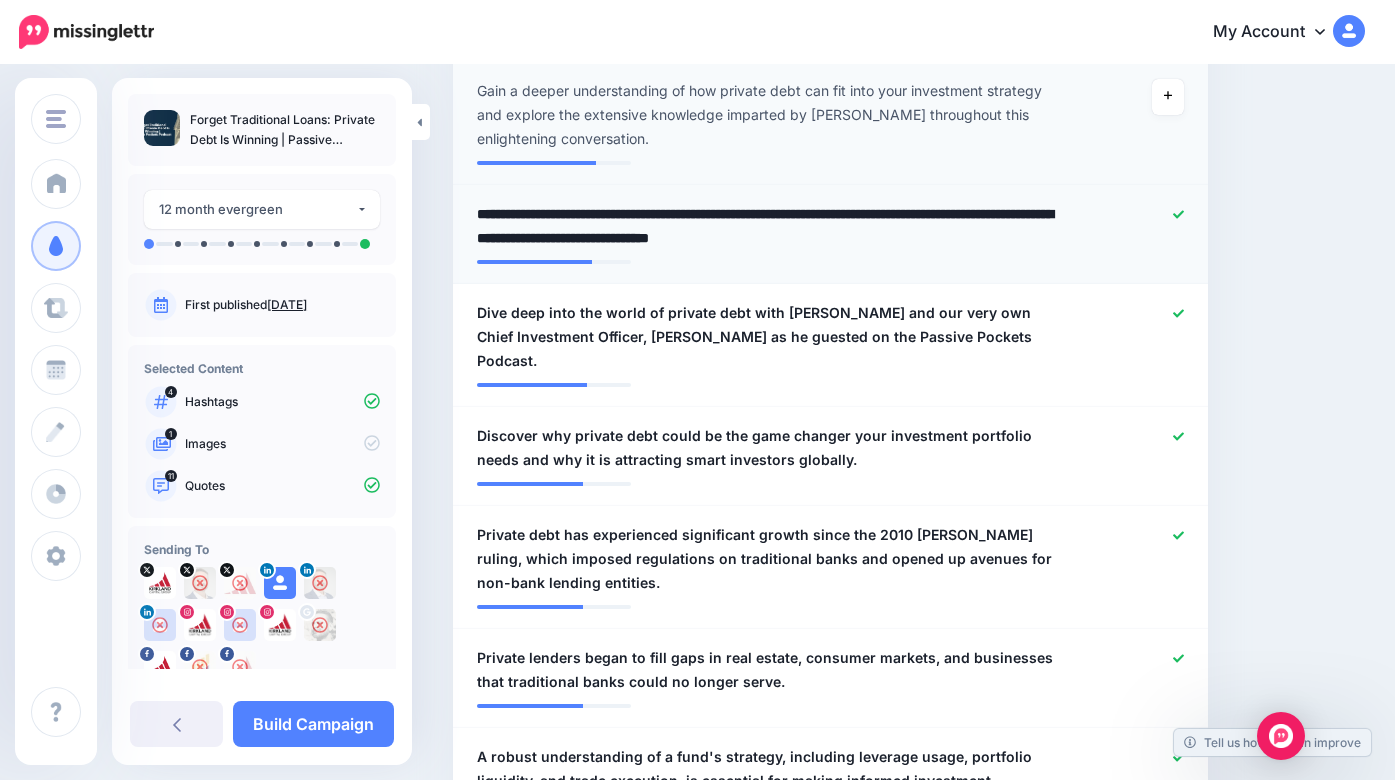 drag, startPoint x: 619, startPoint y: 209, endPoint x: 457, endPoint y: 208, distance: 162.00308 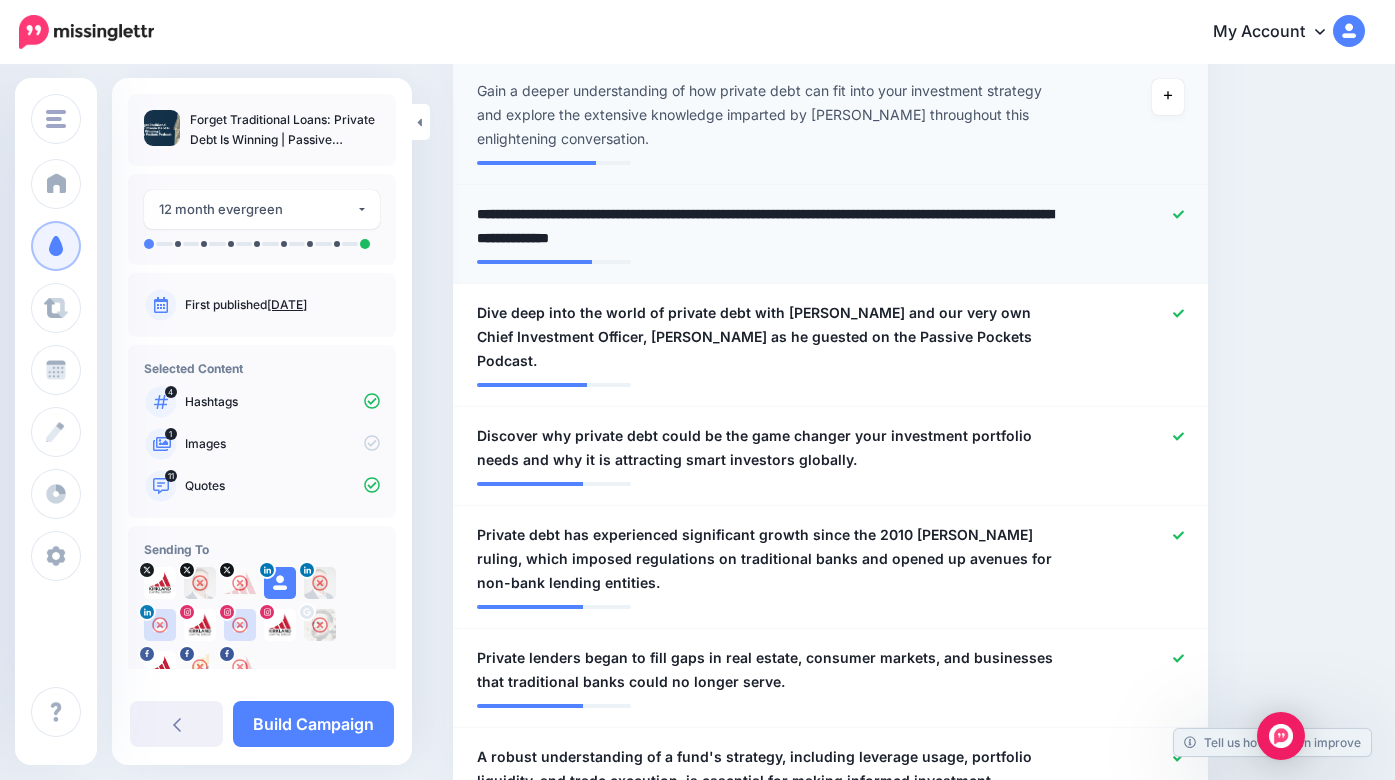 type on "**********" 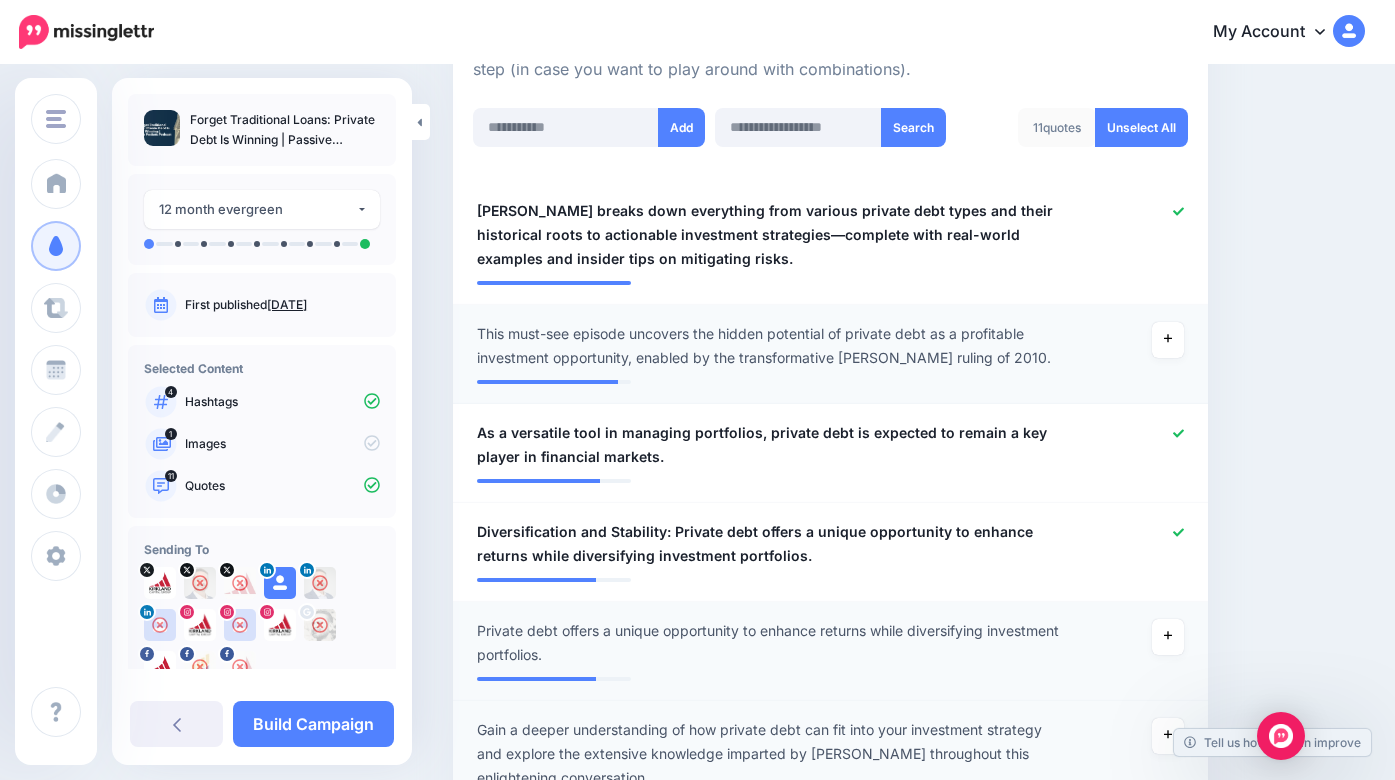 scroll, scrollTop: 510, scrollLeft: 0, axis: vertical 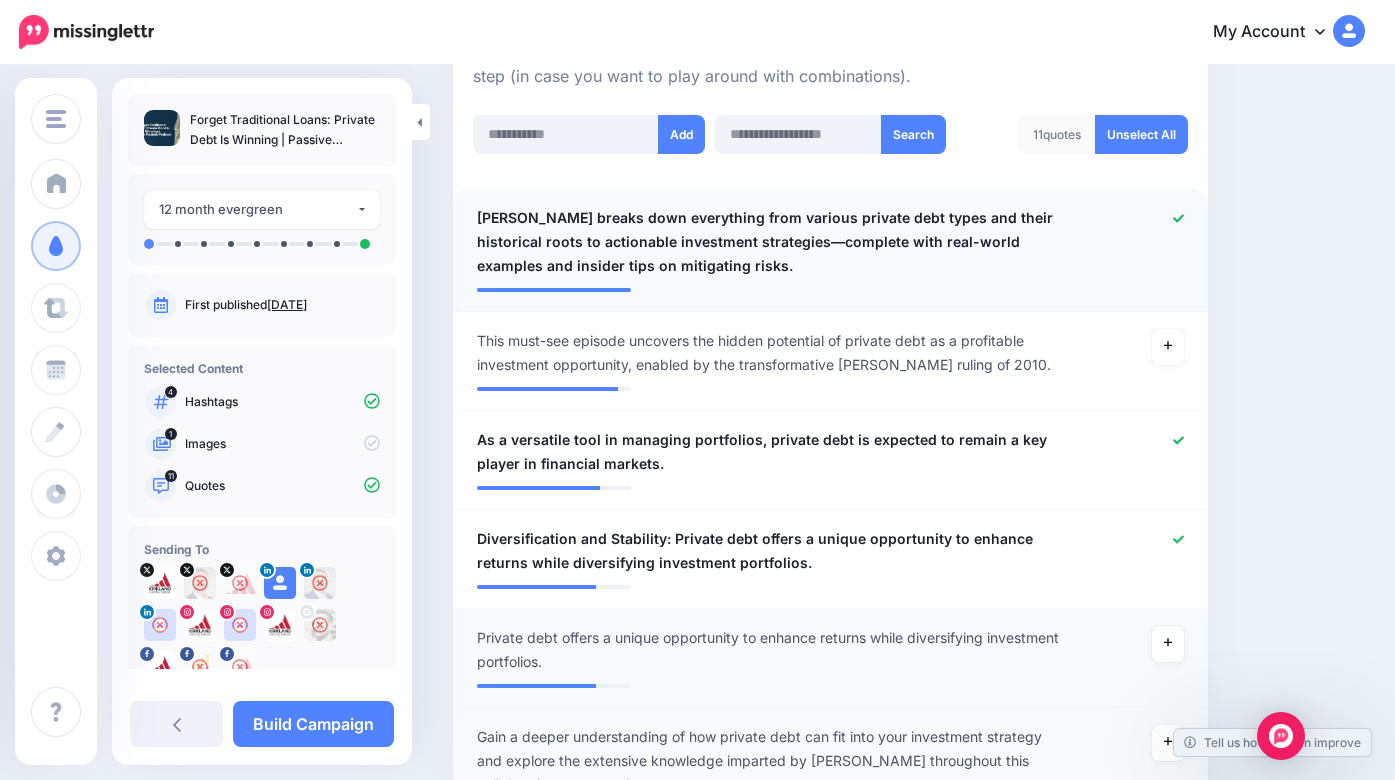 click on "Chris breaks down everything from various private debt types and their historical roots to actionable investment strategies—complete with real-world examples and insider tips on mitigating risks." at bounding box center (769, 242) 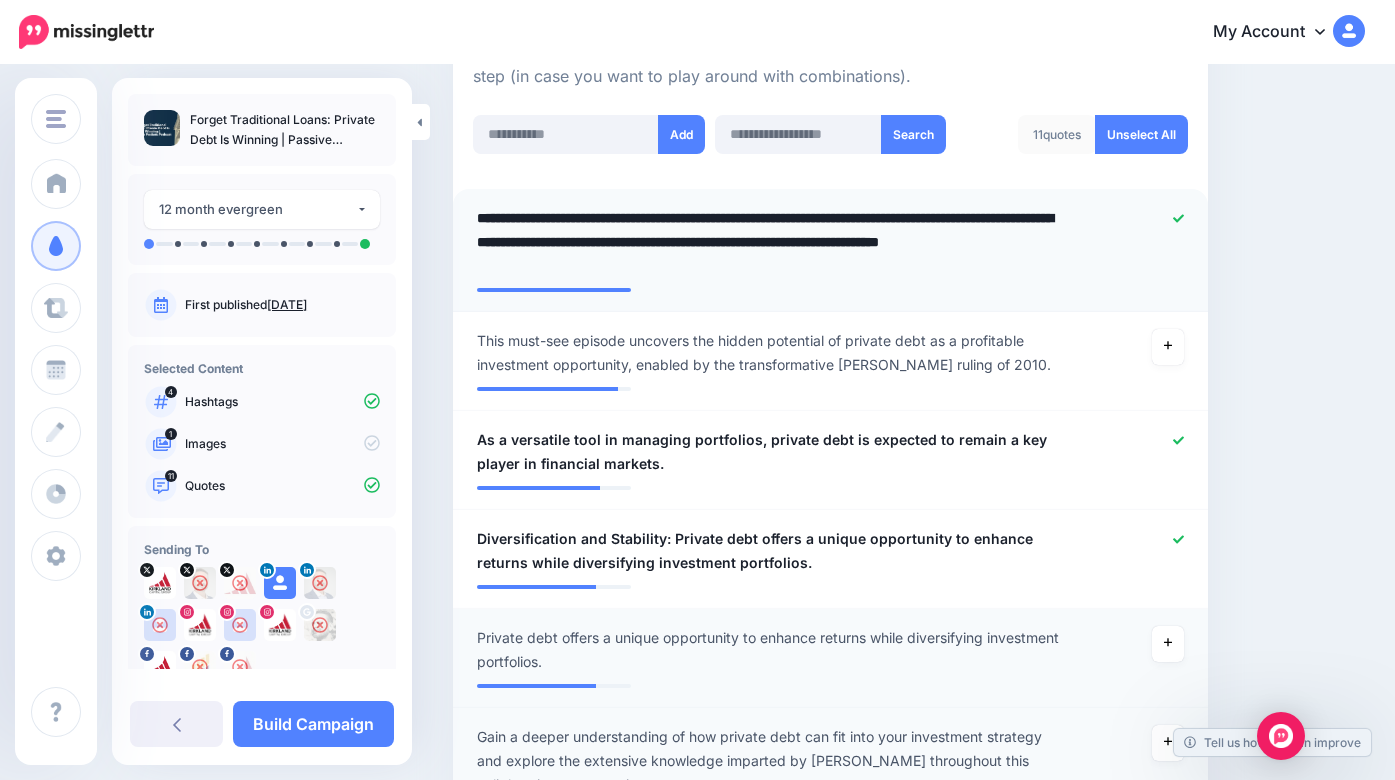 drag, startPoint x: 606, startPoint y: 223, endPoint x: 461, endPoint y: 222, distance: 145.00345 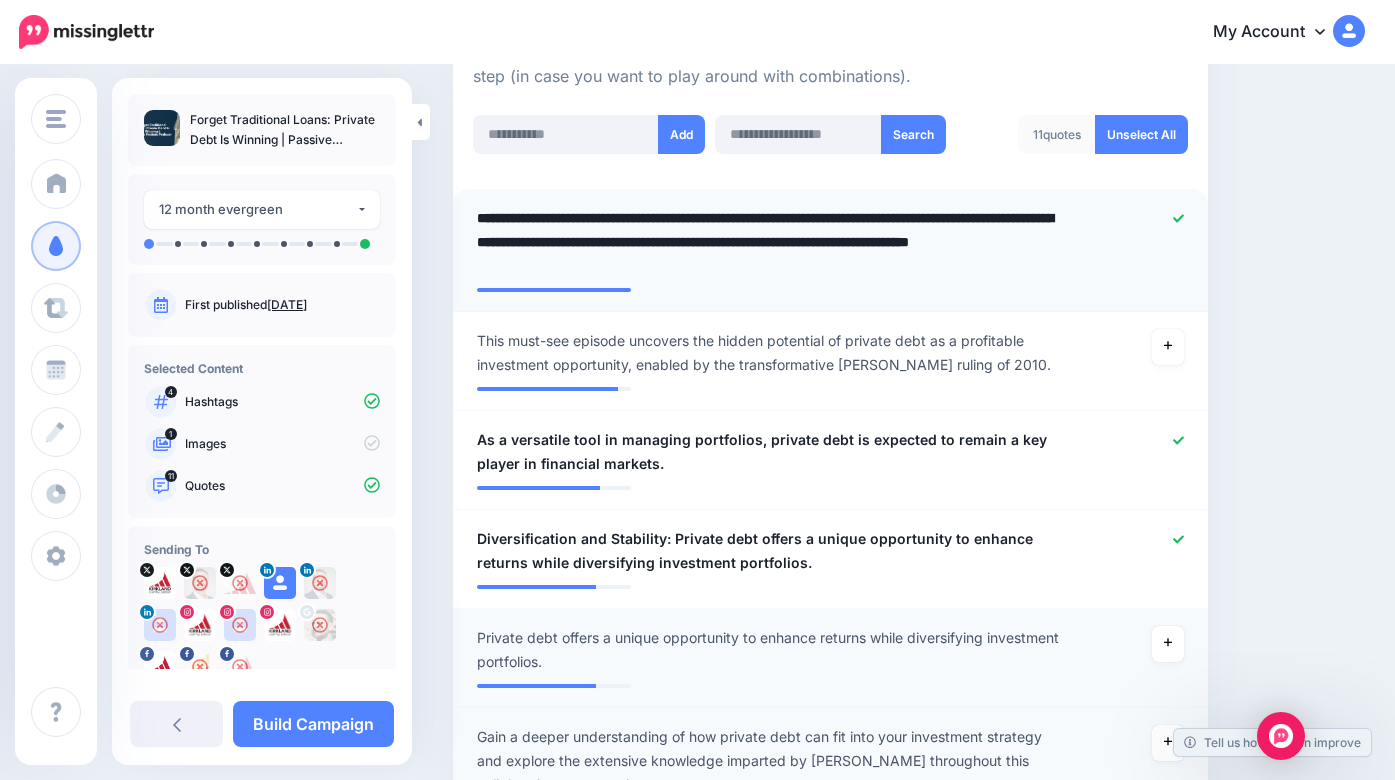 type on "**********" 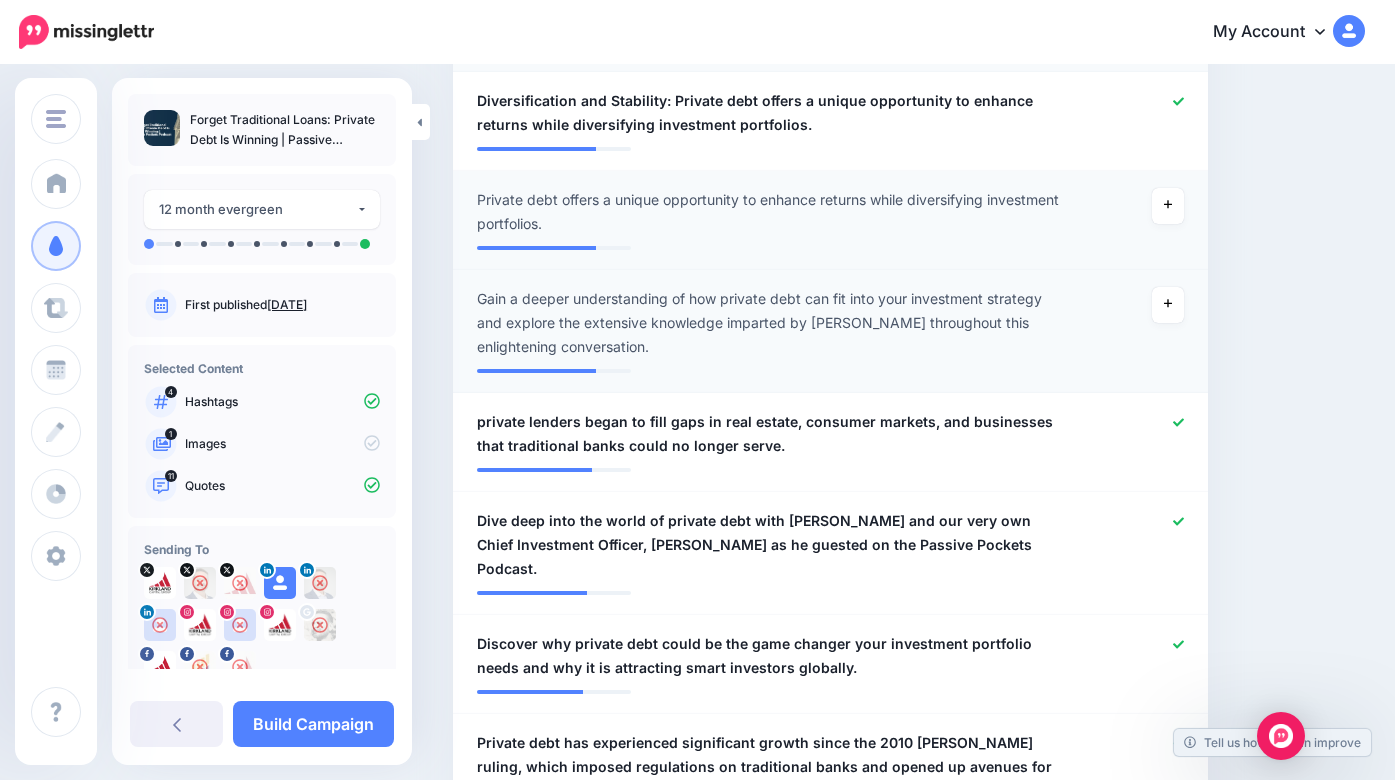 scroll, scrollTop: 953, scrollLeft: 0, axis: vertical 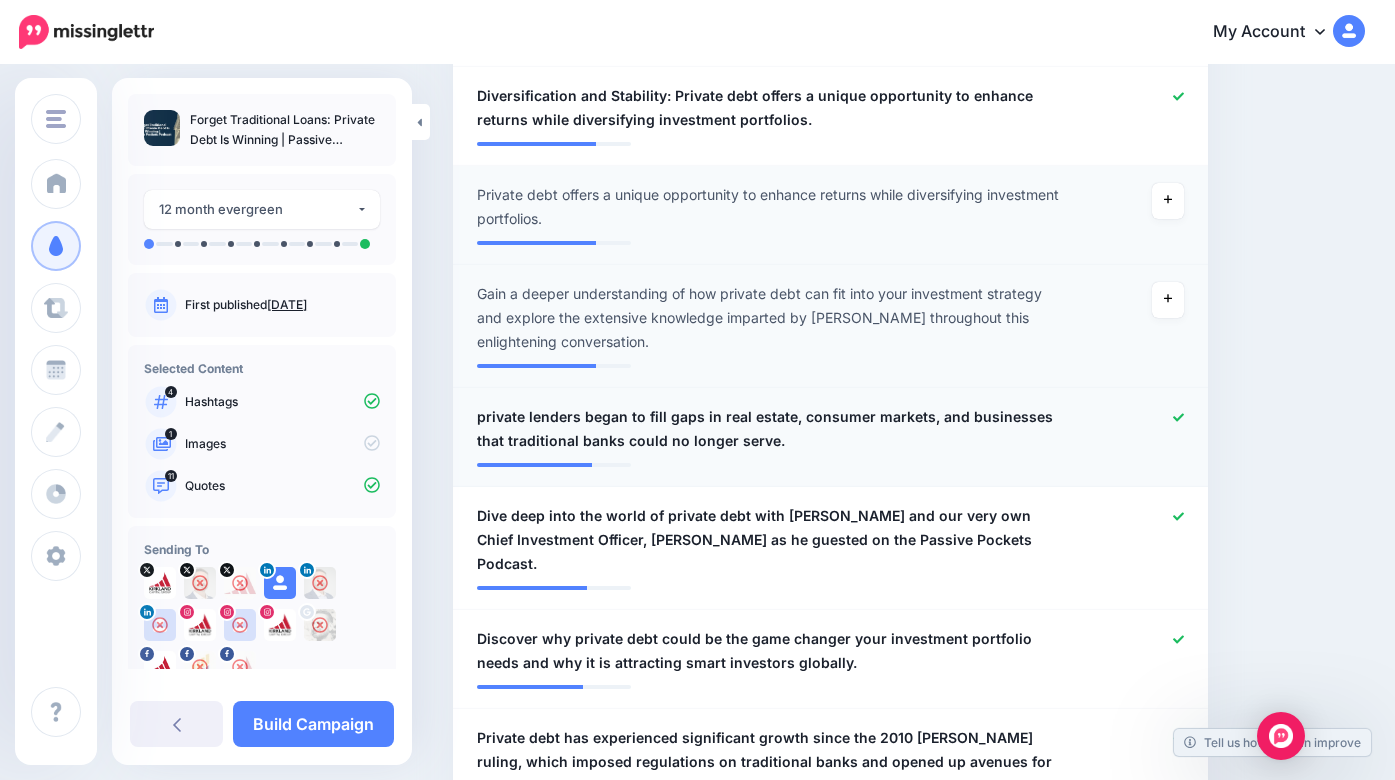 click on "private lenders began to fill gaps in real estate, consumer markets, and businesses that traditional banks could no longer serve." at bounding box center (769, 429) 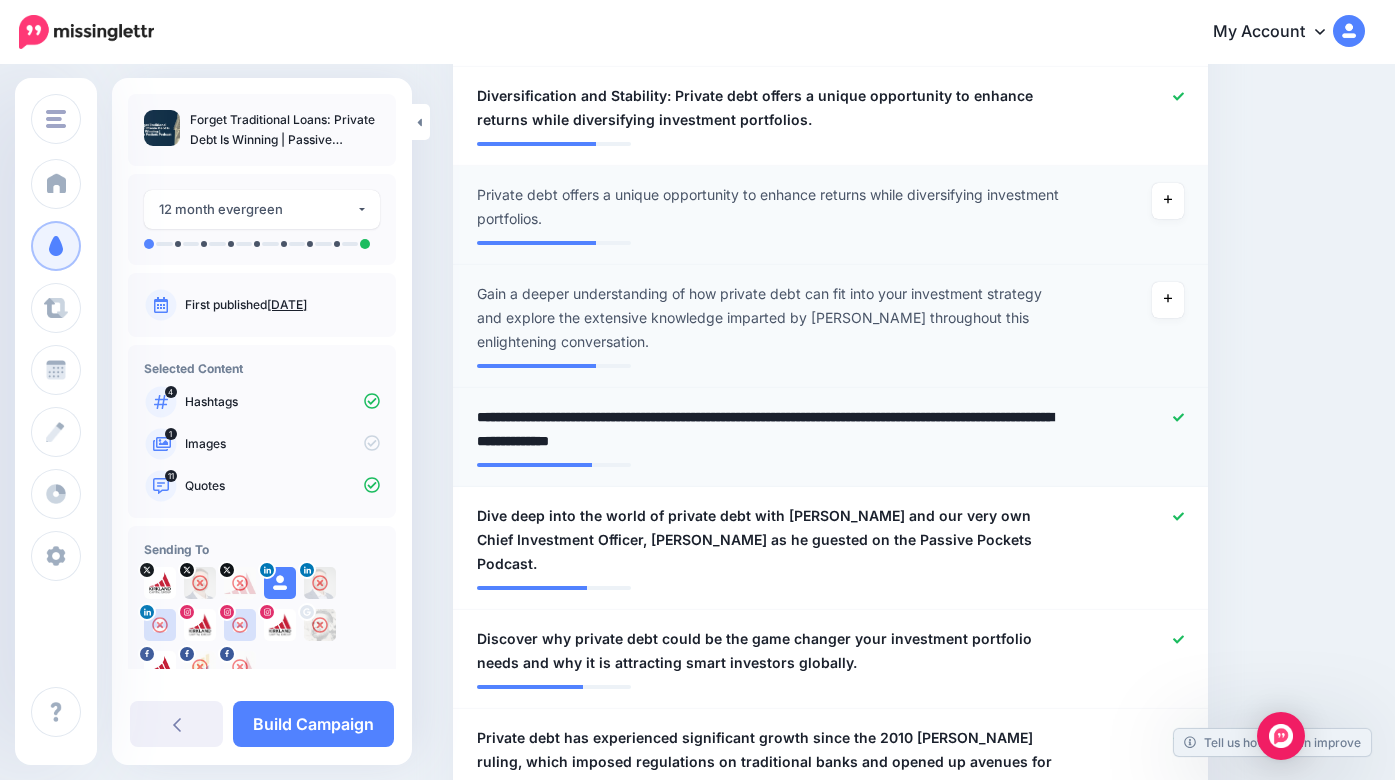 click on "**********" at bounding box center (769, 429) 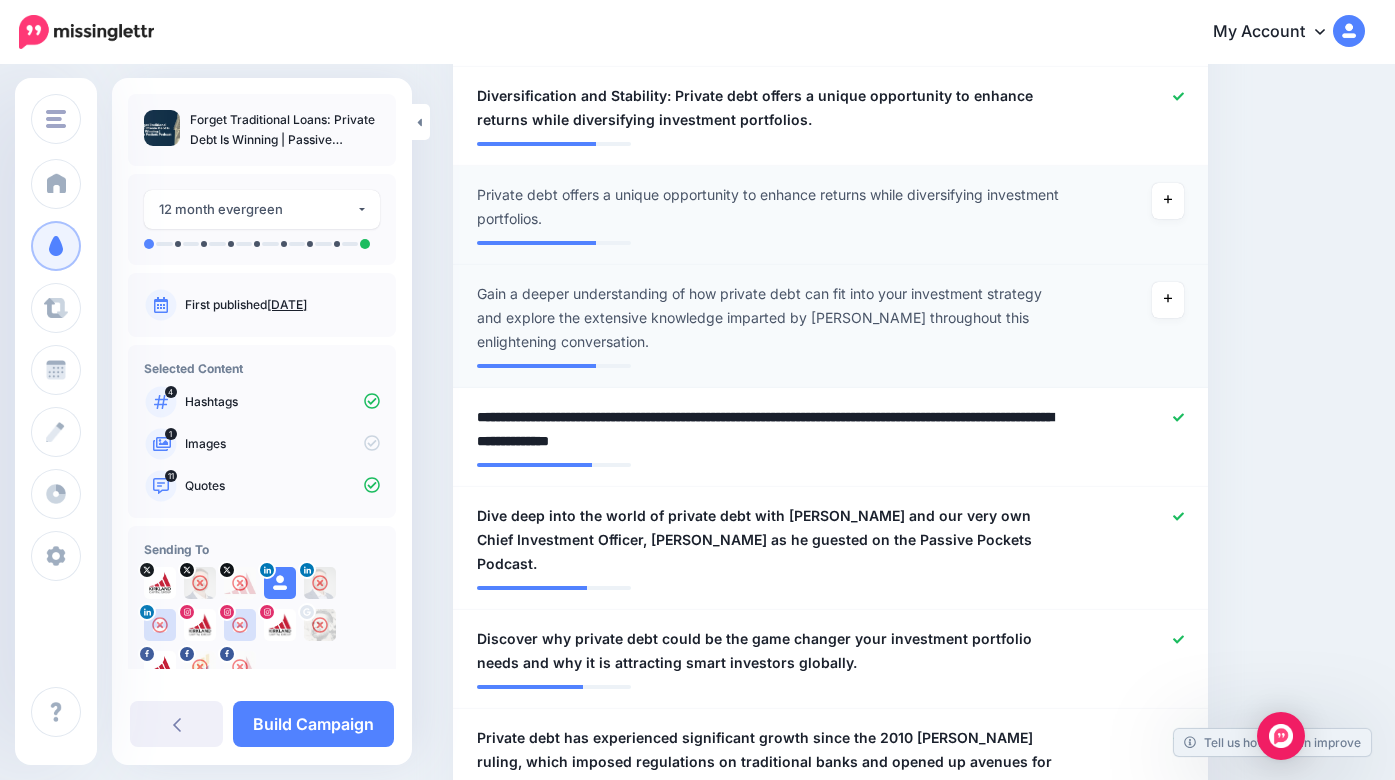 click on "Content and media
Choose the content and media that you'd like to use in this campaign.
Select Hashtags
First let's make sure we're happy with the hashtags. Add, delete and reorder as needed. If unsure we recommend 1-3 hashtags.  Note:  If you have hashtags turned off for any of your social profiles, they will not be included.
#BuildPassiveIncome #CreatePassiveIncome #CreatingPassiveIncome #EarningPassiveIncome #EarnPassiveIncome 4" at bounding box center (909, 1431) 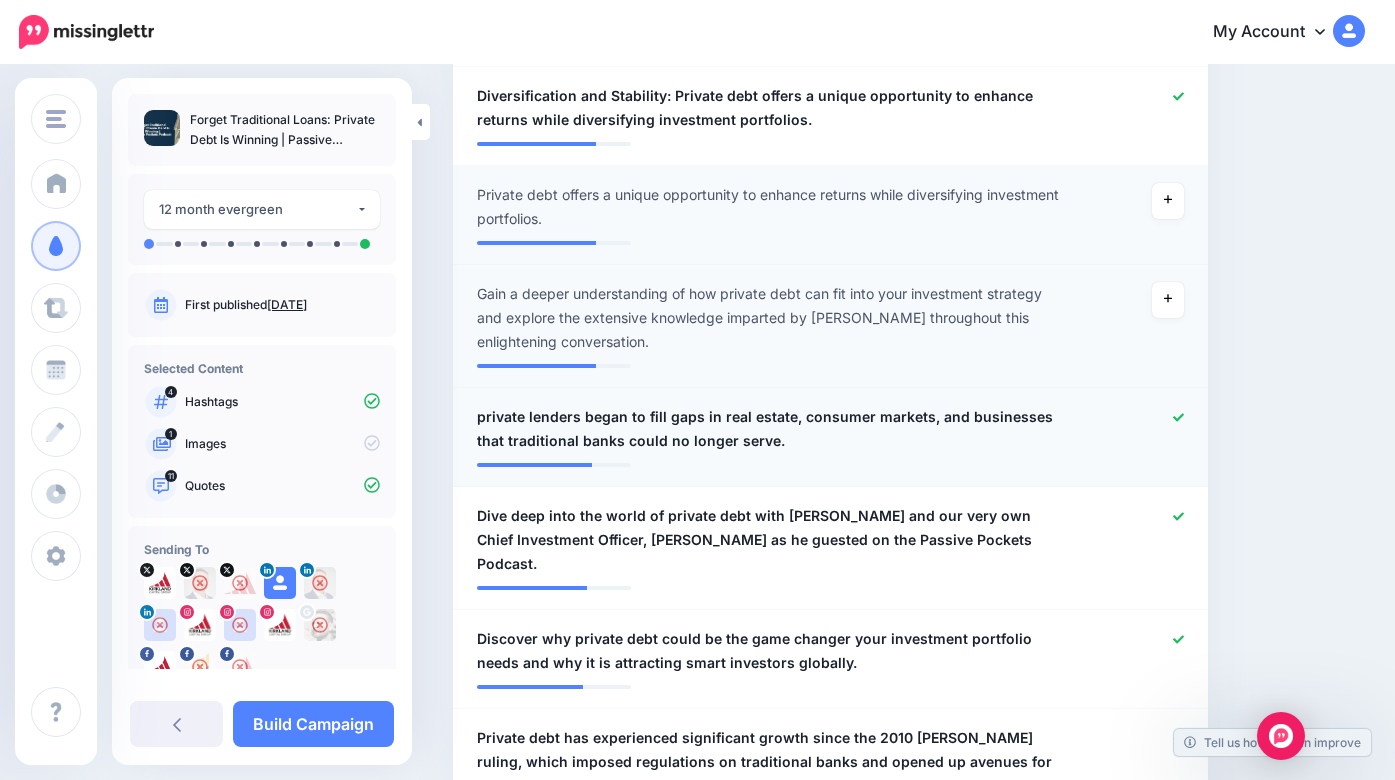 click on "private lenders began to fill gaps in real estate, consumer markets, and businesses that traditional banks could no longer serve." at bounding box center (769, 429) 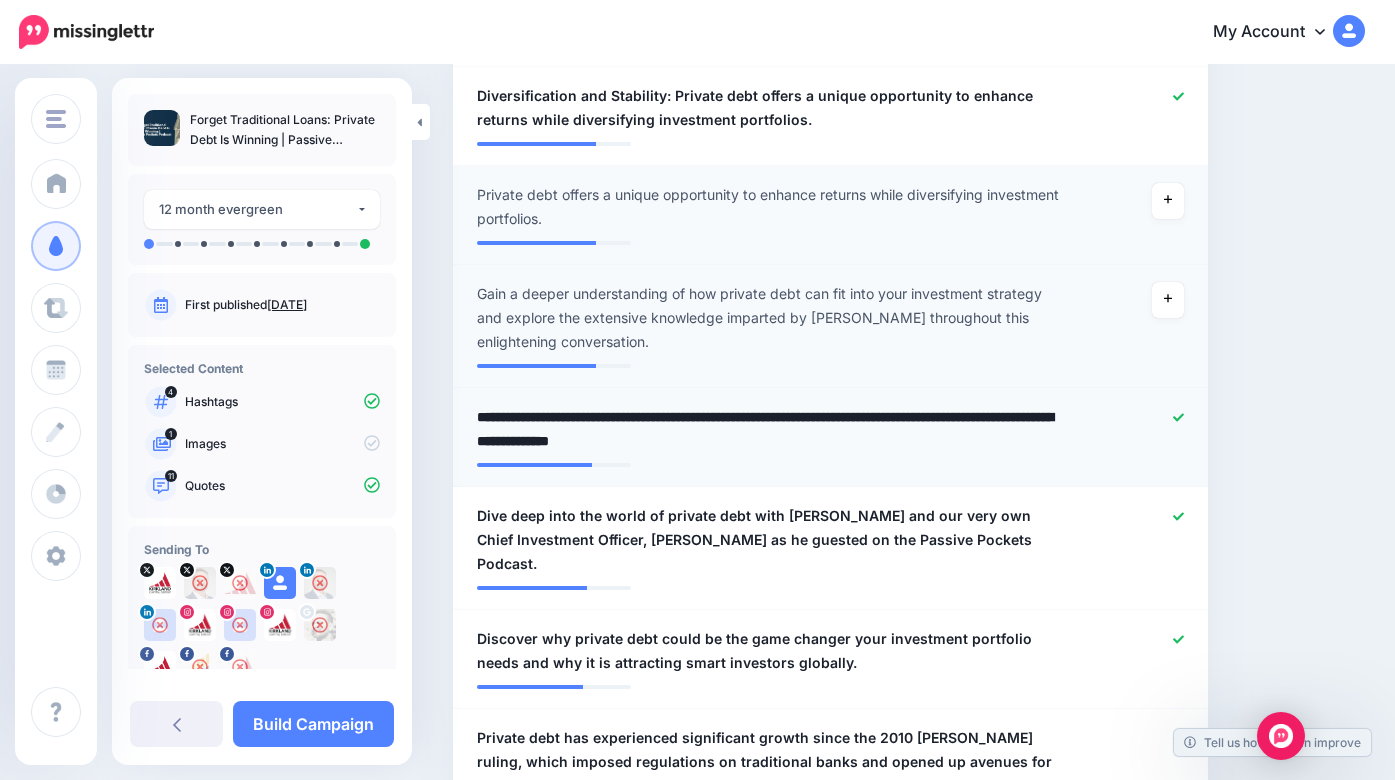 click on "**********" at bounding box center [769, 429] 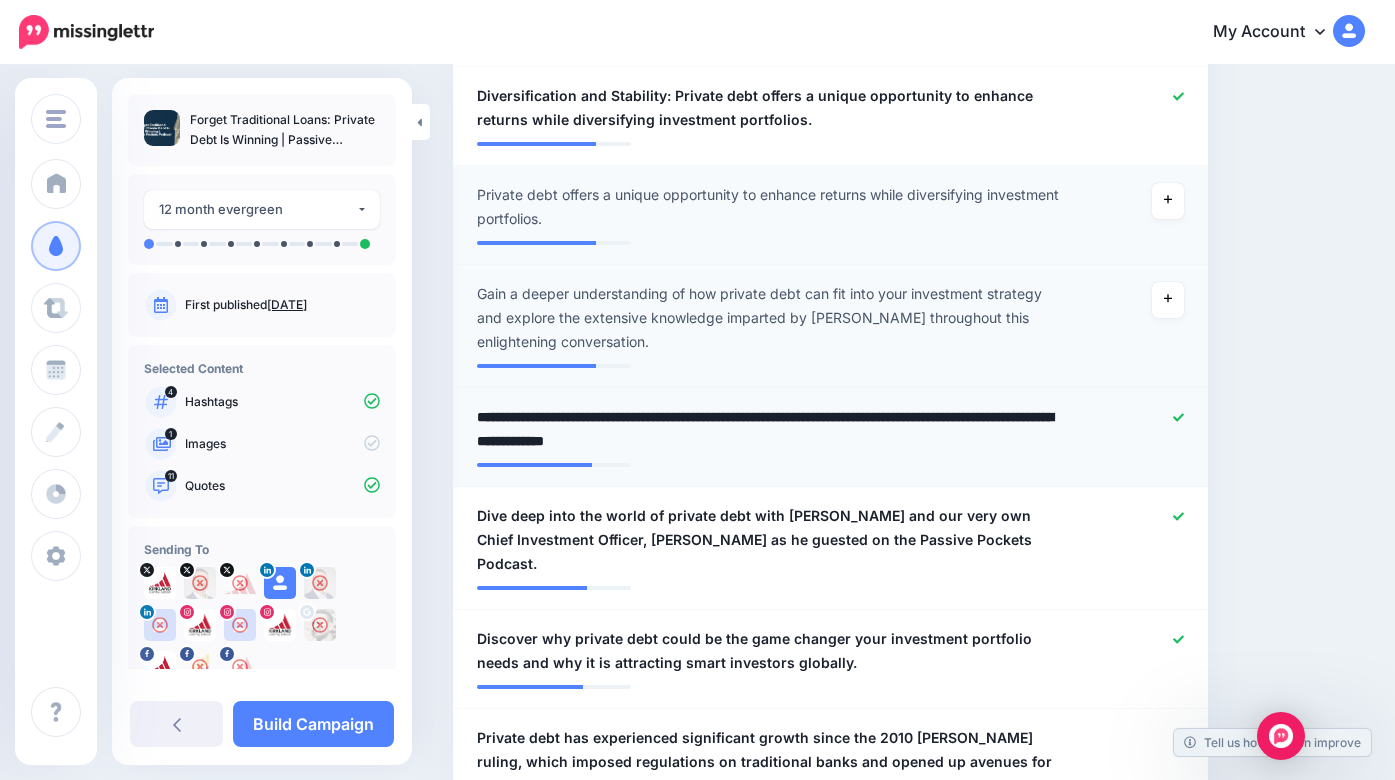type on "**********" 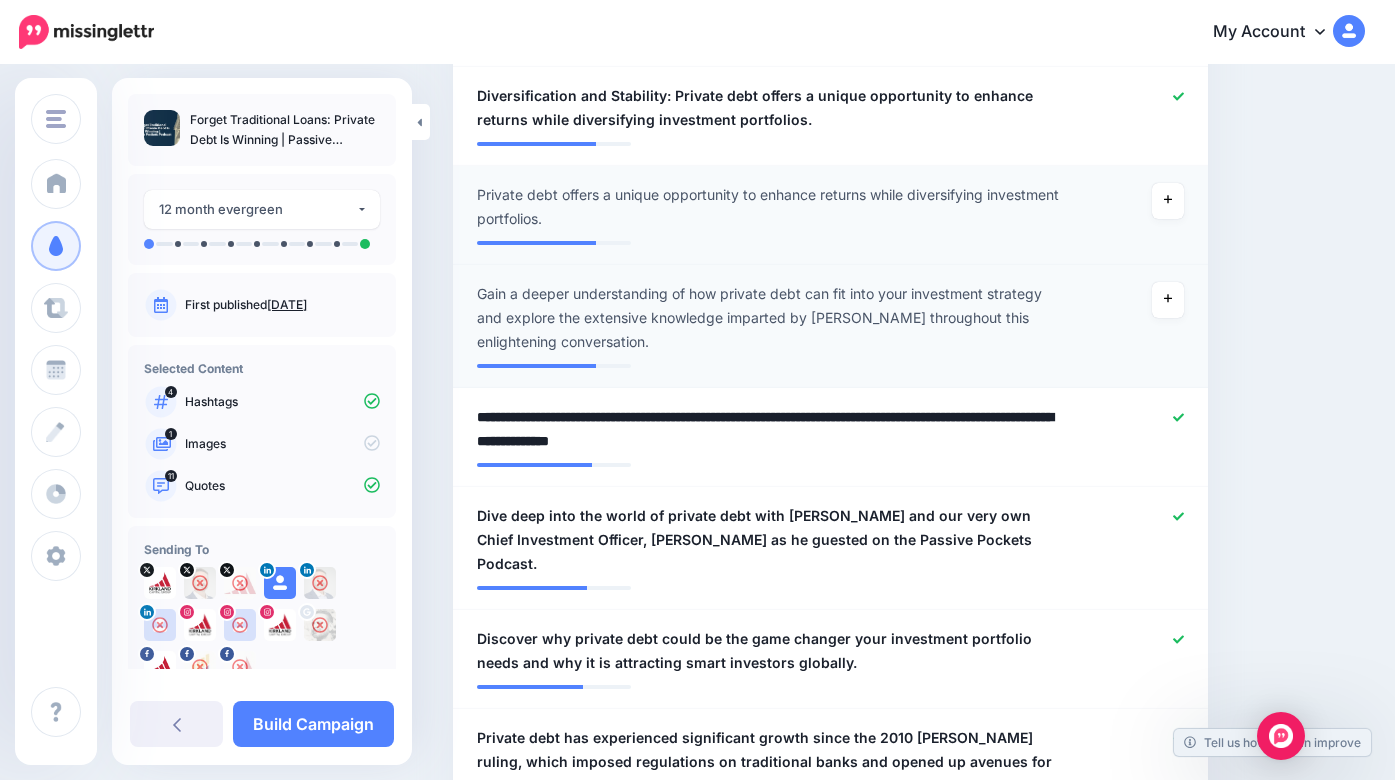 click on "Content and media
Choose the content and media that you'd like to use in this campaign.
Select Hashtags
First let's make sure we're happy with the hashtags. Add, delete and reorder as needed. If unsure we recommend 1-3 hashtags.  Note:  If you have hashtags turned off for any of your social profiles, they will not be included.
#BuildPassiveIncome #CreatePassiveIncome #CreatingPassiveIncome #EarningPassiveIncome #EarnPassiveIncome 4" at bounding box center [909, 1431] 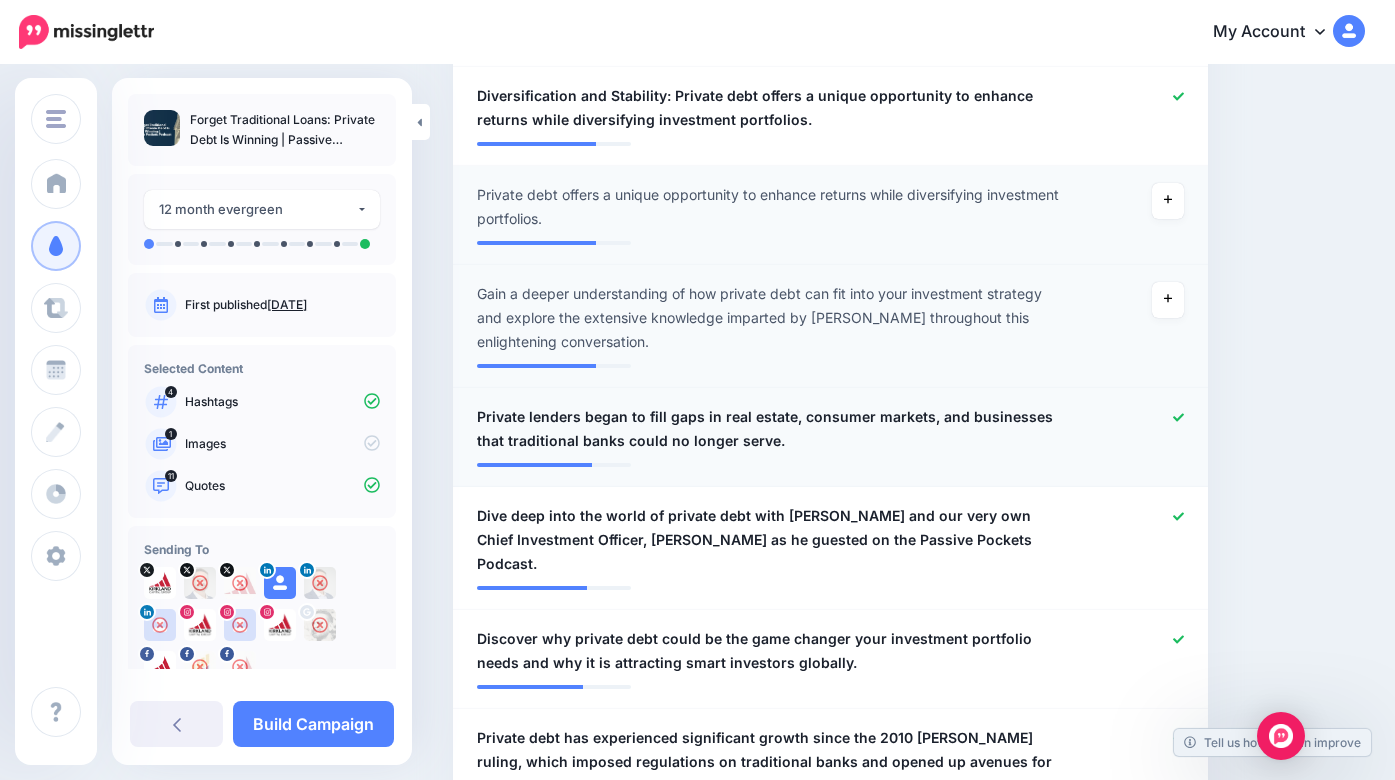 click on "Private lenders began to fill gaps in real estate, consumer markets, and businesses that traditional banks could no longer serve." at bounding box center [769, 429] 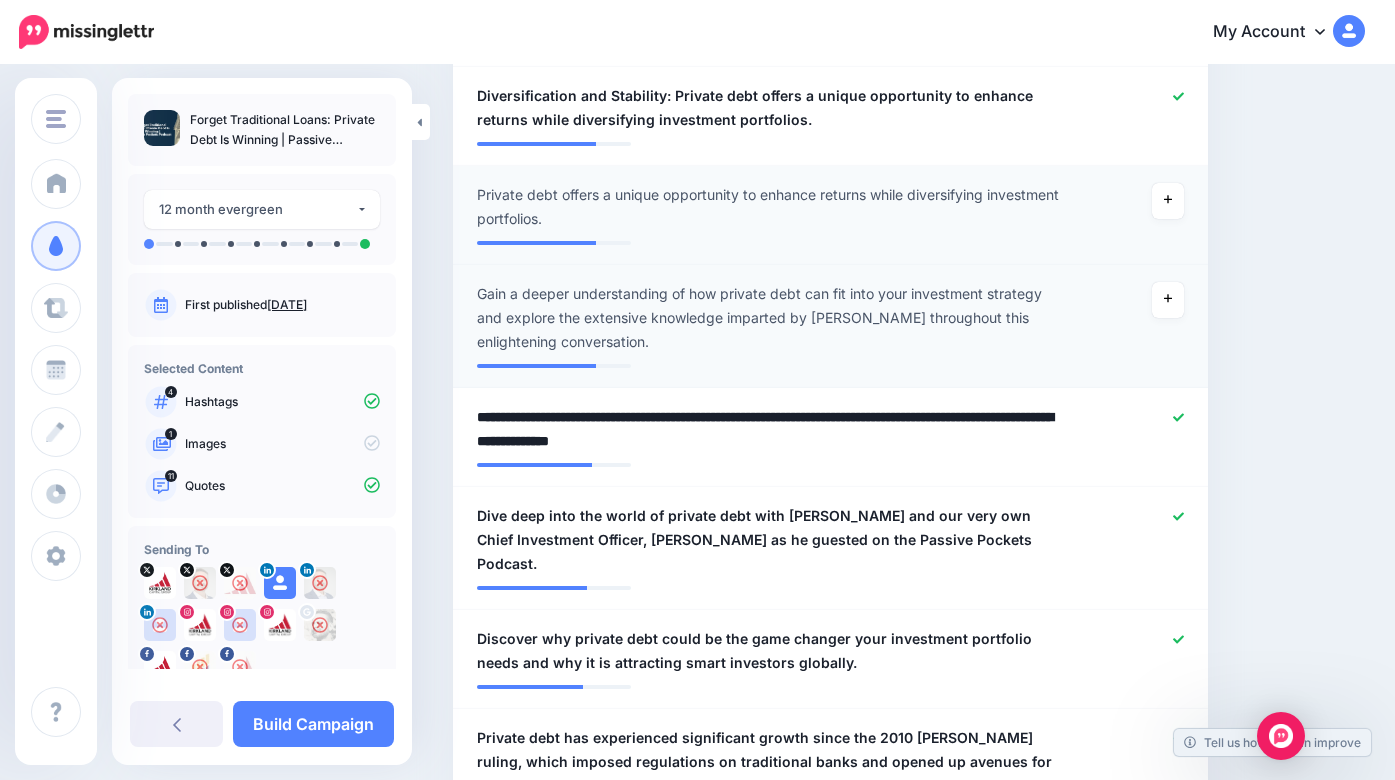 click on "Content and media
Choose the content and media that you'd like to use in this campaign.
Select Hashtags
First let's make sure we're happy with the hashtags. Add, delete and reorder as needed. If unsure we recommend 1-3 hashtags.  Note:  If you have hashtags turned off for any of your social profiles, they will not be included.
#BuildPassiveIncome #CreatePassiveIncome #CreatingPassiveIncome #EarningPassiveIncome #EarnPassiveIncome 4" at bounding box center [909, 1431] 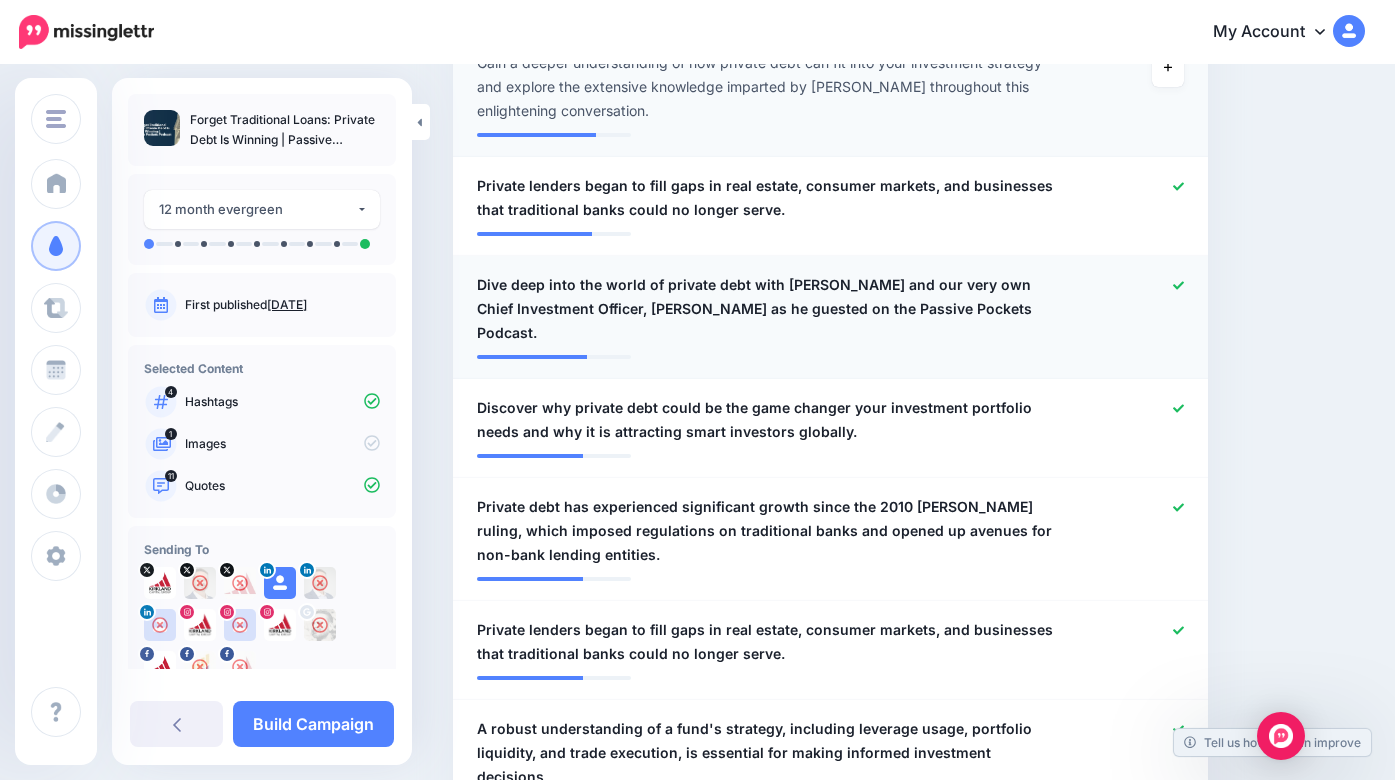 scroll, scrollTop: 1219, scrollLeft: 0, axis: vertical 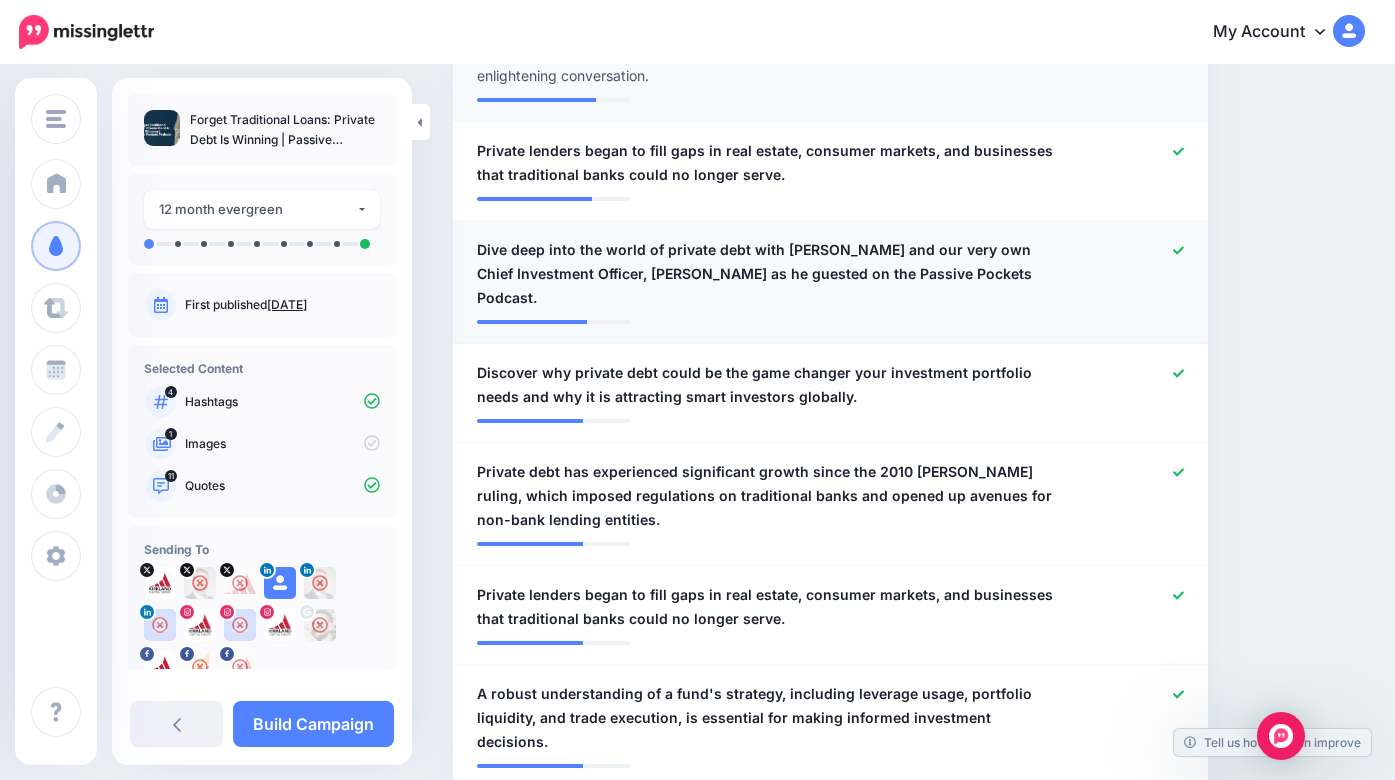 click 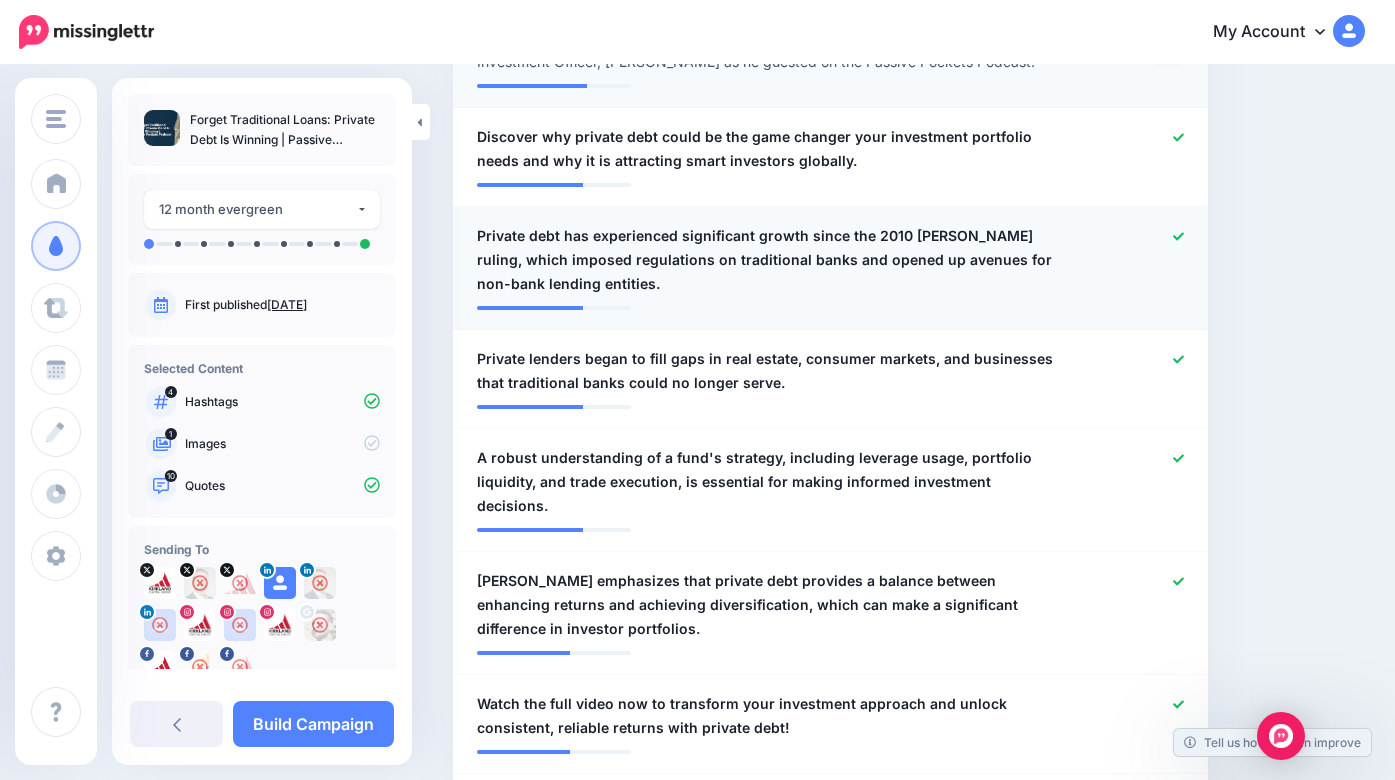 scroll, scrollTop: 1418, scrollLeft: 0, axis: vertical 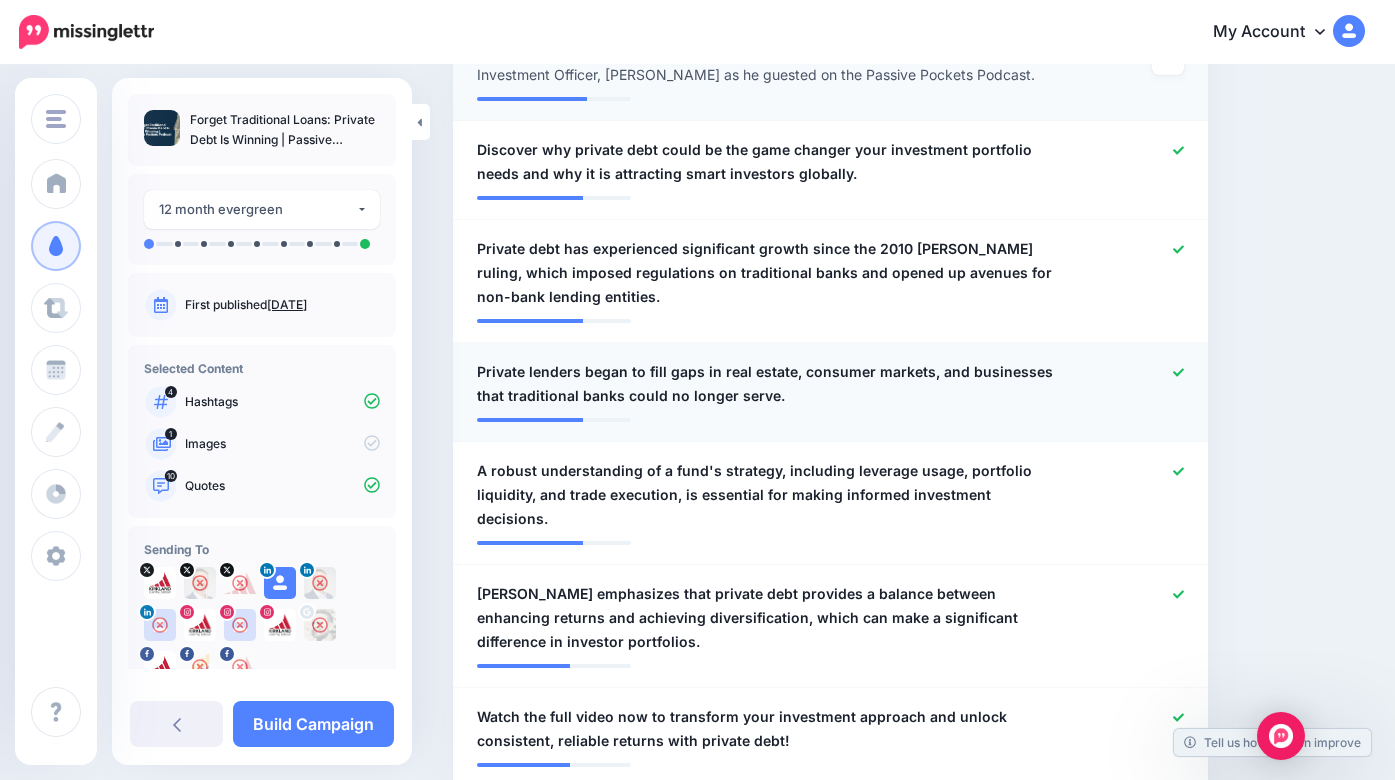 click 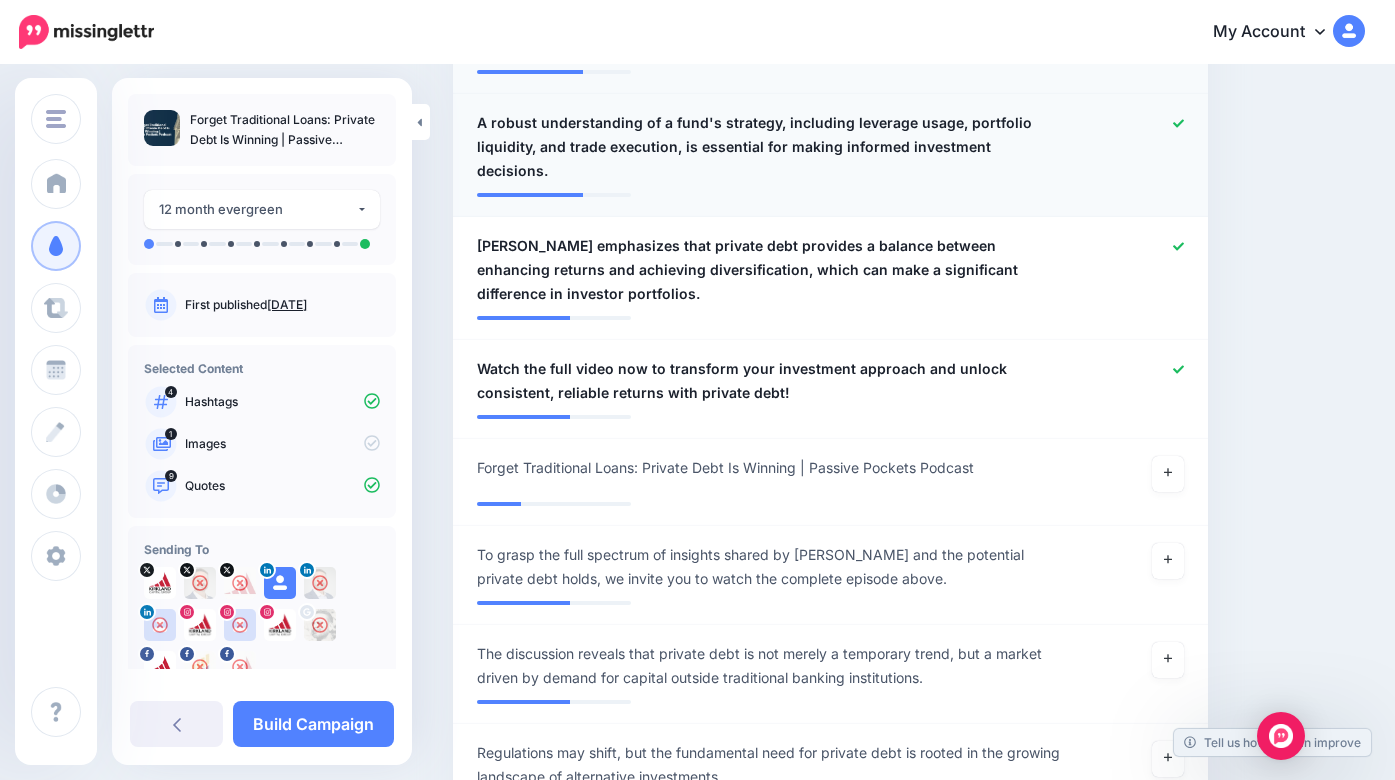 scroll, scrollTop: 1776, scrollLeft: 0, axis: vertical 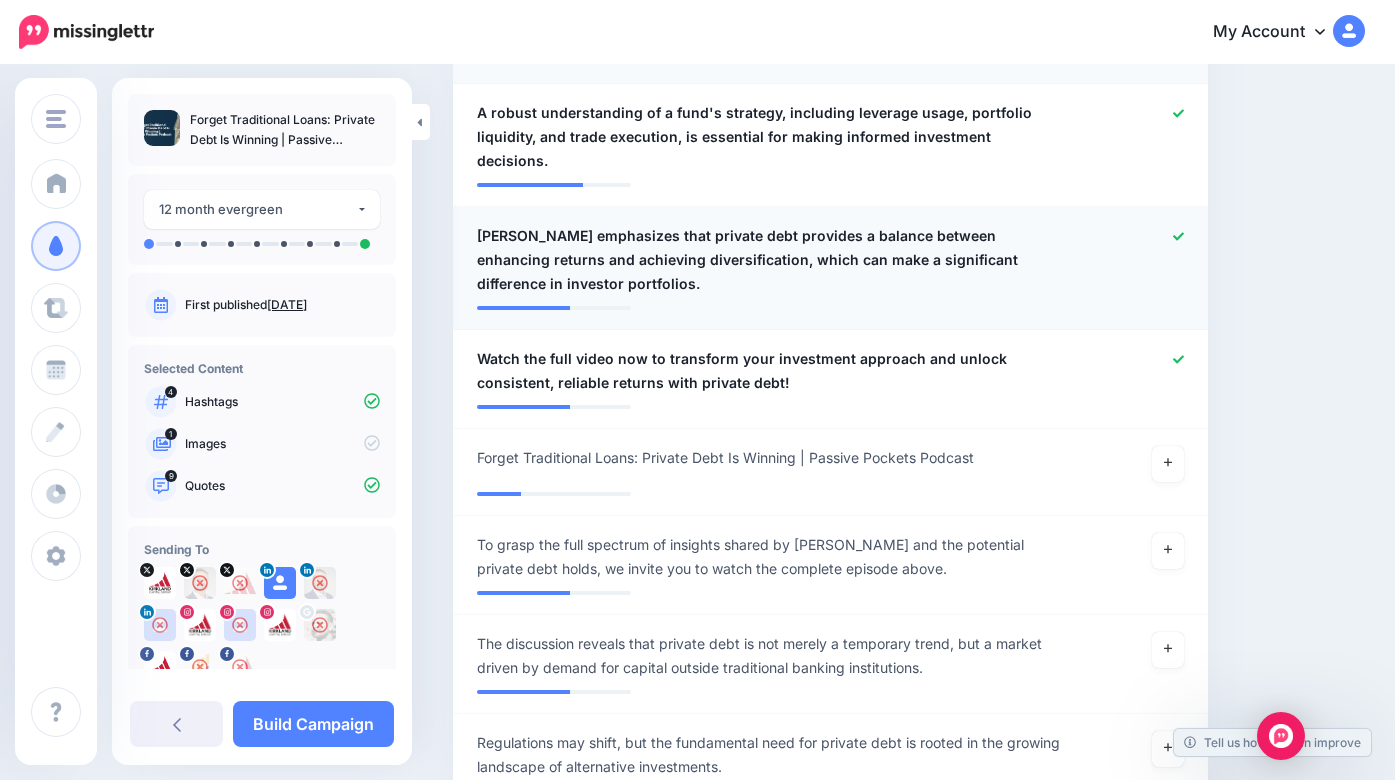 click on "Chris emphasizes that private debt provides a balance between enhancing returns and achieving diversification, which can make a significant difference in investor portfolios." at bounding box center (769, 260) 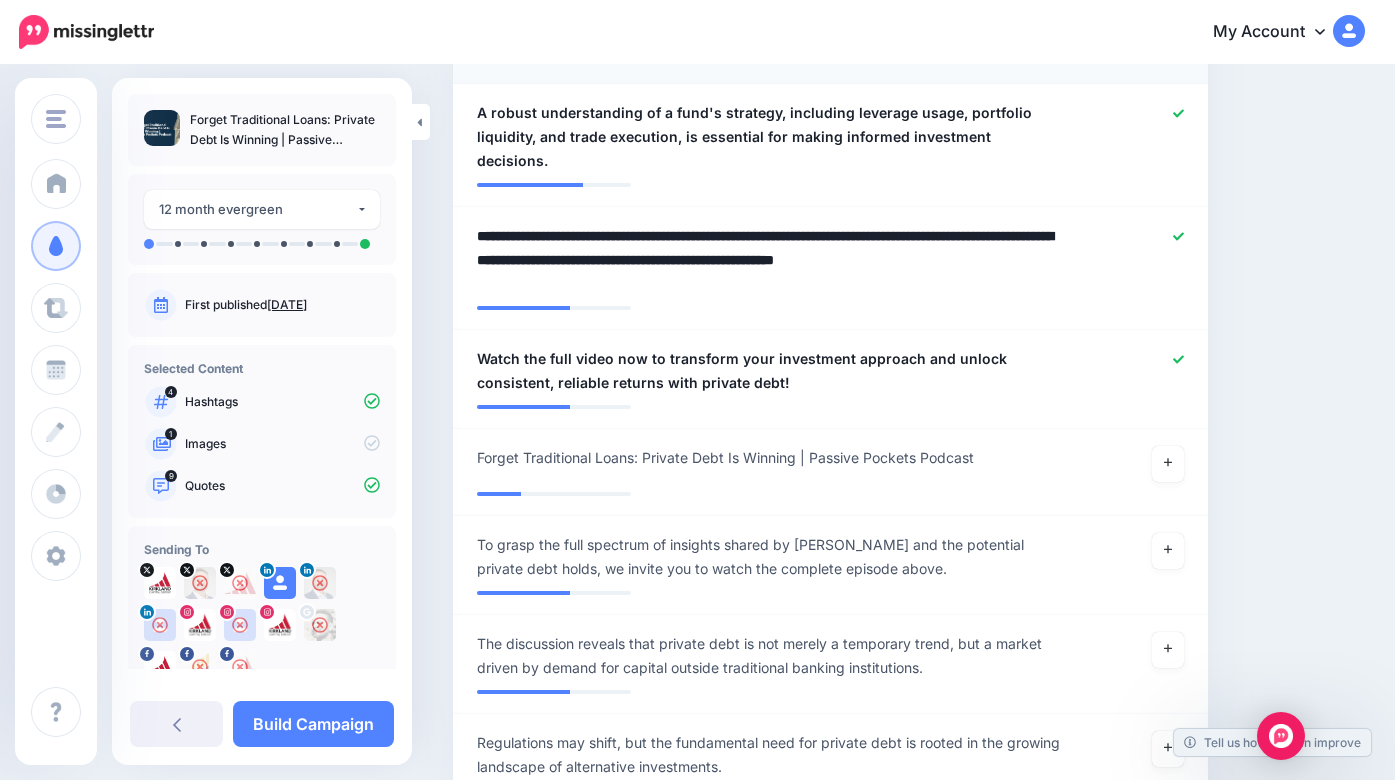 drag, startPoint x: 631, startPoint y: 213, endPoint x: 439, endPoint y: 213, distance: 192 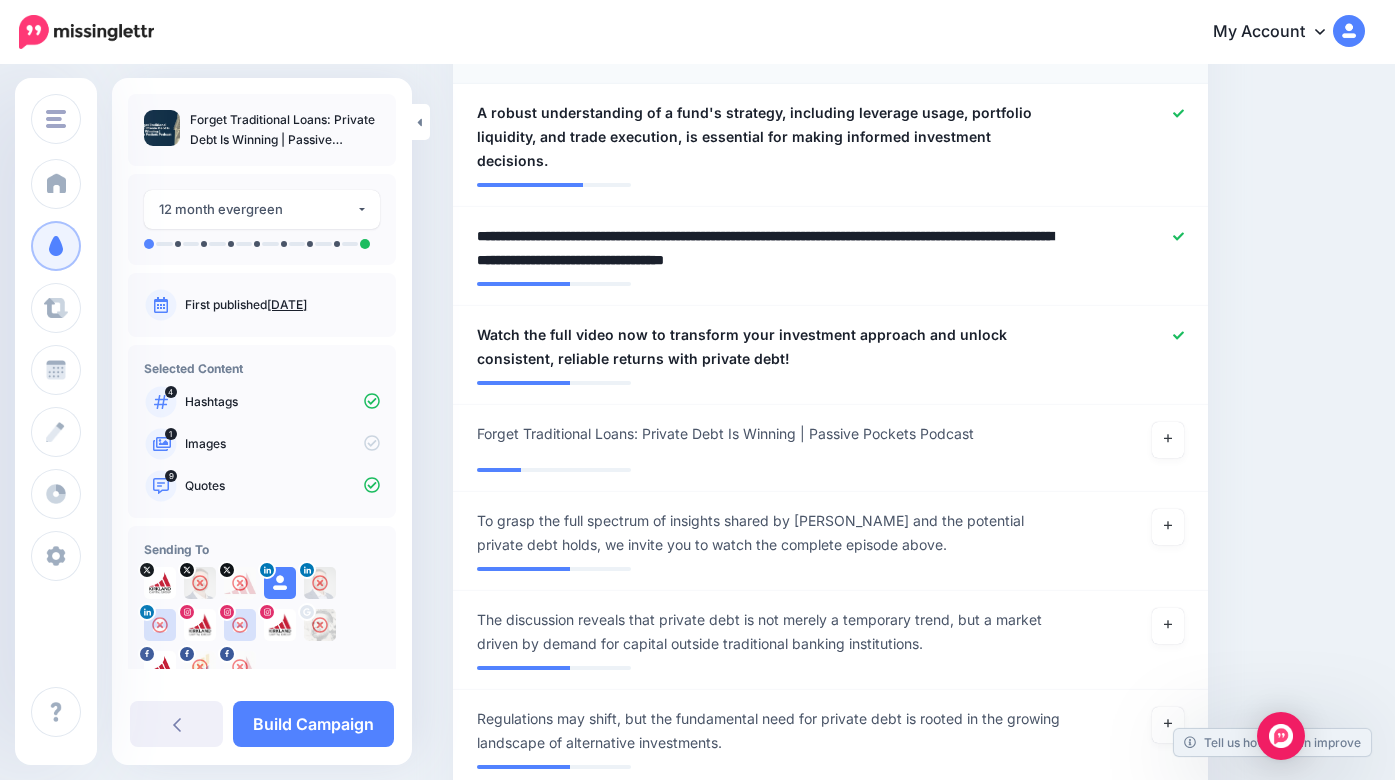 type on "**********" 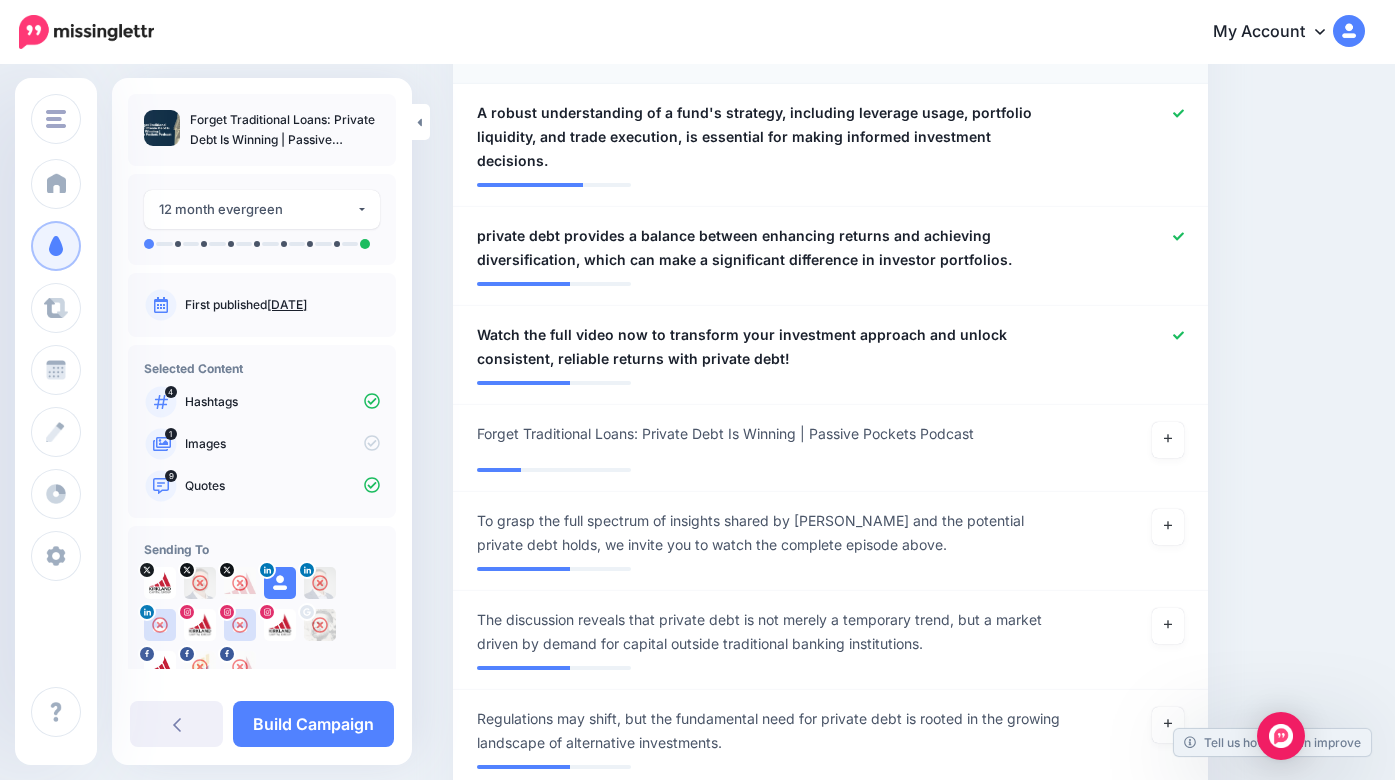 click on "Content and media
Choose the content and media that you'd like to use in this campaign.
Select Hashtags
First let's make sure we're happy with the hashtags. Add, delete and reorder as needed. If unsure we recommend 1-3 hashtags.  Note:  If you have hashtags turned off for any of your social profiles, they will not be included.
#BuildPassiveIncome #CreatePassiveIncome #CreatingPassiveIncome #EarningPassiveIncome #EarnPassiveIncome 4" at bounding box center (909, 584) 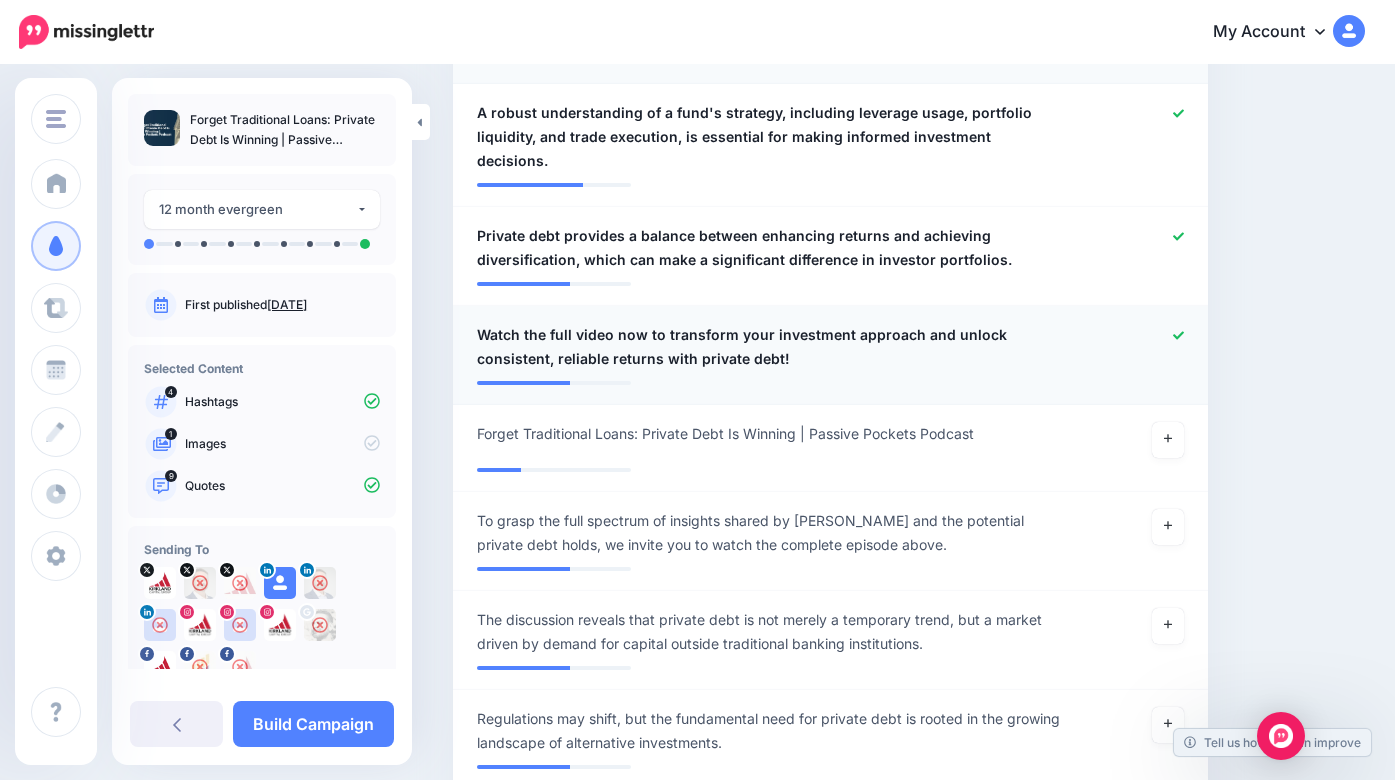 click at bounding box center [1137, 347] 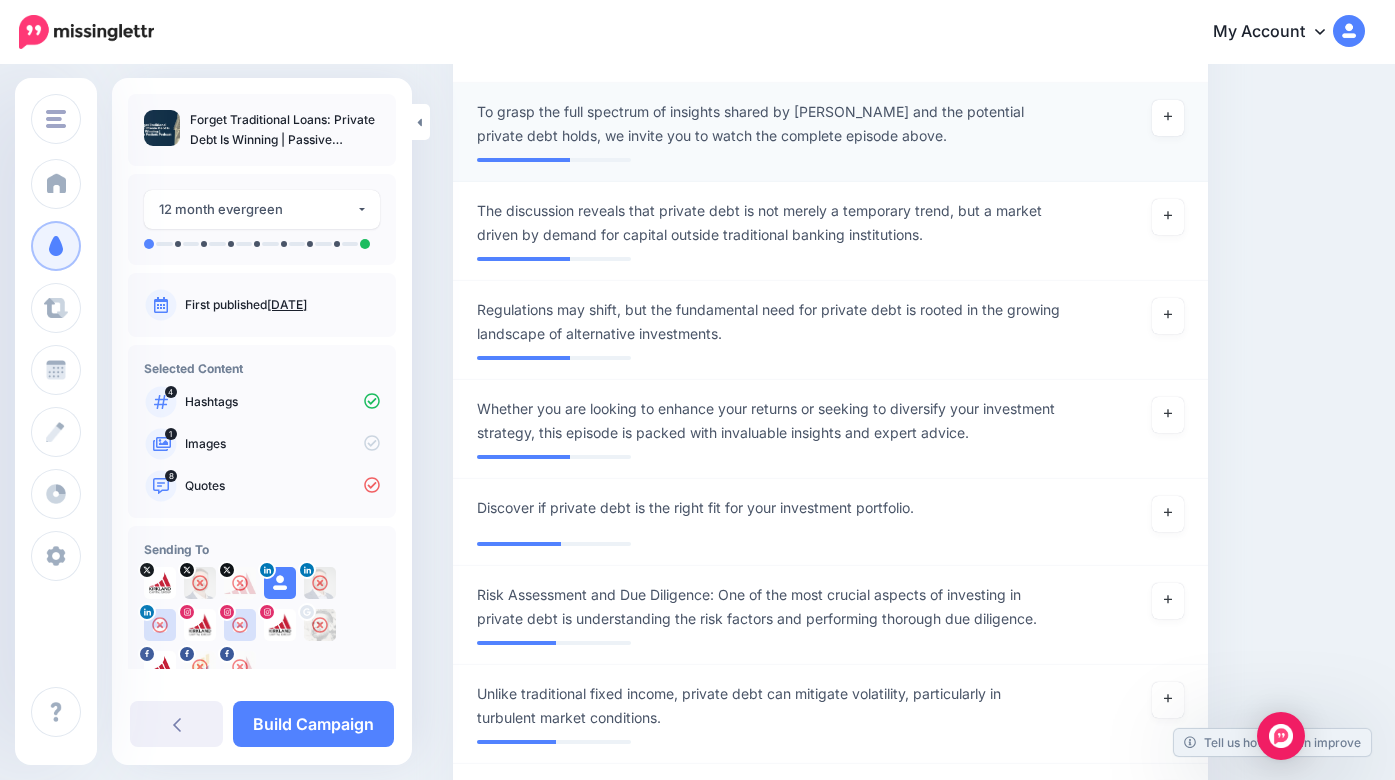 scroll, scrollTop: 2187, scrollLeft: 0, axis: vertical 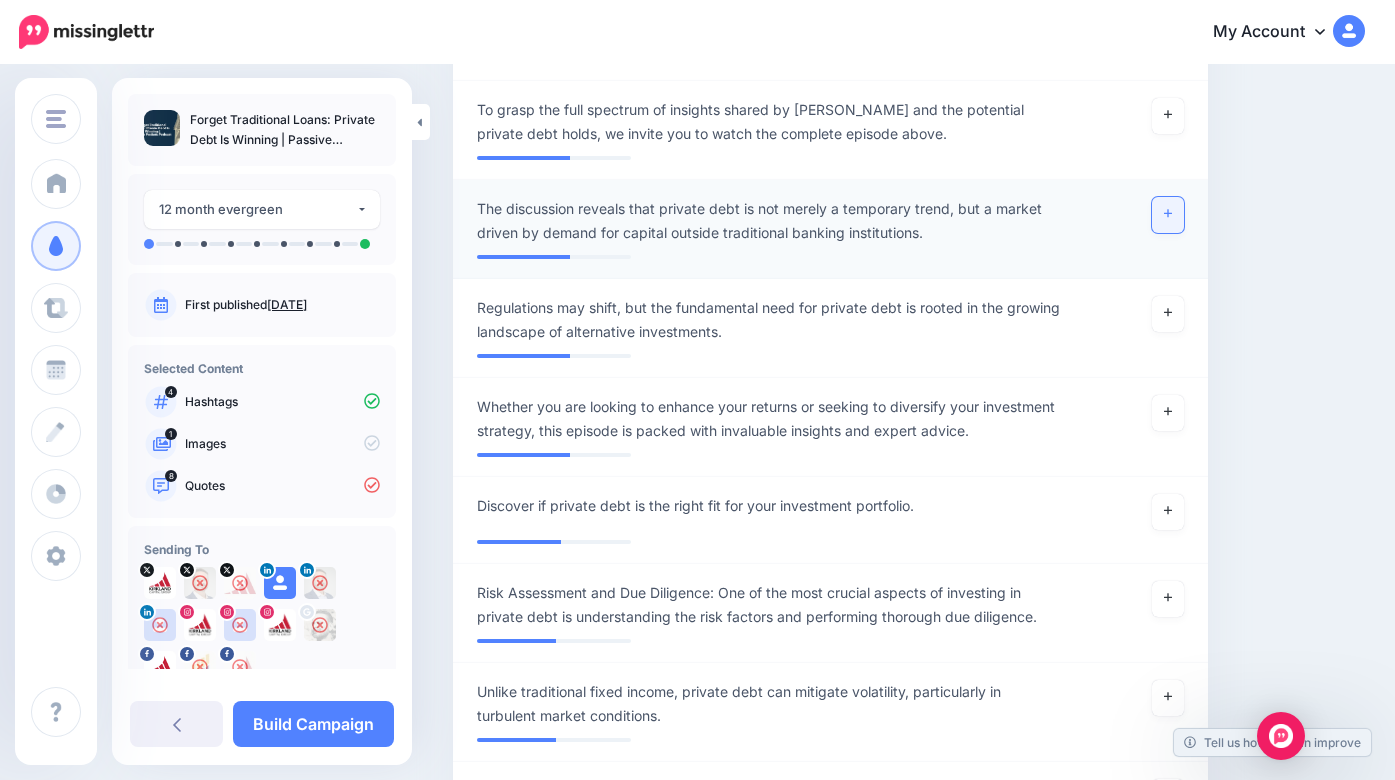 click at bounding box center (1168, 215) 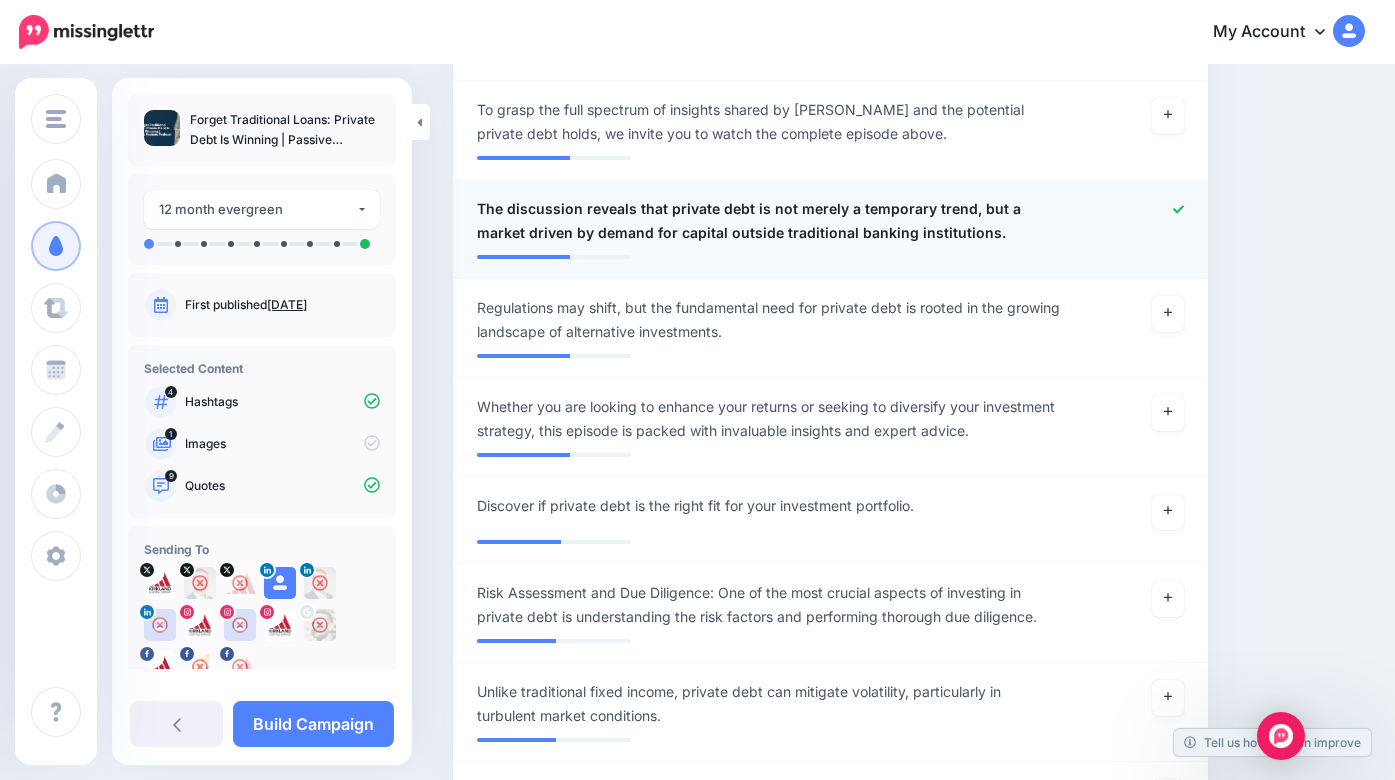 click on "The discussion reveals that private debt is not merely a temporary trend, but a market driven by demand for capital outside traditional banking institutions." at bounding box center (769, 221) 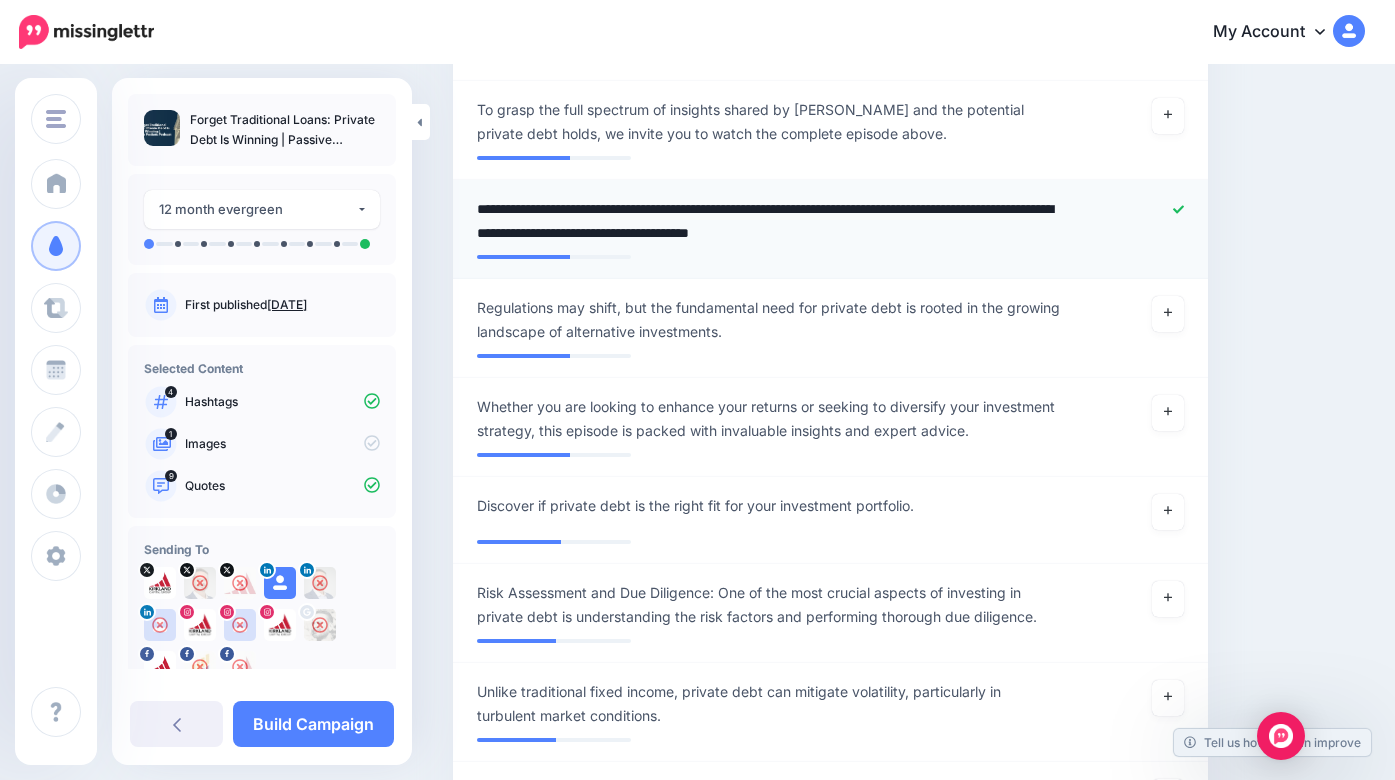 click on "**********" at bounding box center [769, 221] 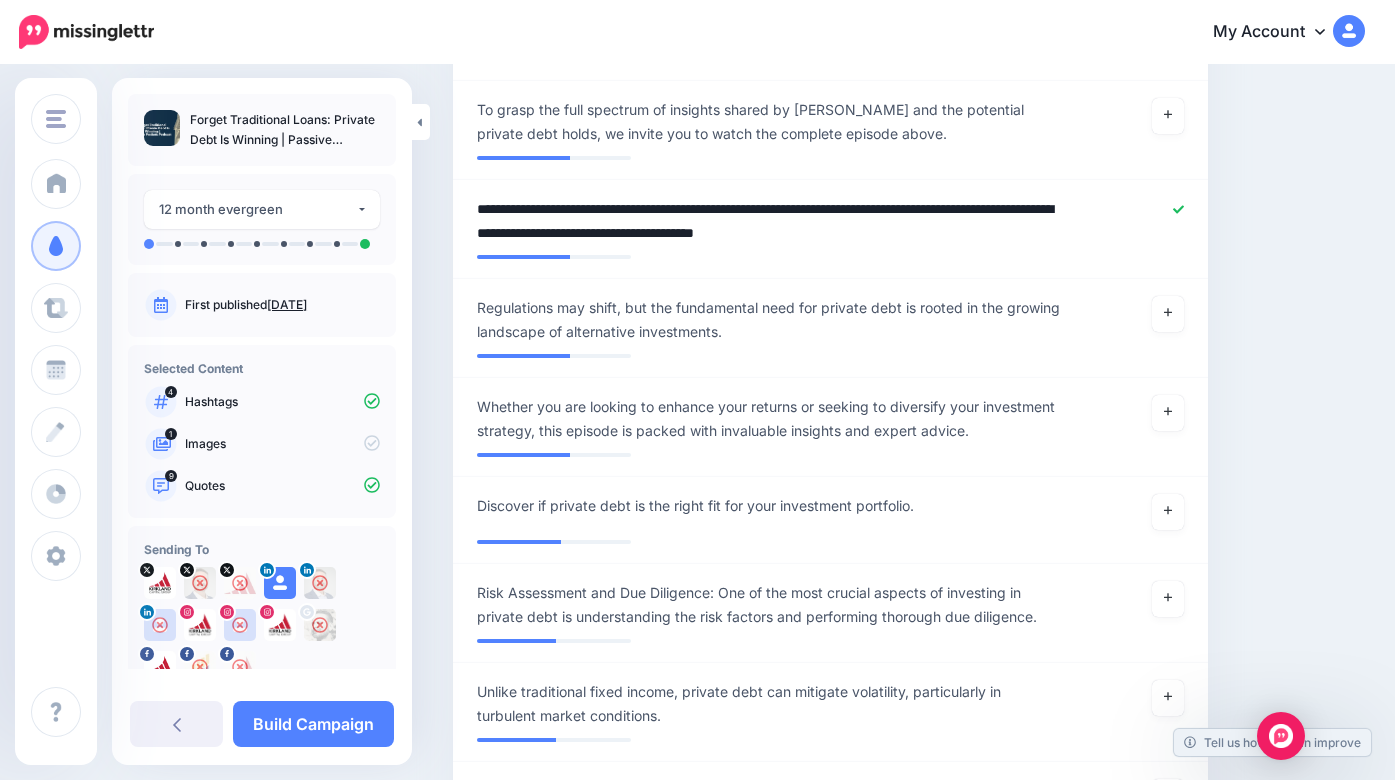 click on "Content and media
Choose the content and media that you'd like to use in this campaign.
Select Hashtags
First let's make sure we're happy with the hashtags. Add, delete and reorder as needed. If unsure we recommend 1-3 hashtags.  Note:  If you have hashtags turned off for any of your social profiles, they will not be included.
#BuildPassiveIncome #CreatePassiveIncome #CreatingPassiveIncome #EarningPassiveIncome #EarnPassiveIncome 4" at bounding box center [909, 173] 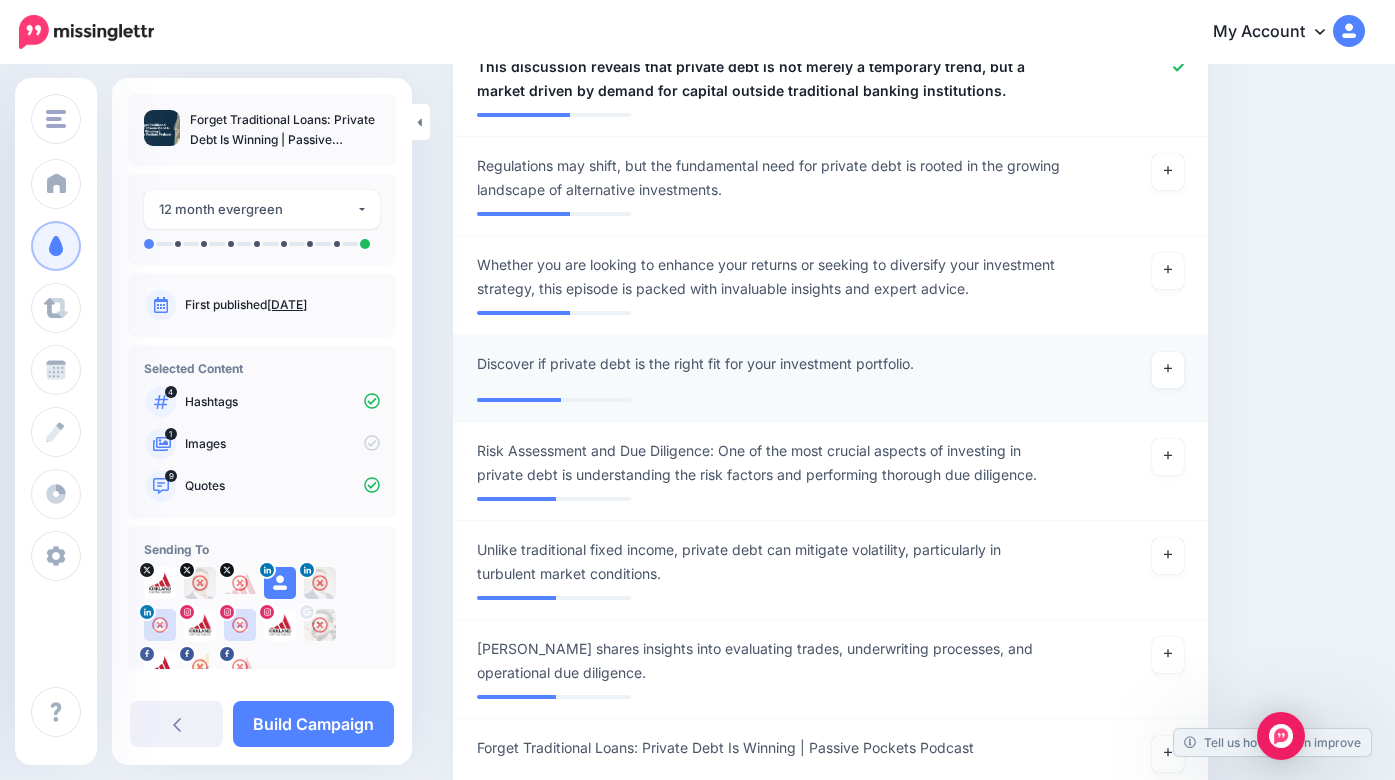 scroll, scrollTop: 2331, scrollLeft: 0, axis: vertical 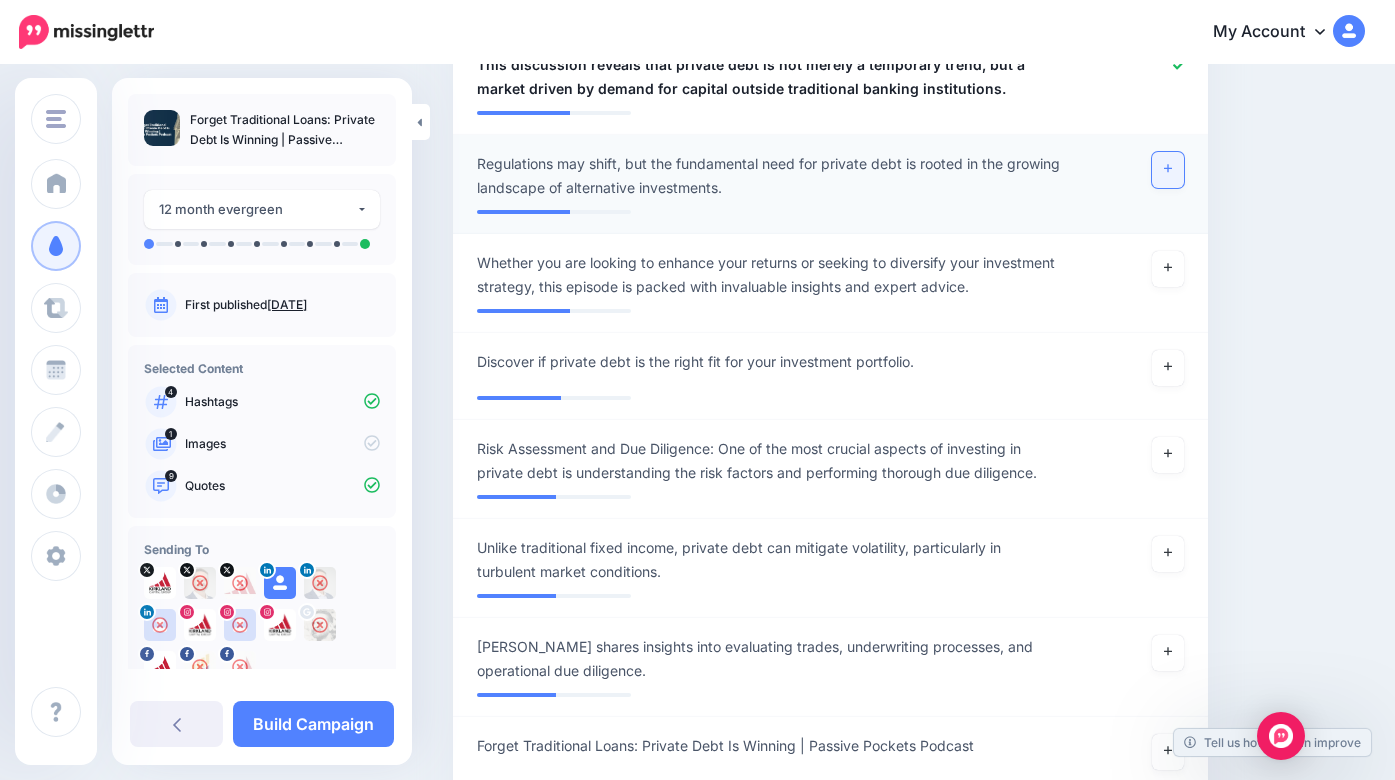 click at bounding box center (1168, 170) 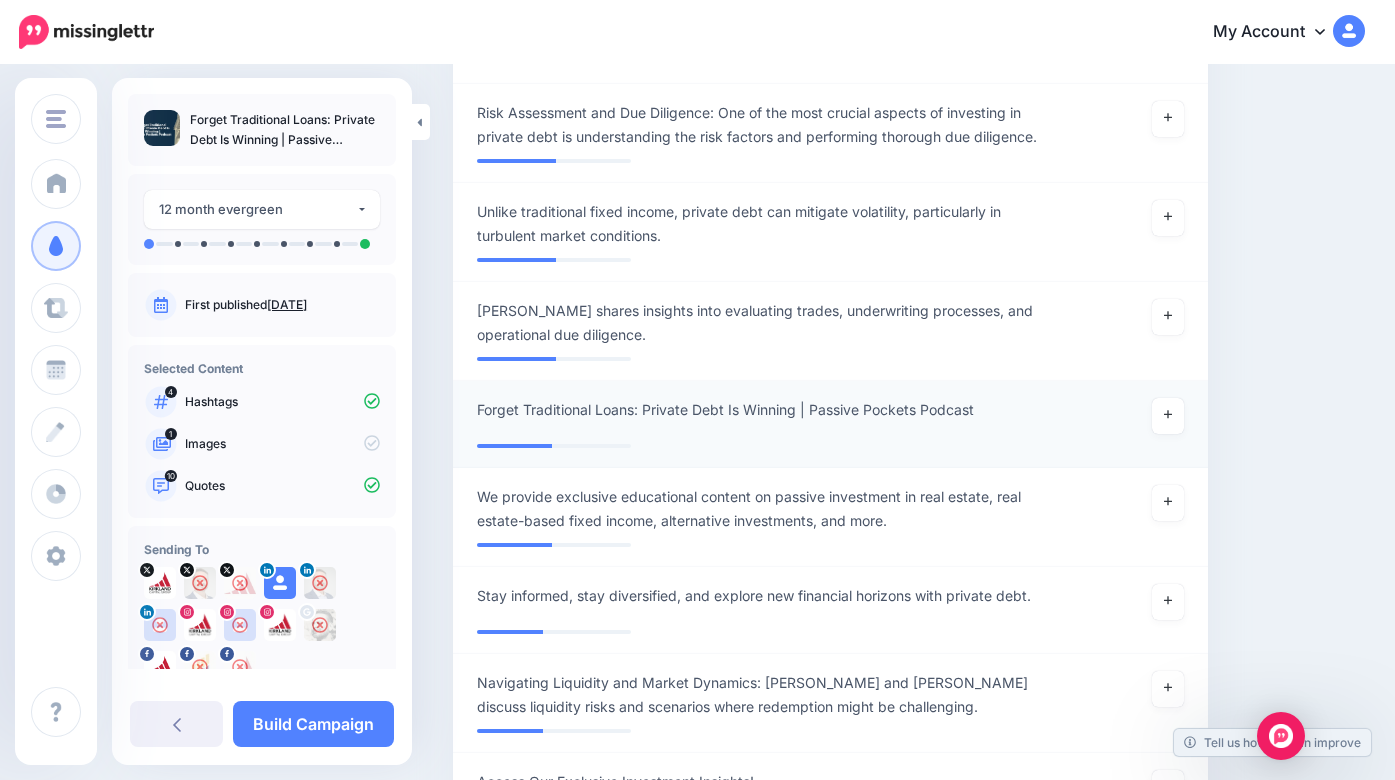 scroll, scrollTop: 2668, scrollLeft: 0, axis: vertical 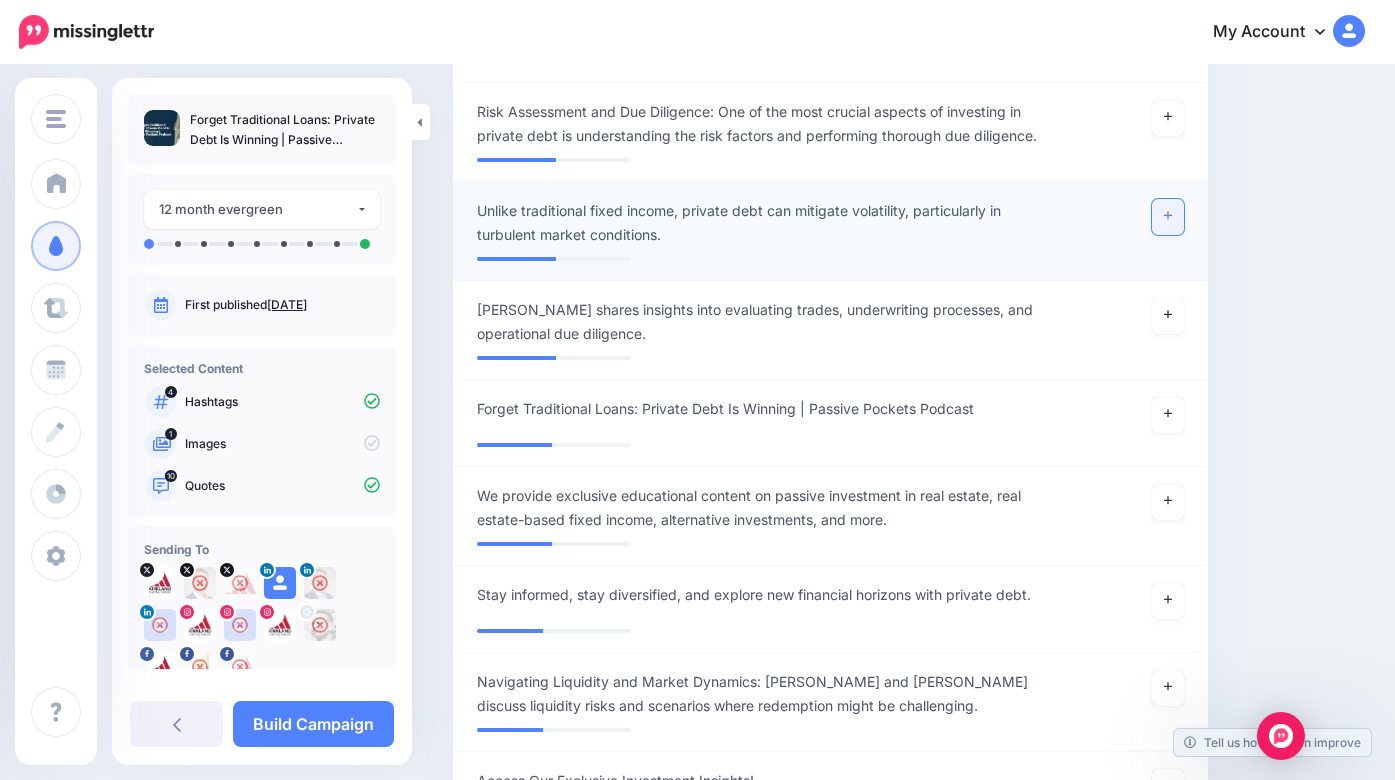 click at bounding box center (1168, 217) 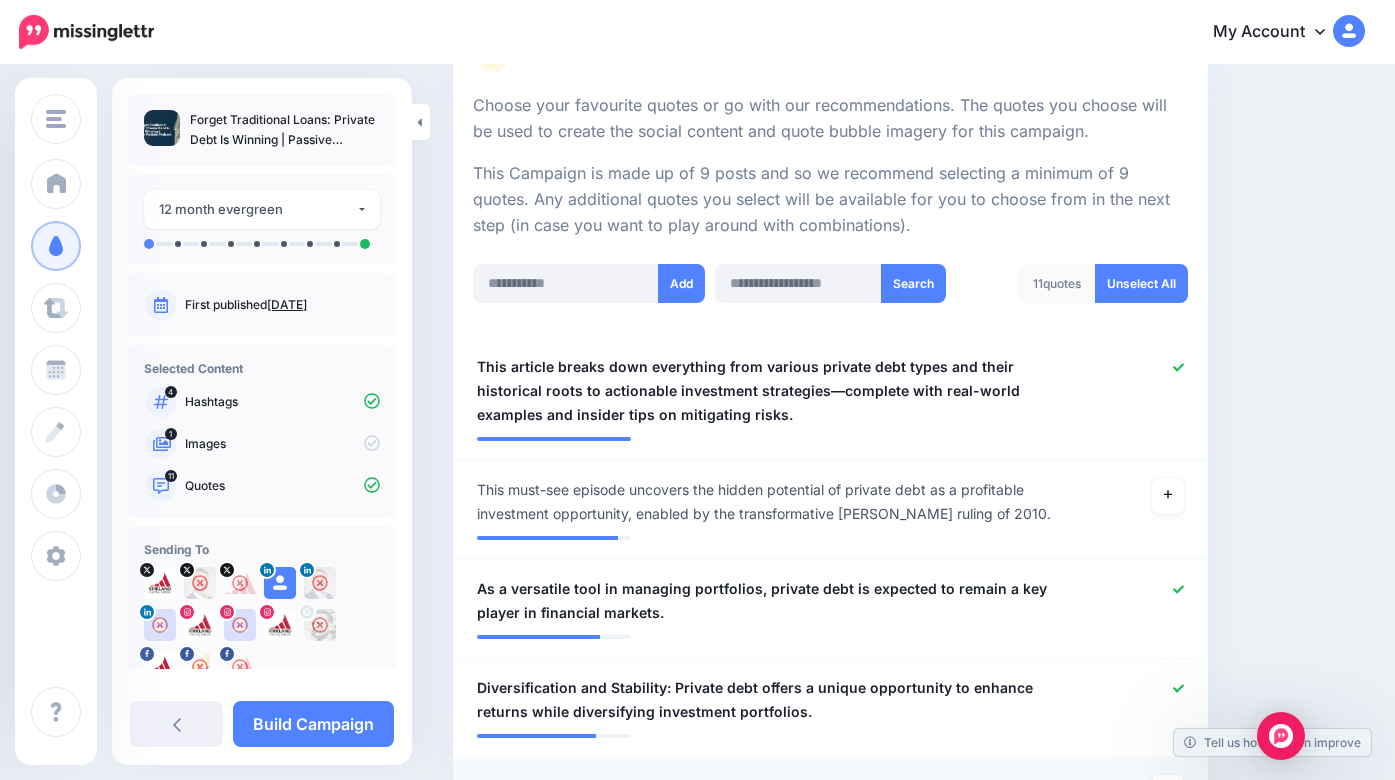 scroll, scrollTop: 198, scrollLeft: 0, axis: vertical 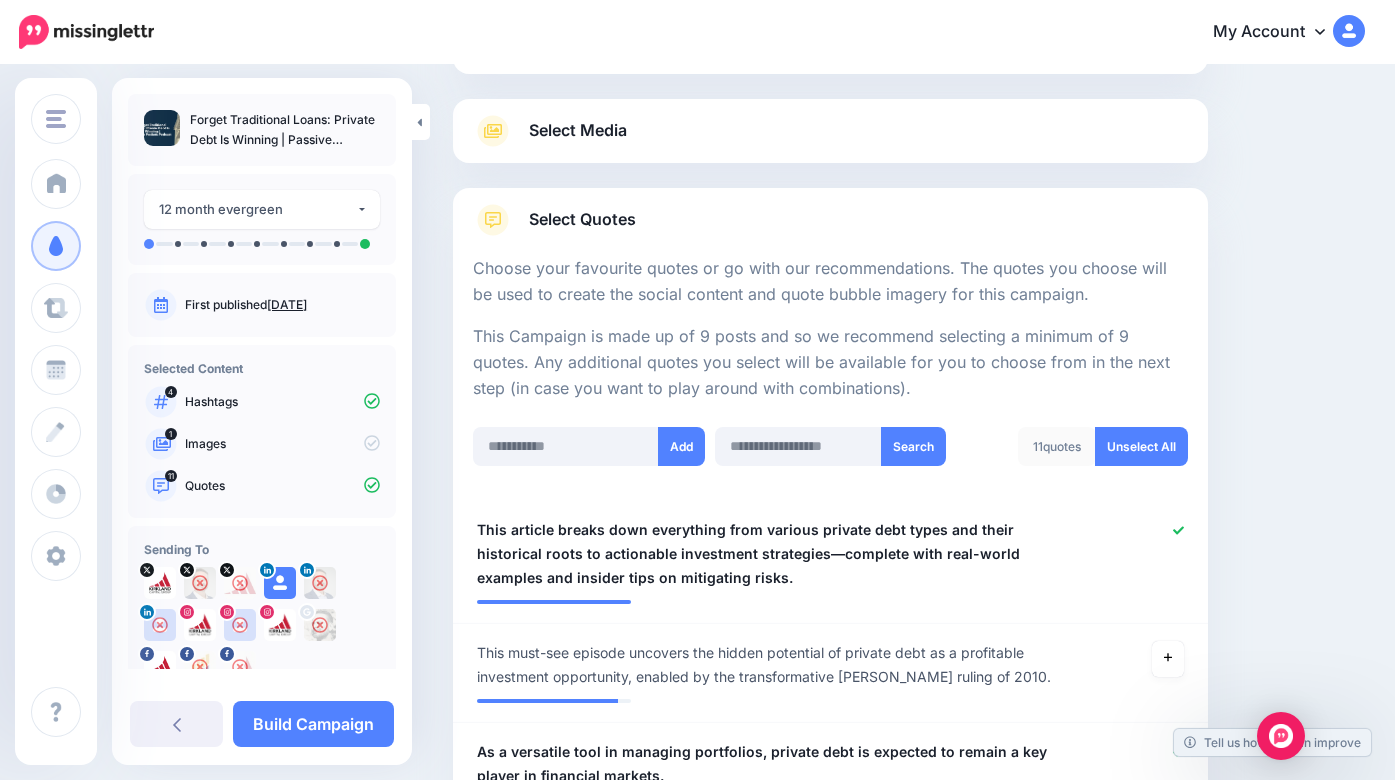 click on "Select Media" at bounding box center [830, 131] 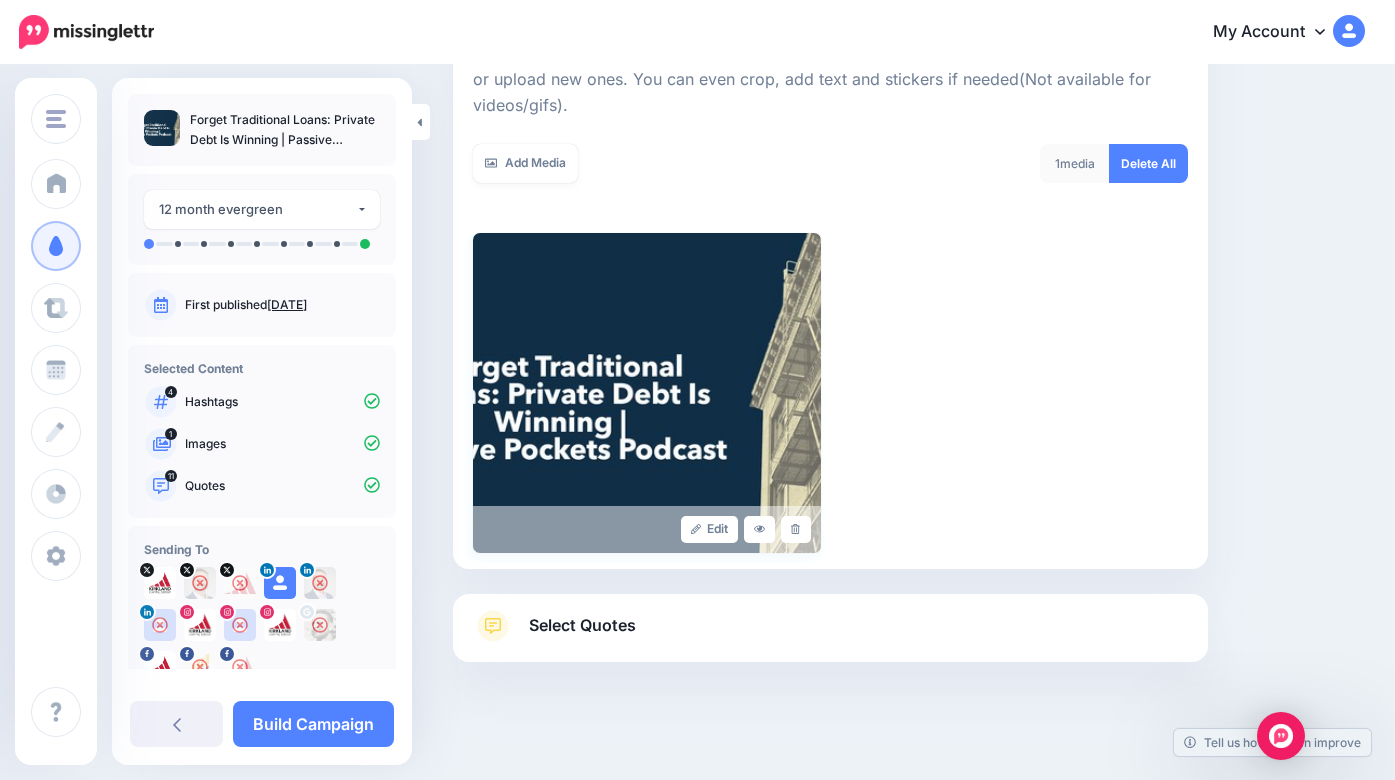 scroll, scrollTop: 325, scrollLeft: 0, axis: vertical 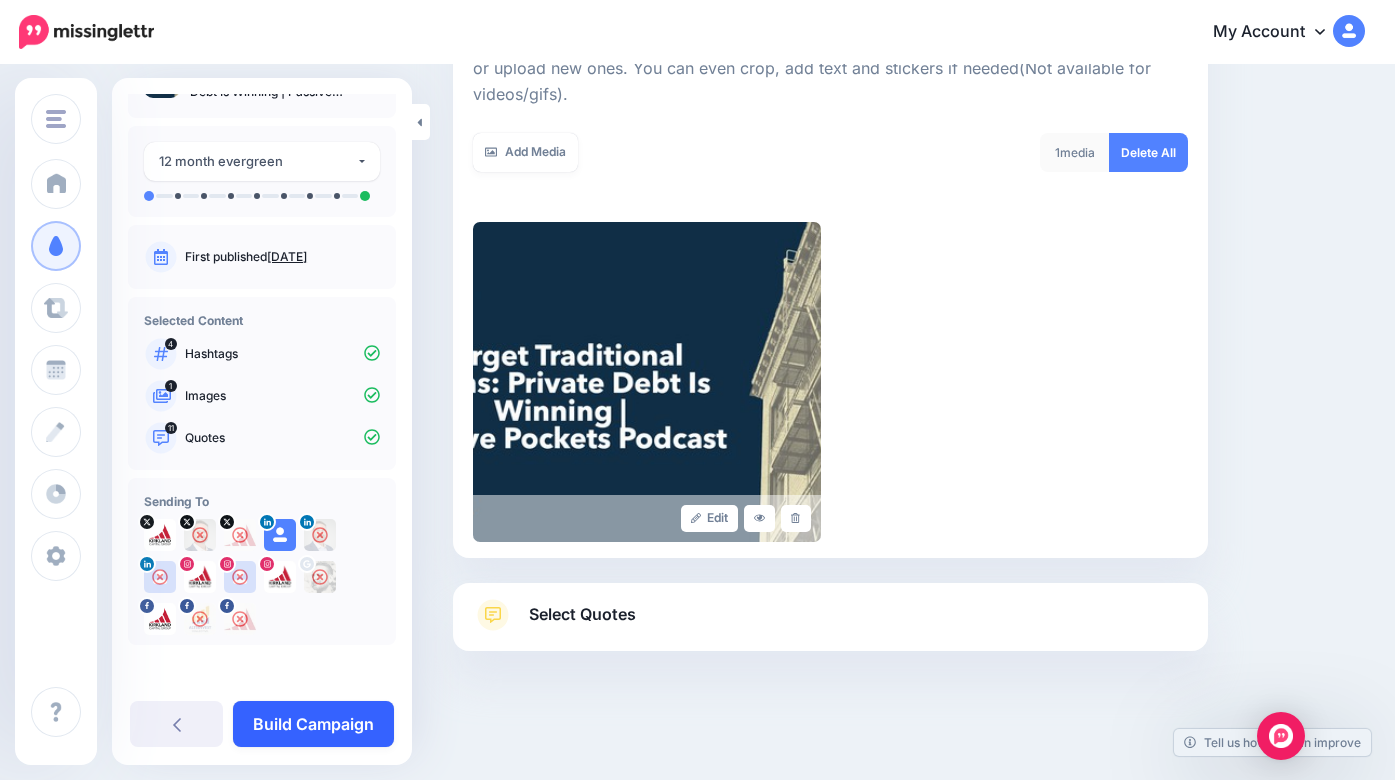 click on "Build Campaign" at bounding box center (313, 724) 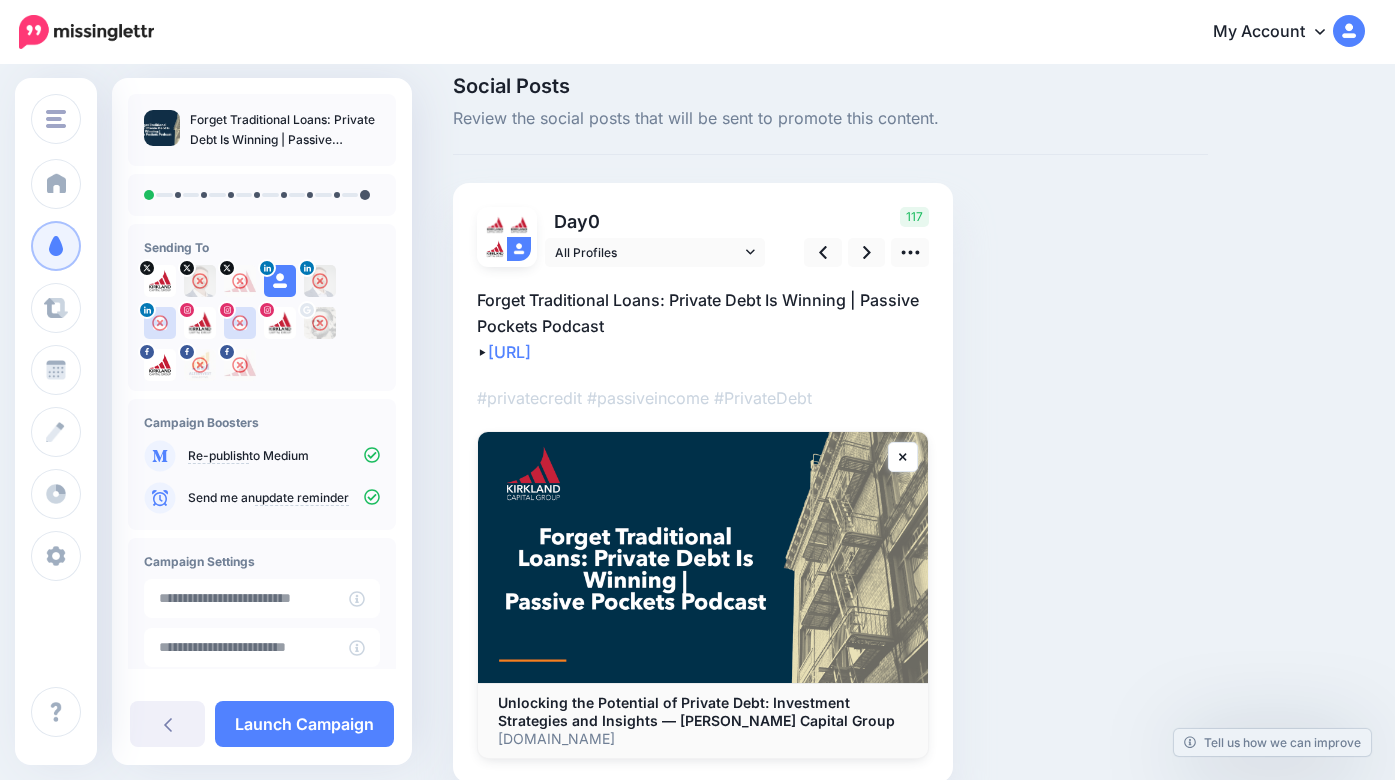 scroll, scrollTop: 114, scrollLeft: 0, axis: vertical 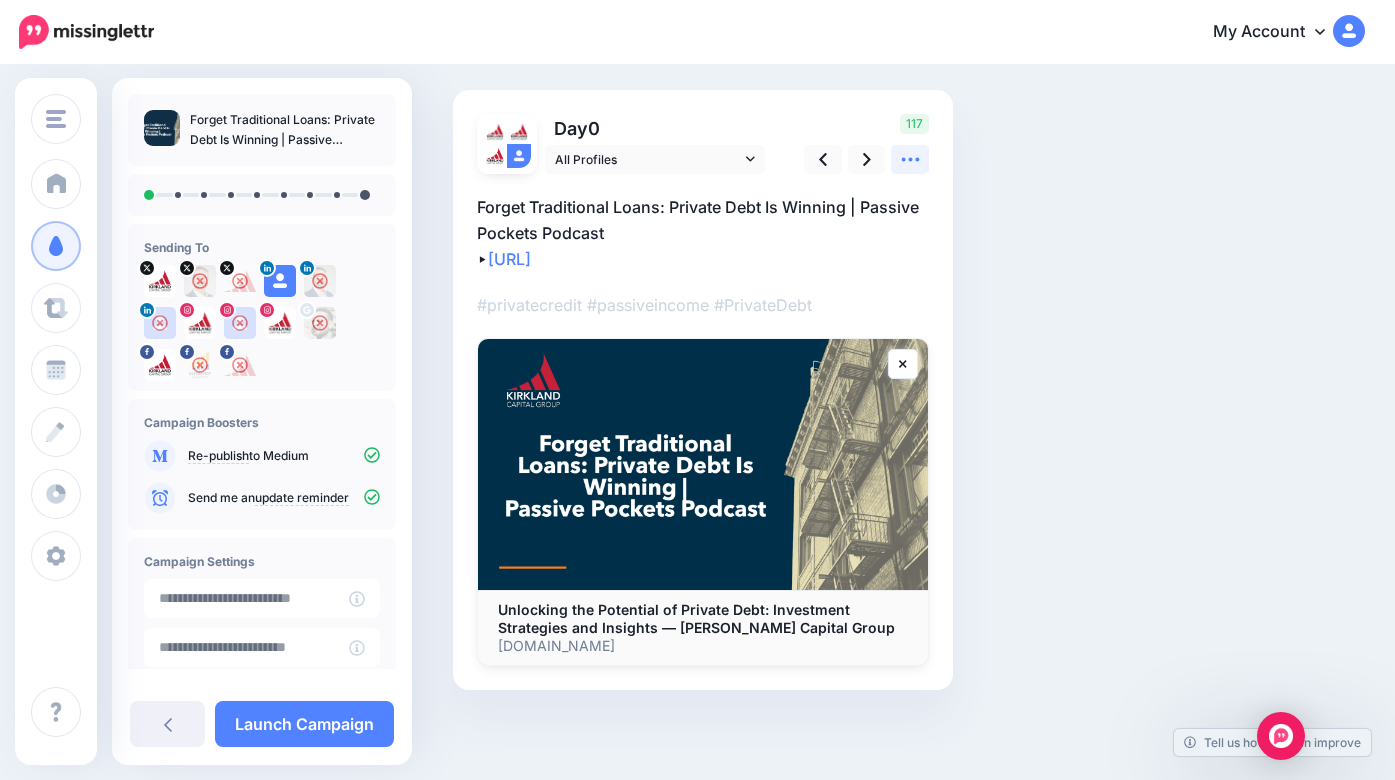 click at bounding box center [910, 159] 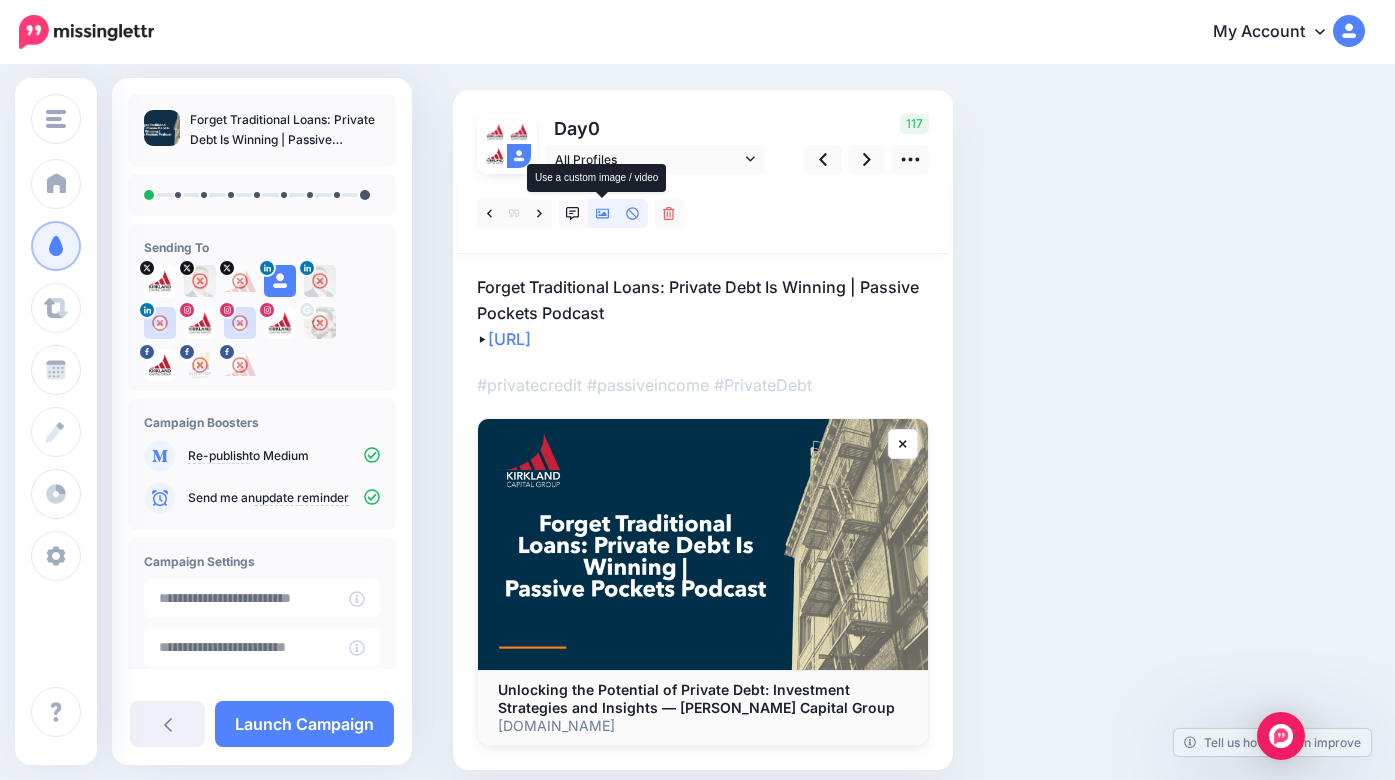 click 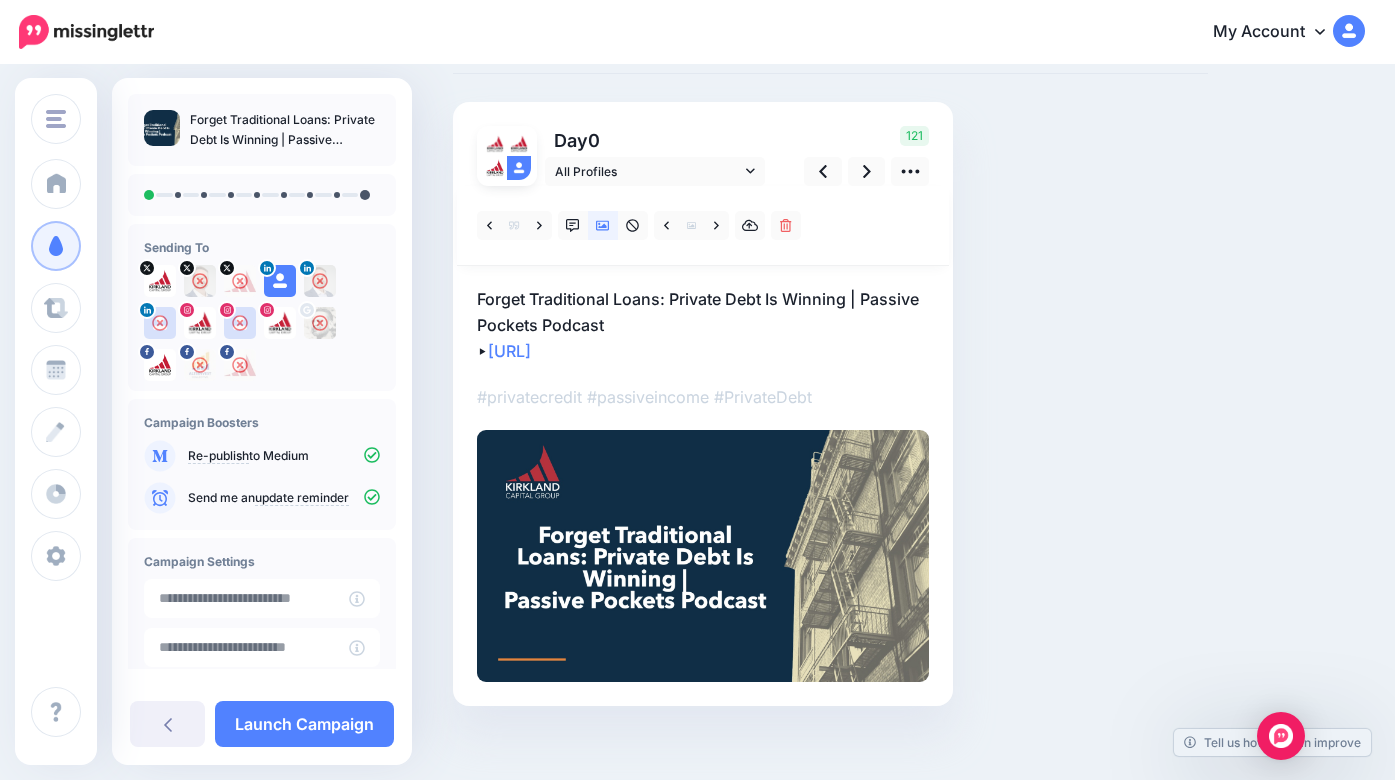 scroll, scrollTop: 118, scrollLeft: 0, axis: vertical 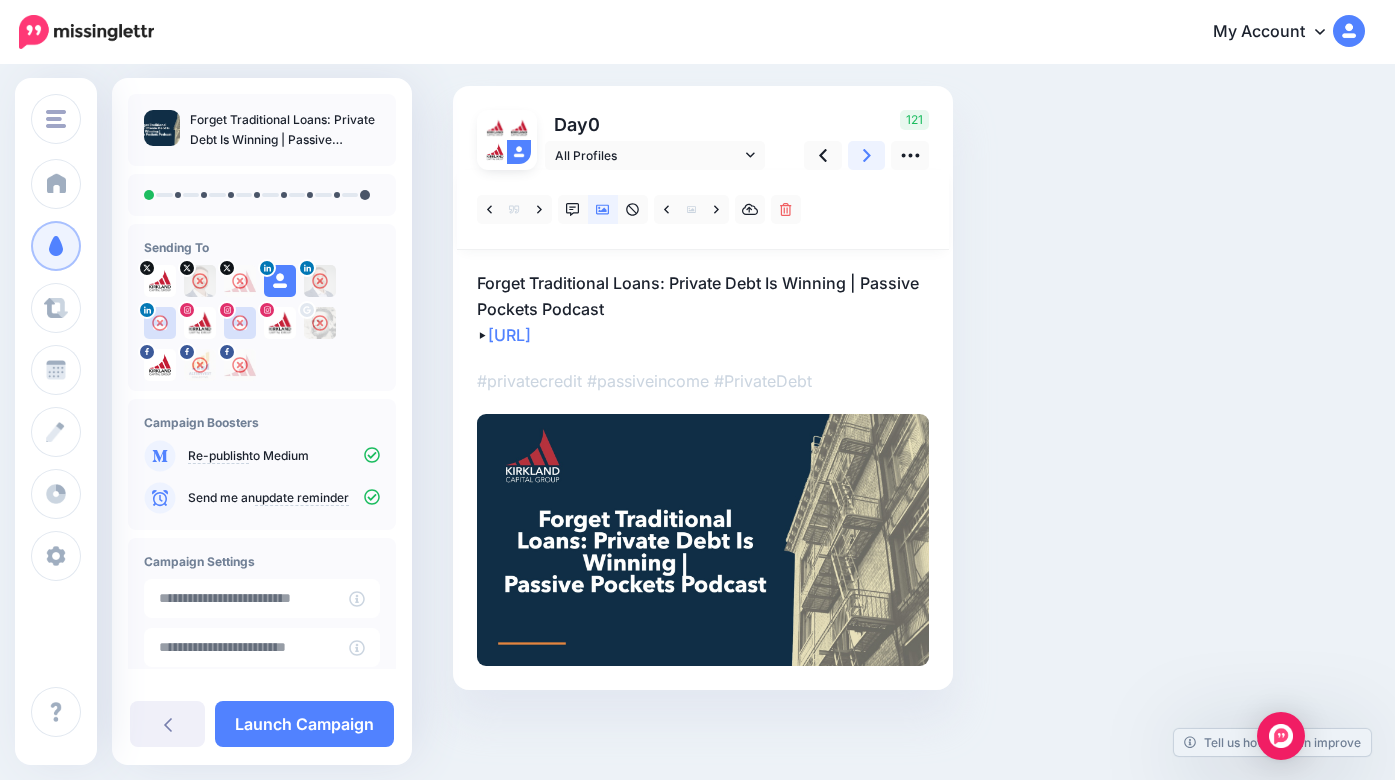 click 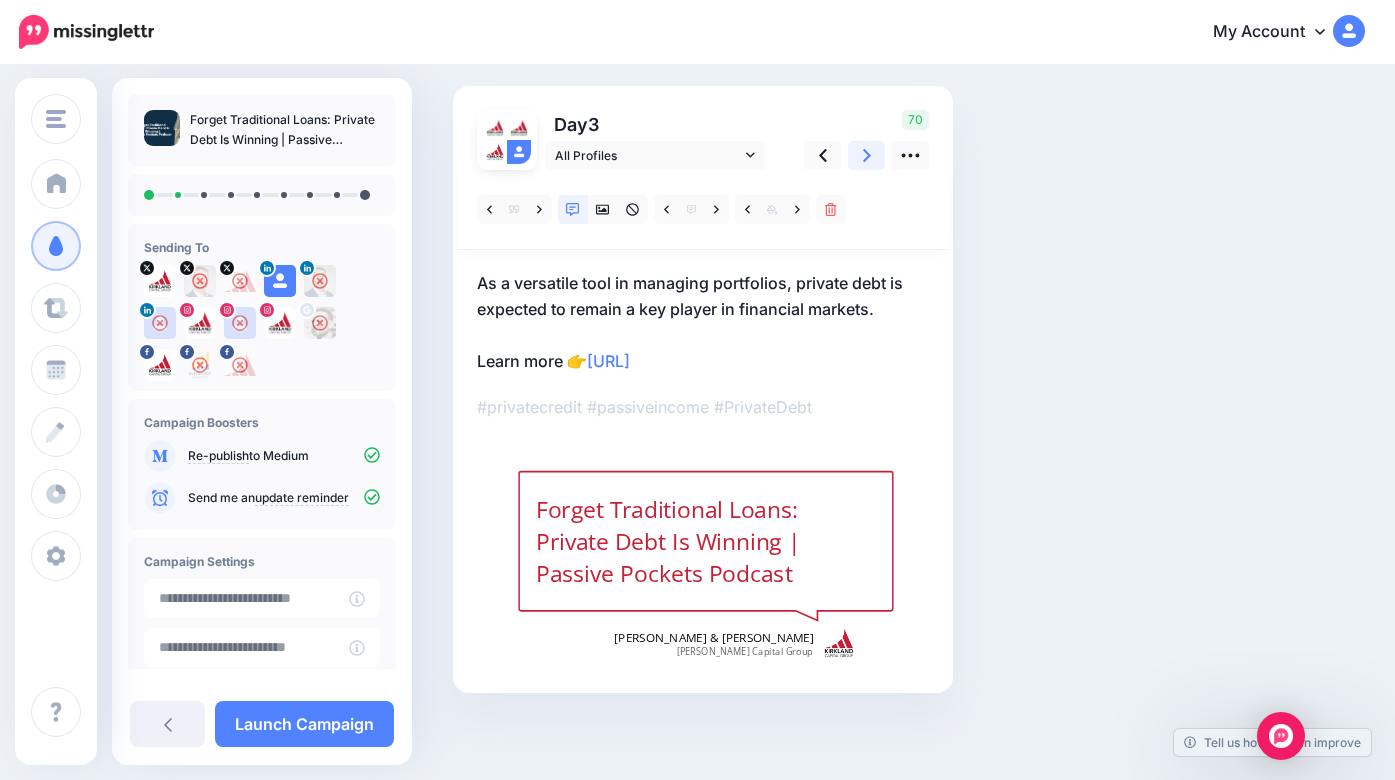 click 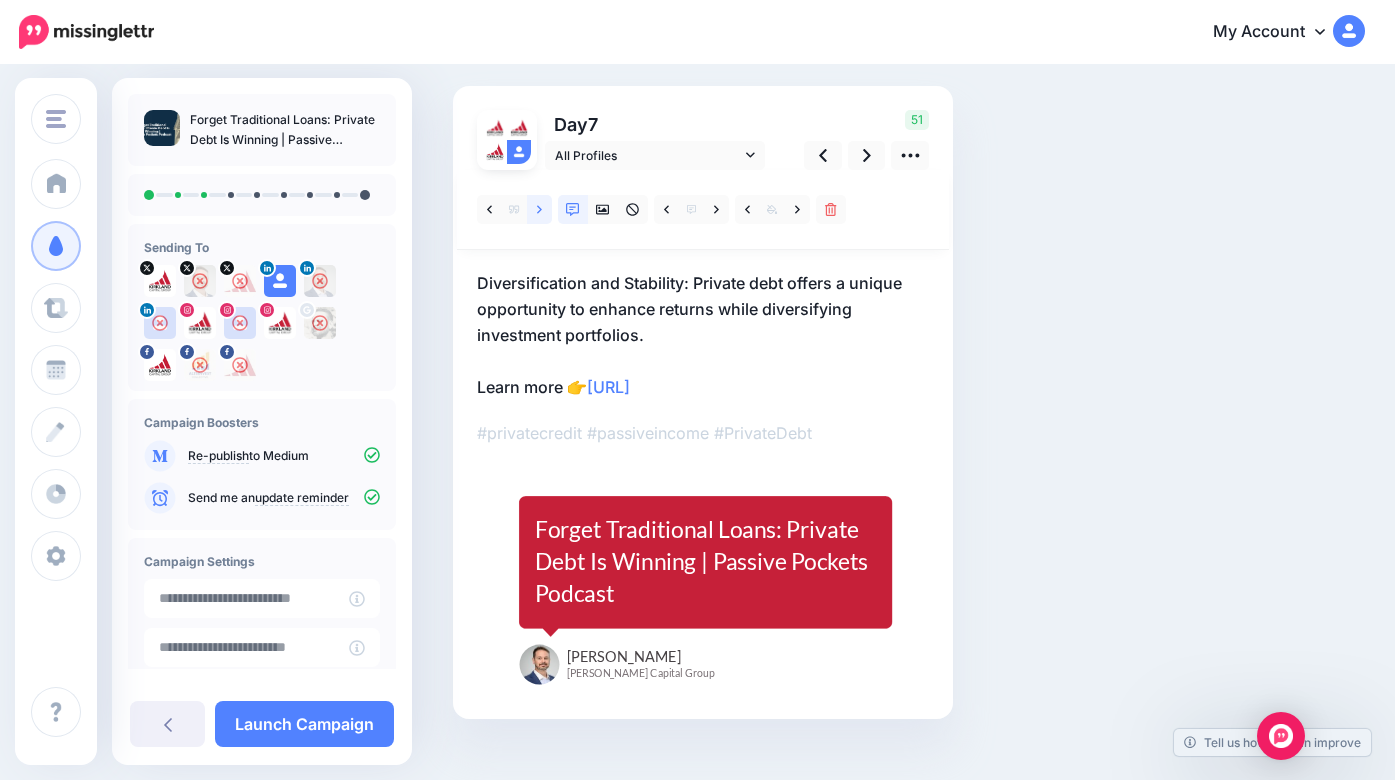 click at bounding box center [539, 209] 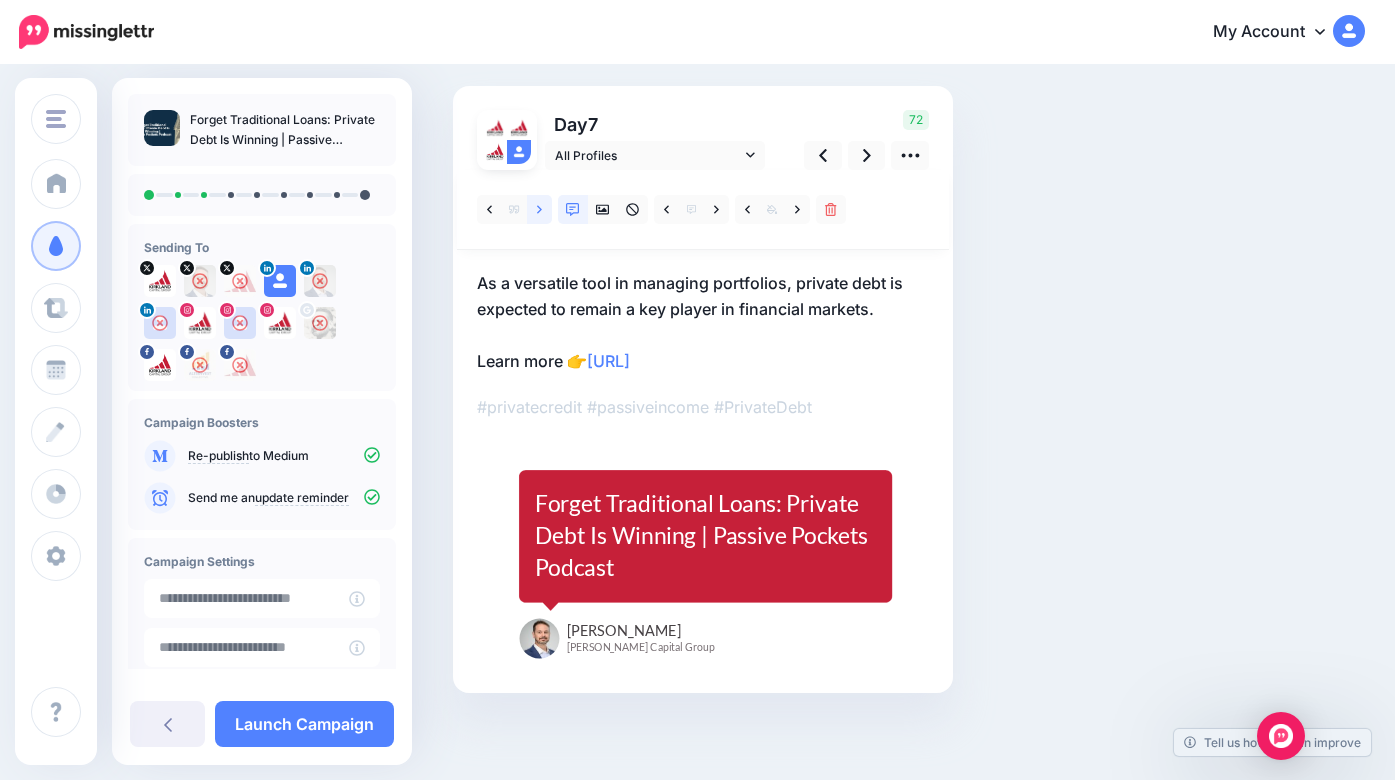 click at bounding box center (539, 209) 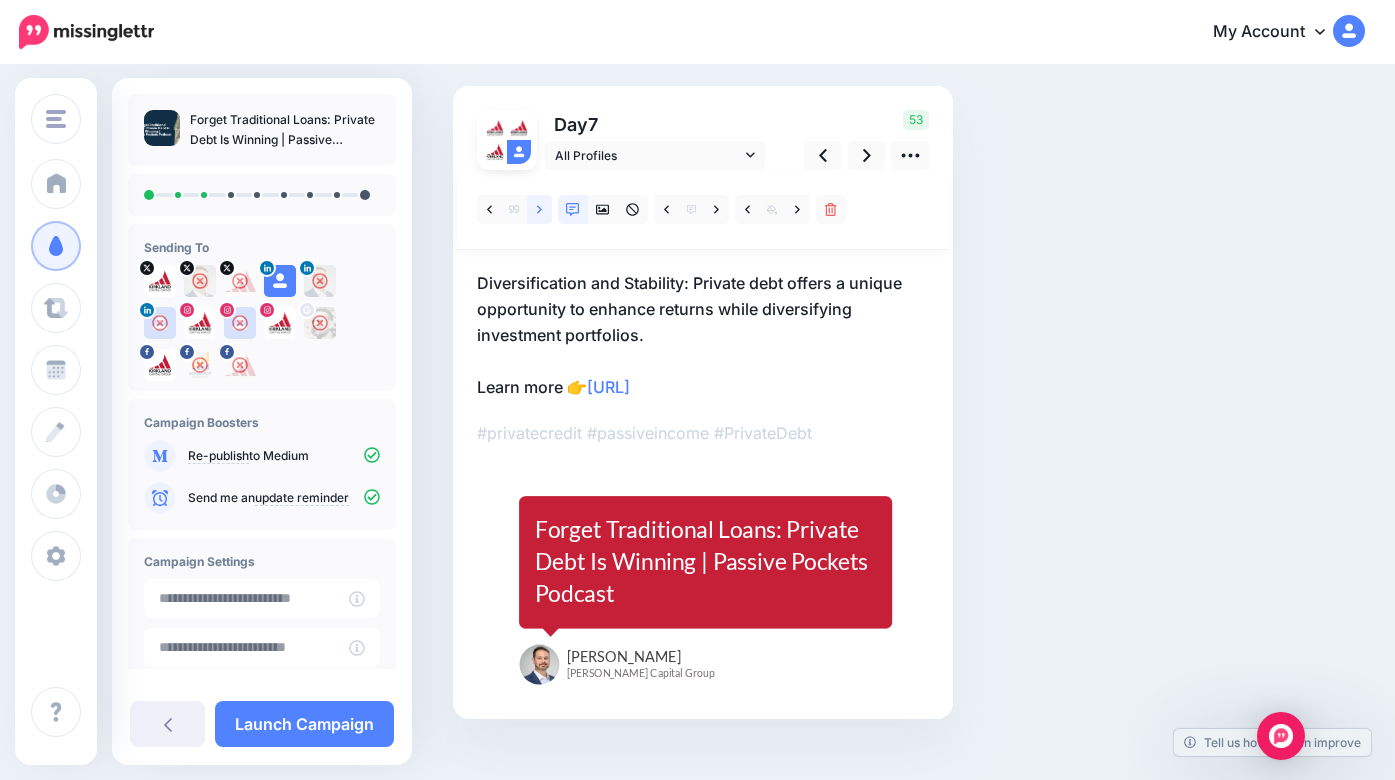 click at bounding box center [539, 209] 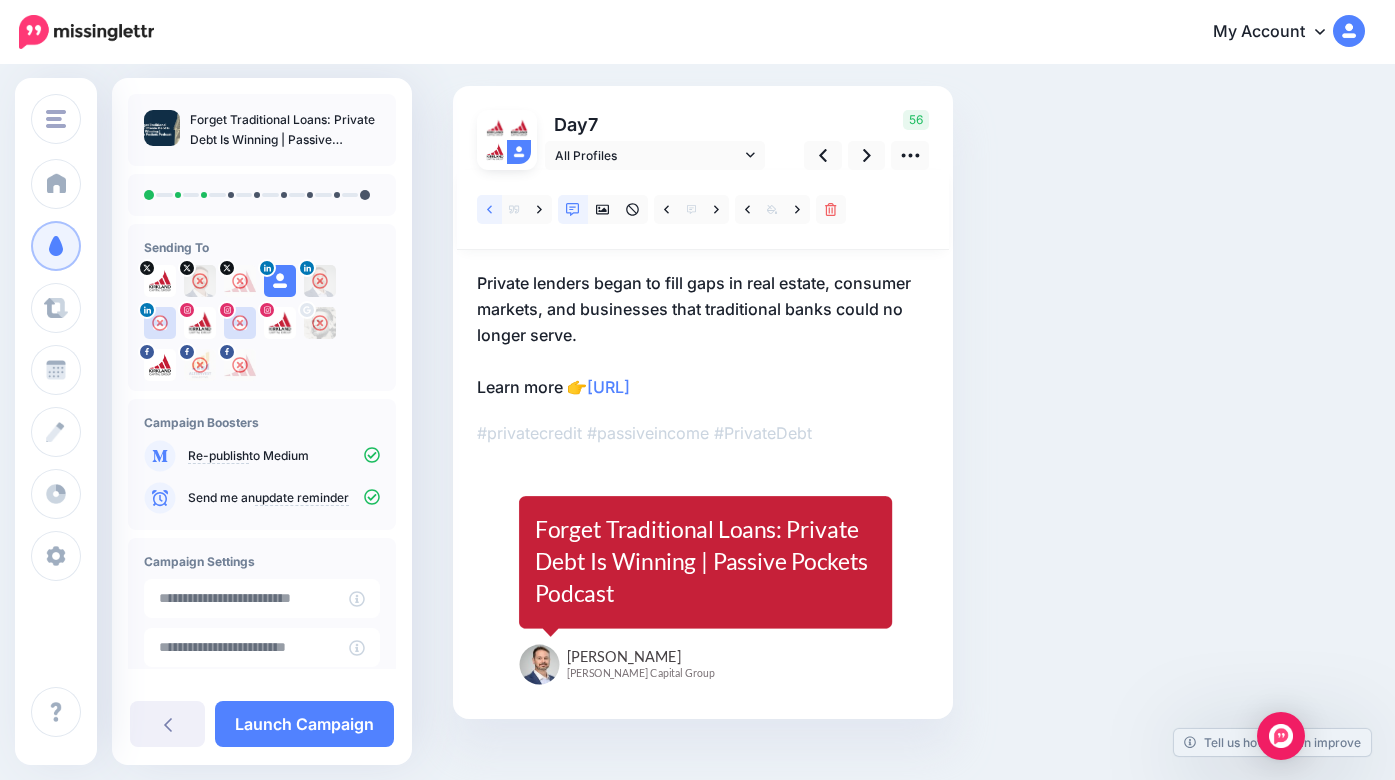 click 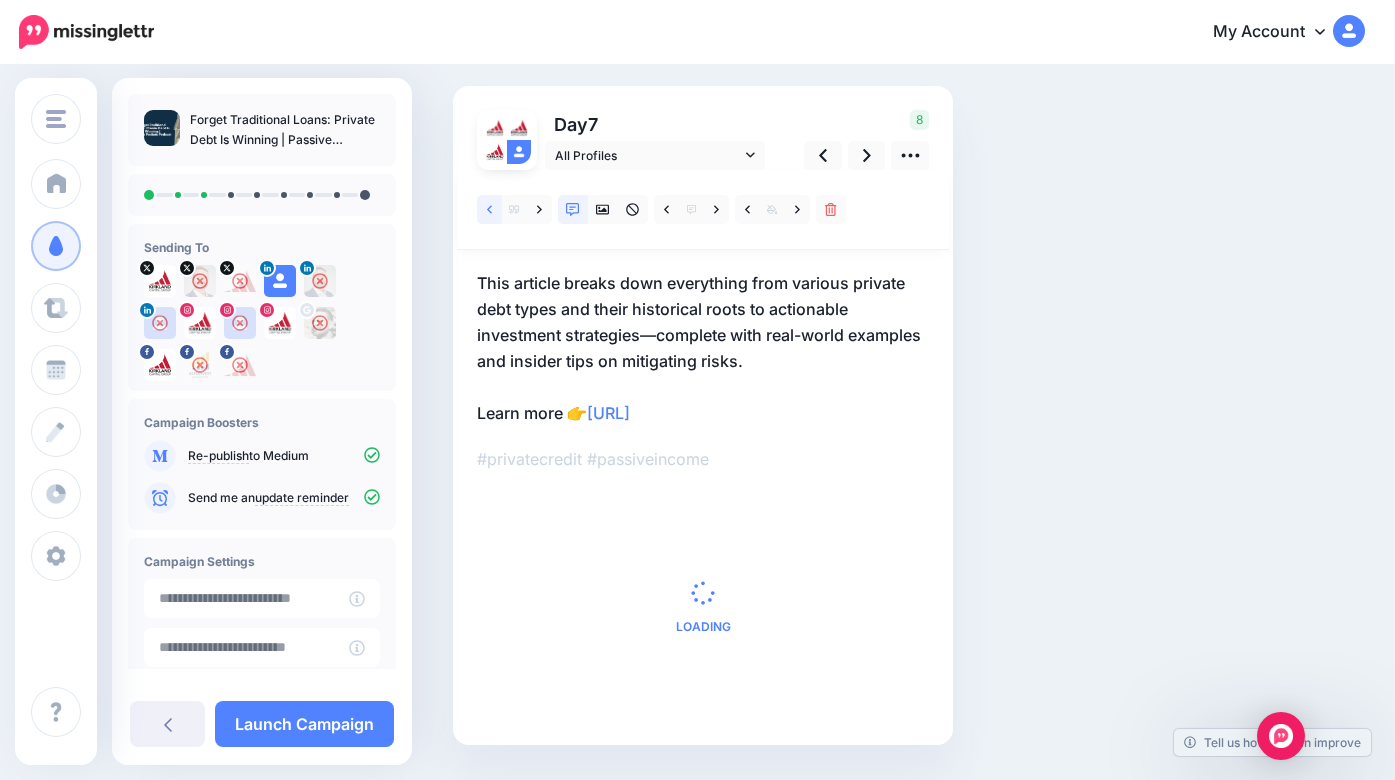 click 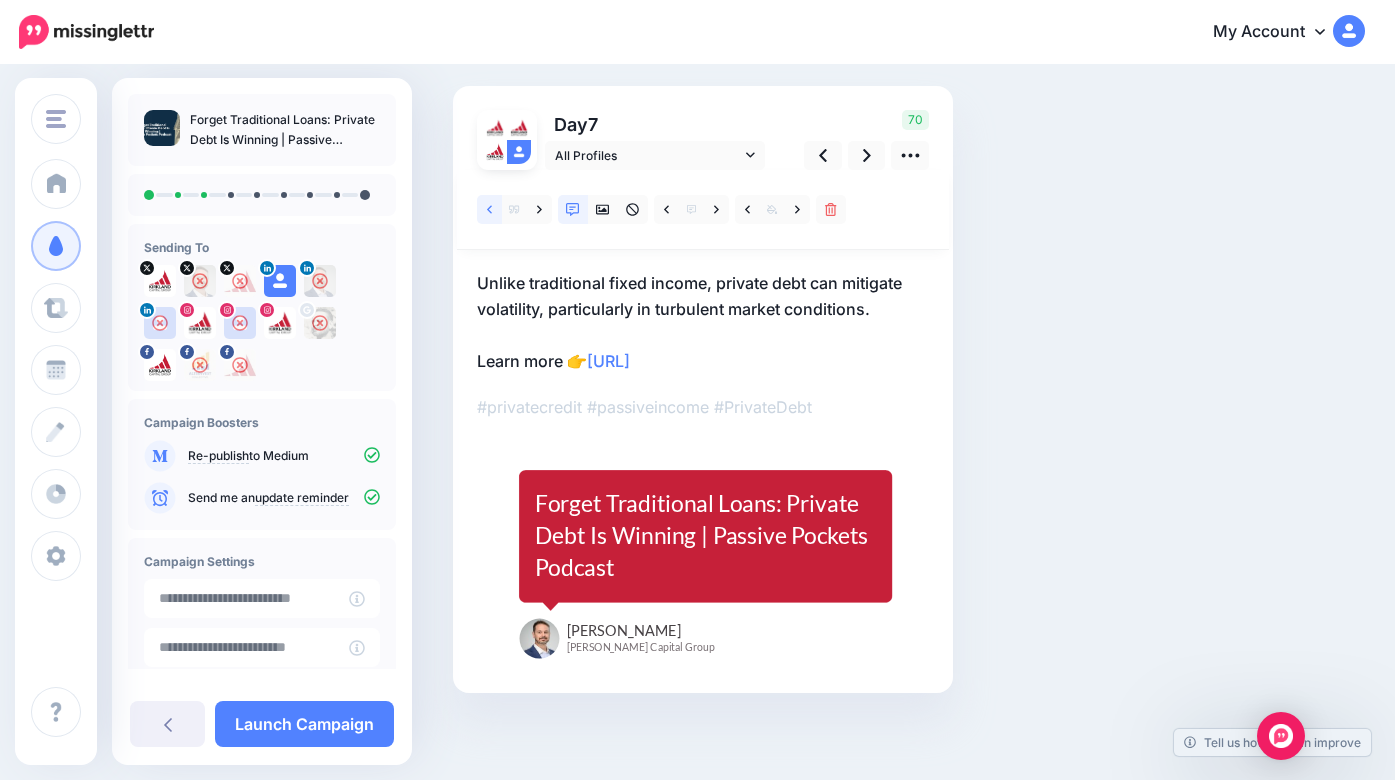 click 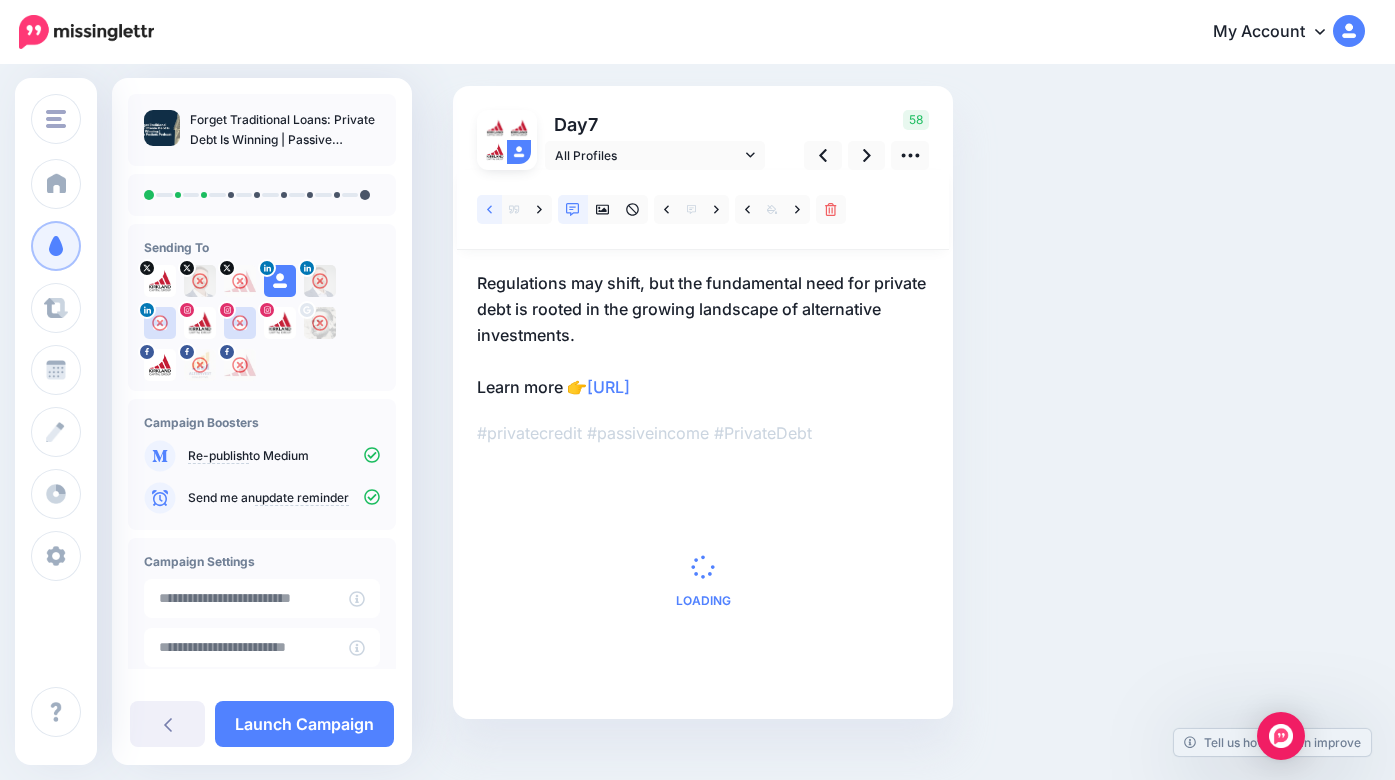click at bounding box center (489, 209) 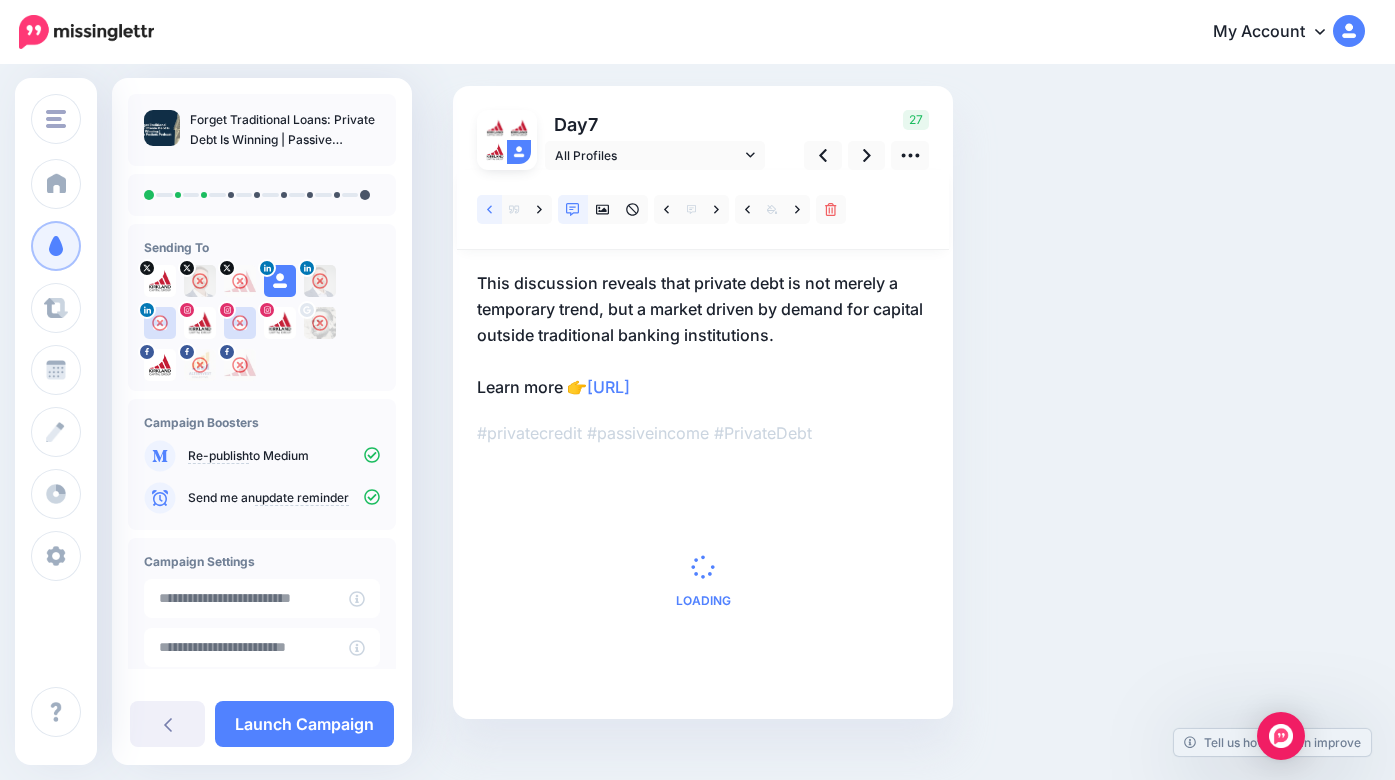 click at bounding box center (489, 209) 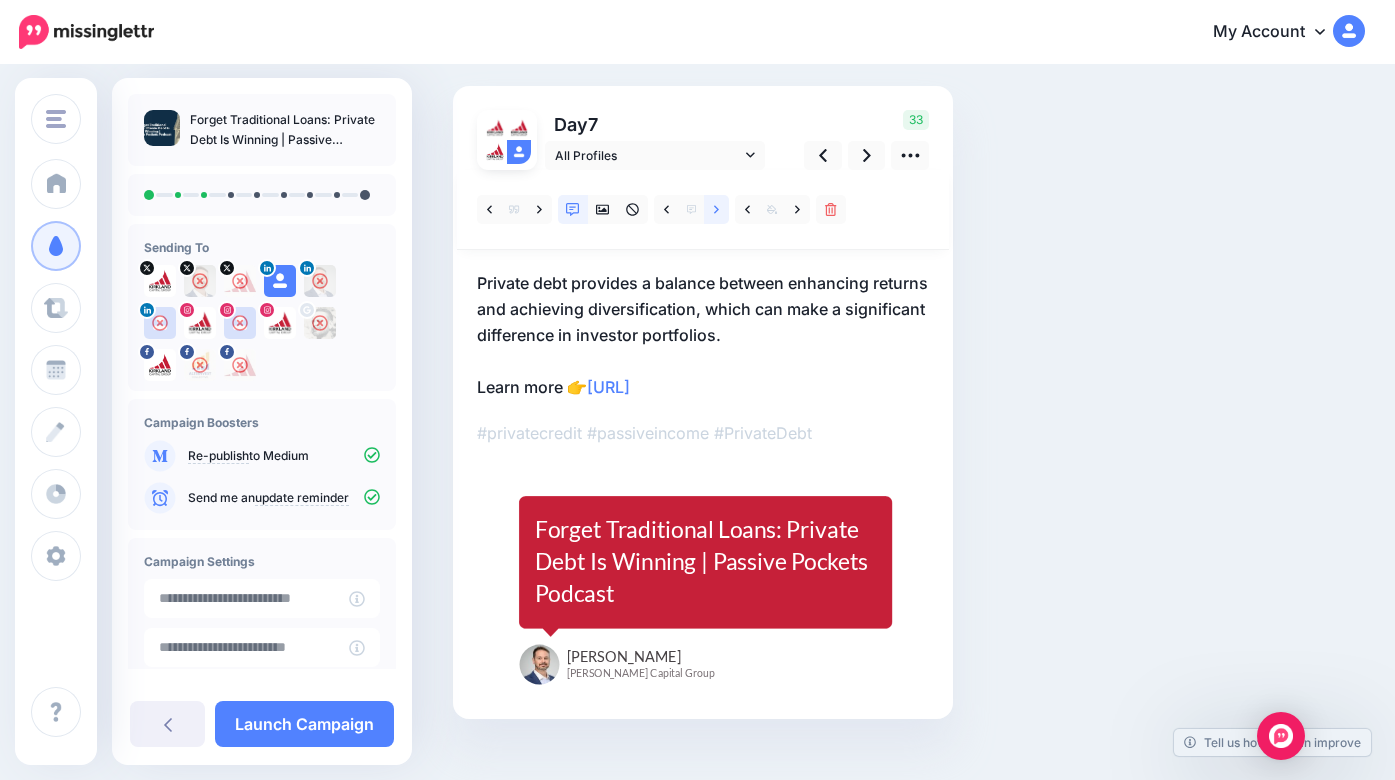 click at bounding box center (716, 209) 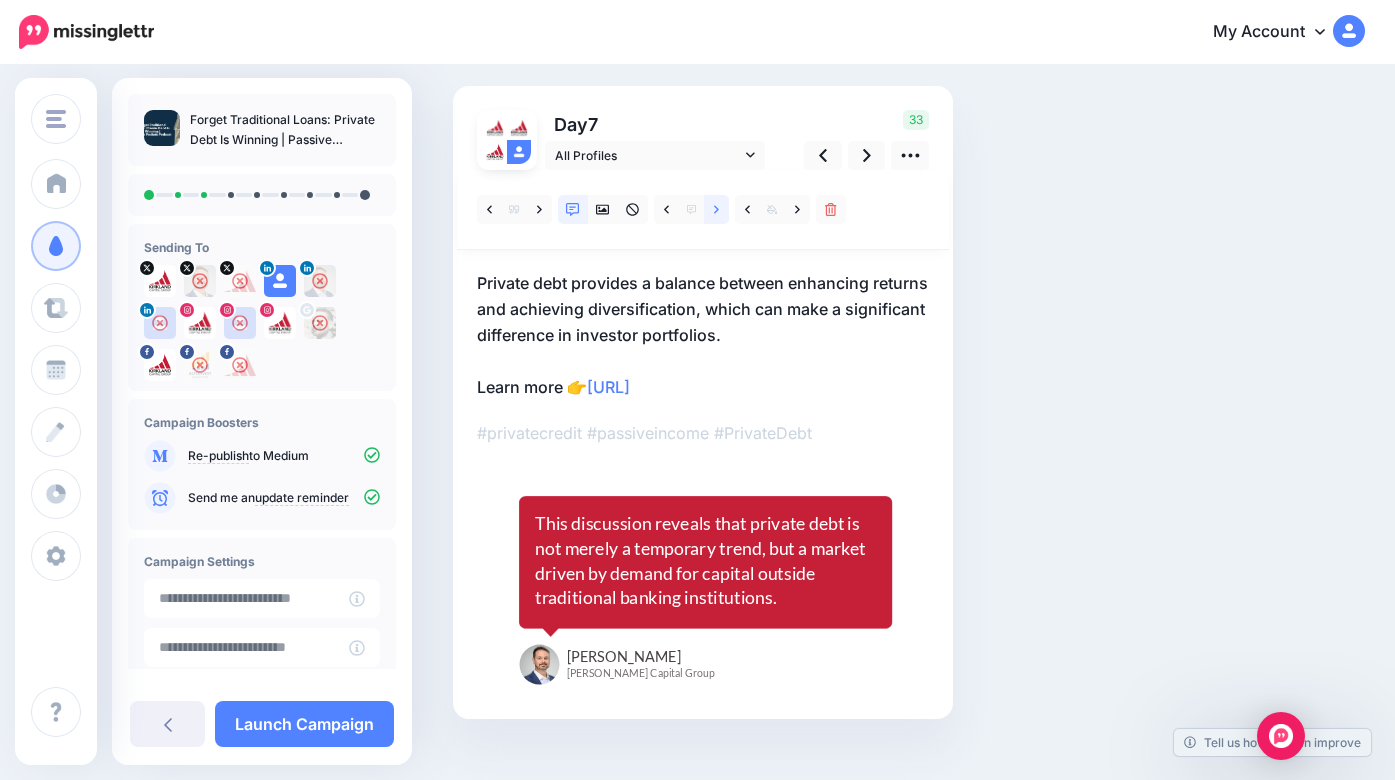 click at bounding box center [716, 209] 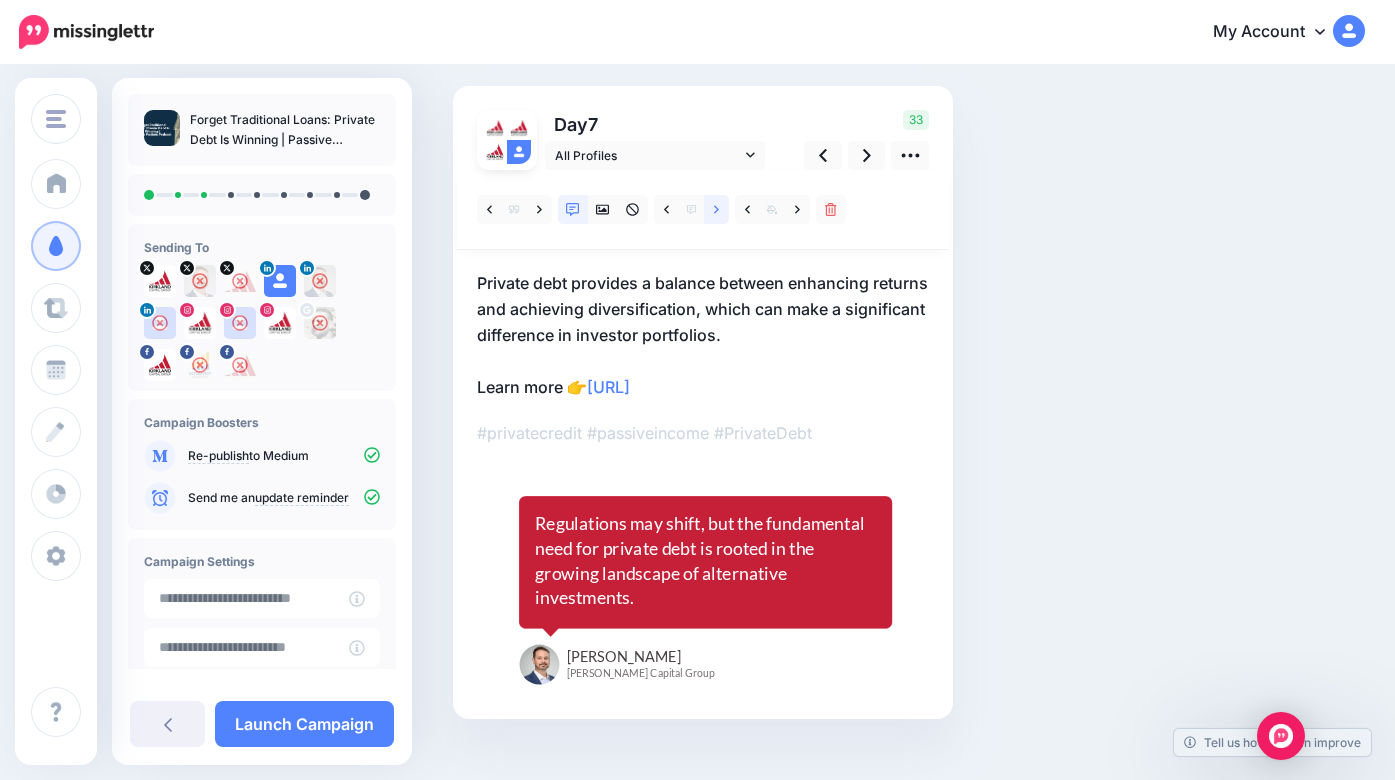 click at bounding box center (716, 209) 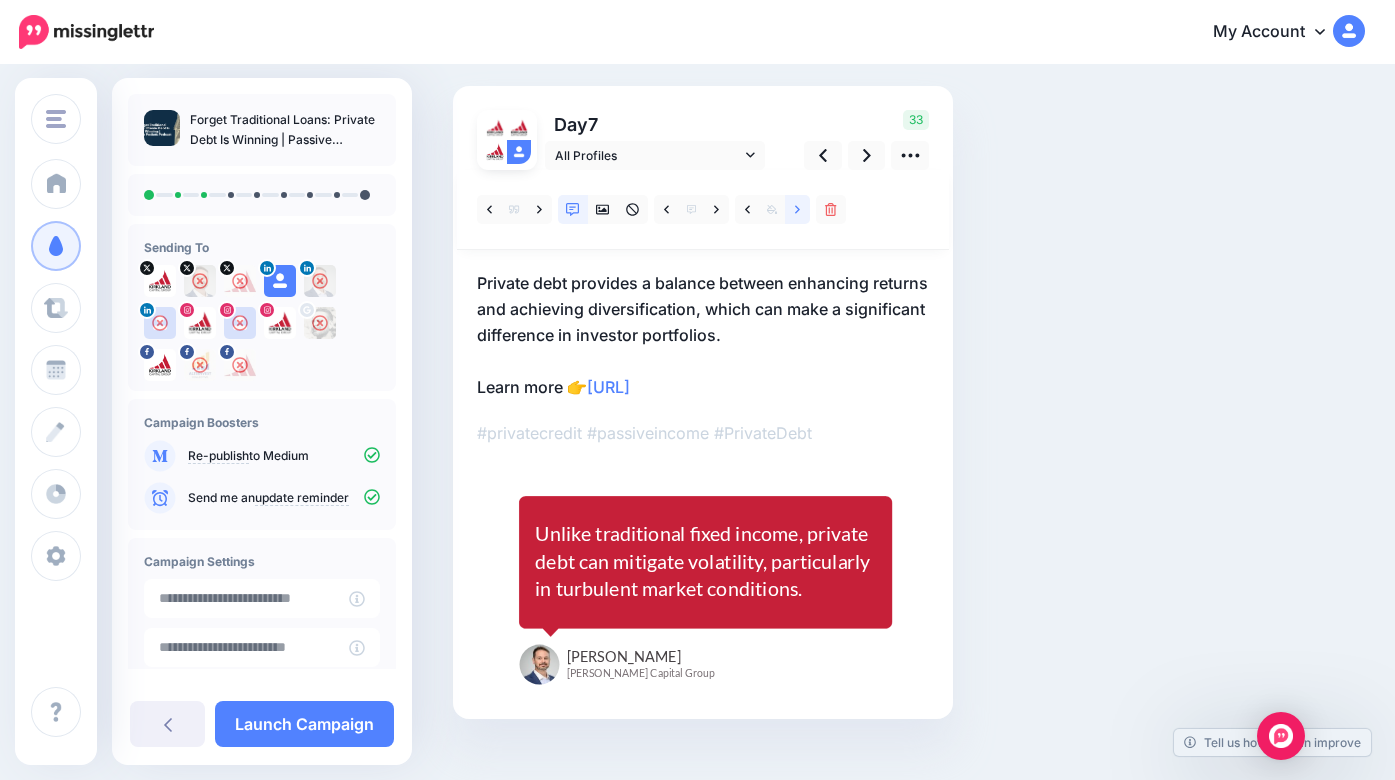click 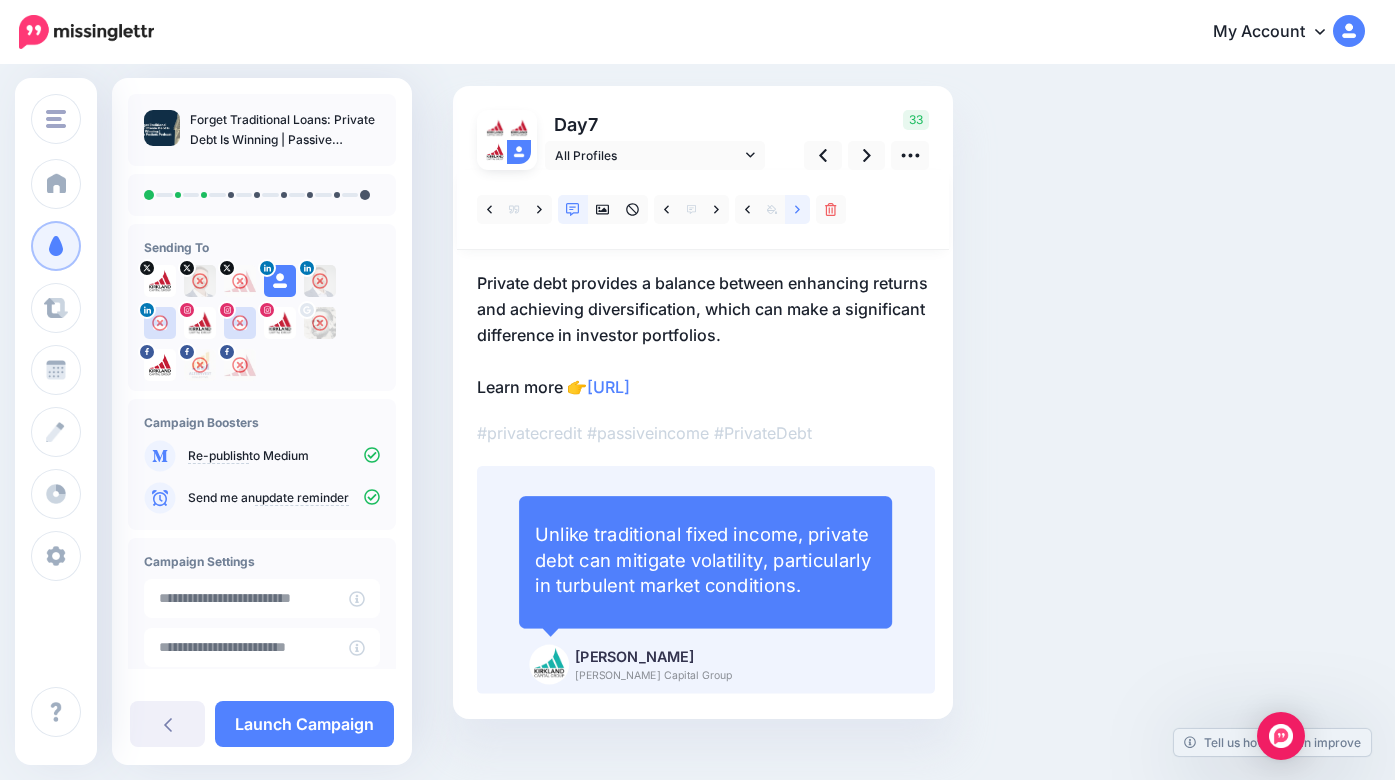 click 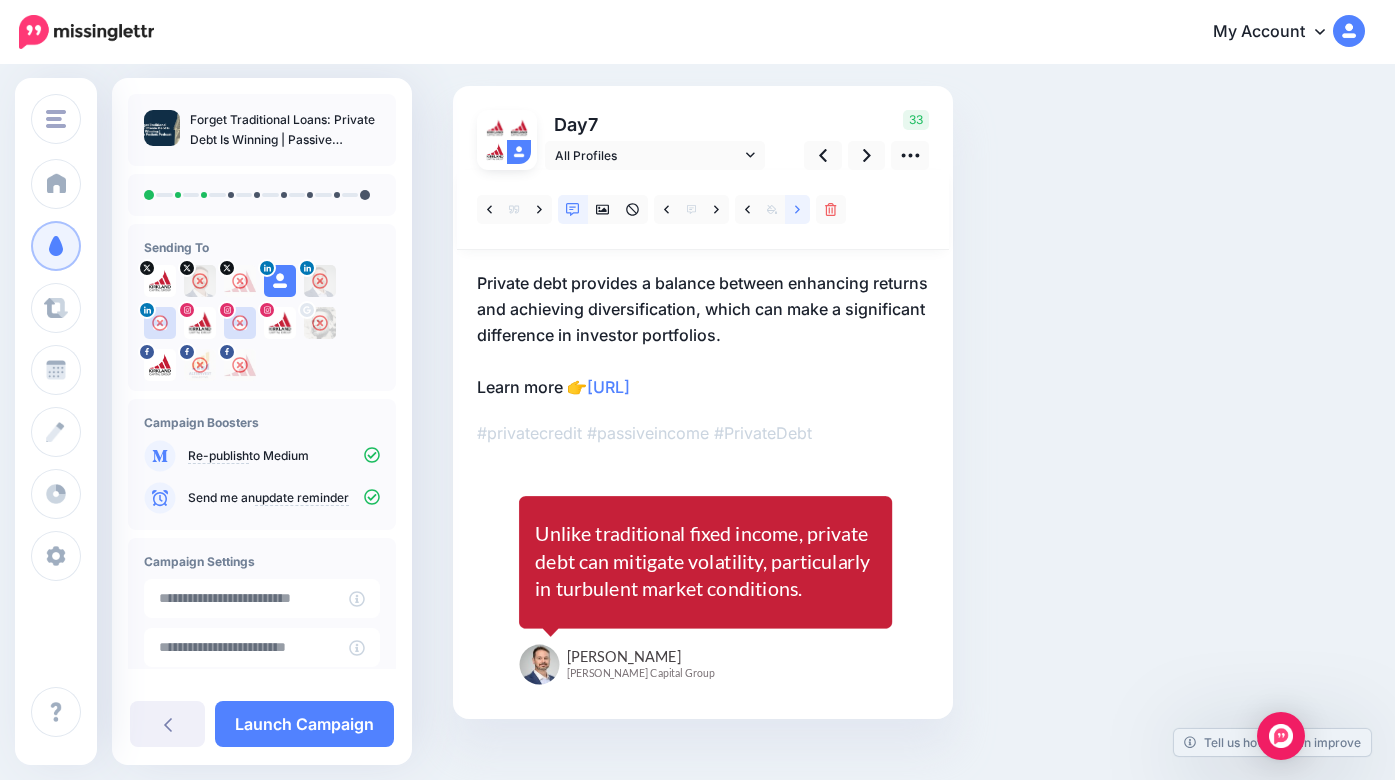 click 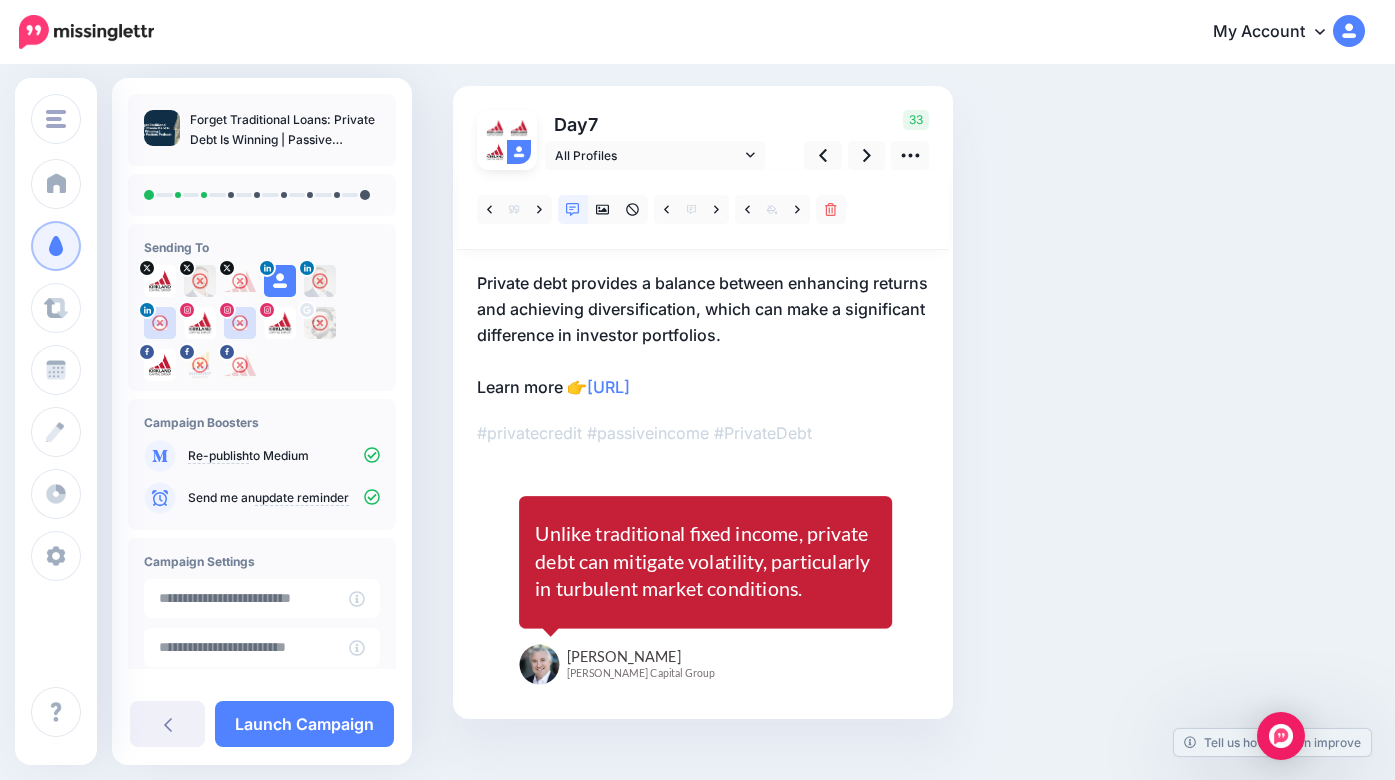 click on "Private debt provides a balance between enhancing returns and achieving diversification, which can make a significant difference in investor portfolios. Learn more 👉  https://lttr.ai/AgQcM" at bounding box center [703, 335] 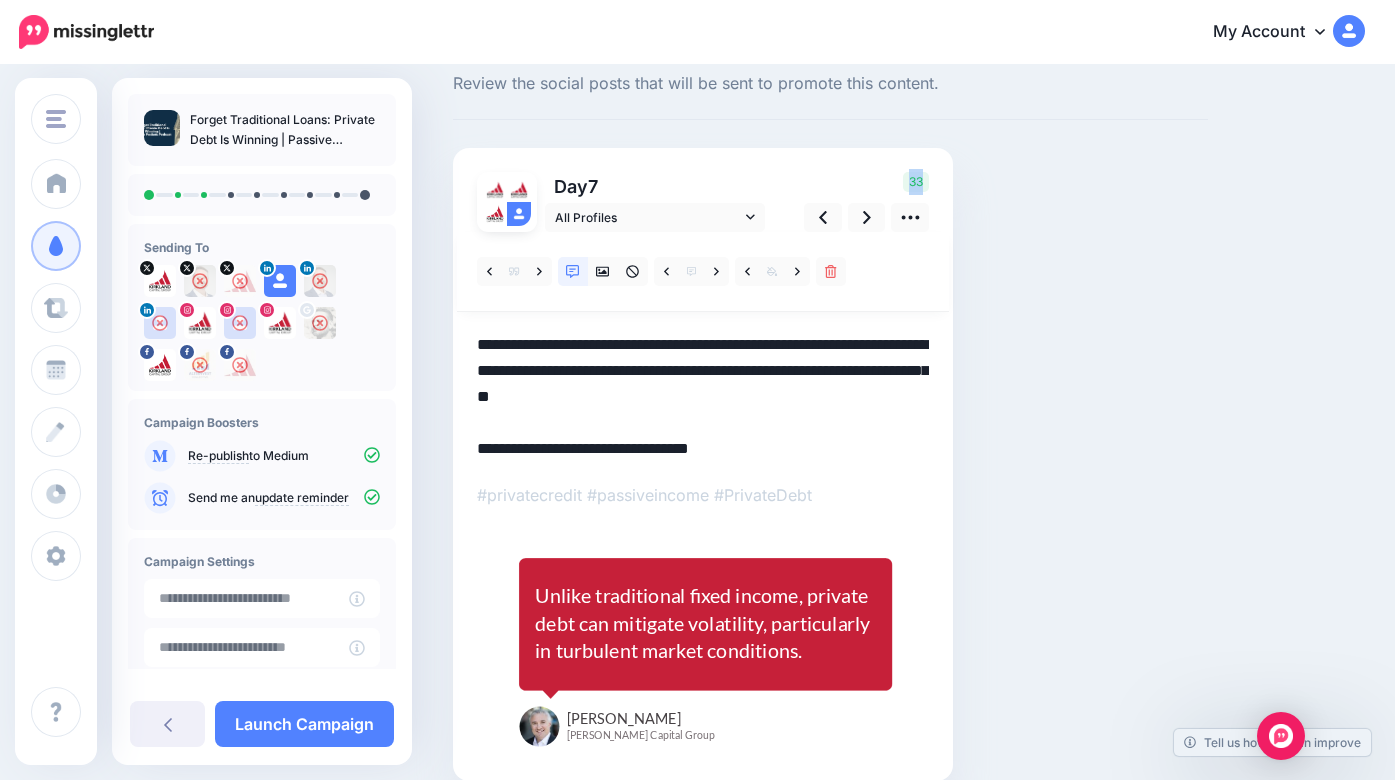 click at bounding box center (703, 272) 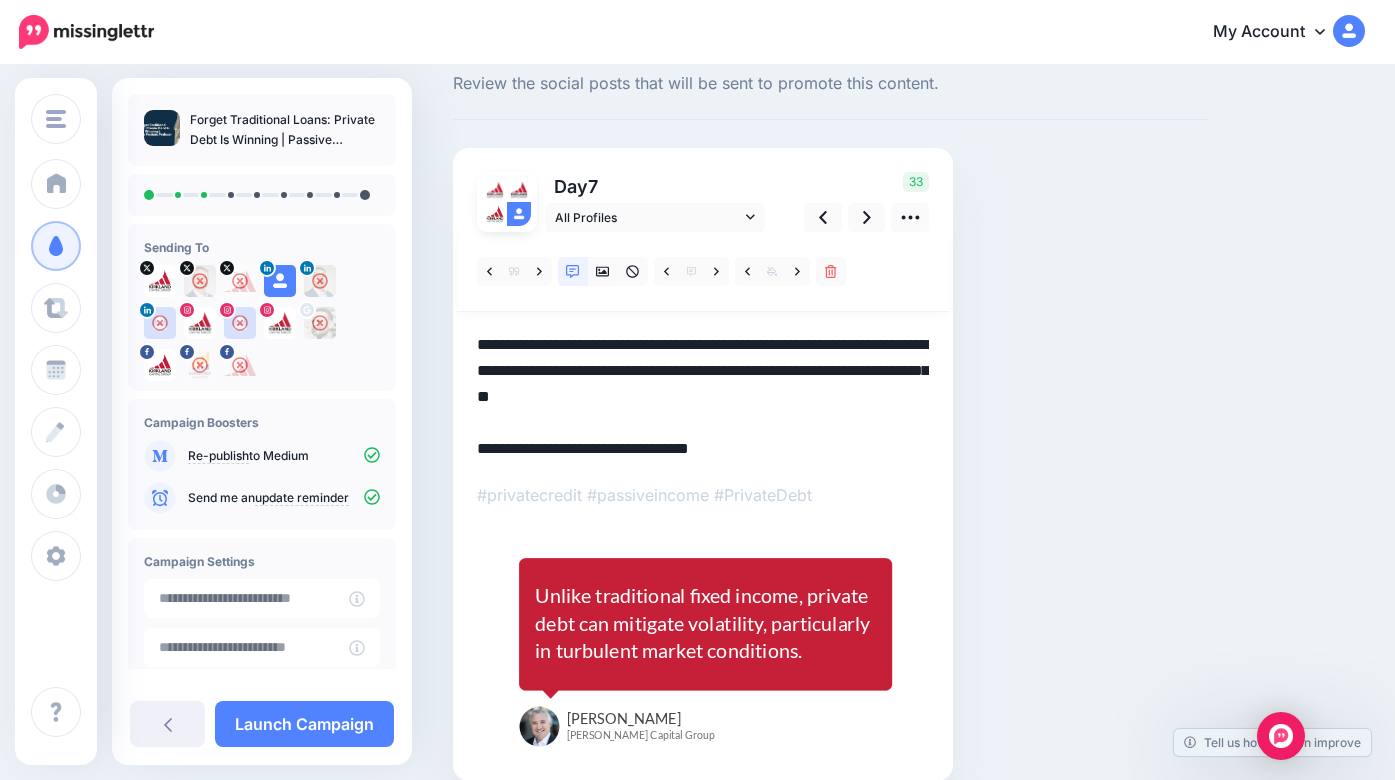 click on "**********" at bounding box center (703, 397) 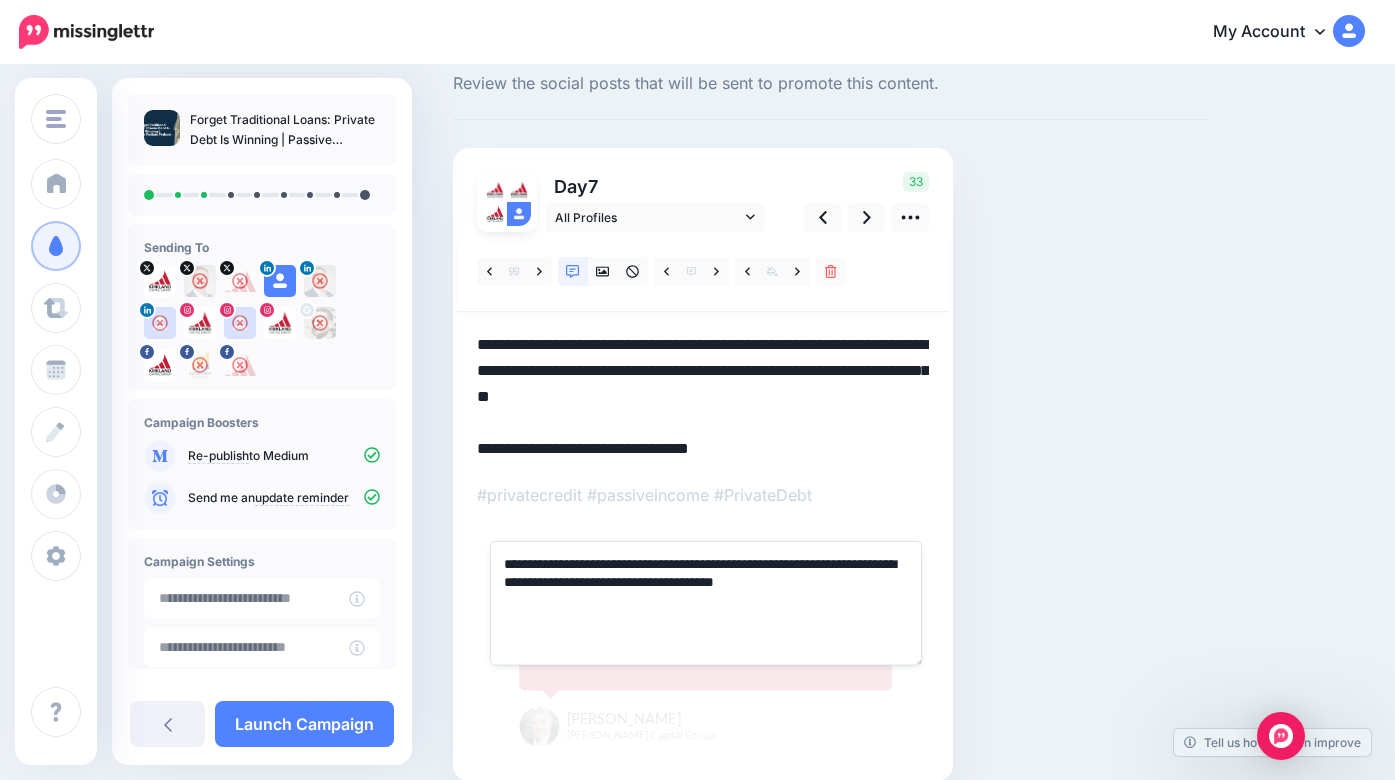 click on "**********" at bounding box center [706, 603] 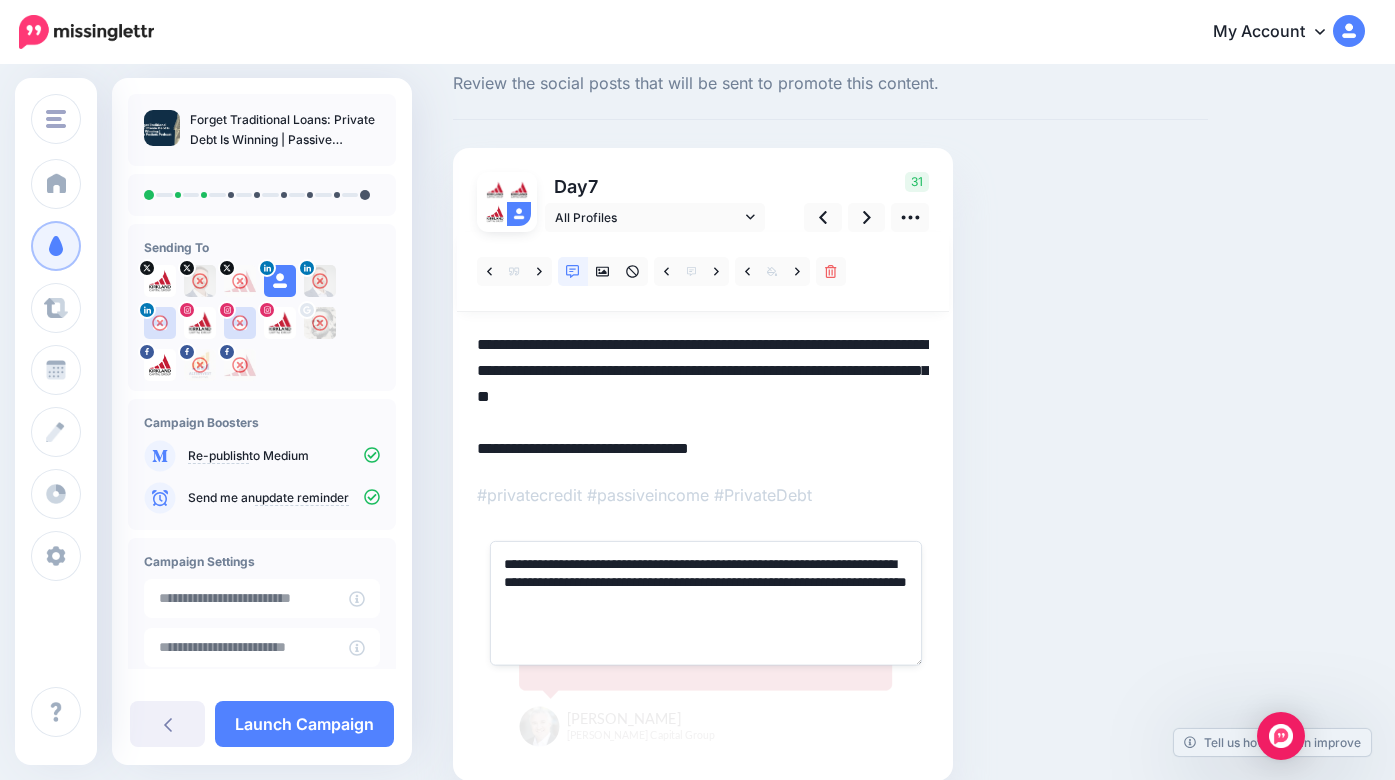 click on "Social Posts
Review the social posts that will be sent to promote this content.
Day  7
7" at bounding box center (830, 441) 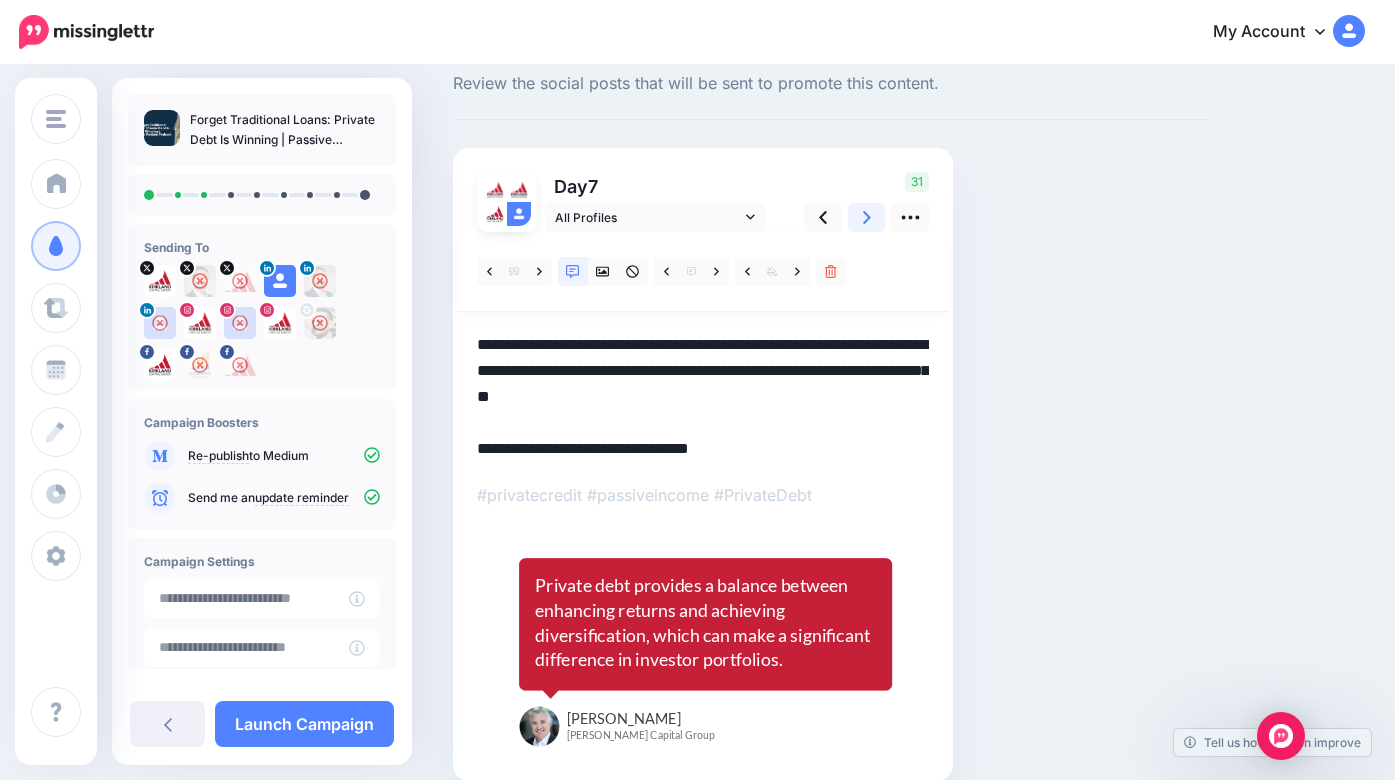 click at bounding box center [867, 217] 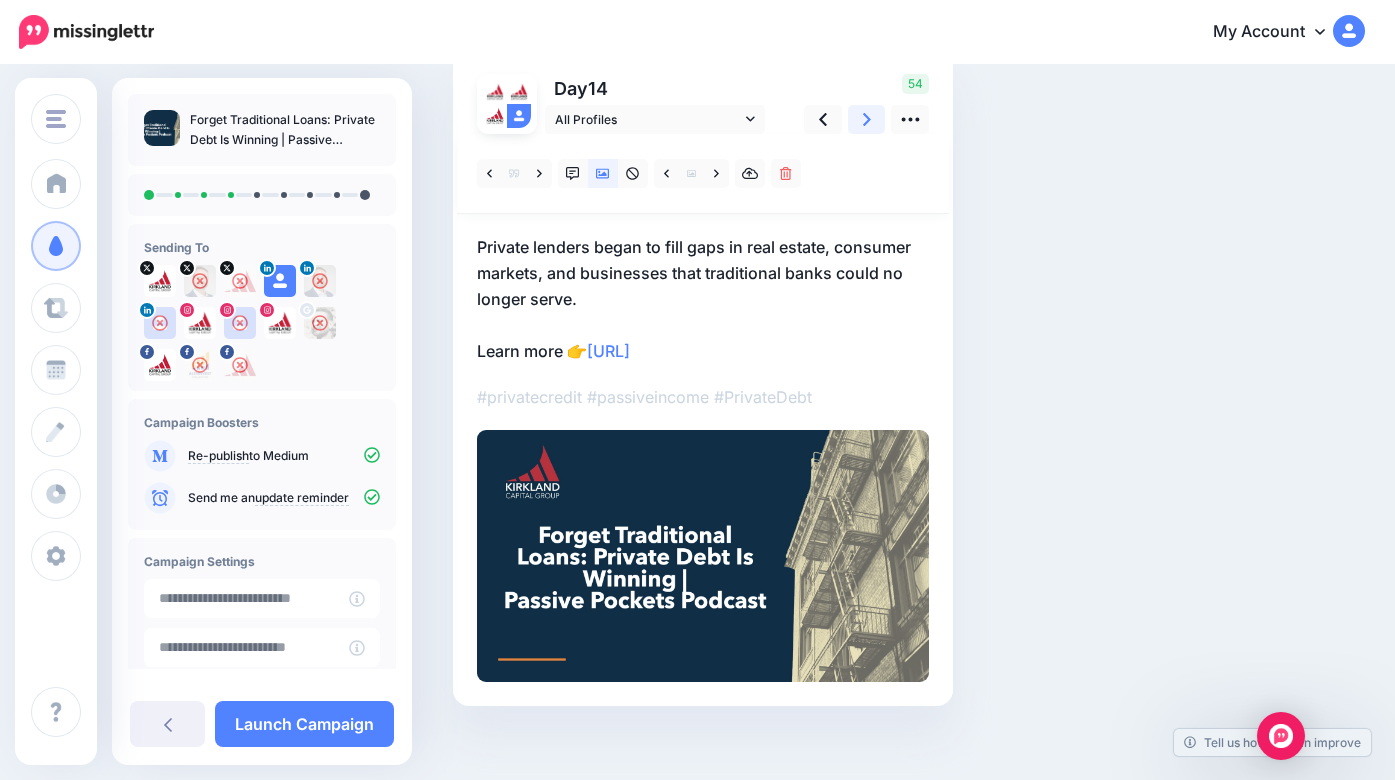 scroll, scrollTop: 134, scrollLeft: 0, axis: vertical 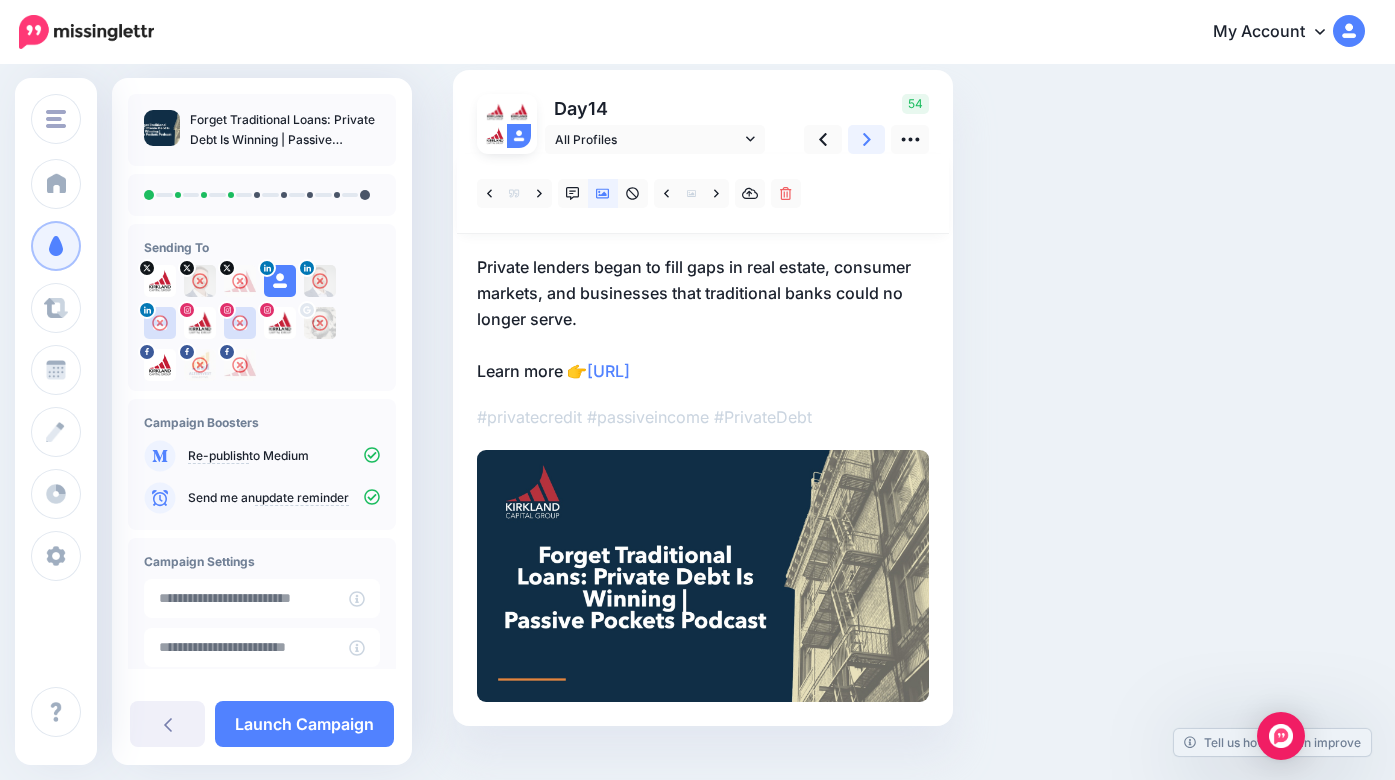 click 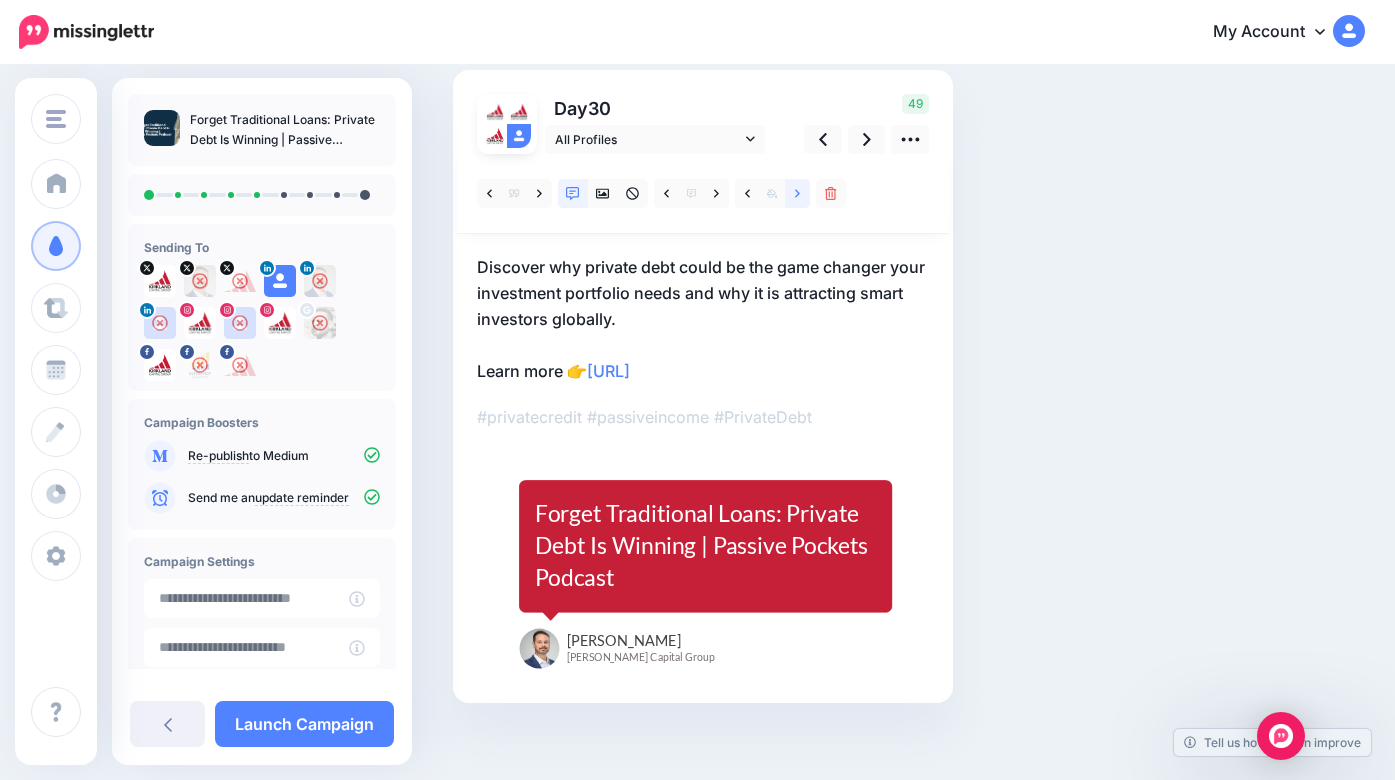click at bounding box center (797, 193) 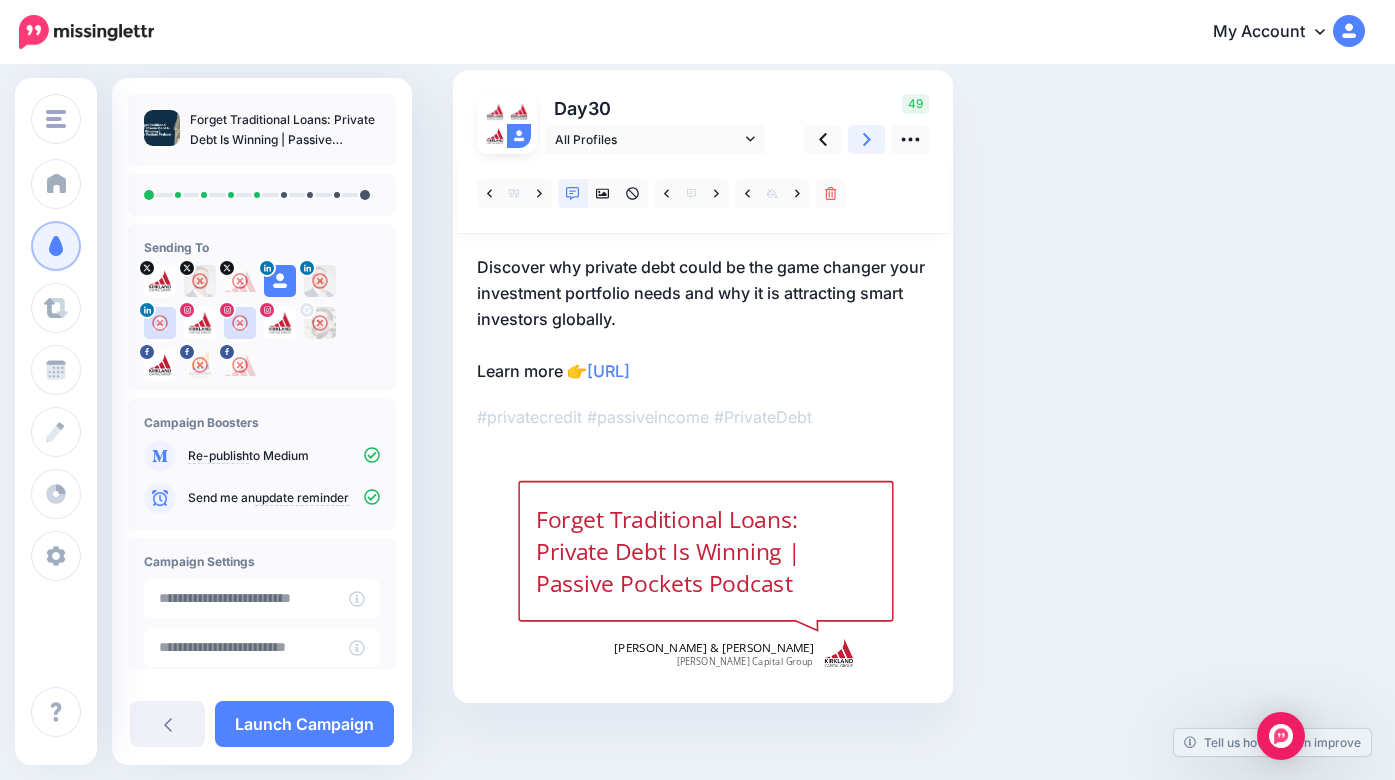 click 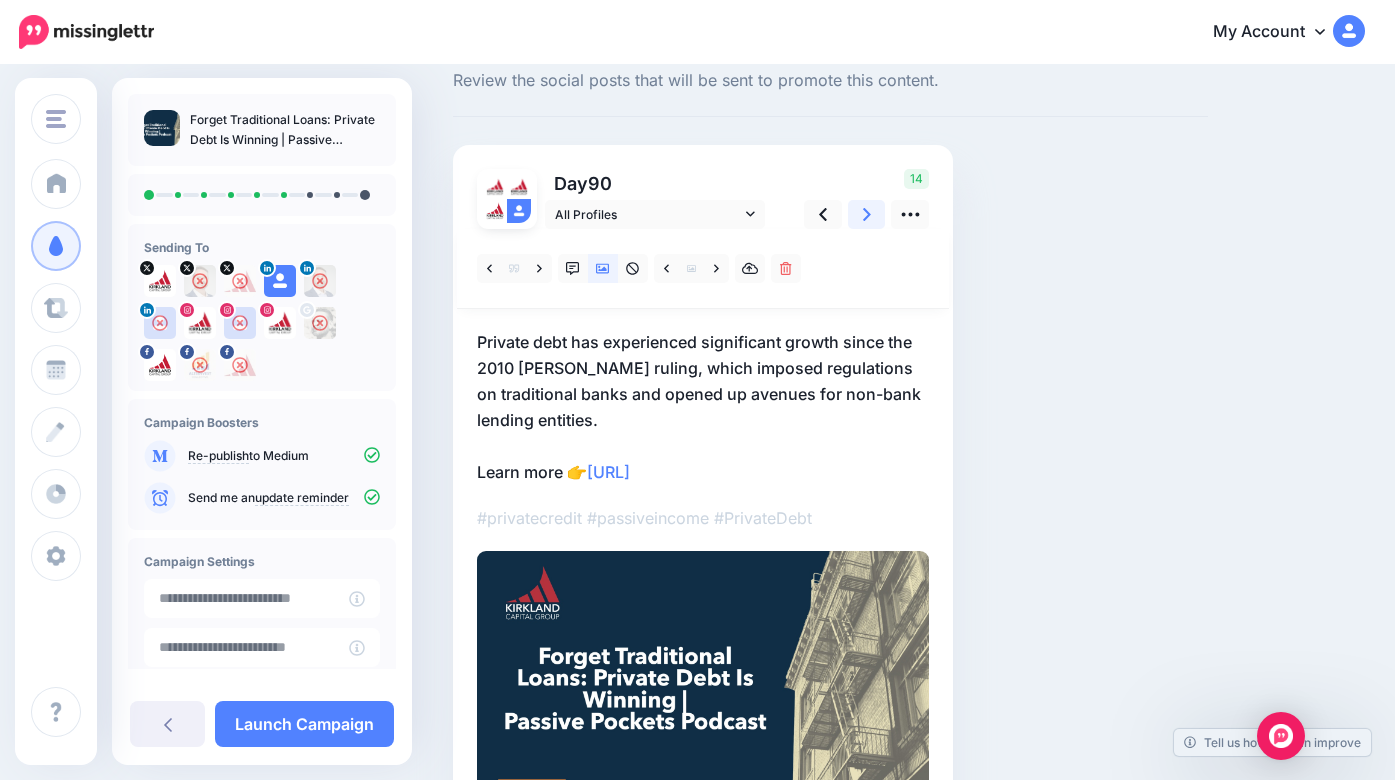 scroll, scrollTop: 161, scrollLeft: 0, axis: vertical 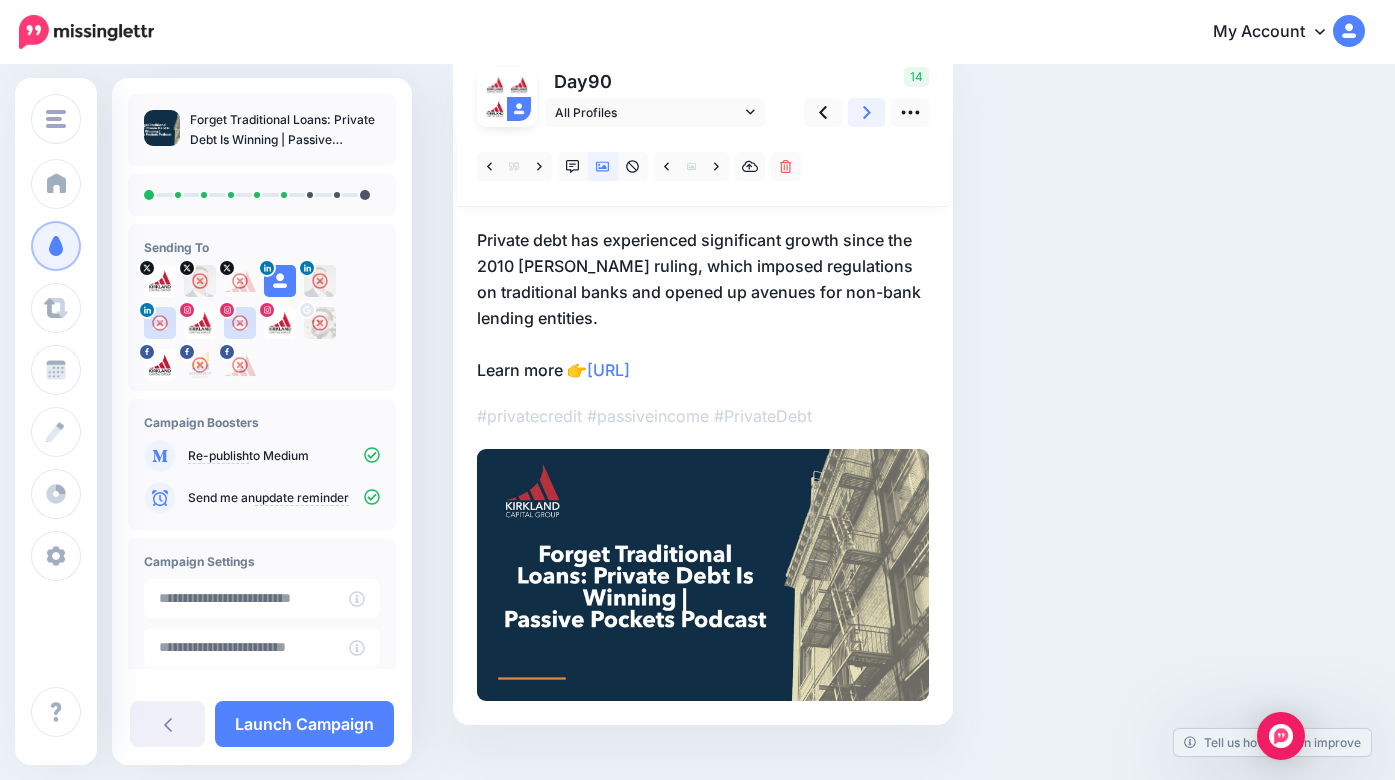 click 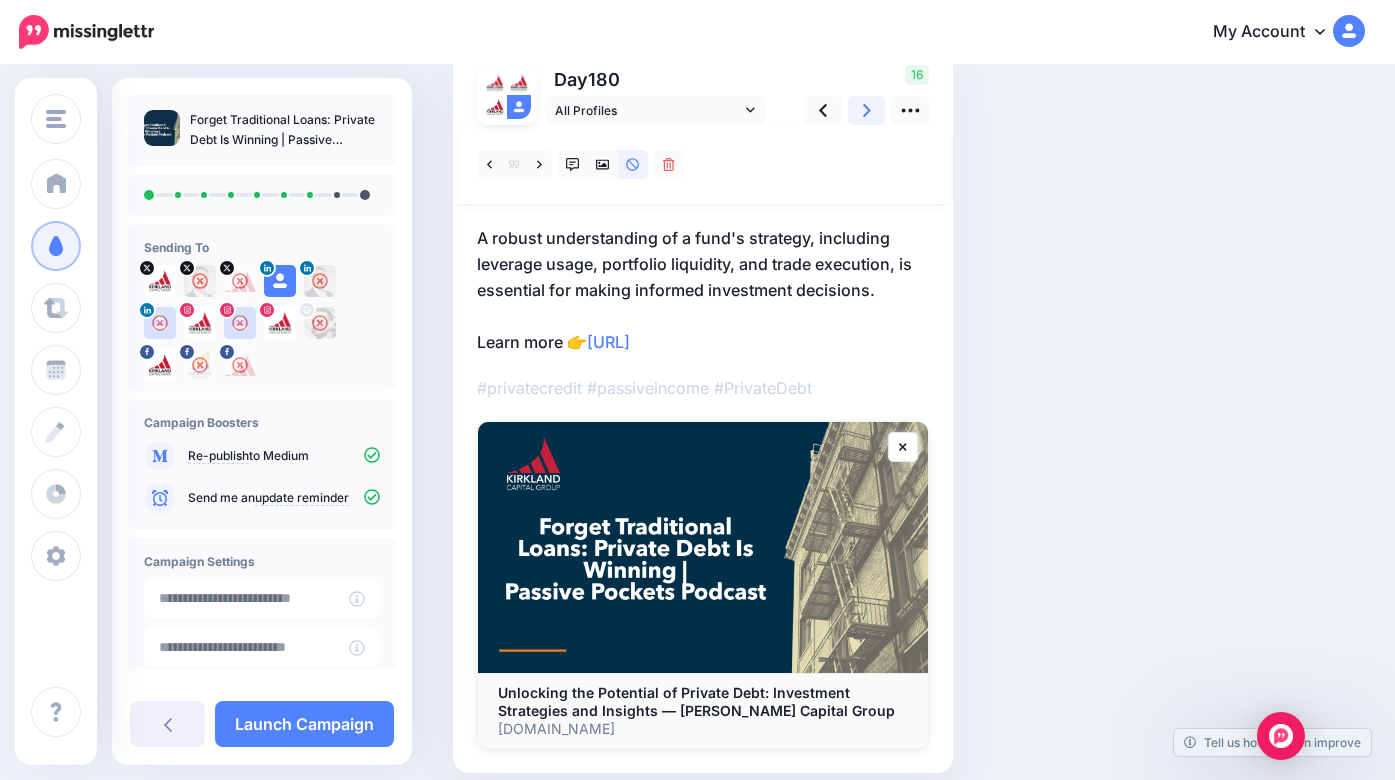 scroll, scrollTop: 164, scrollLeft: 0, axis: vertical 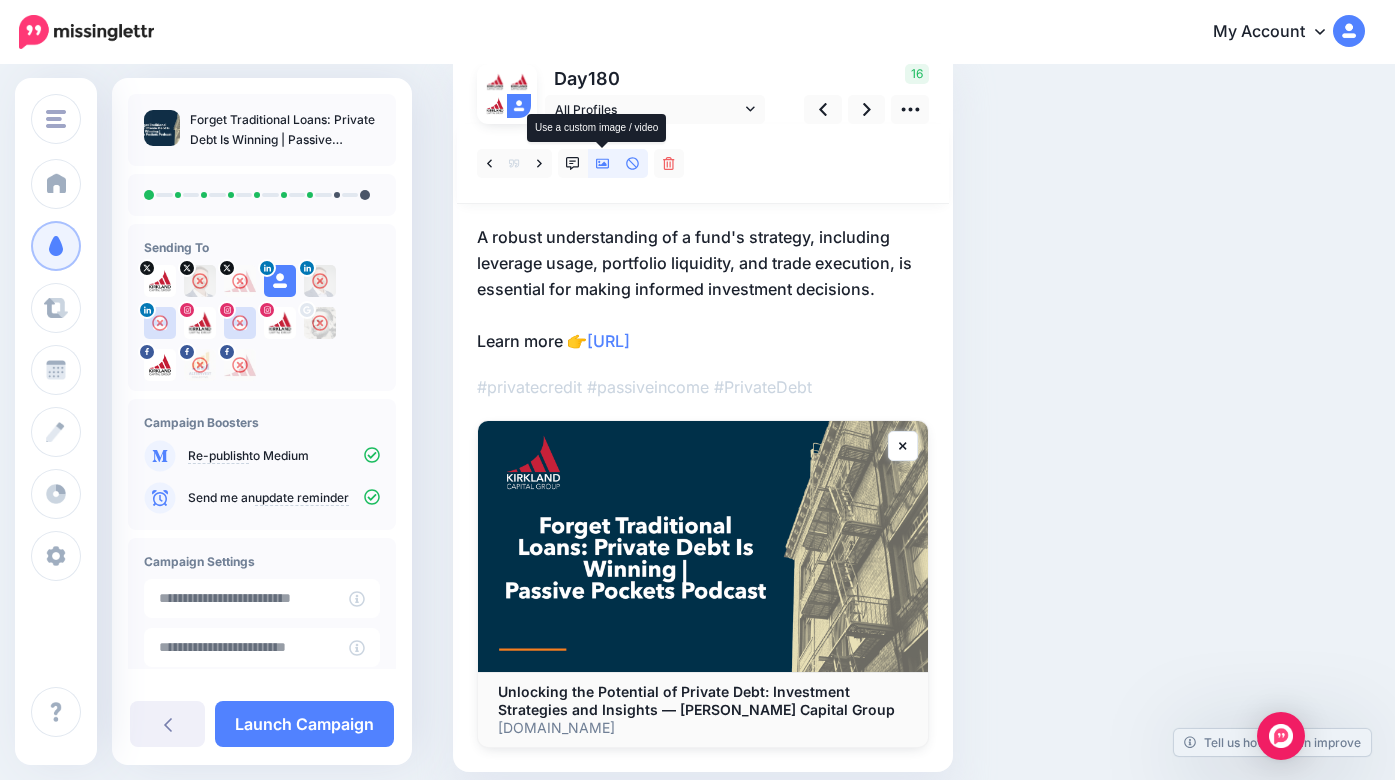 click 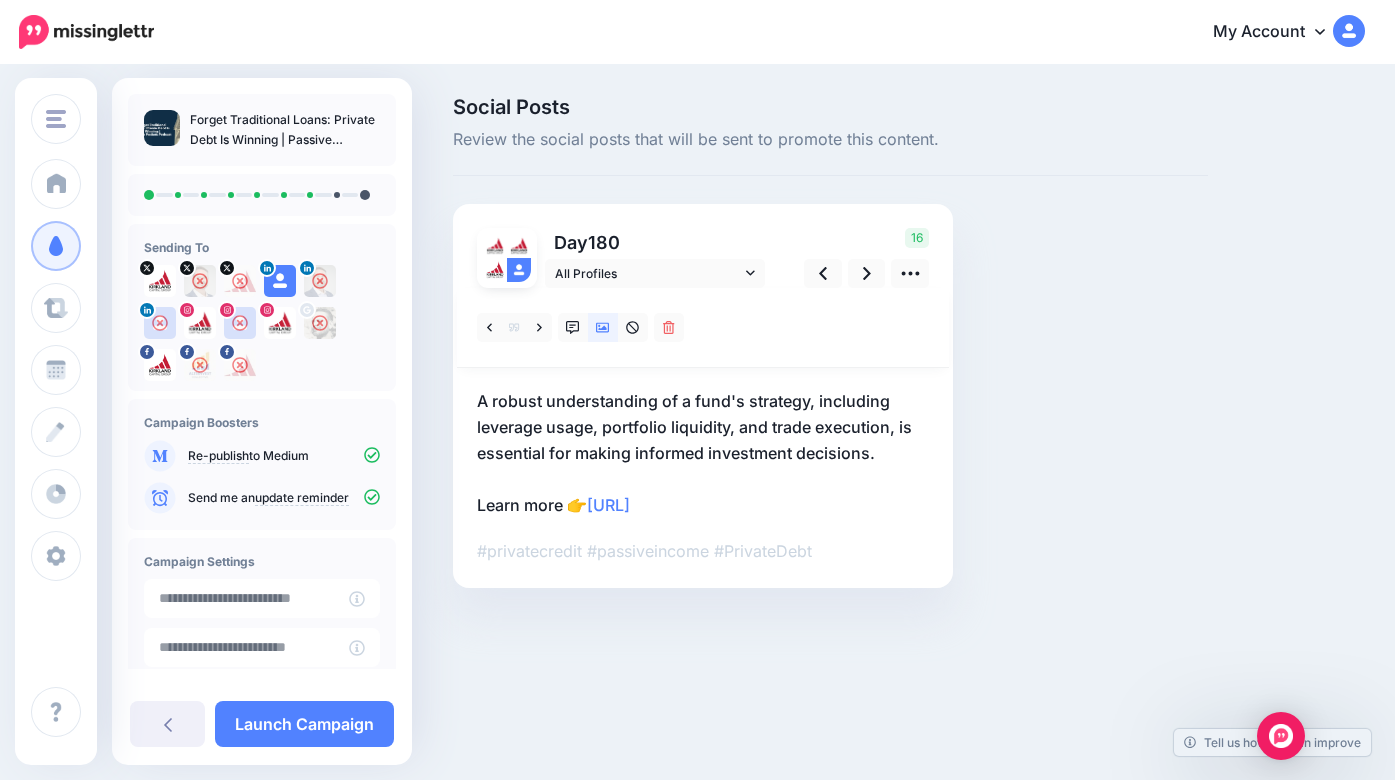 scroll, scrollTop: 75, scrollLeft: 0, axis: vertical 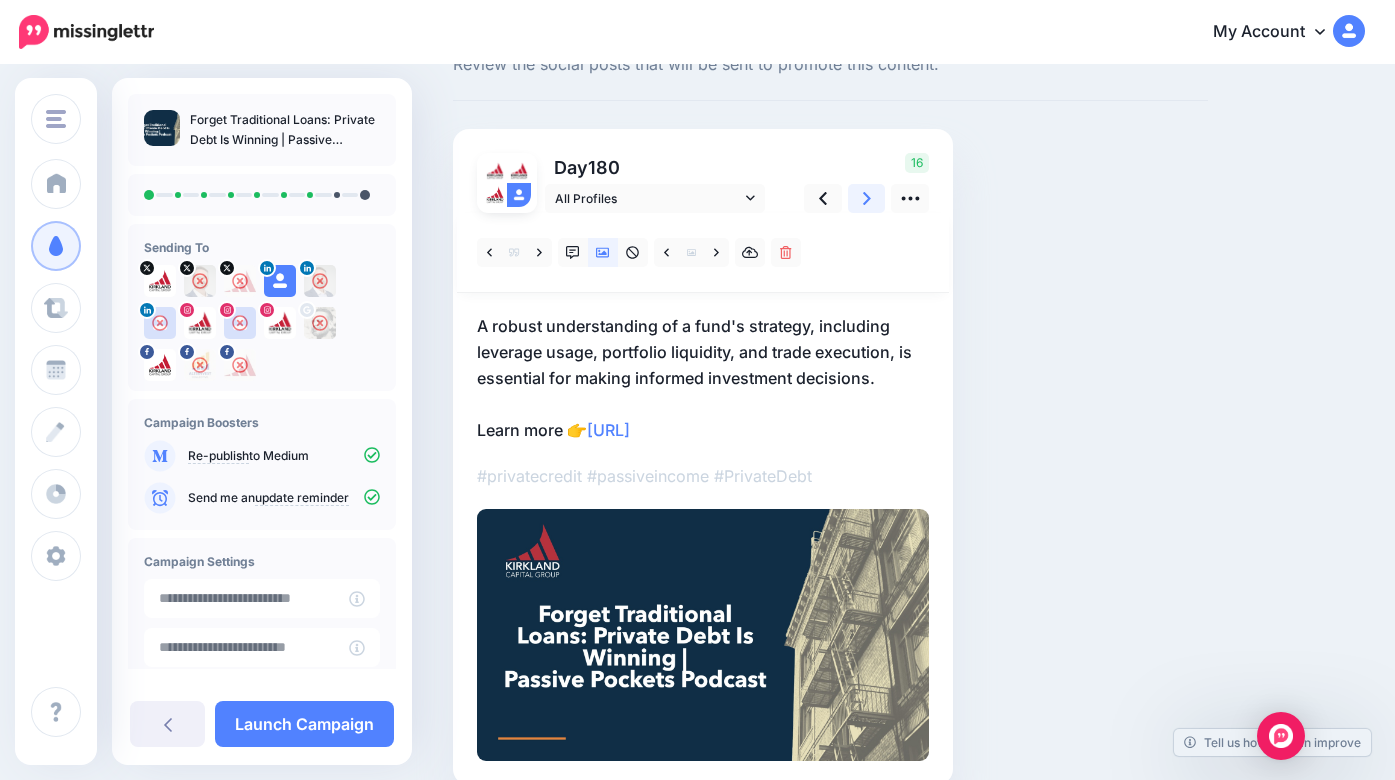 click 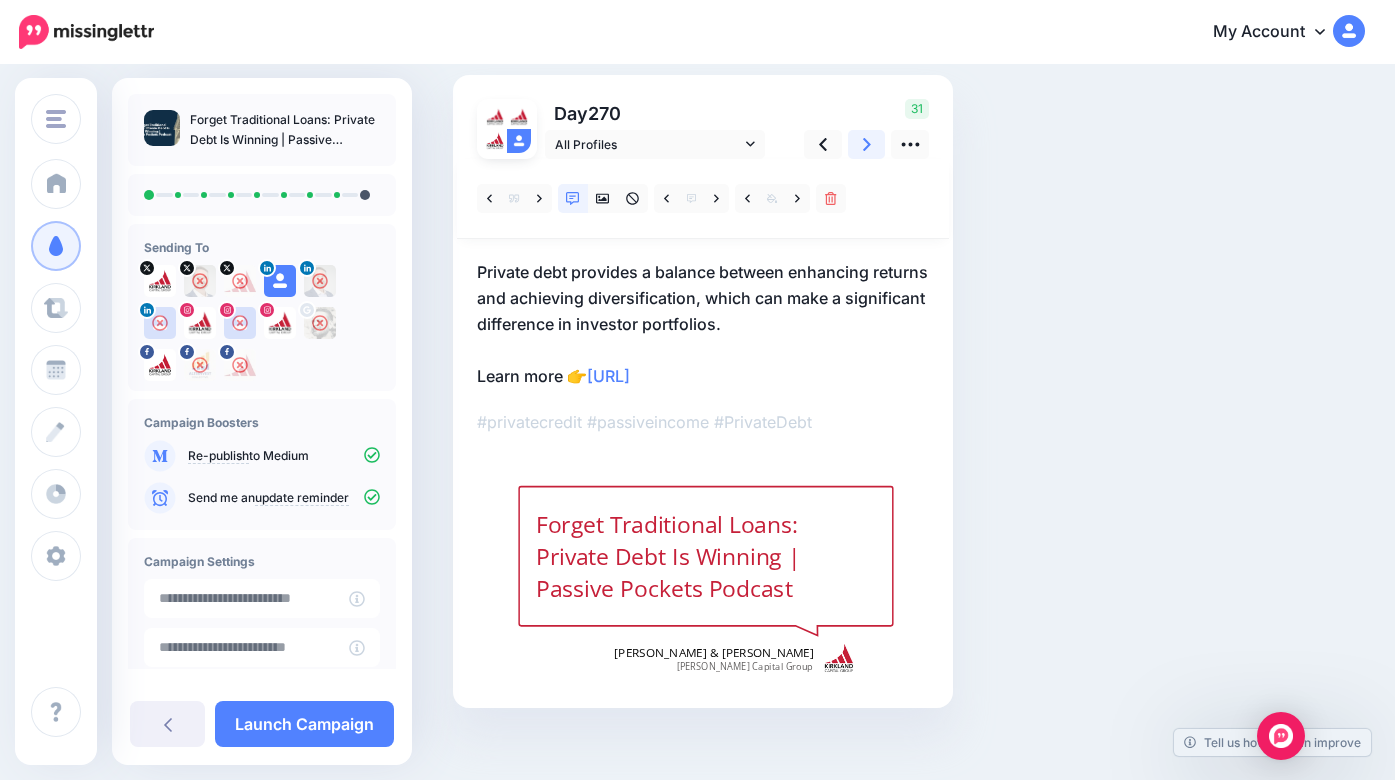 scroll, scrollTop: 147, scrollLeft: 0, axis: vertical 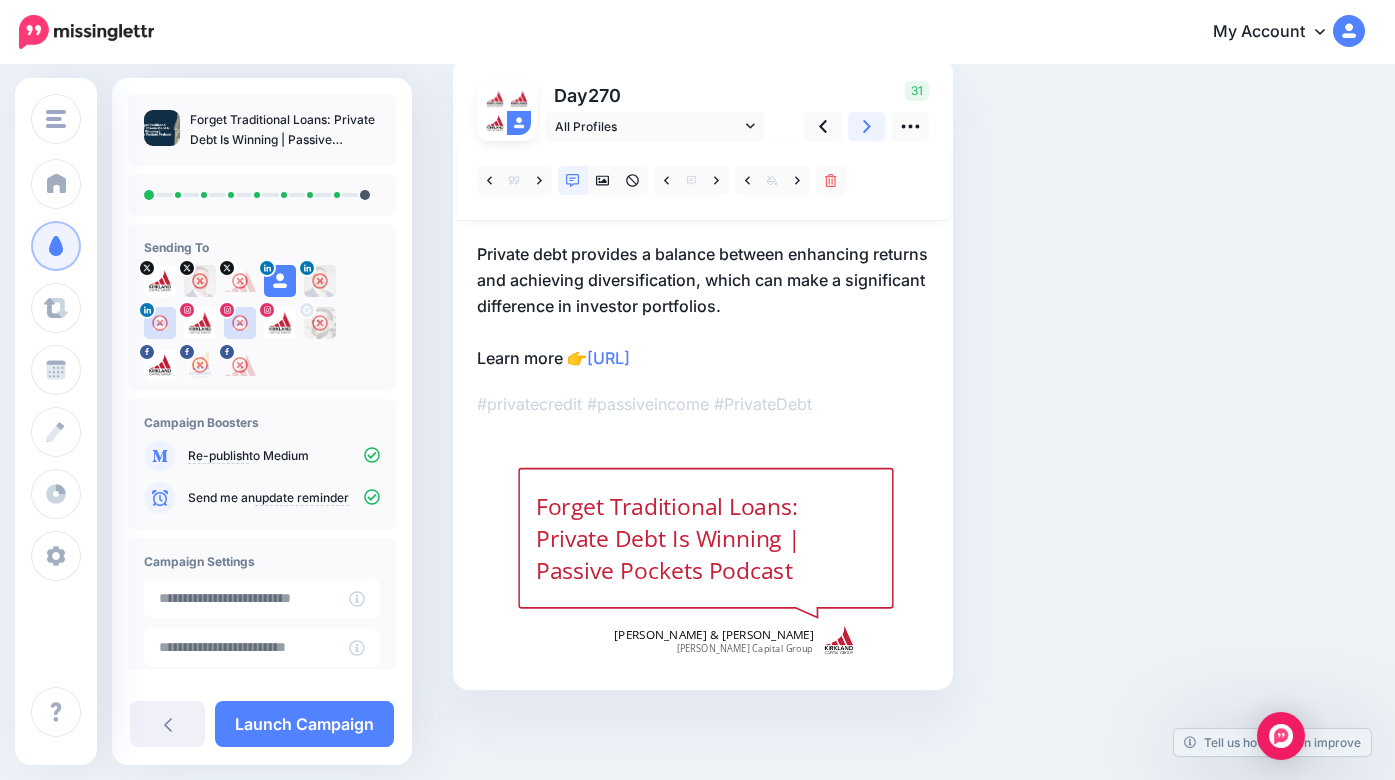 click 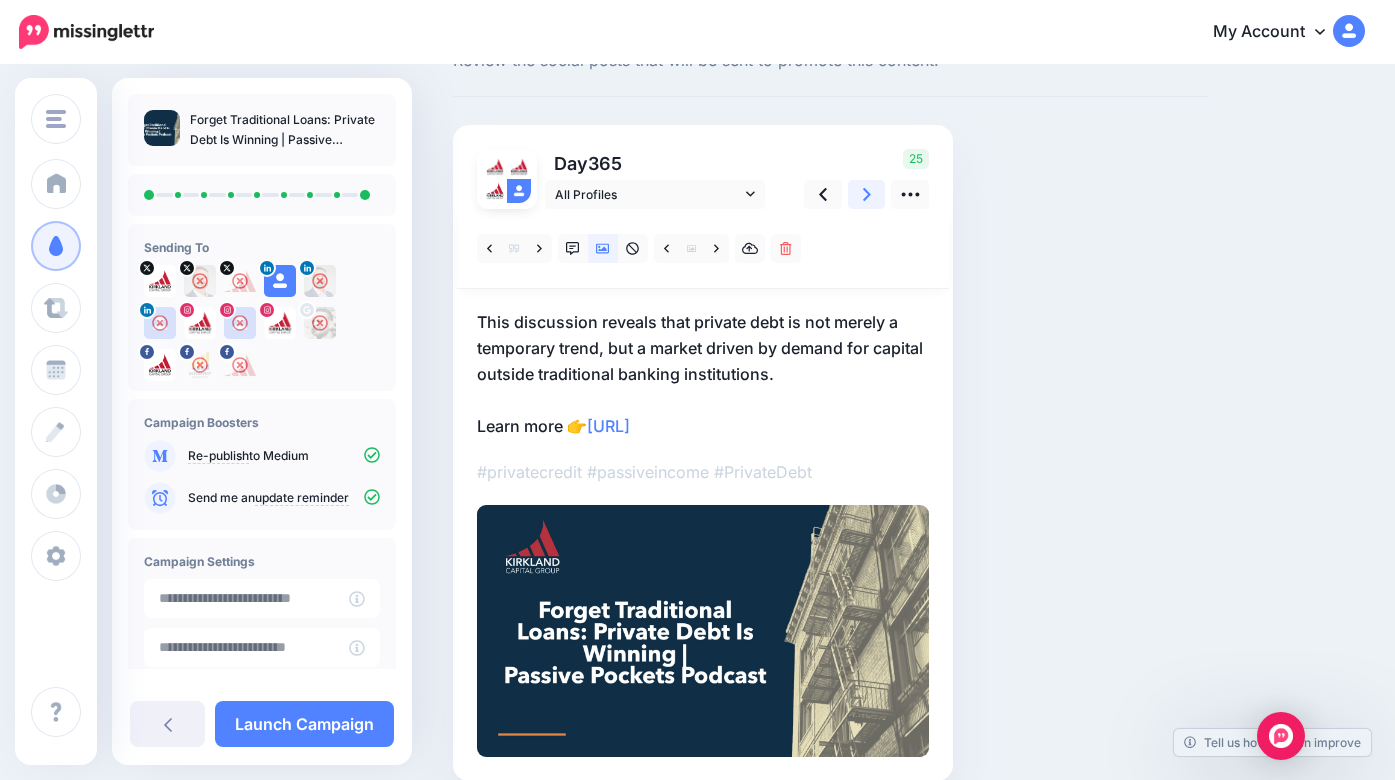 scroll, scrollTop: 94, scrollLeft: 0, axis: vertical 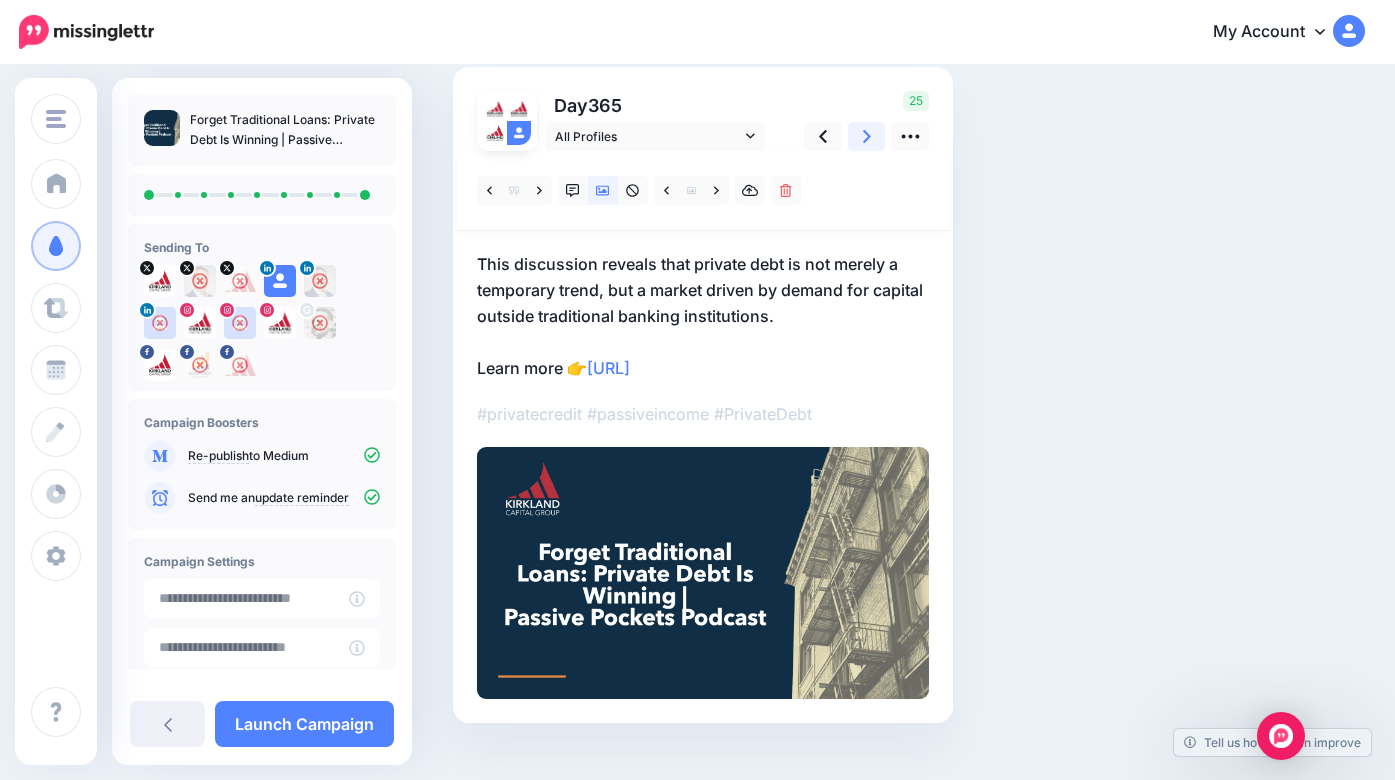 click at bounding box center (867, 136) 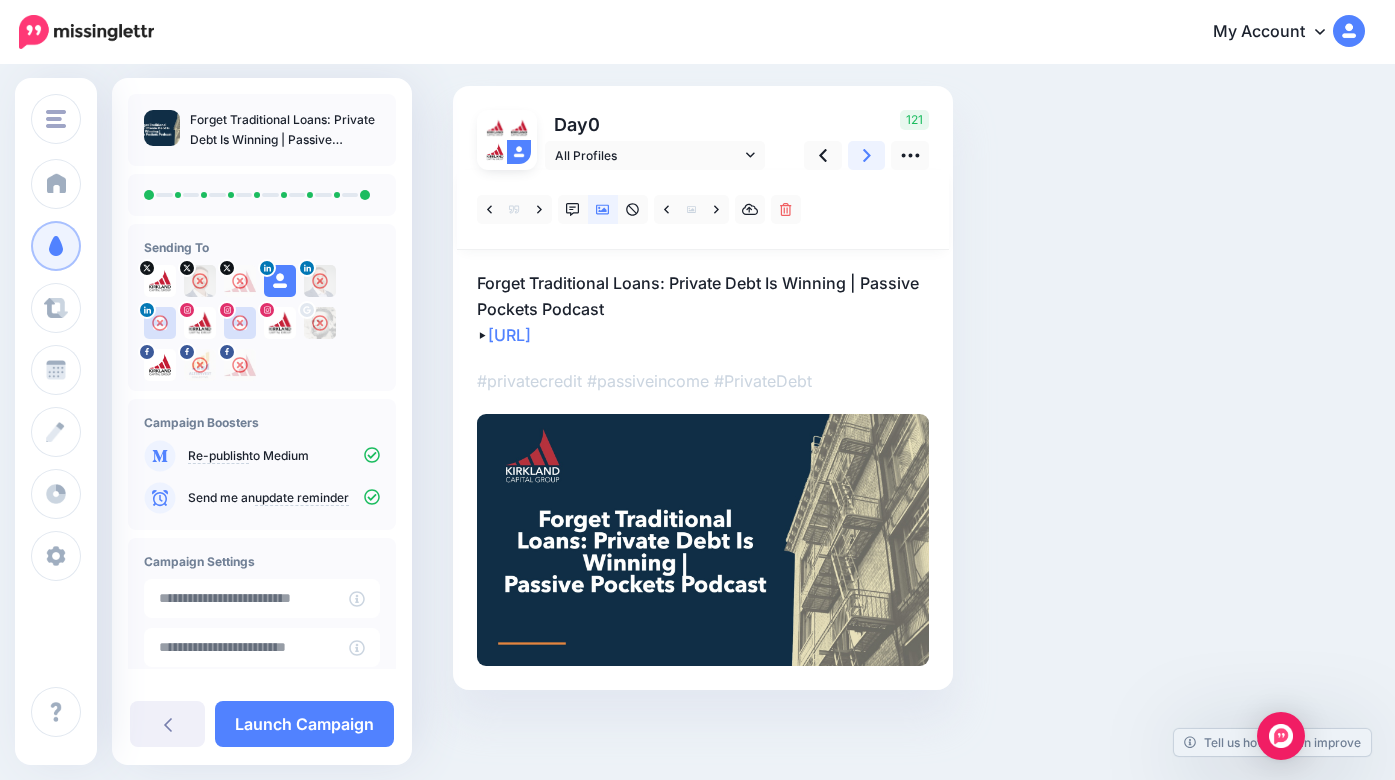 scroll, scrollTop: 118, scrollLeft: 0, axis: vertical 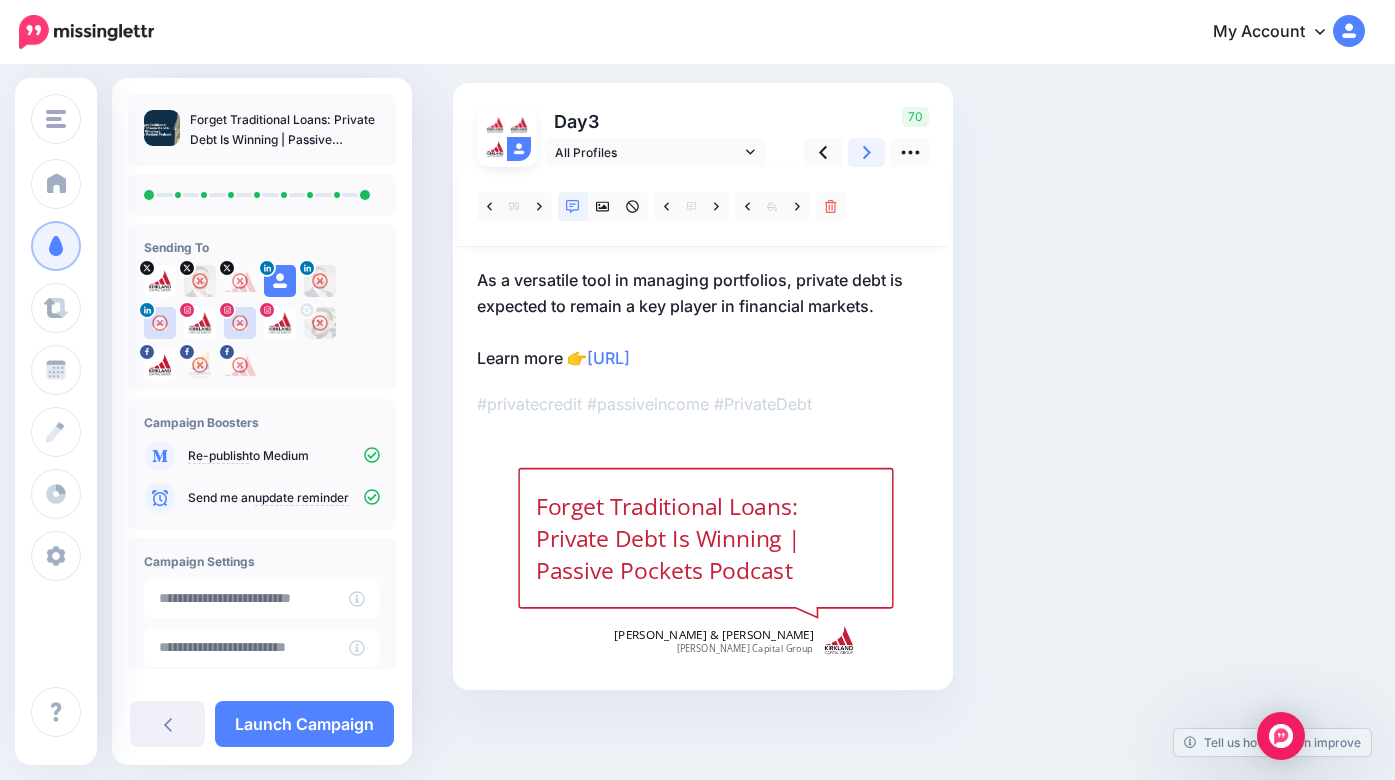 click at bounding box center [867, 152] 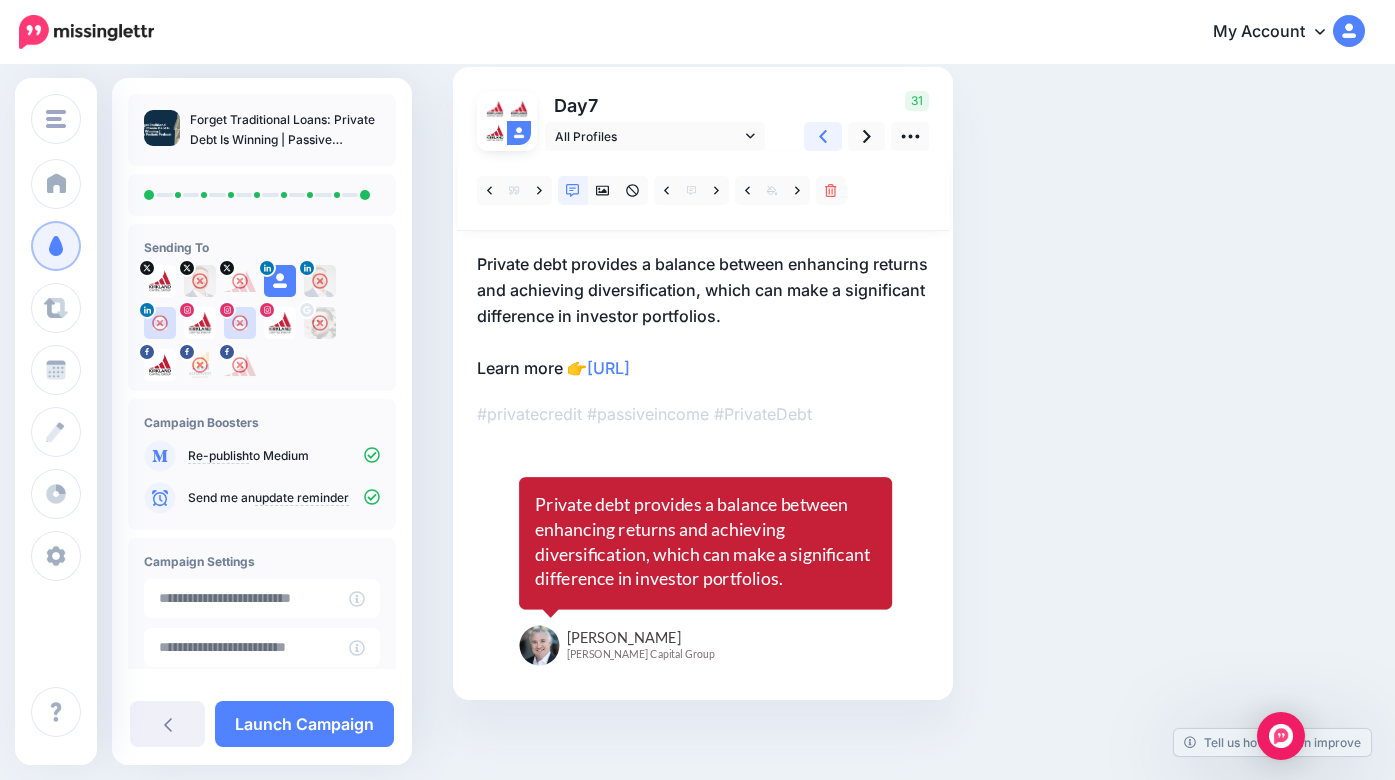 click at bounding box center [823, 136] 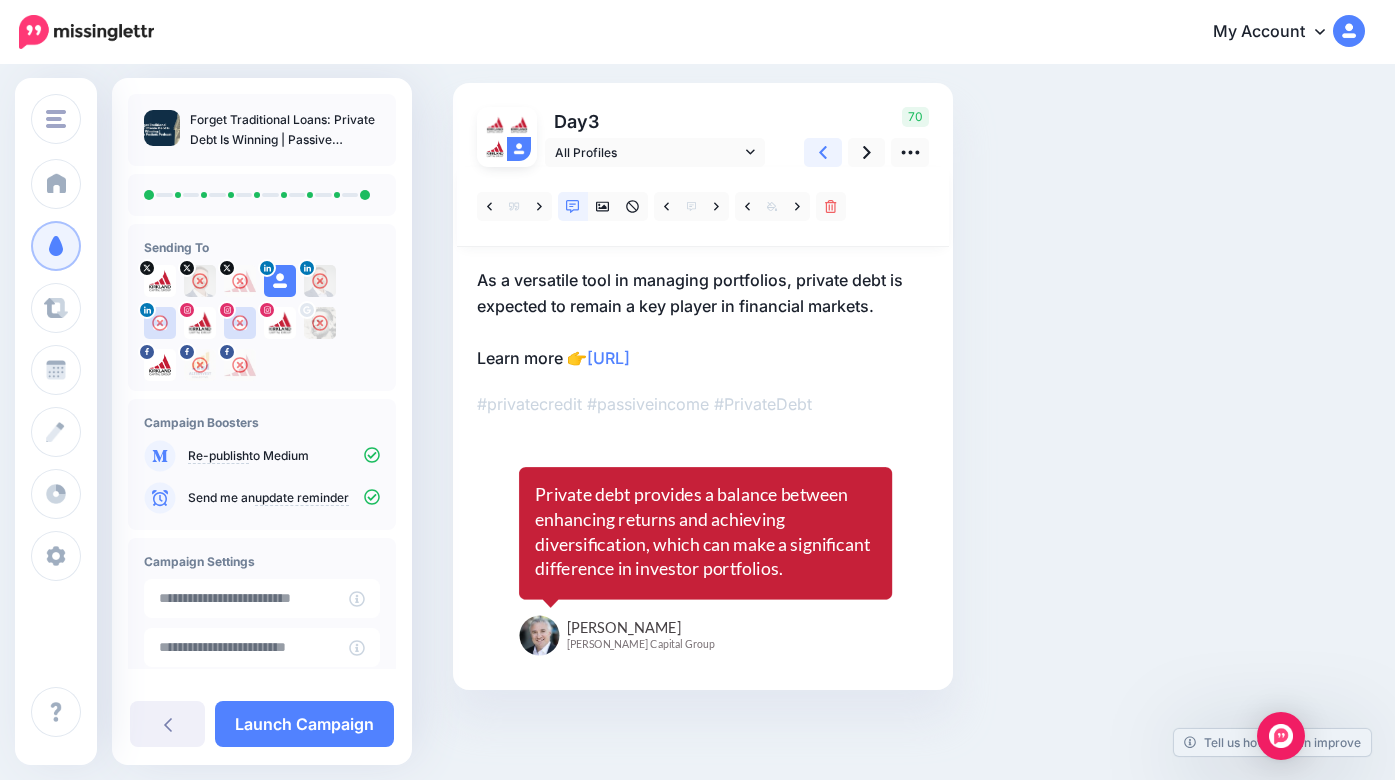 scroll, scrollTop: 121, scrollLeft: 0, axis: vertical 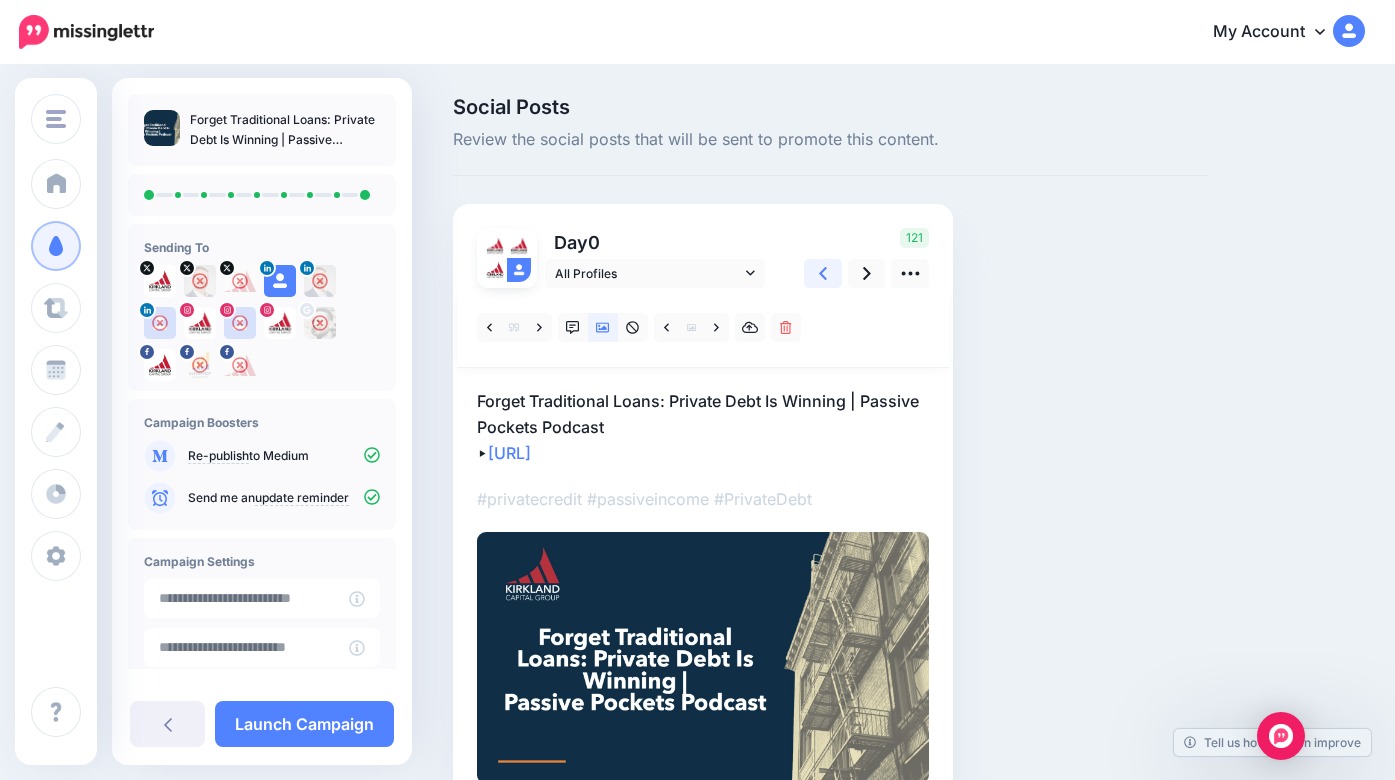 click 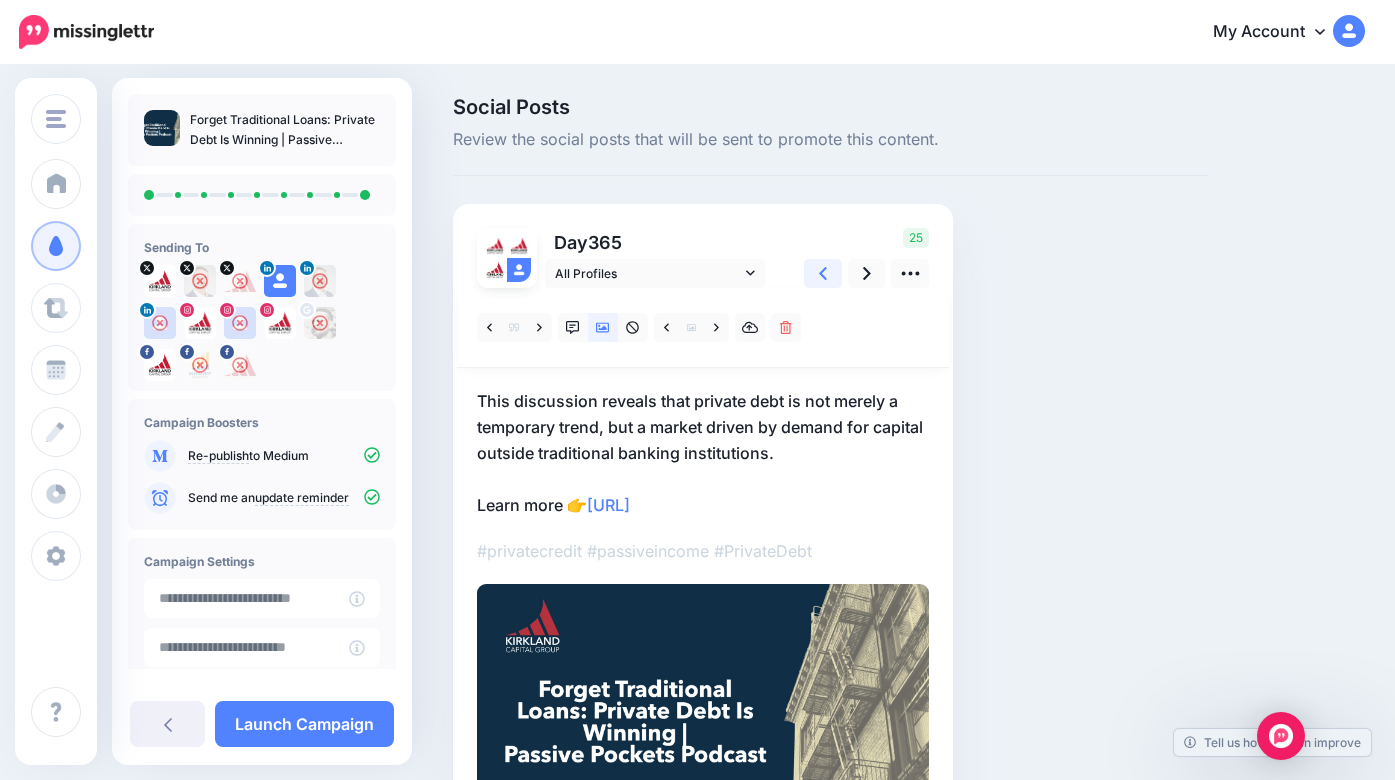 click 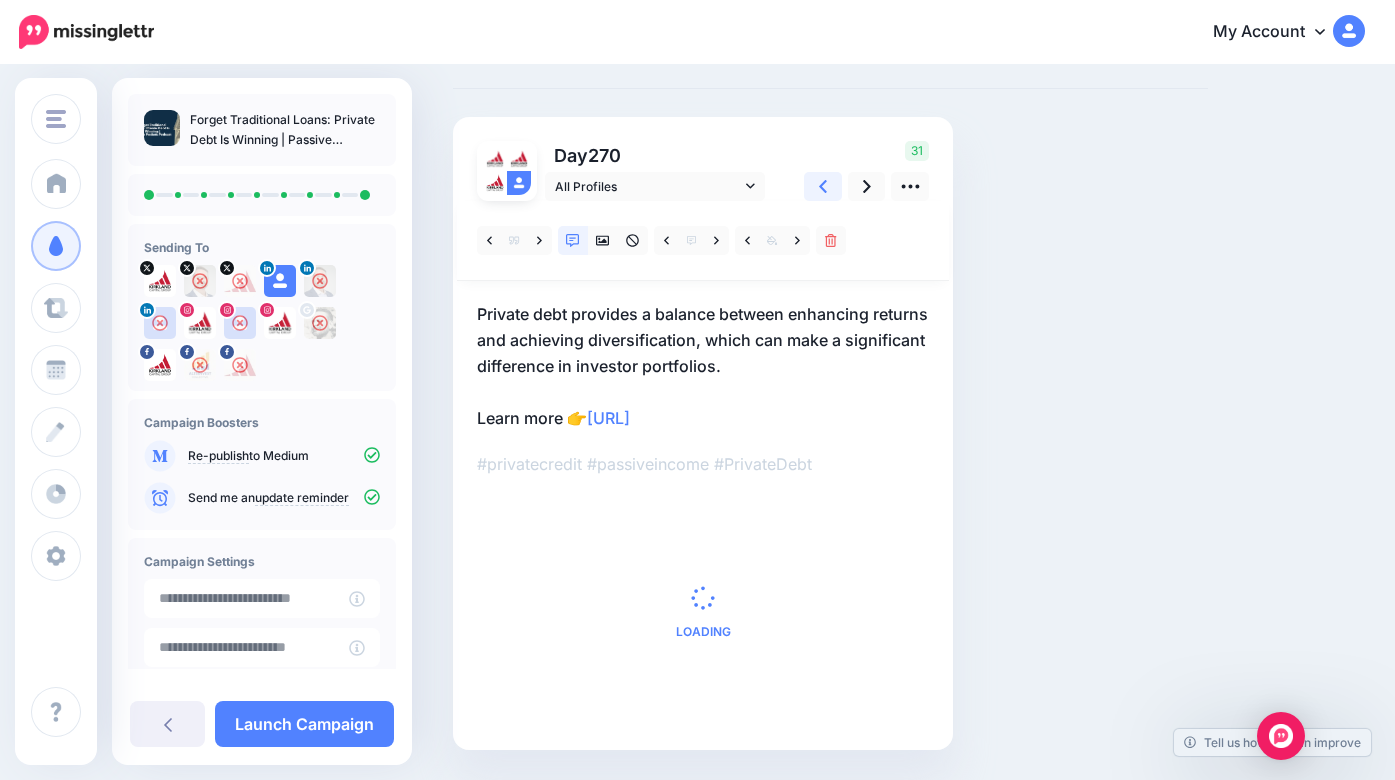 scroll, scrollTop: 99, scrollLeft: 0, axis: vertical 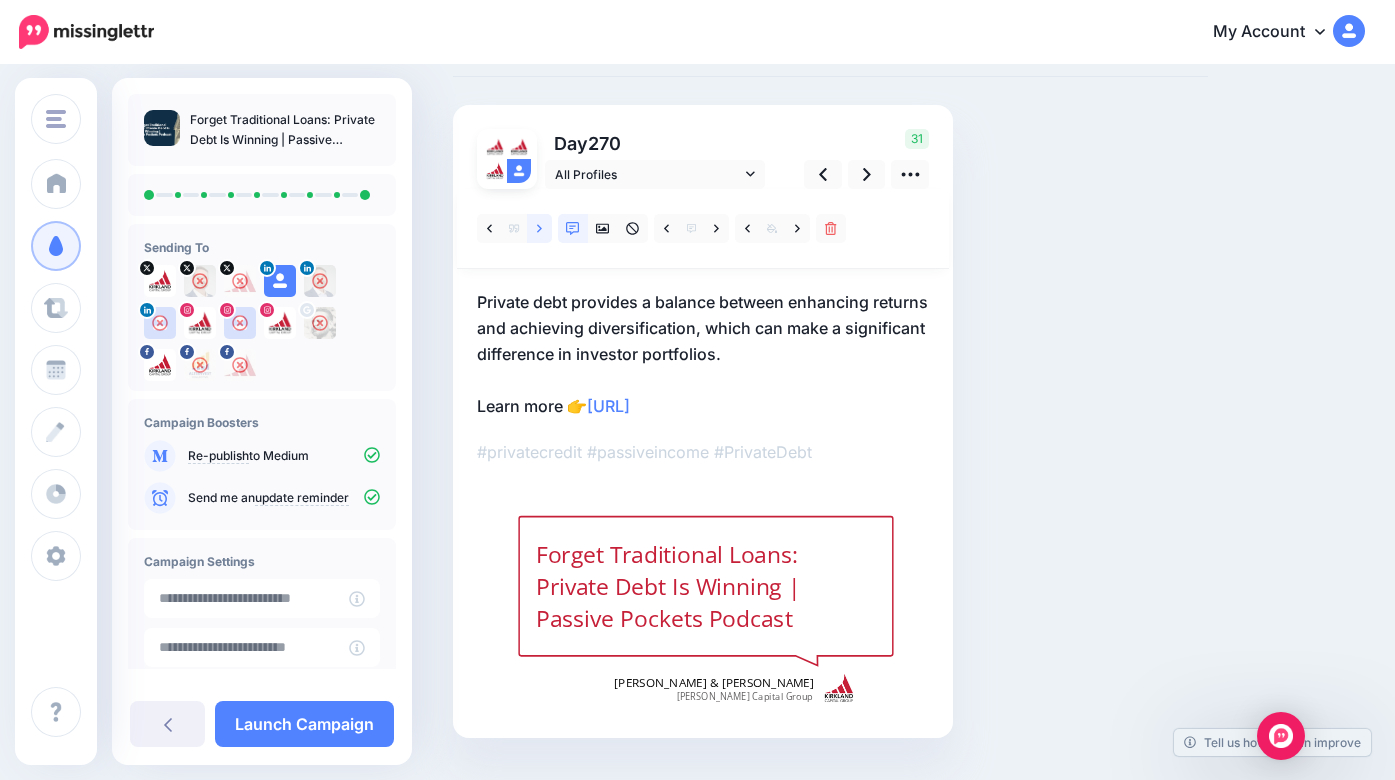 click 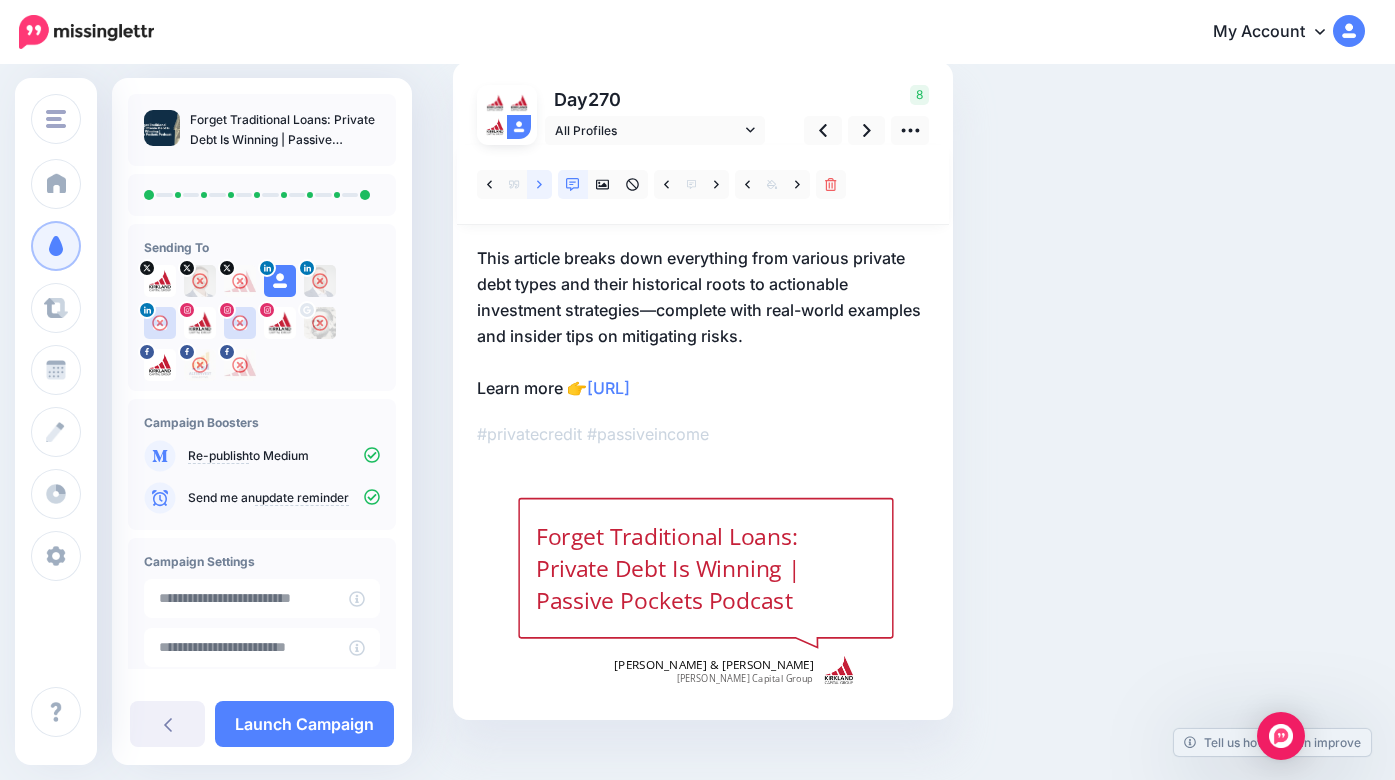 scroll, scrollTop: 131, scrollLeft: 0, axis: vertical 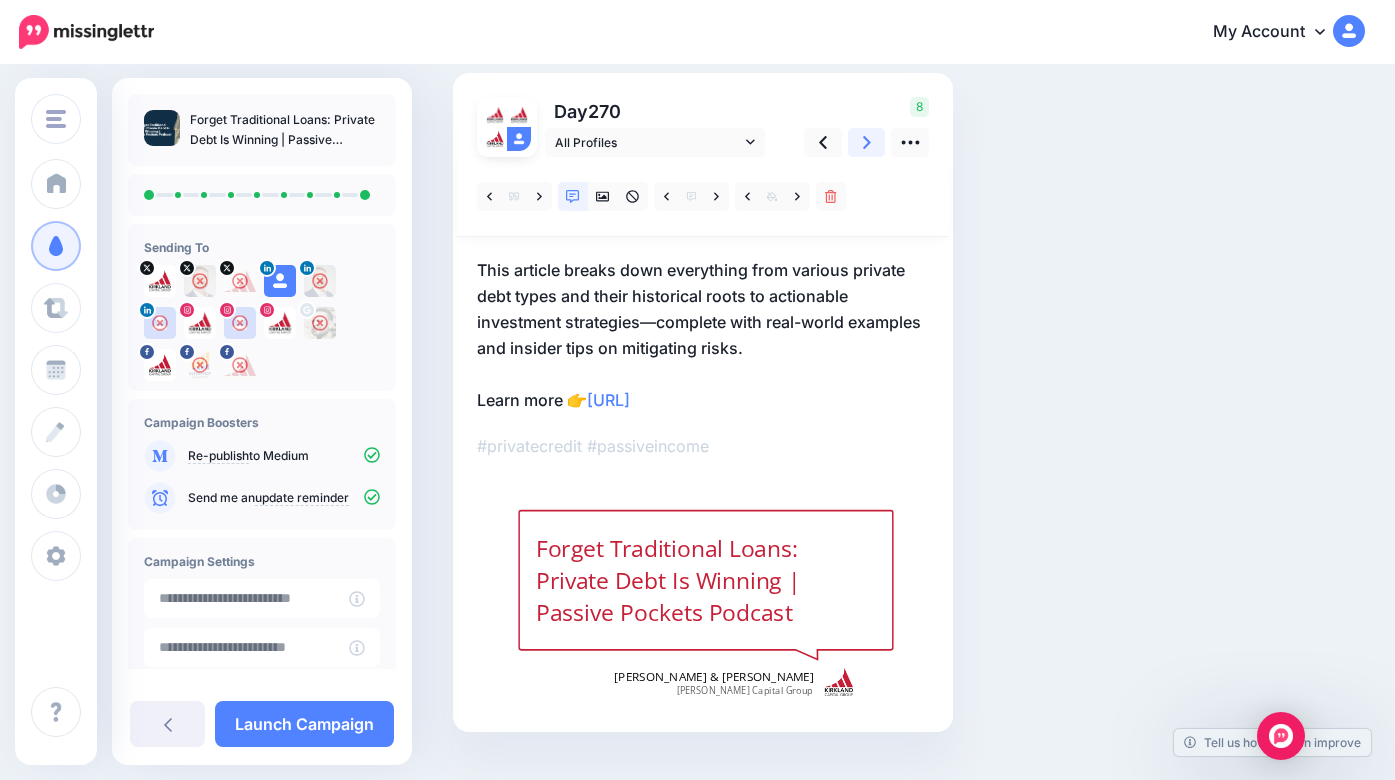 click 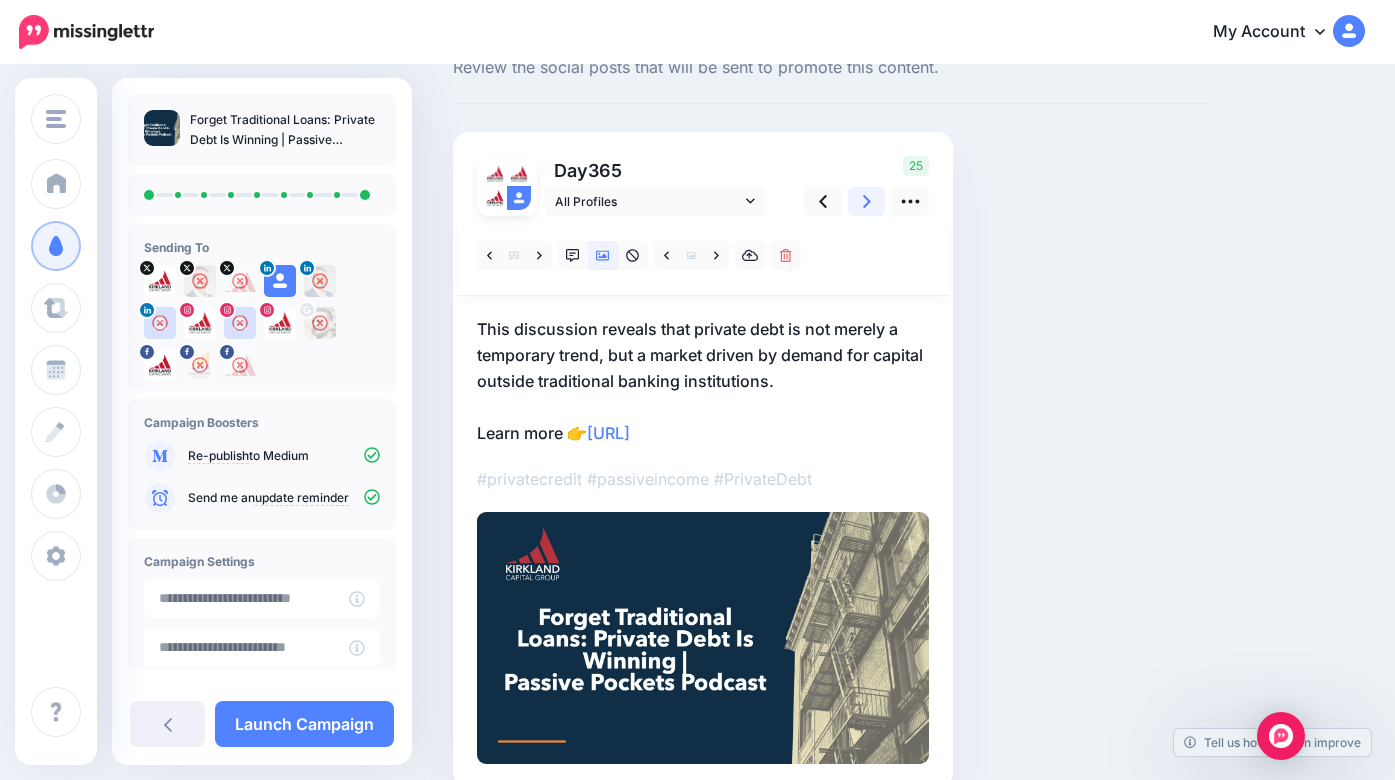 scroll, scrollTop: 55, scrollLeft: 0, axis: vertical 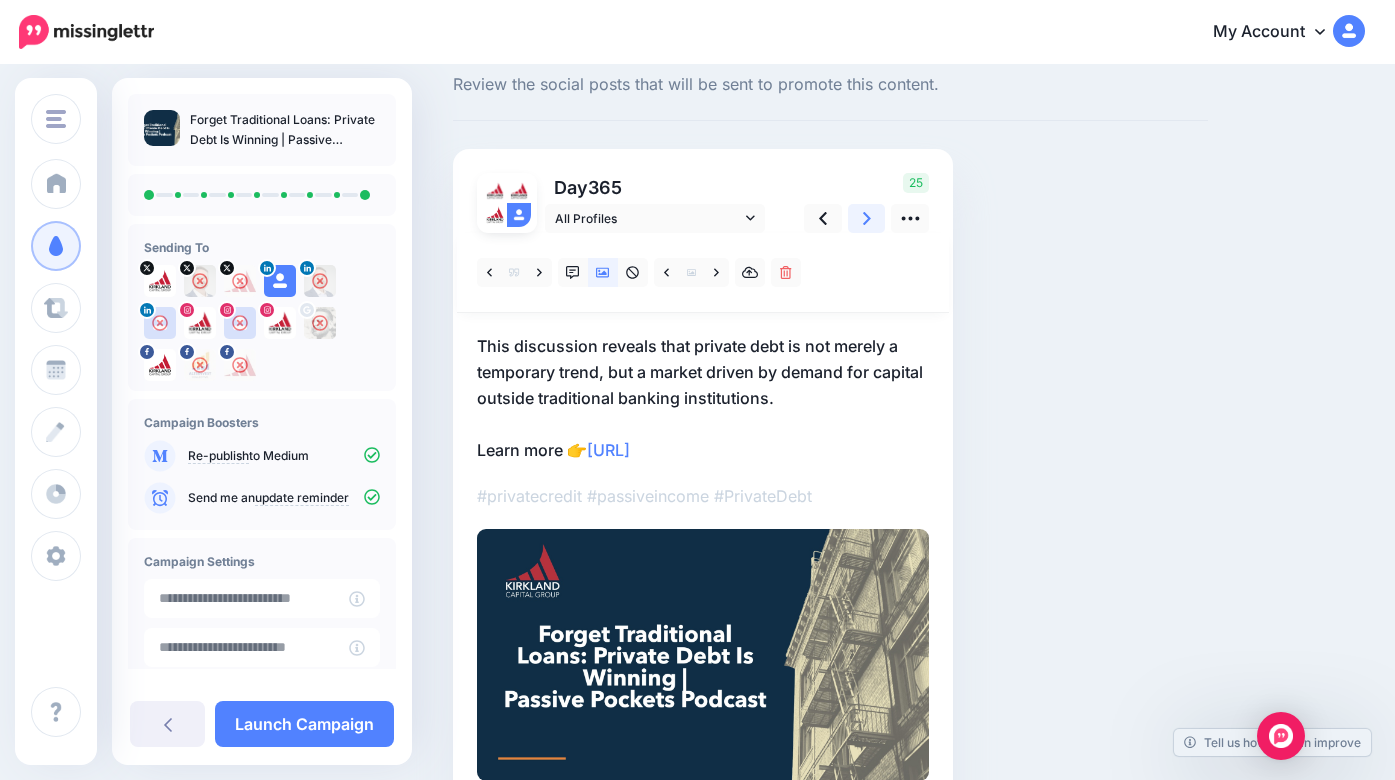 click 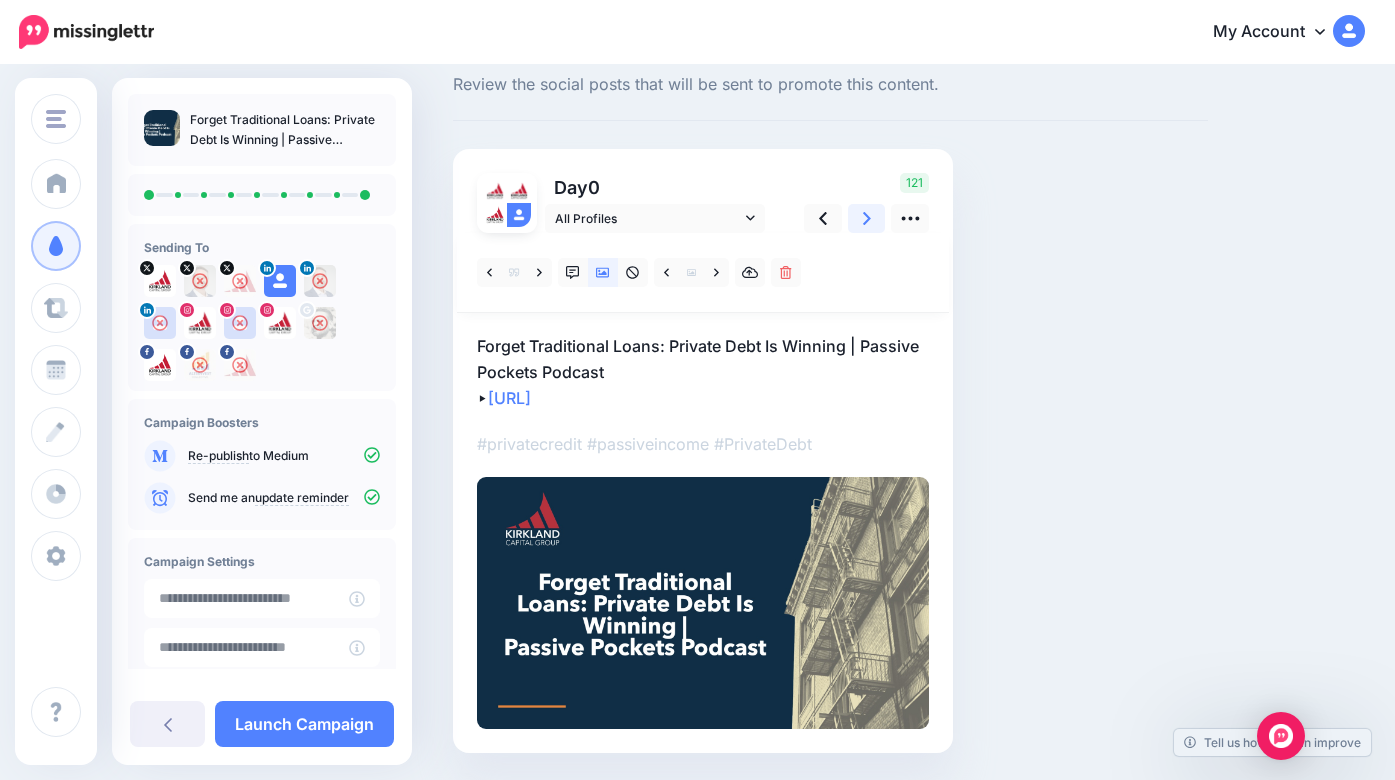 click 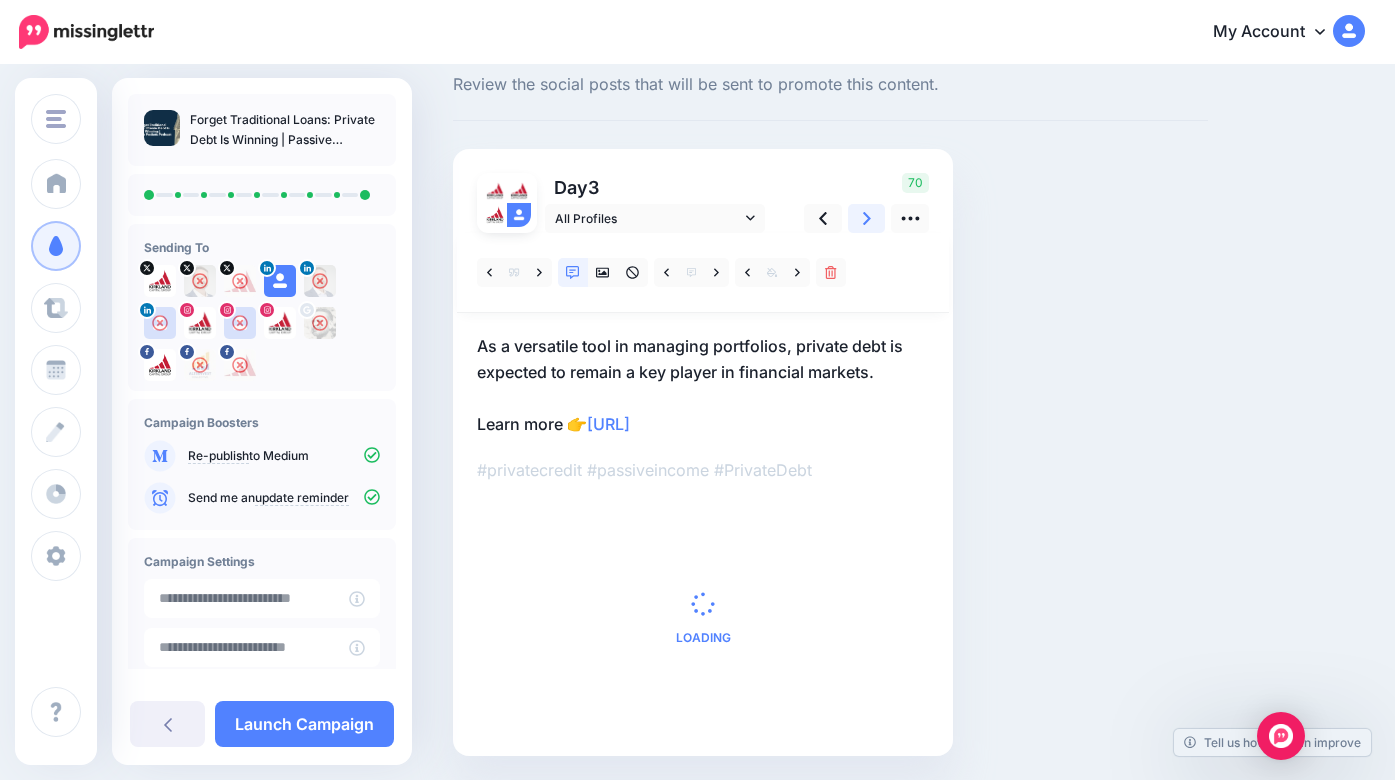 click 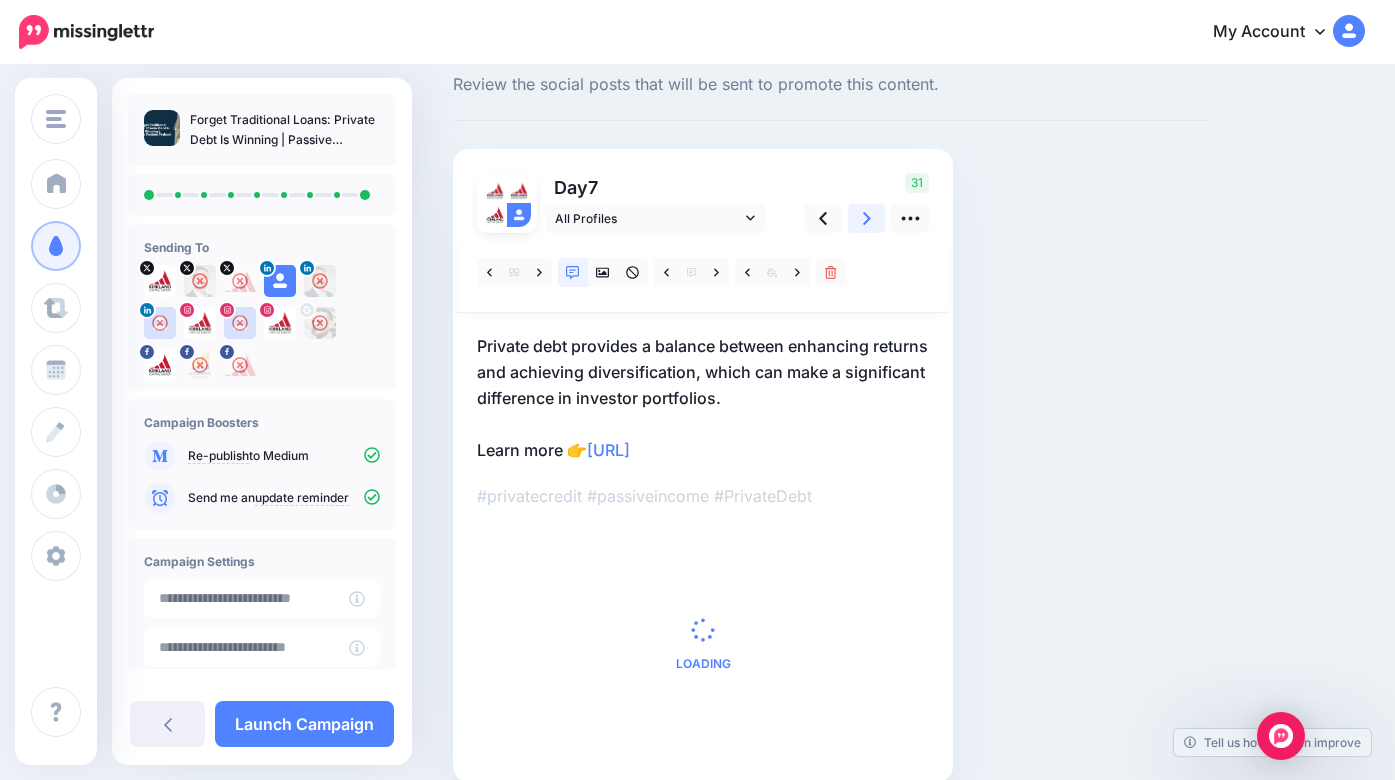 click 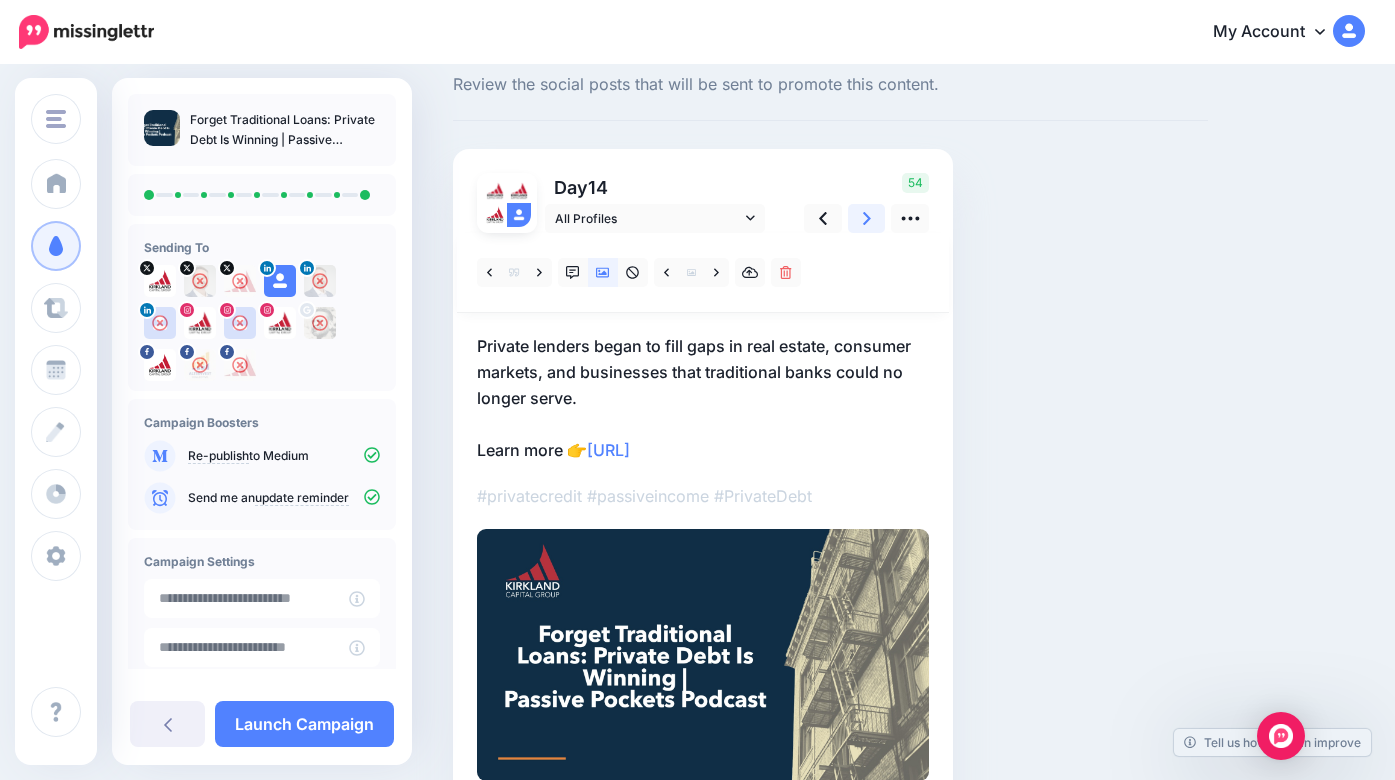scroll, scrollTop: 0, scrollLeft: 0, axis: both 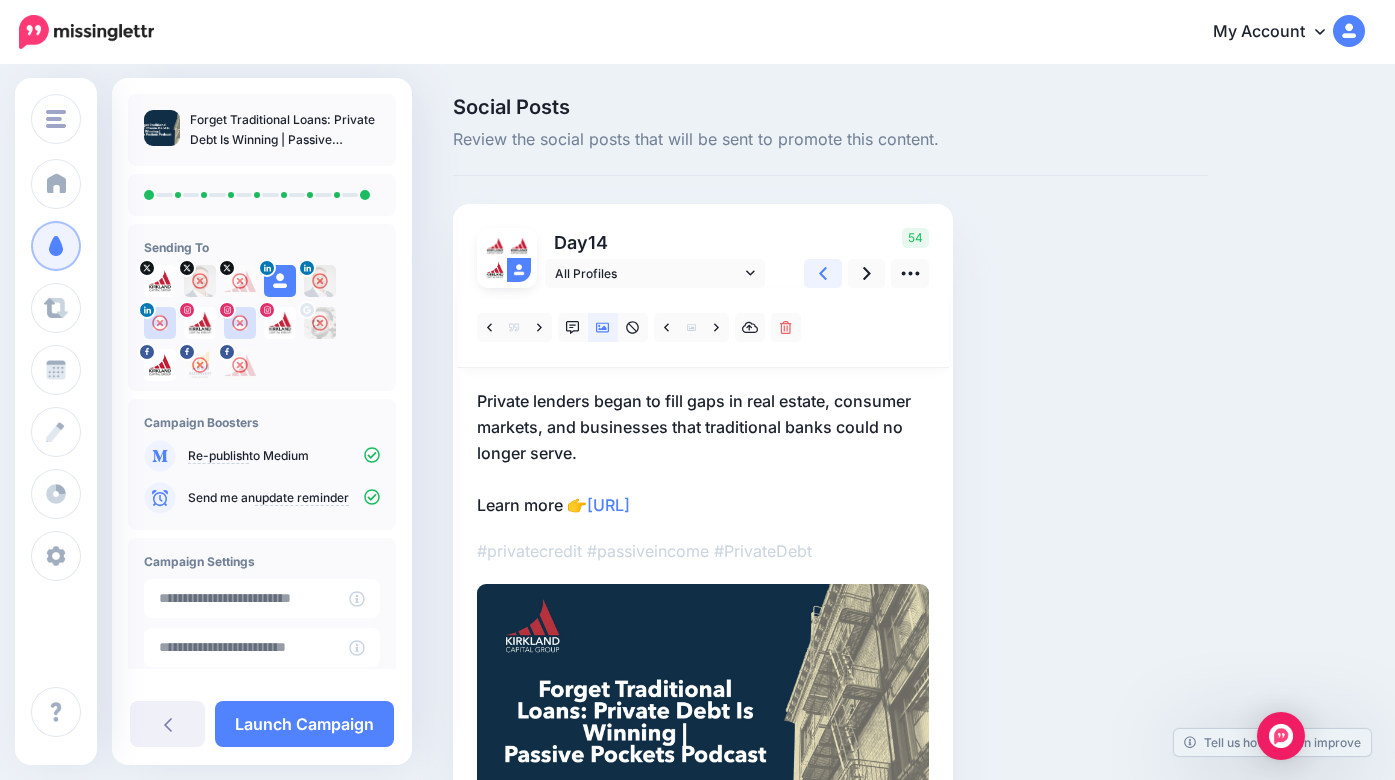 click at bounding box center [823, 273] 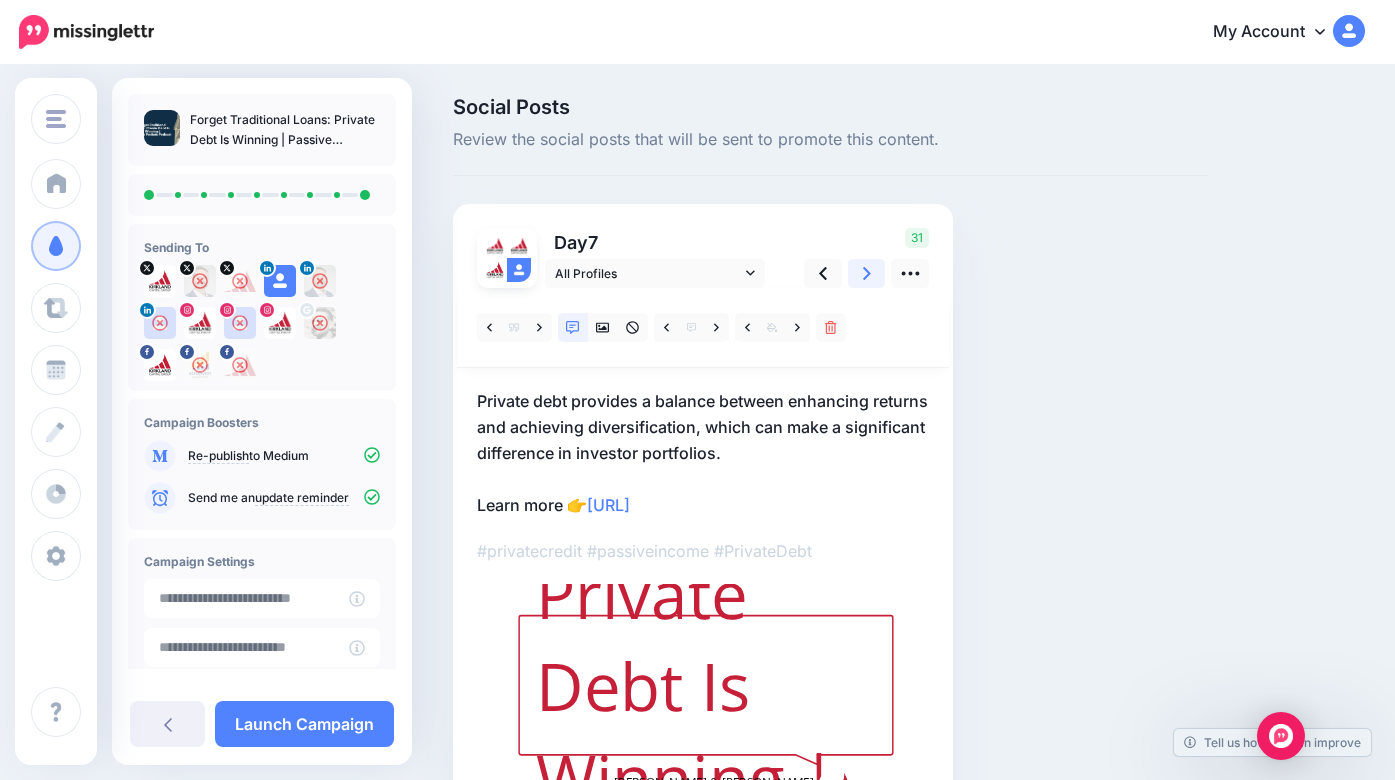 click 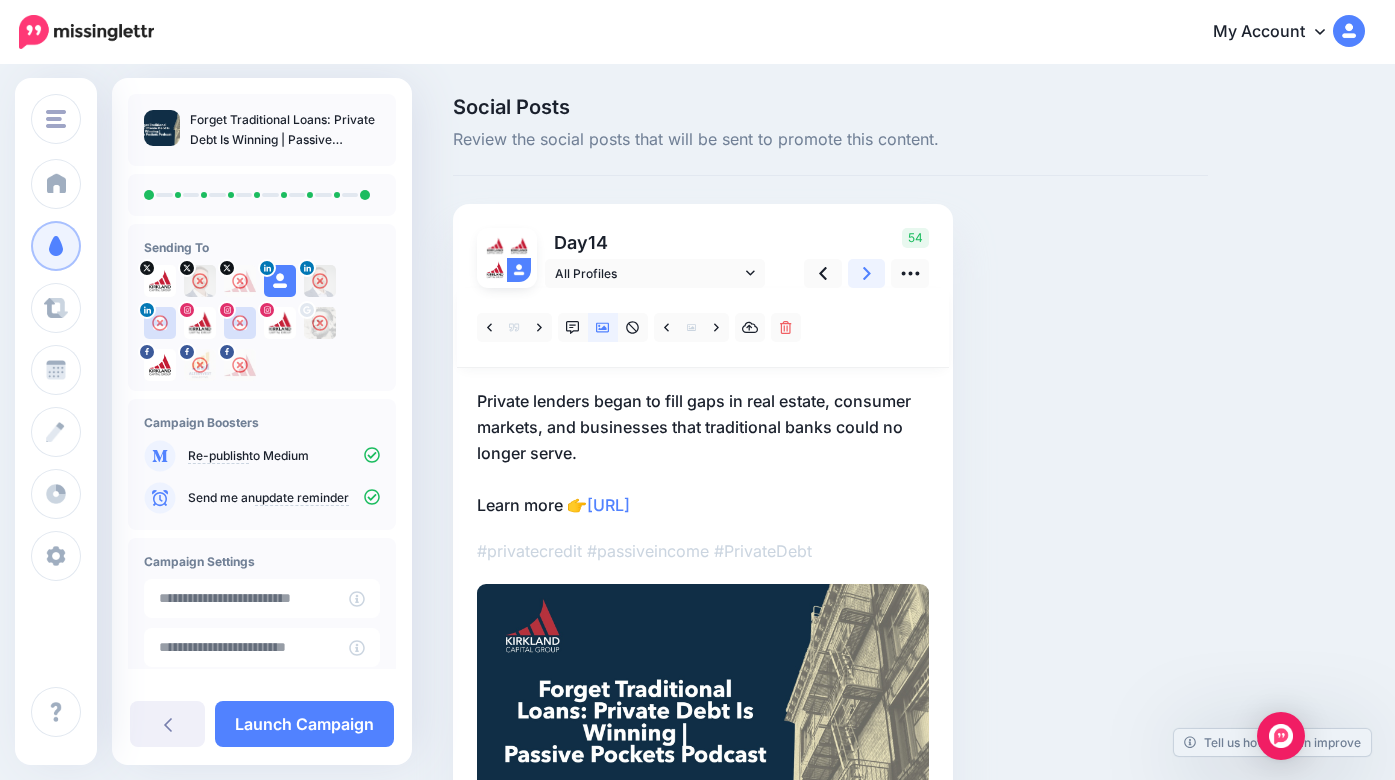 click 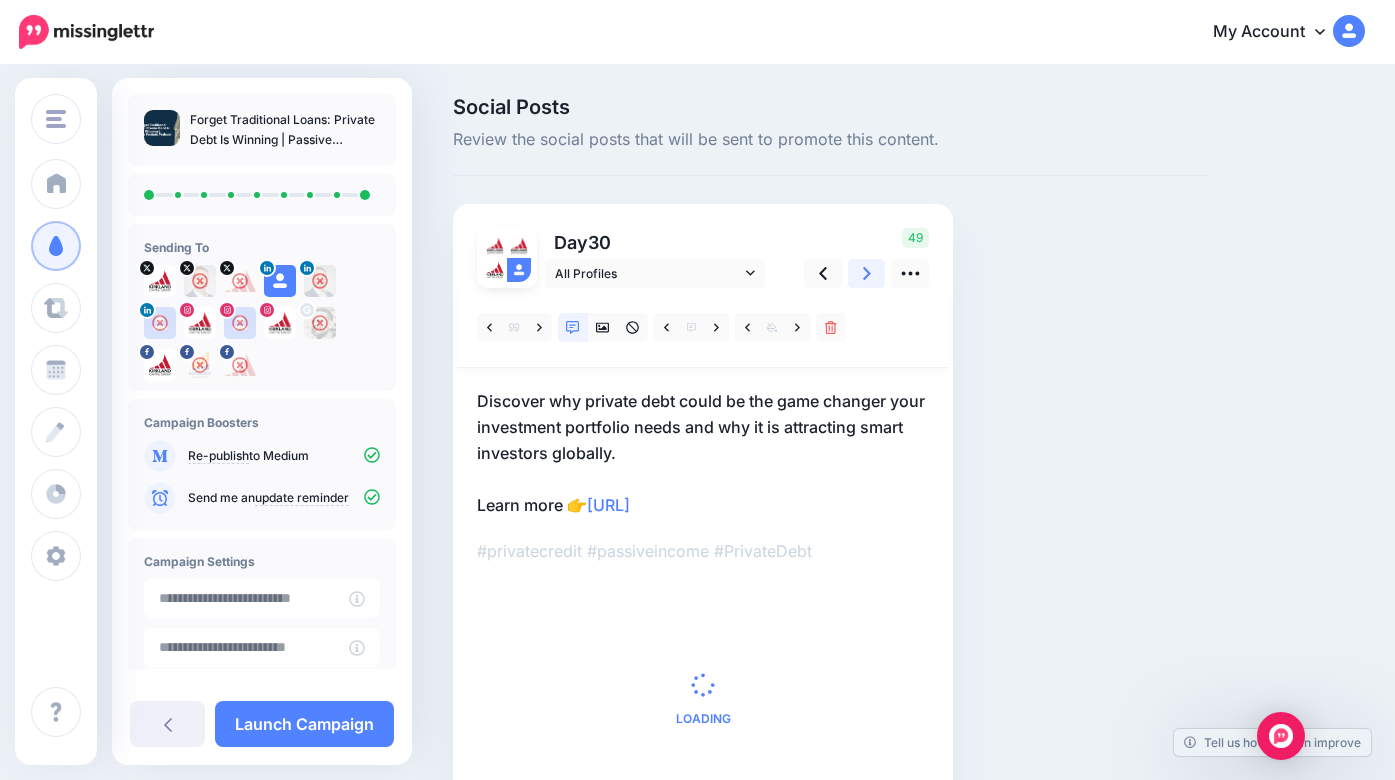 click 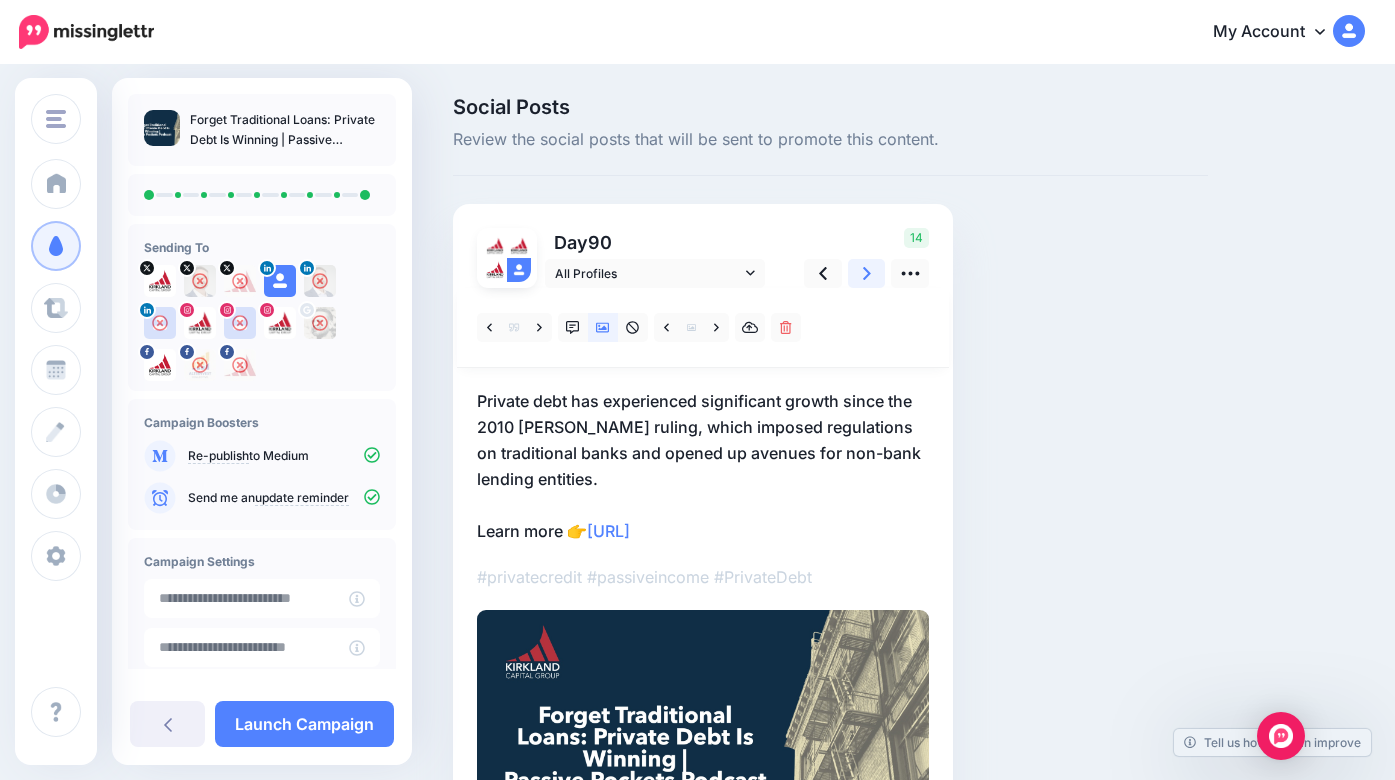 click 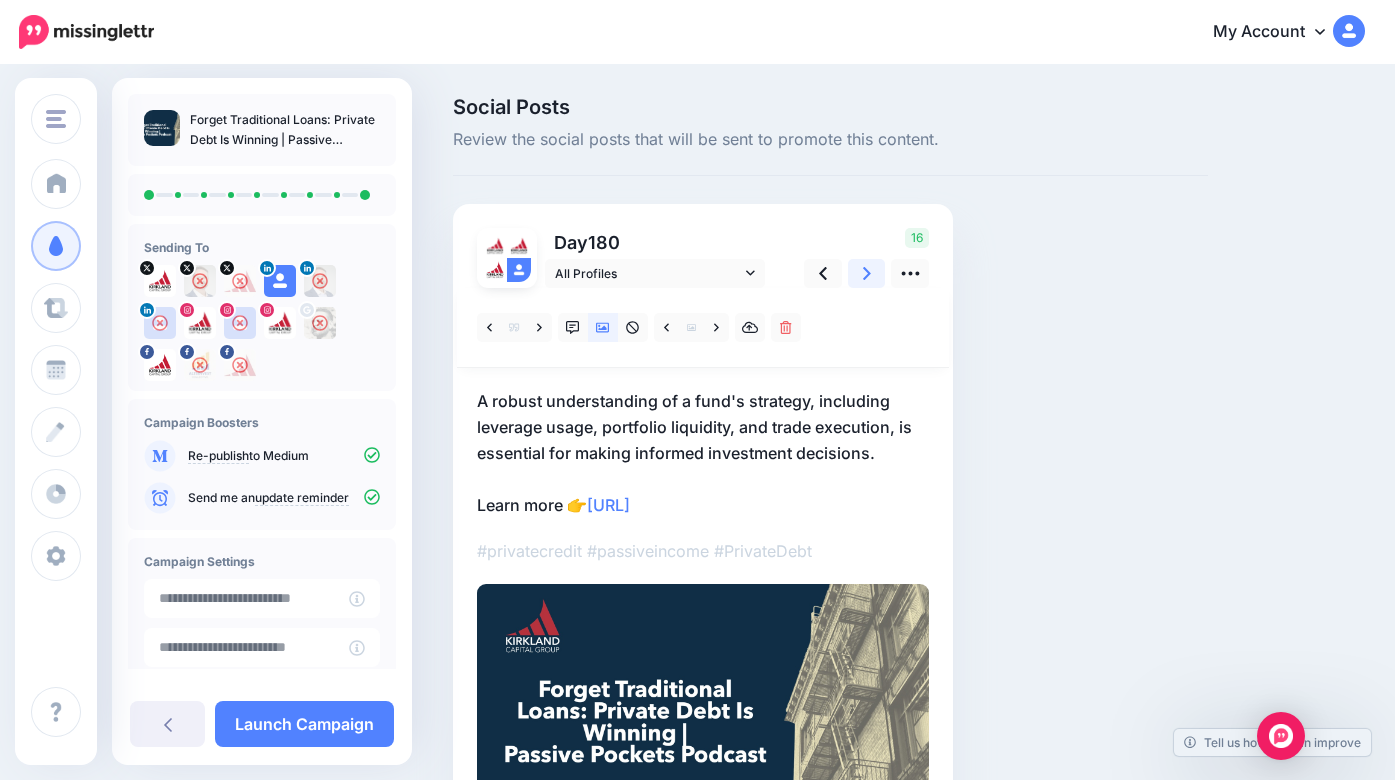 click 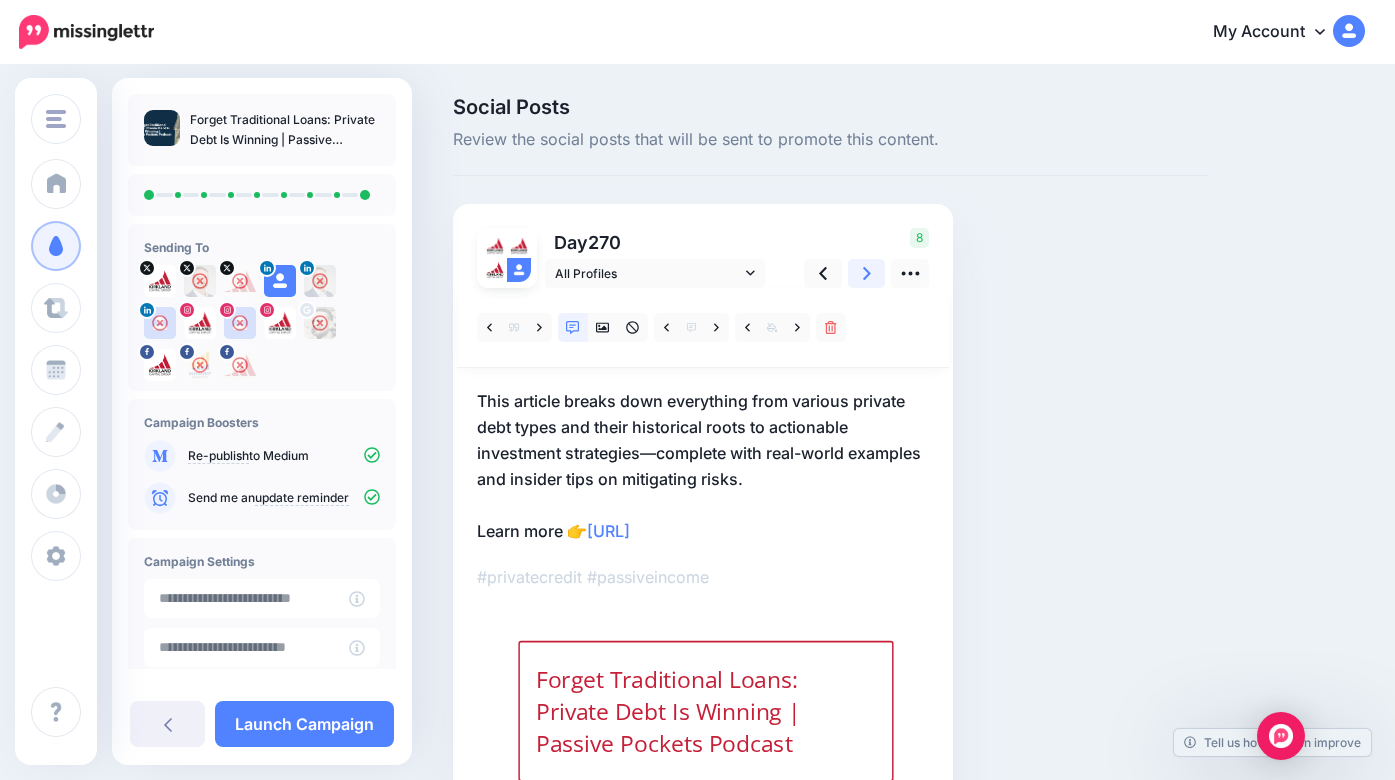 click 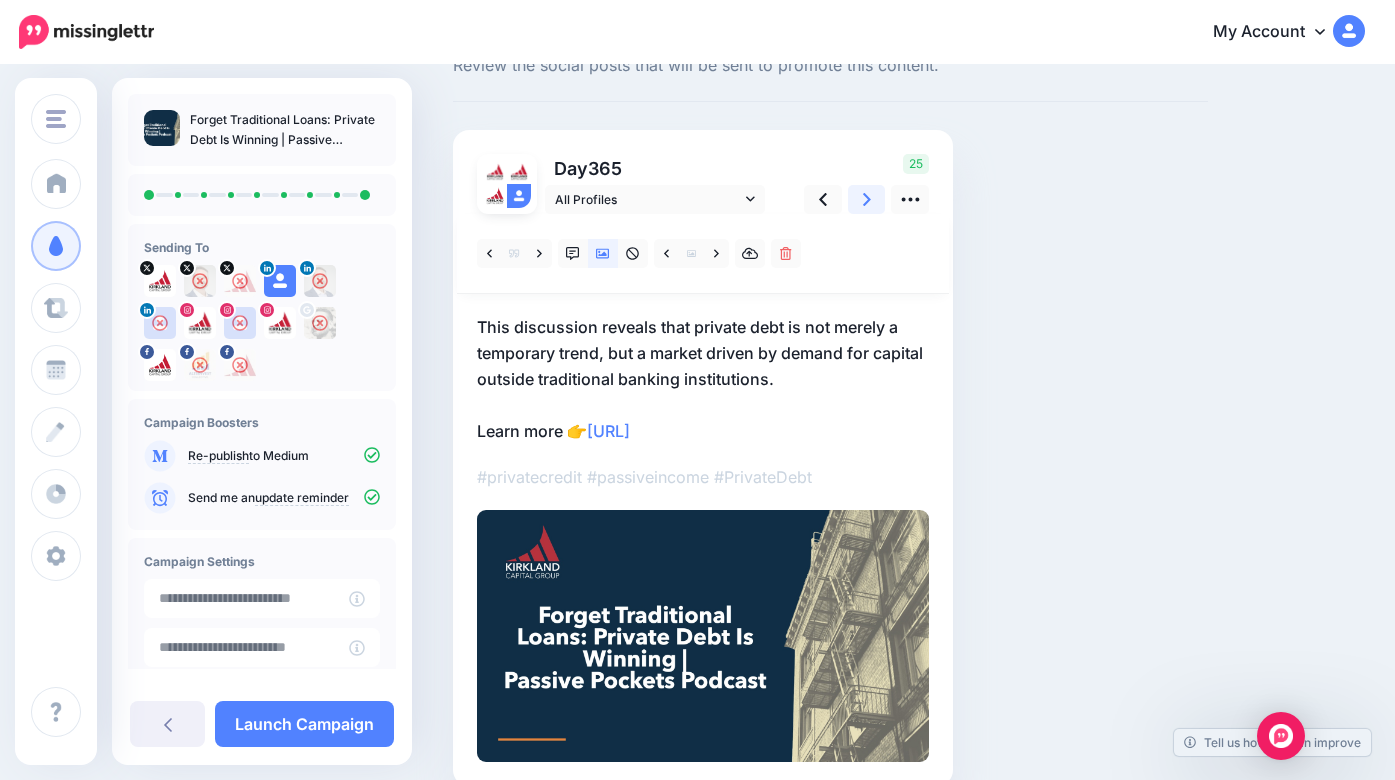 scroll, scrollTop: 170, scrollLeft: 0, axis: vertical 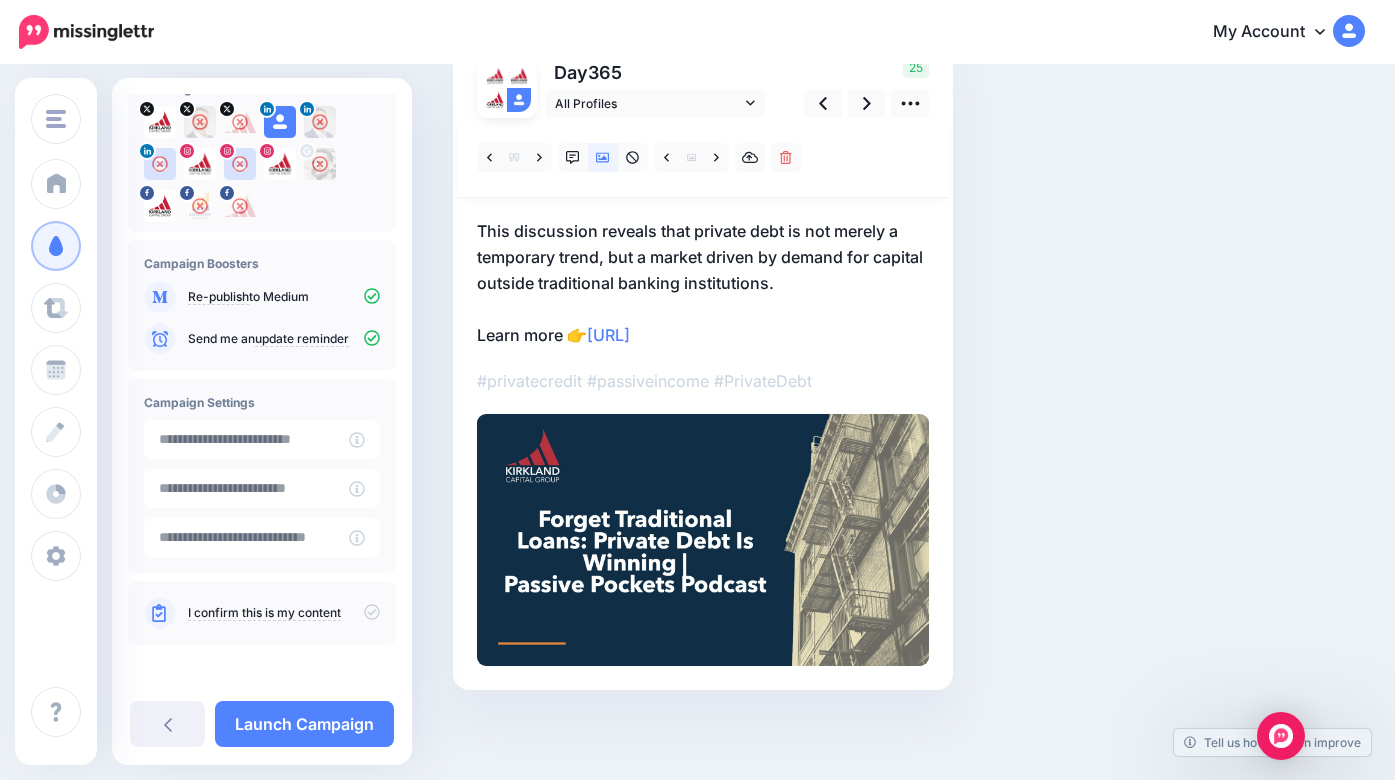 click on "I confirm this is my content" at bounding box center (262, 613) 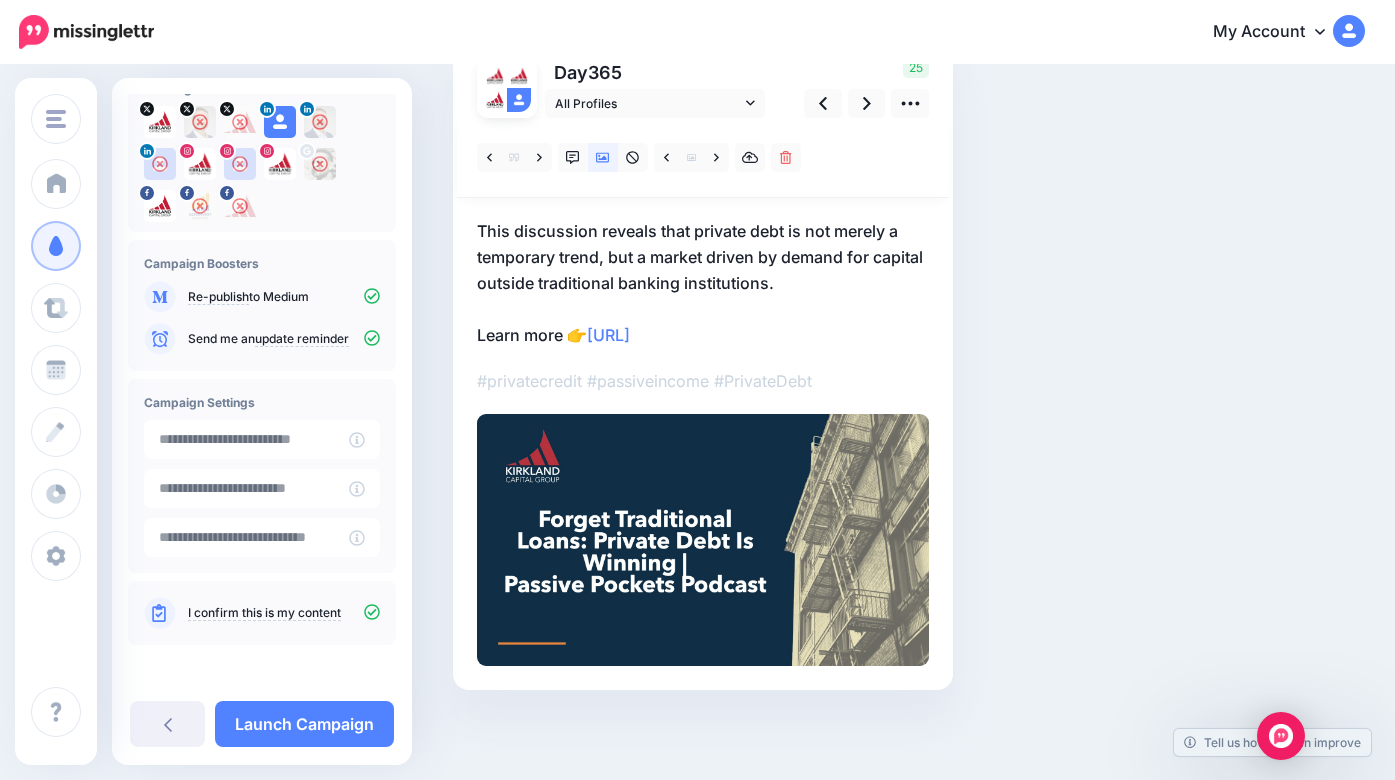 click 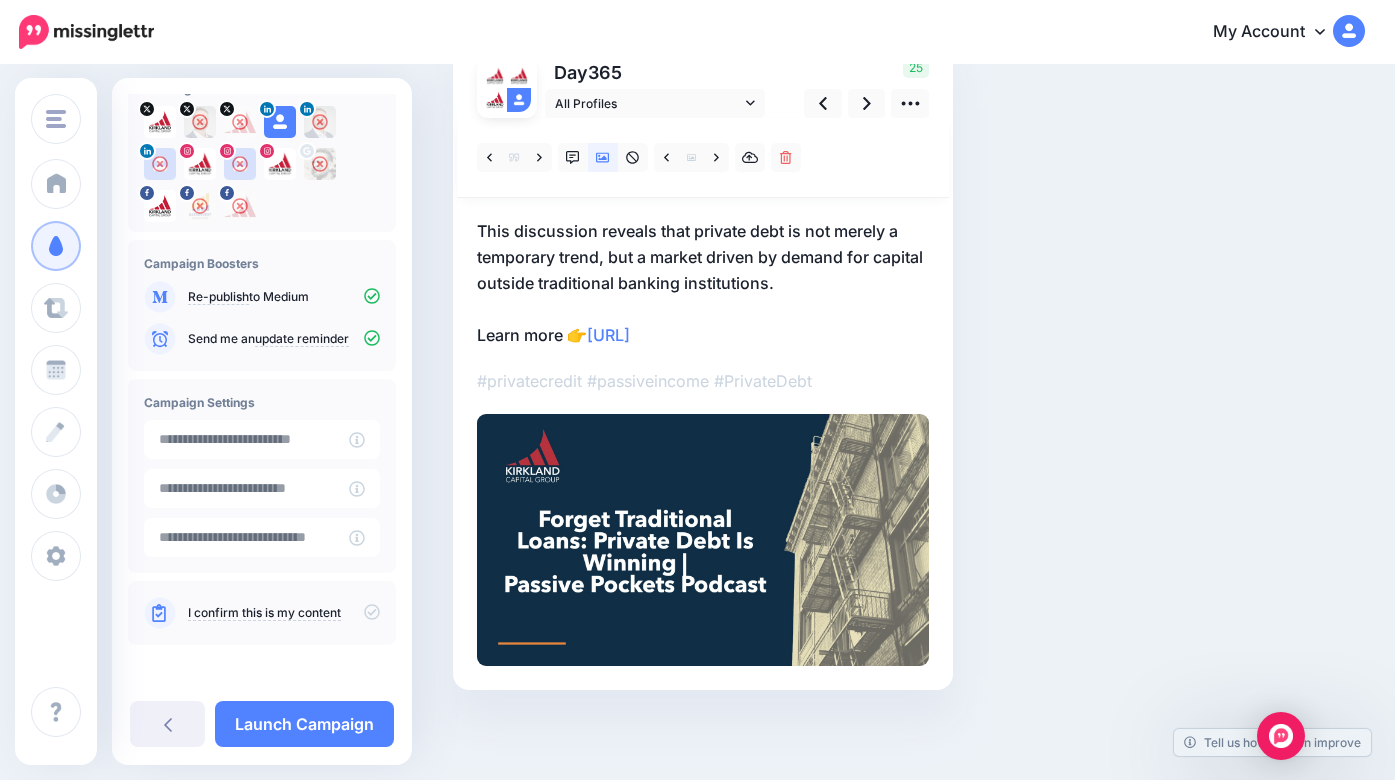 click 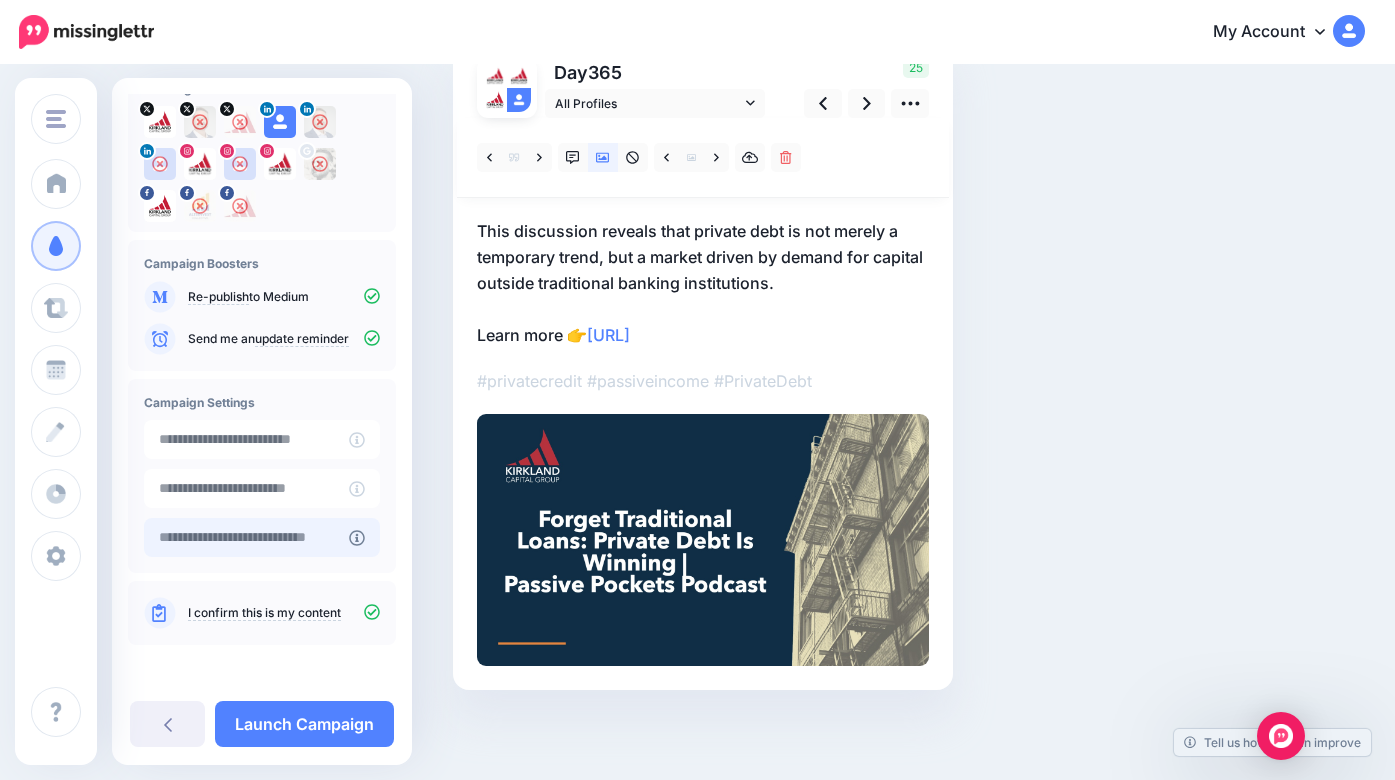 click at bounding box center [246, 537] 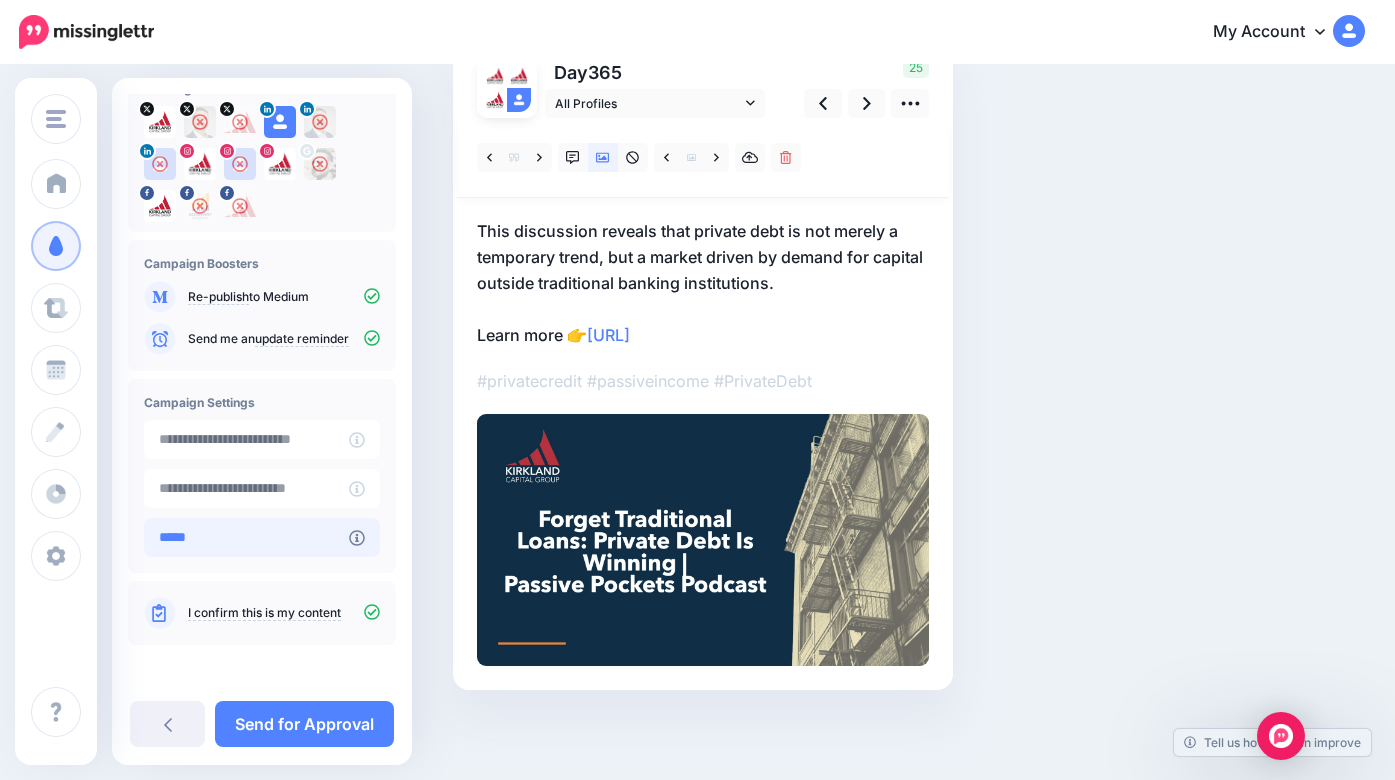 type on "**********" 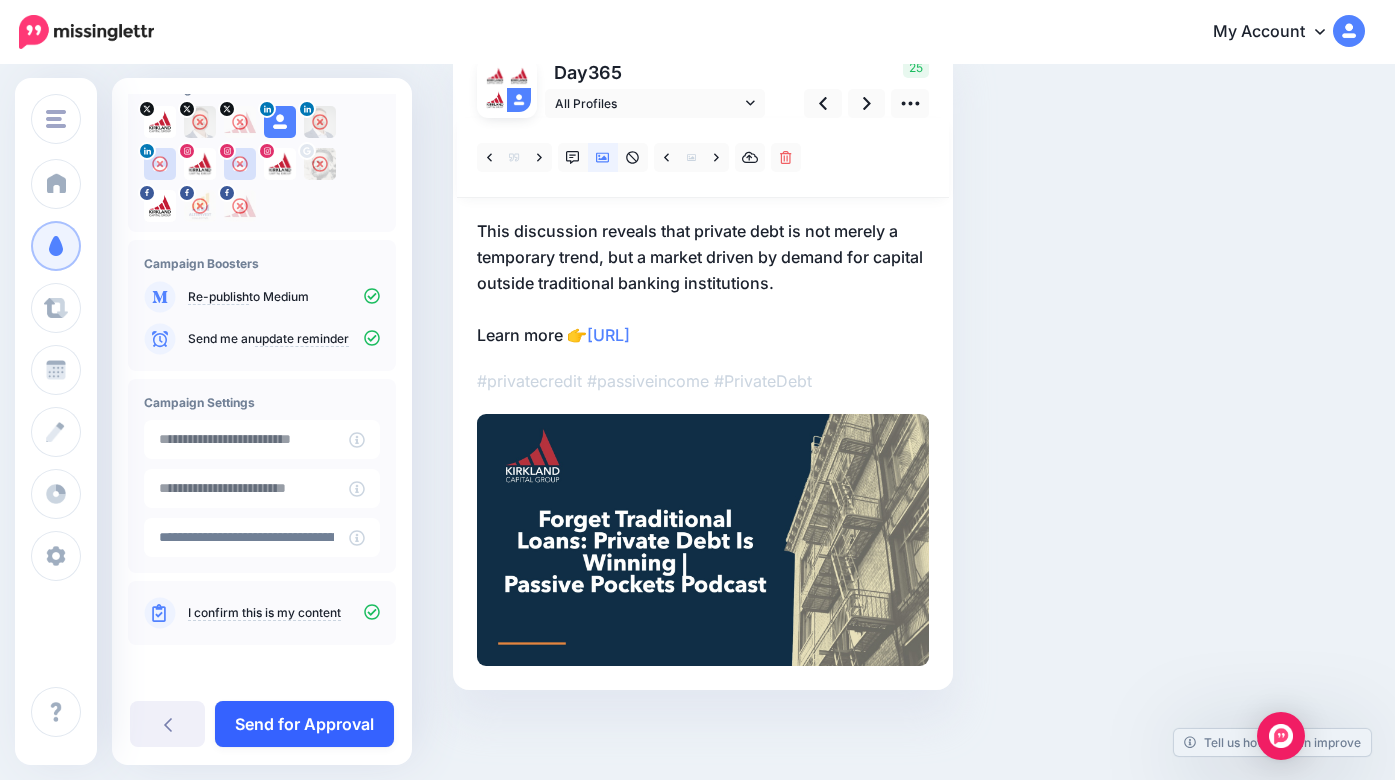 click on "Send for Approval" at bounding box center [304, 724] 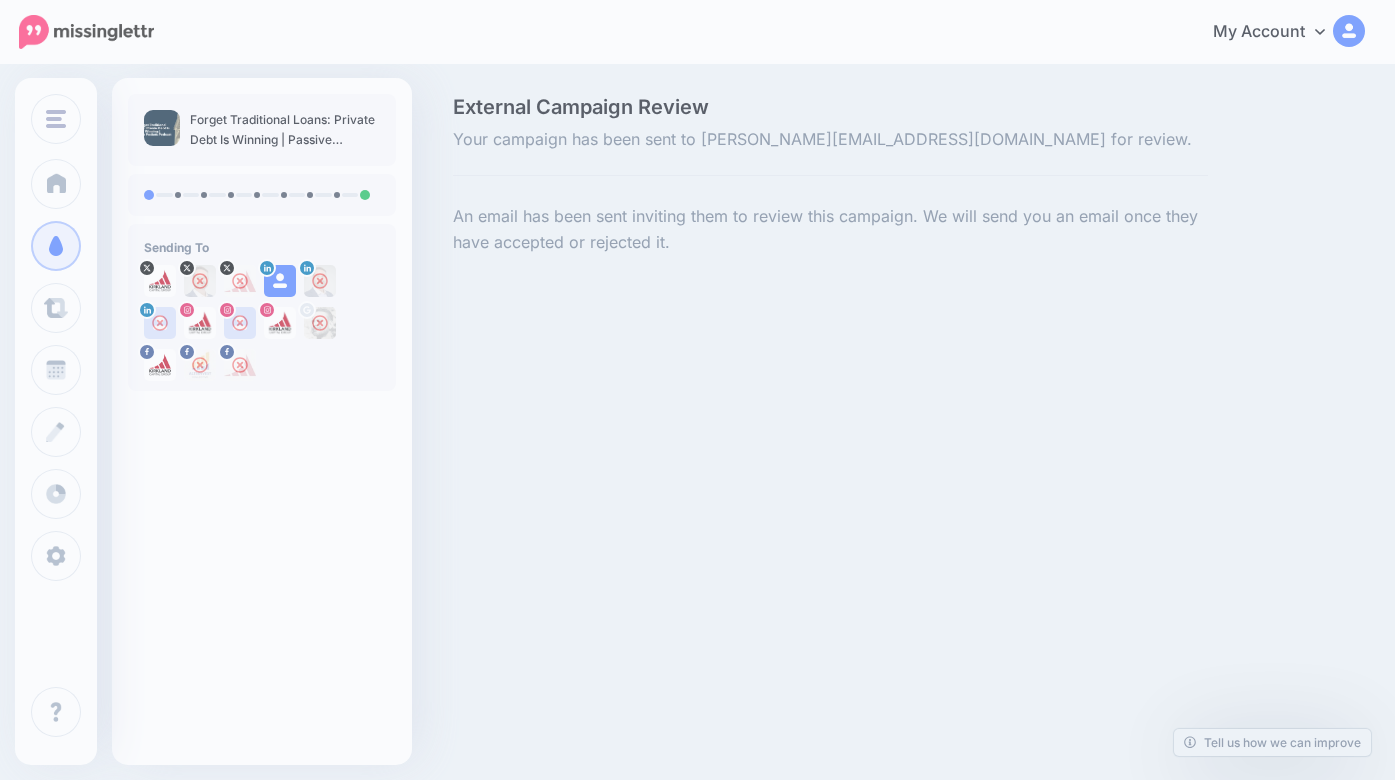 scroll, scrollTop: 0, scrollLeft: 0, axis: both 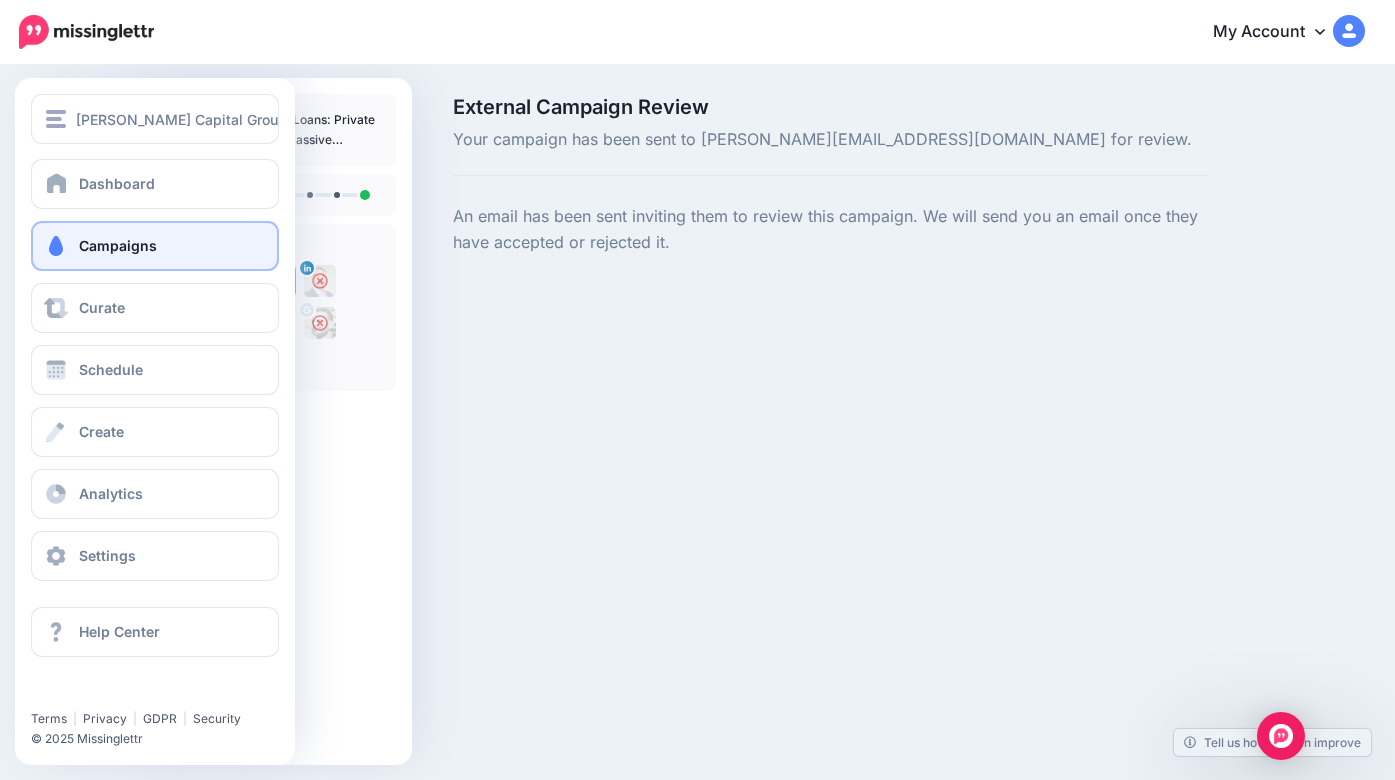click on "Campaigns" at bounding box center [155, 246] 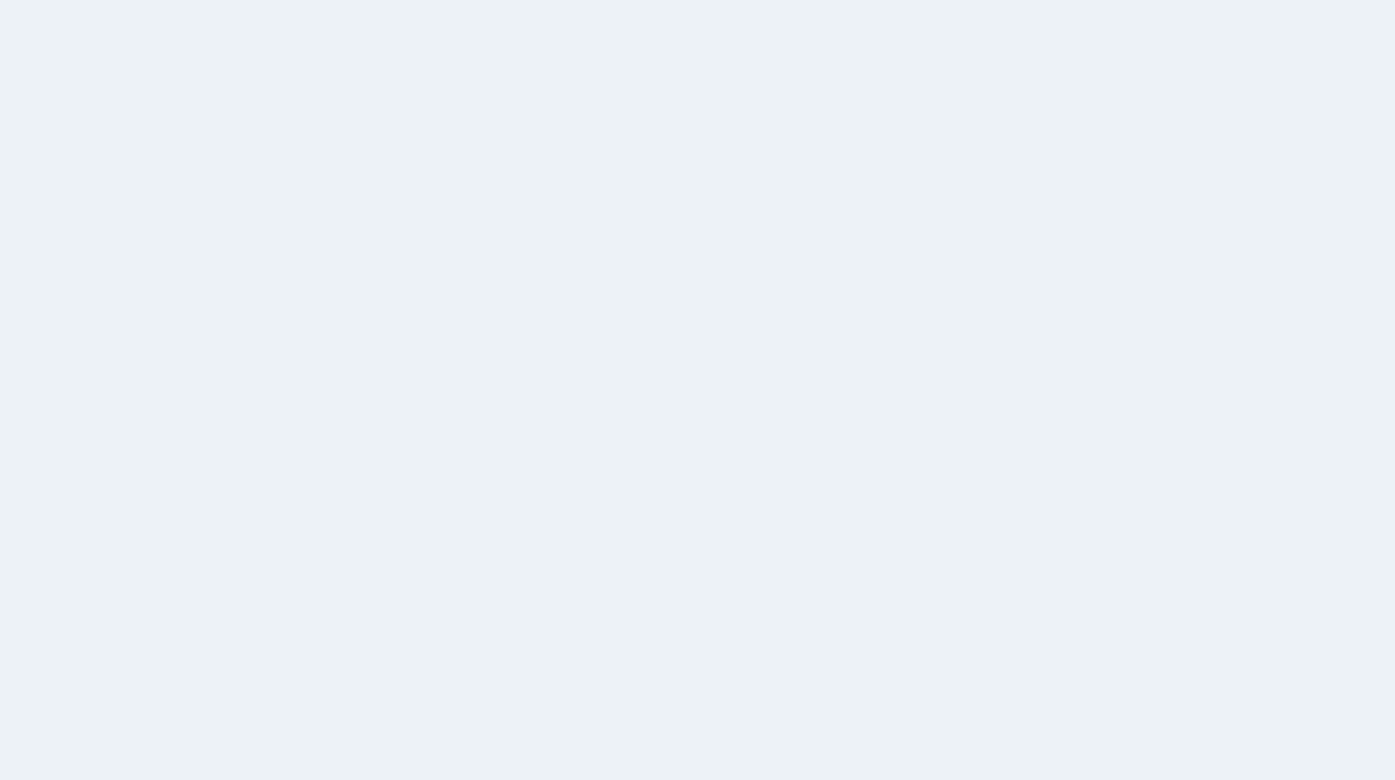 scroll, scrollTop: 0, scrollLeft: 0, axis: both 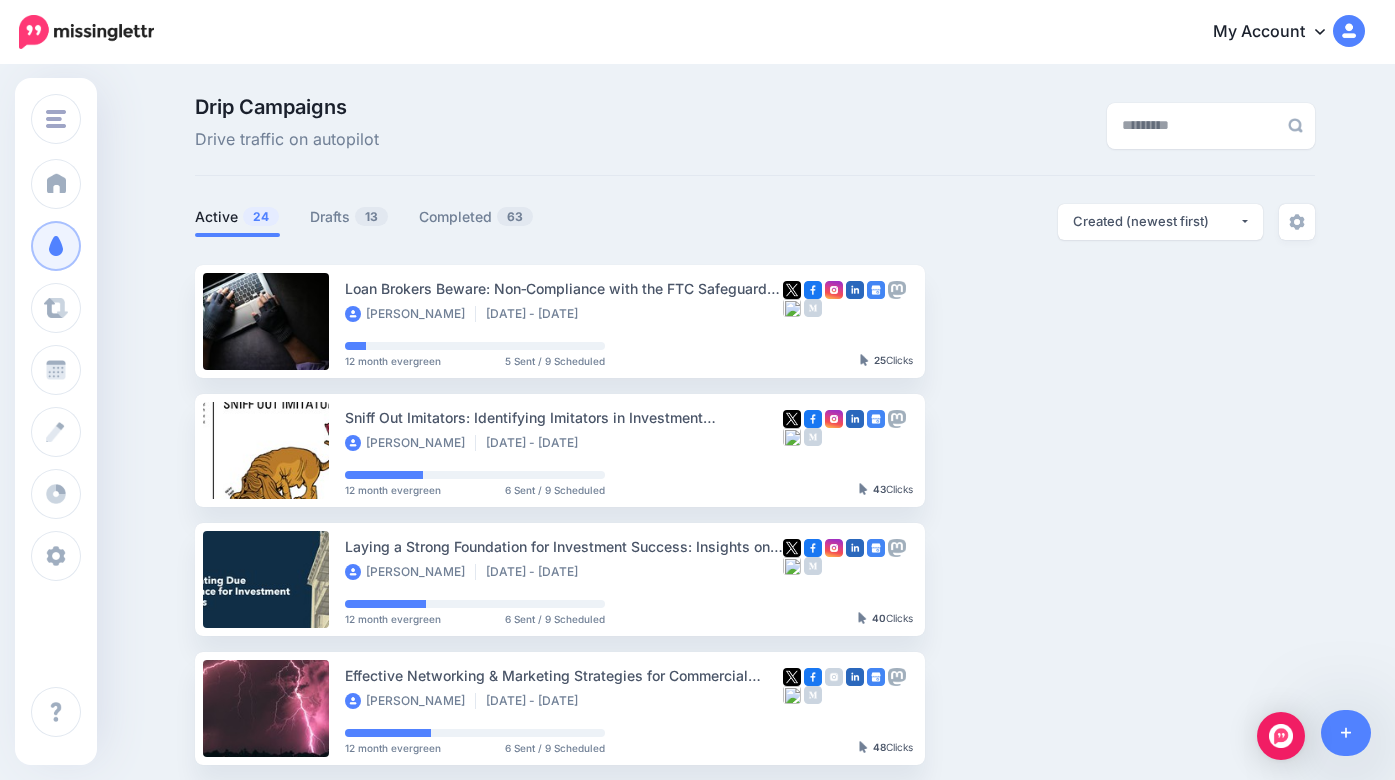 click on "Drip Campaigns
Drive traffic on autopilot
Active  24
13" at bounding box center [755, 866] 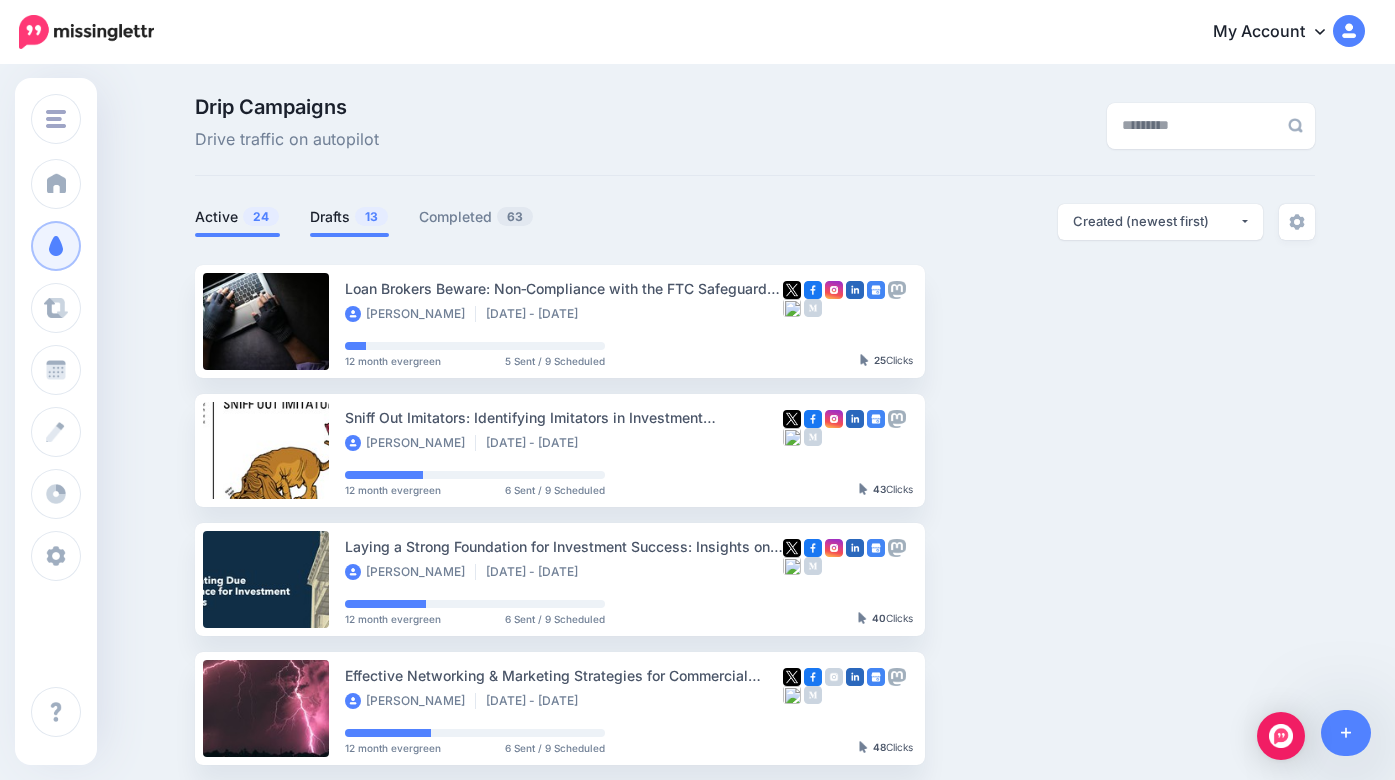 click on "Drafts  13" at bounding box center [349, 217] 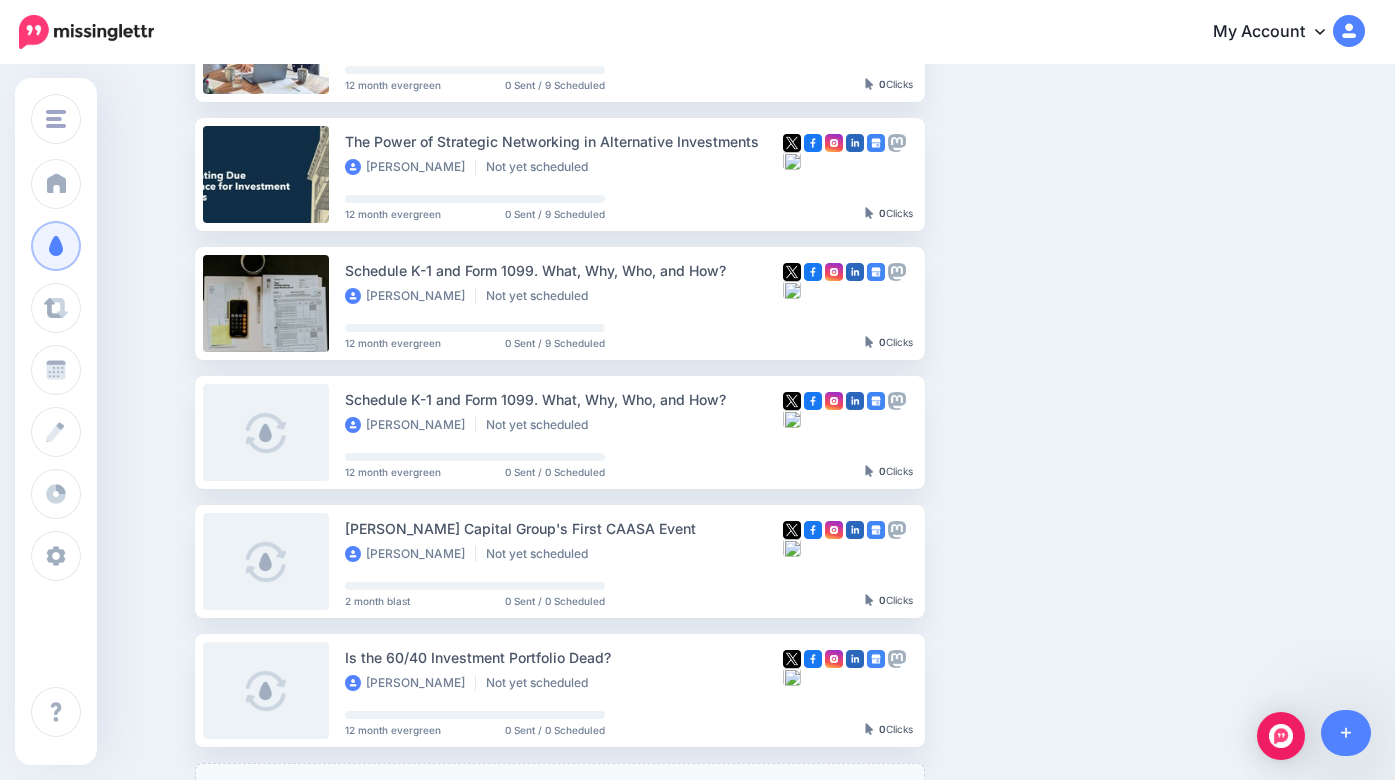 scroll, scrollTop: 793, scrollLeft: 0, axis: vertical 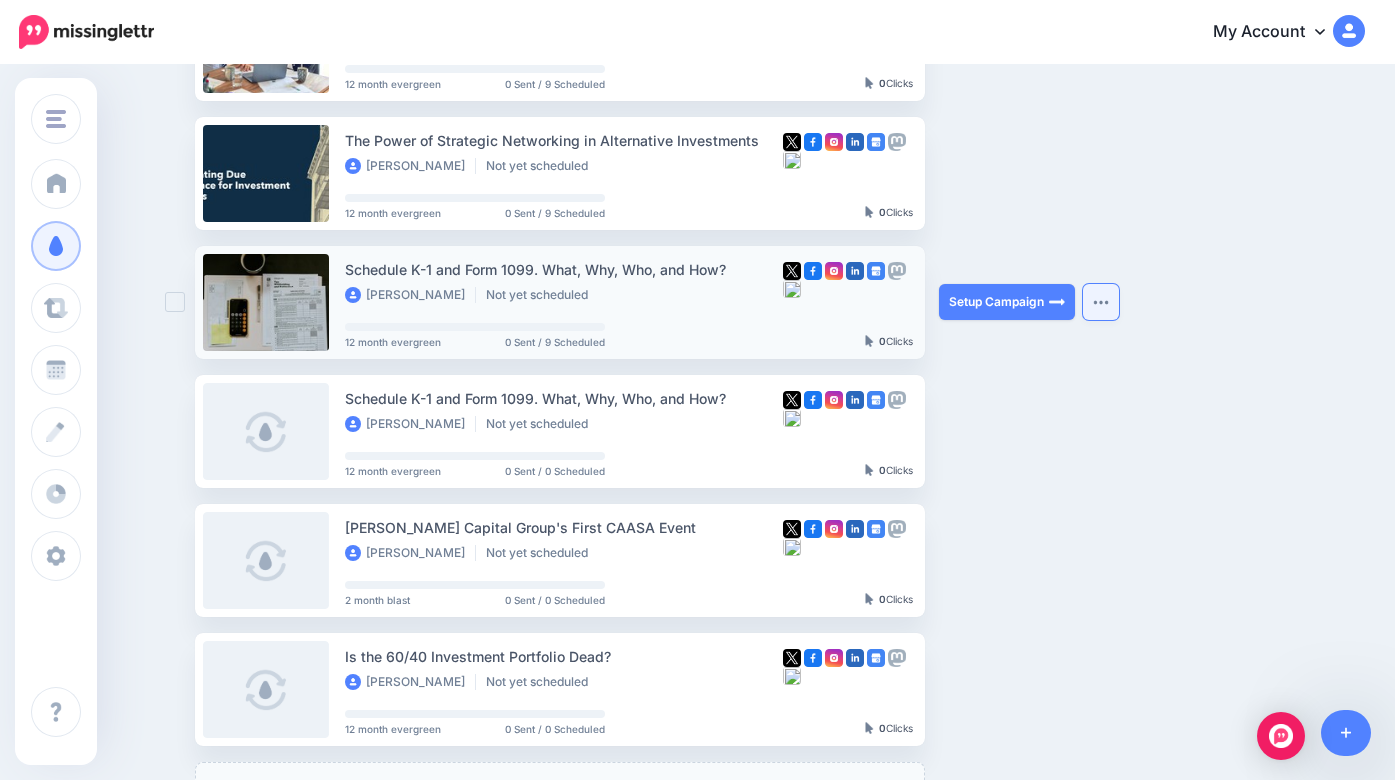 click at bounding box center (1101, 302) 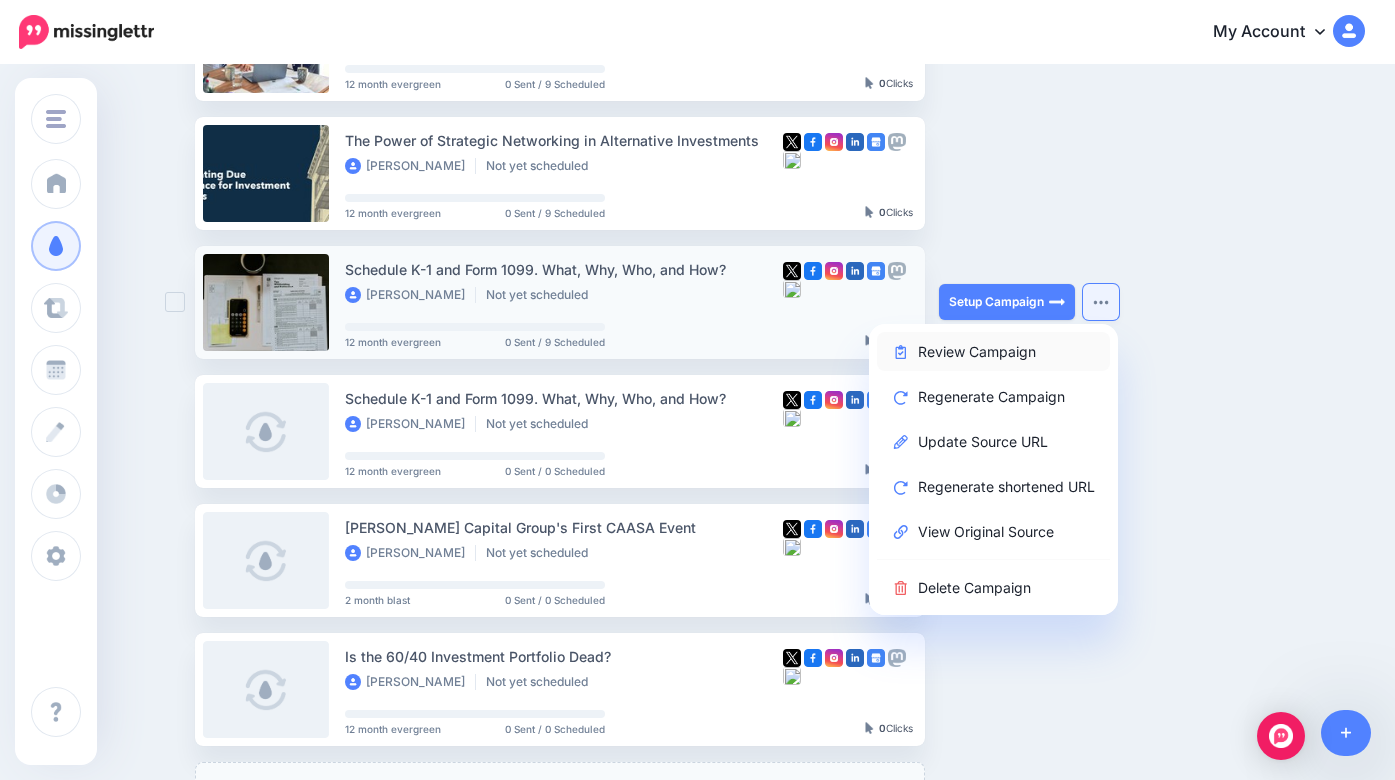 click on "Review Campaign" at bounding box center [993, 351] 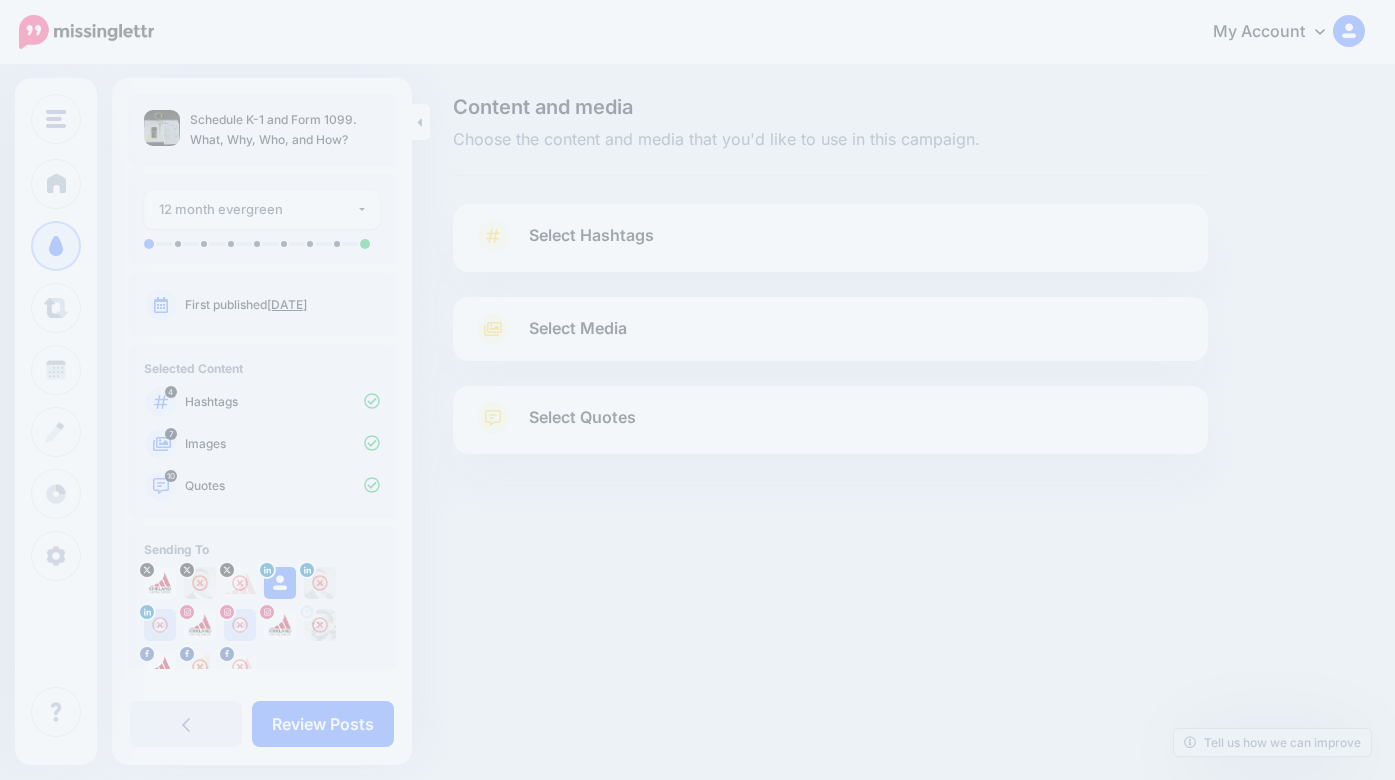 scroll, scrollTop: 0, scrollLeft: 0, axis: both 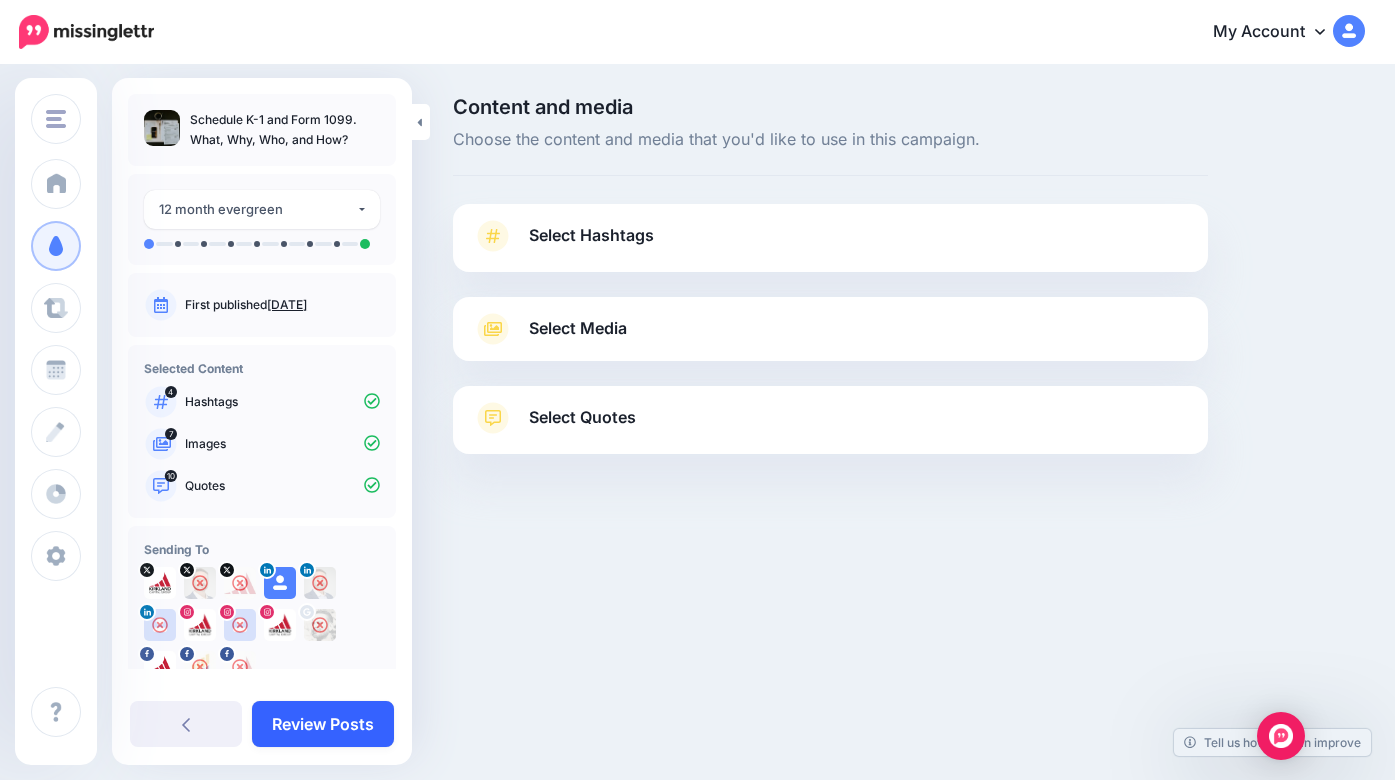 click on "Review Posts" at bounding box center (323, 724) 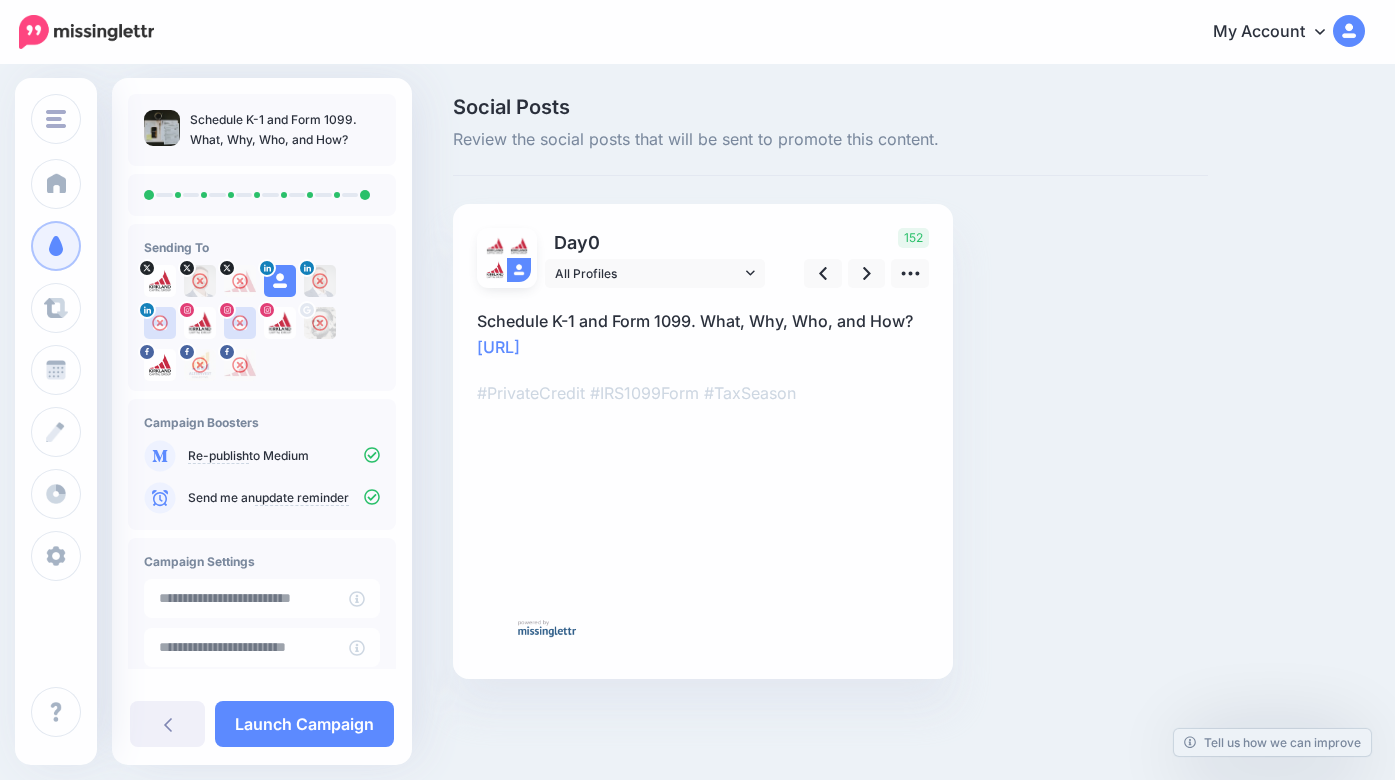 scroll, scrollTop: 0, scrollLeft: 0, axis: both 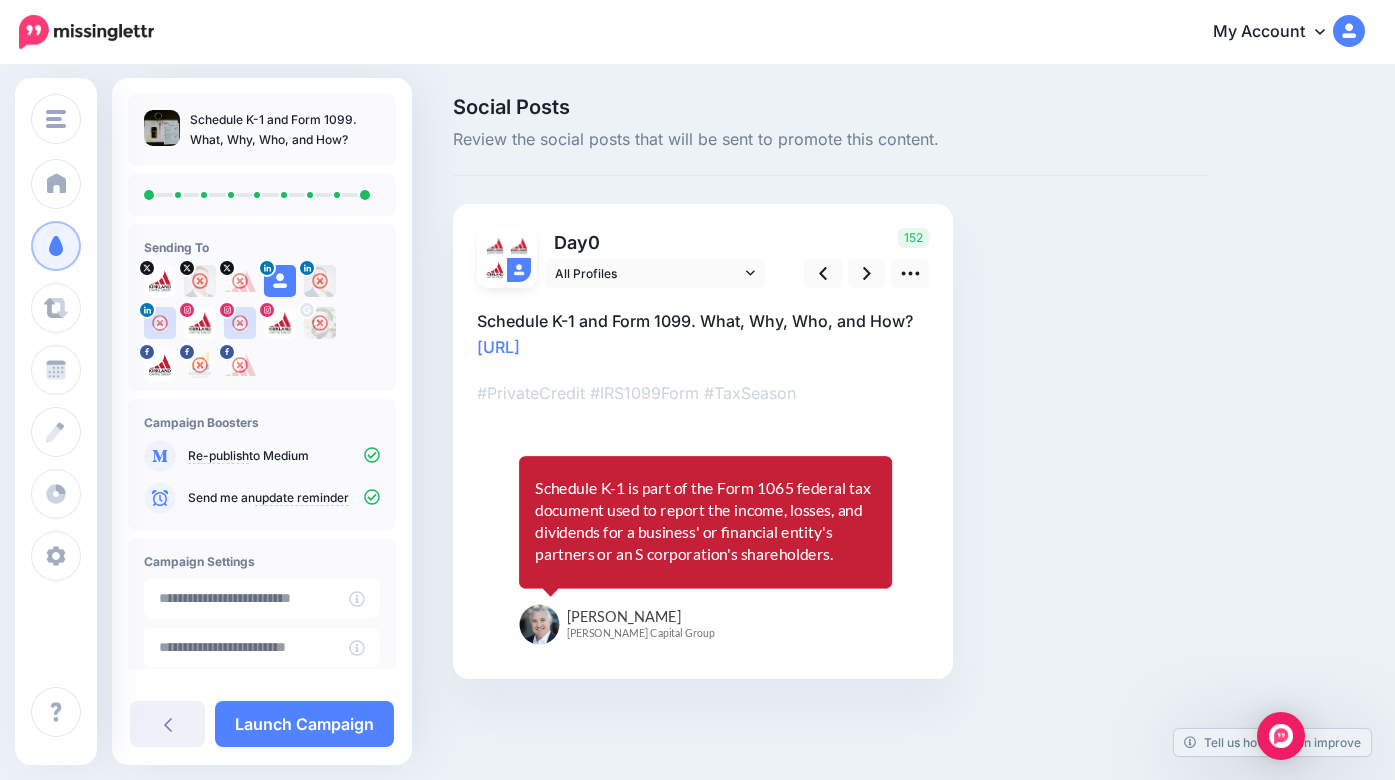 click on "Social Posts
Review the social posts that will be sent to promote this content.
Day  0" at bounding box center (909, 418) 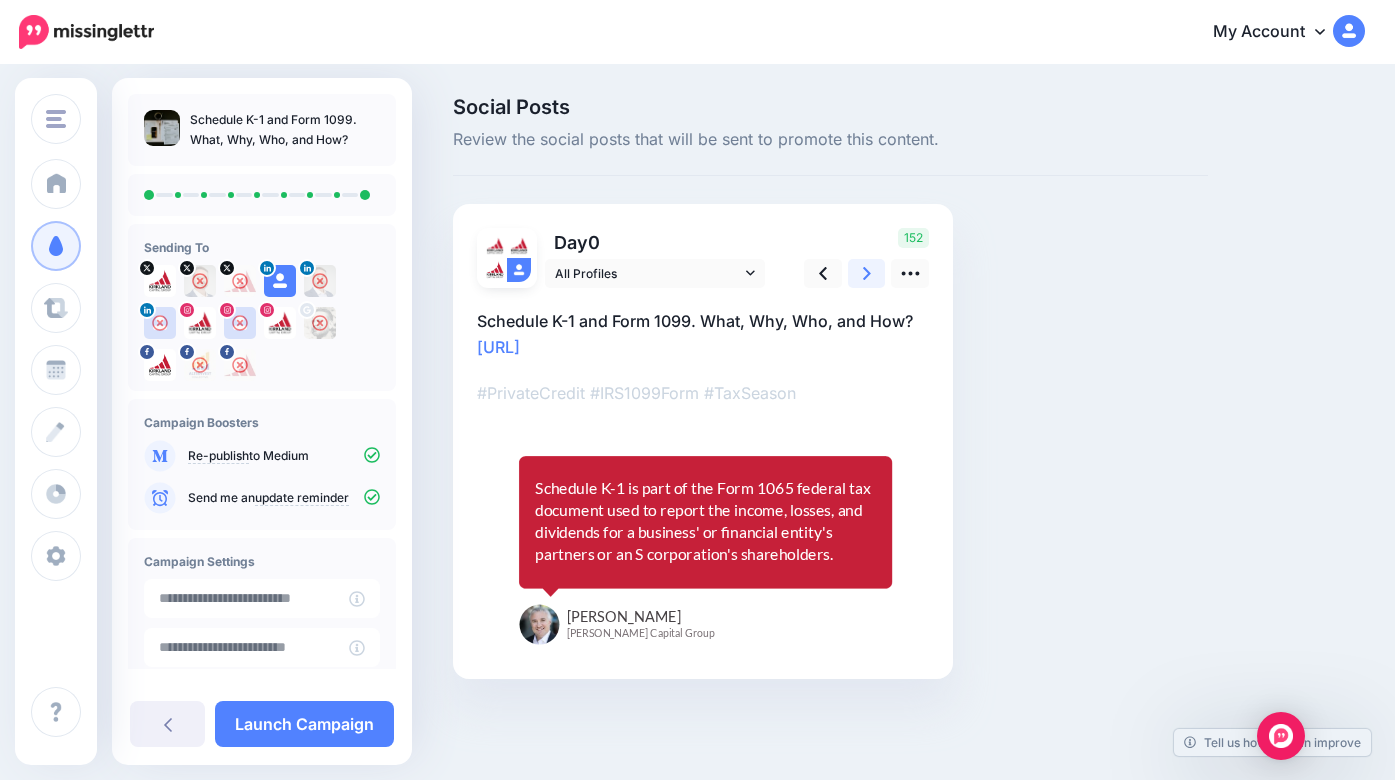click 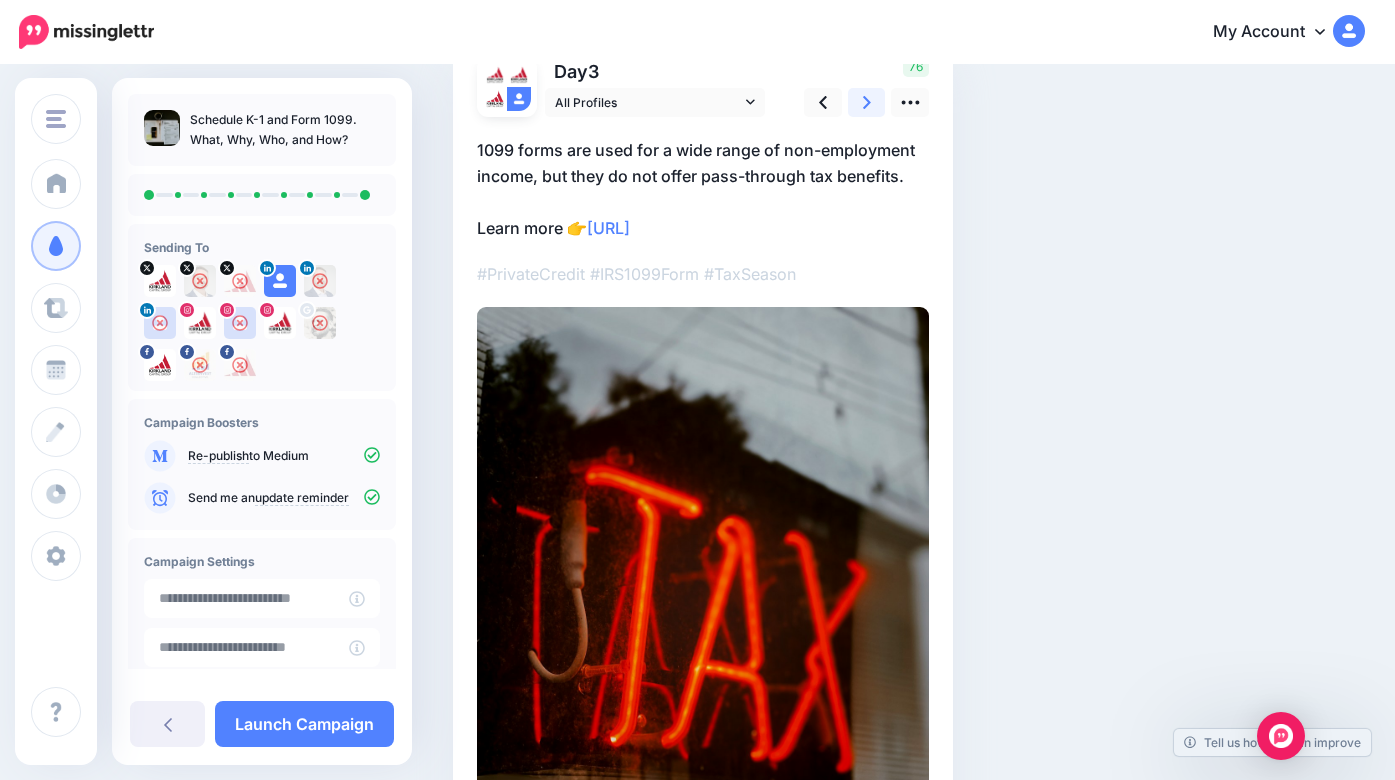 scroll, scrollTop: 158, scrollLeft: 0, axis: vertical 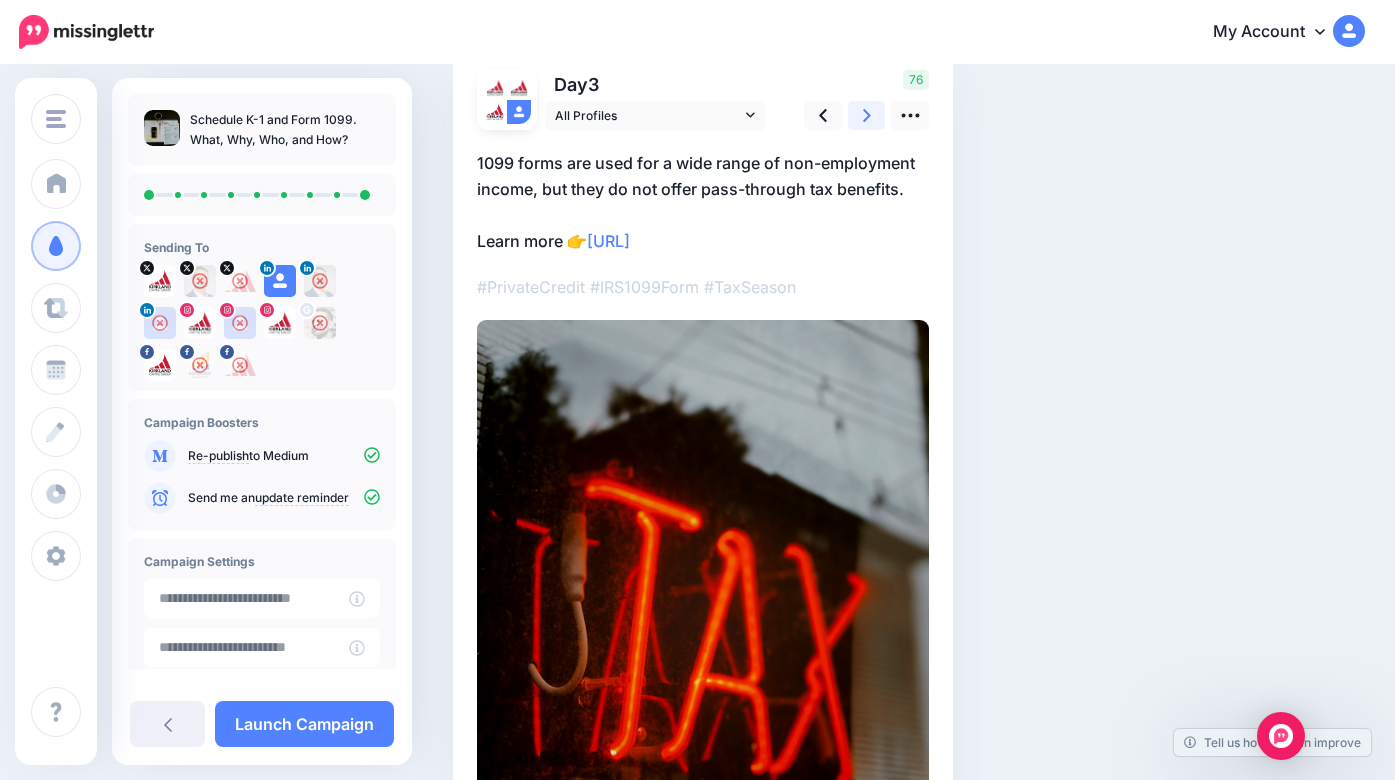 click 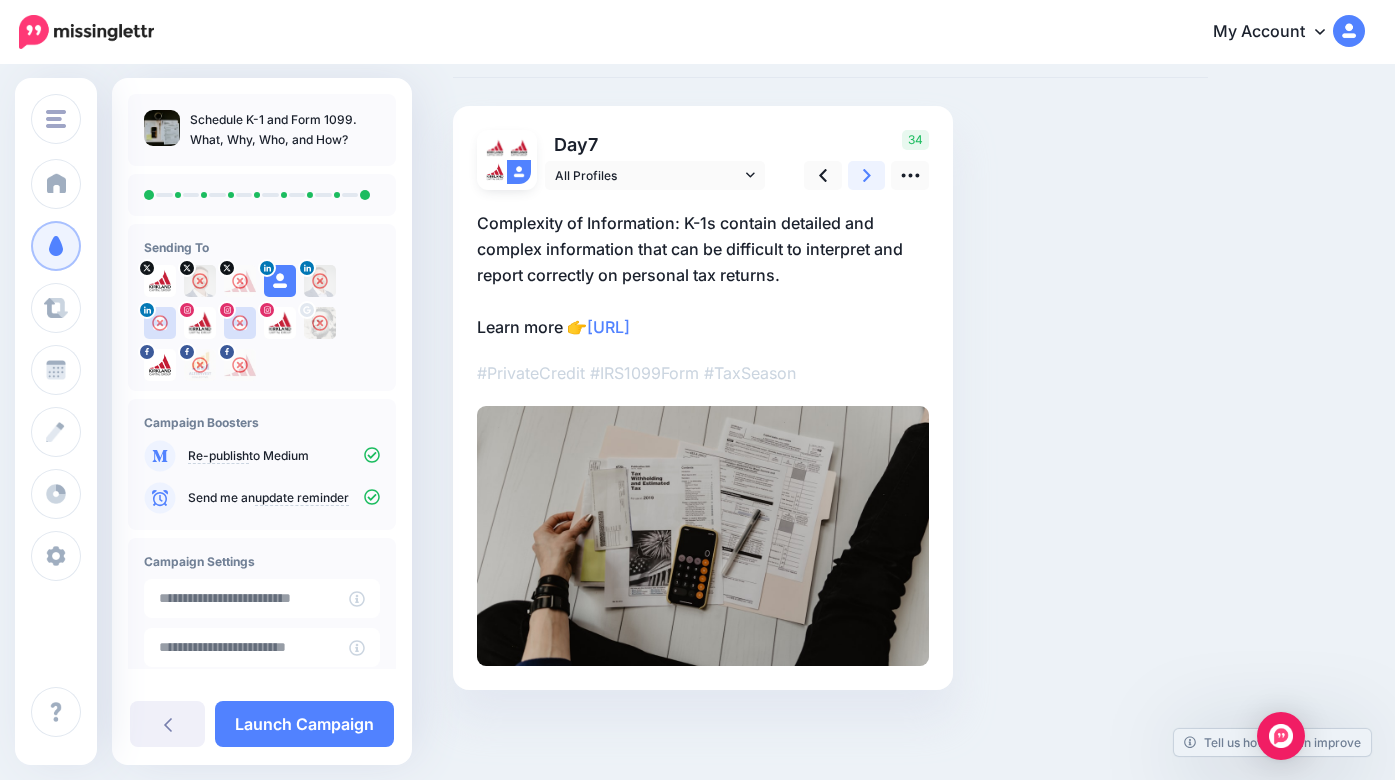 scroll, scrollTop: 97, scrollLeft: 0, axis: vertical 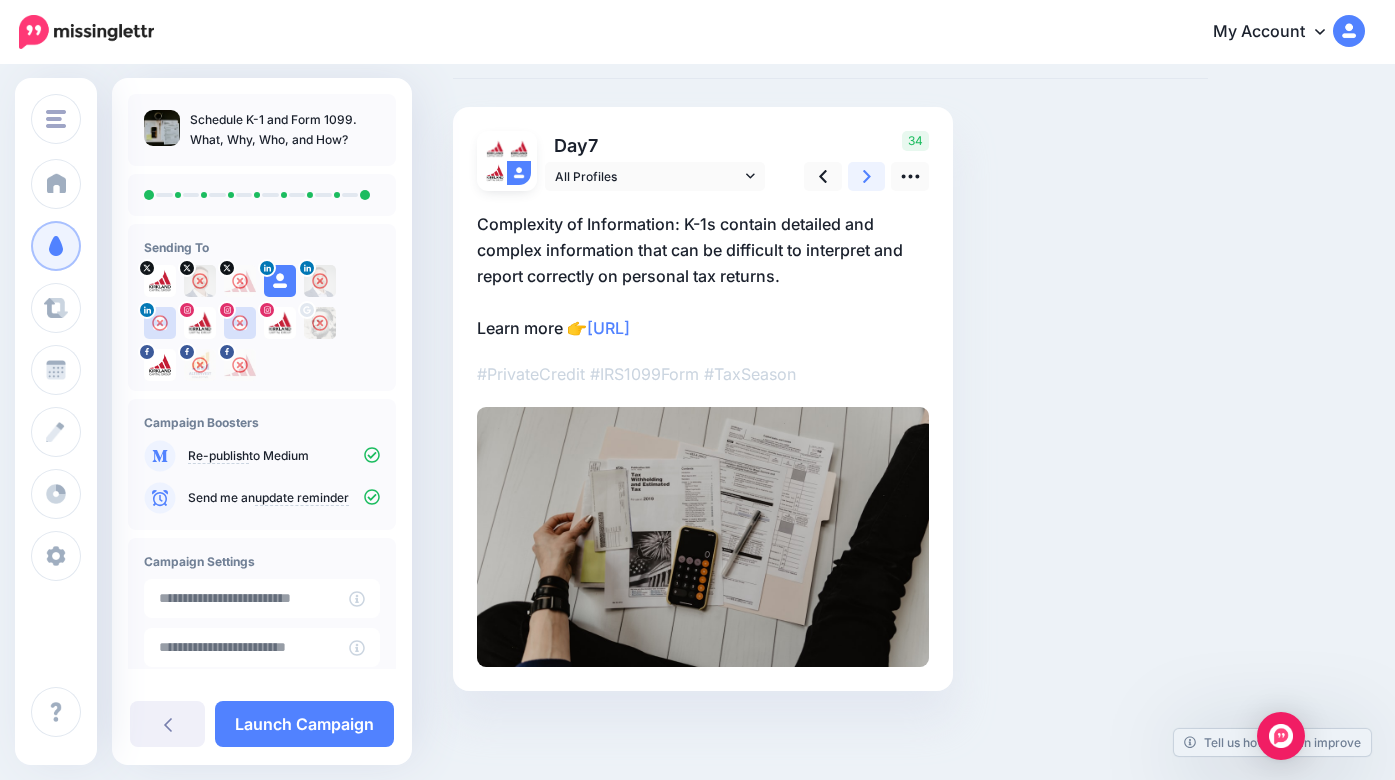 click at bounding box center [867, 176] 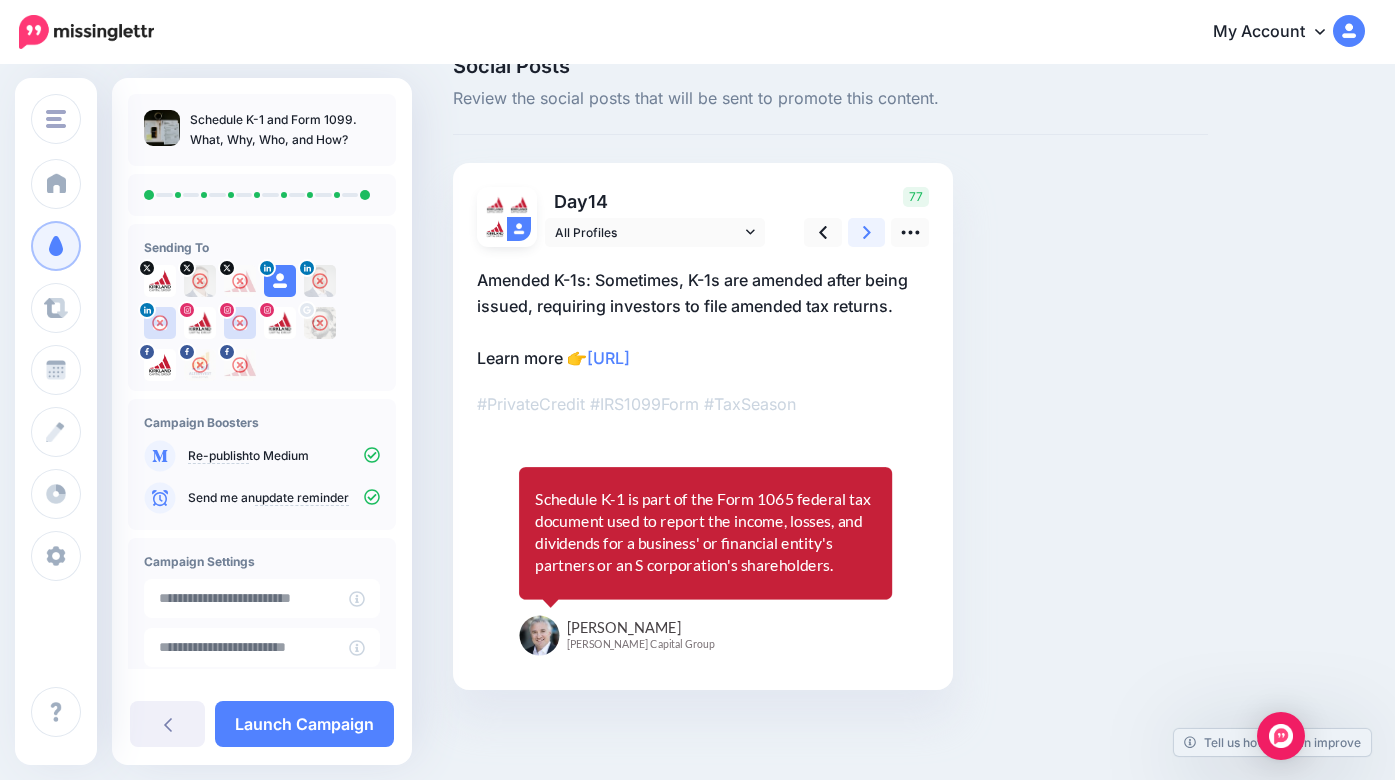 scroll, scrollTop: 41, scrollLeft: 0, axis: vertical 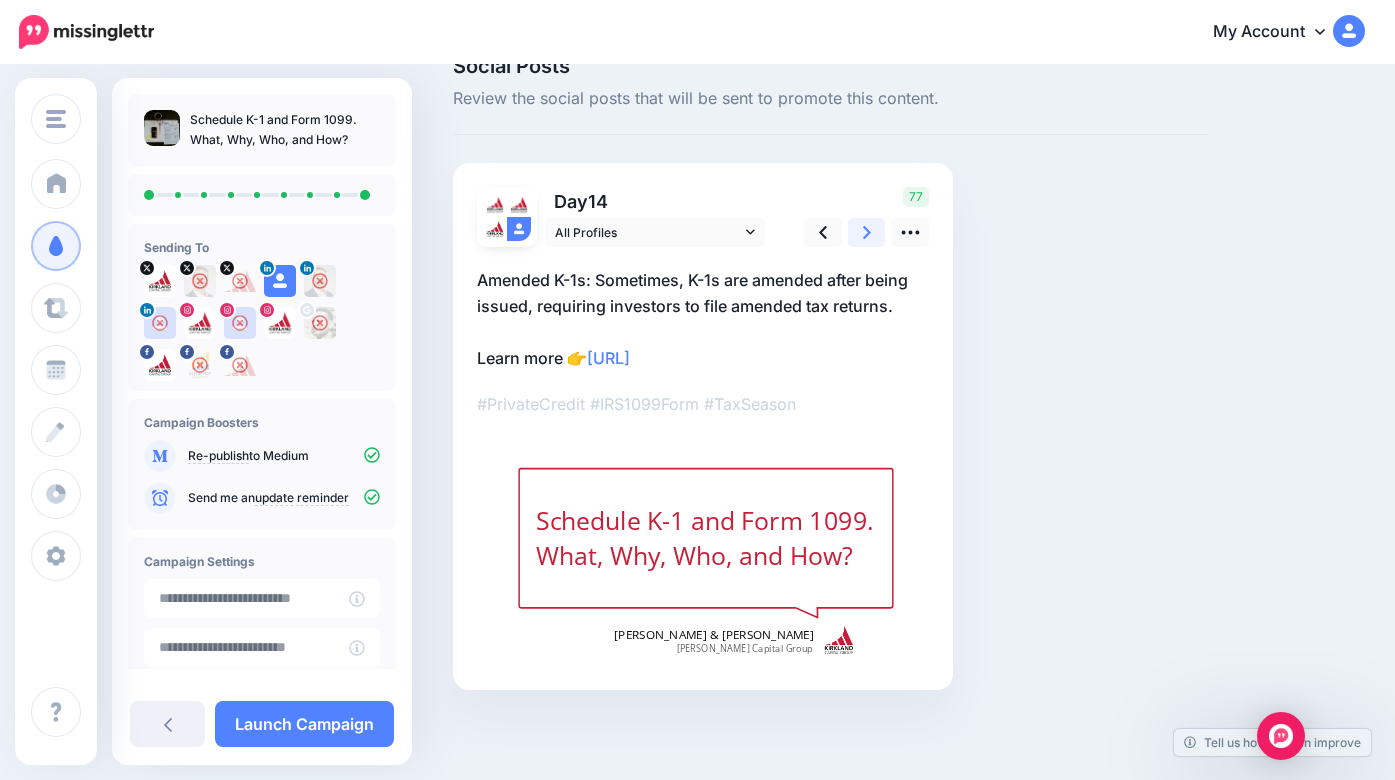 click at bounding box center [867, 232] 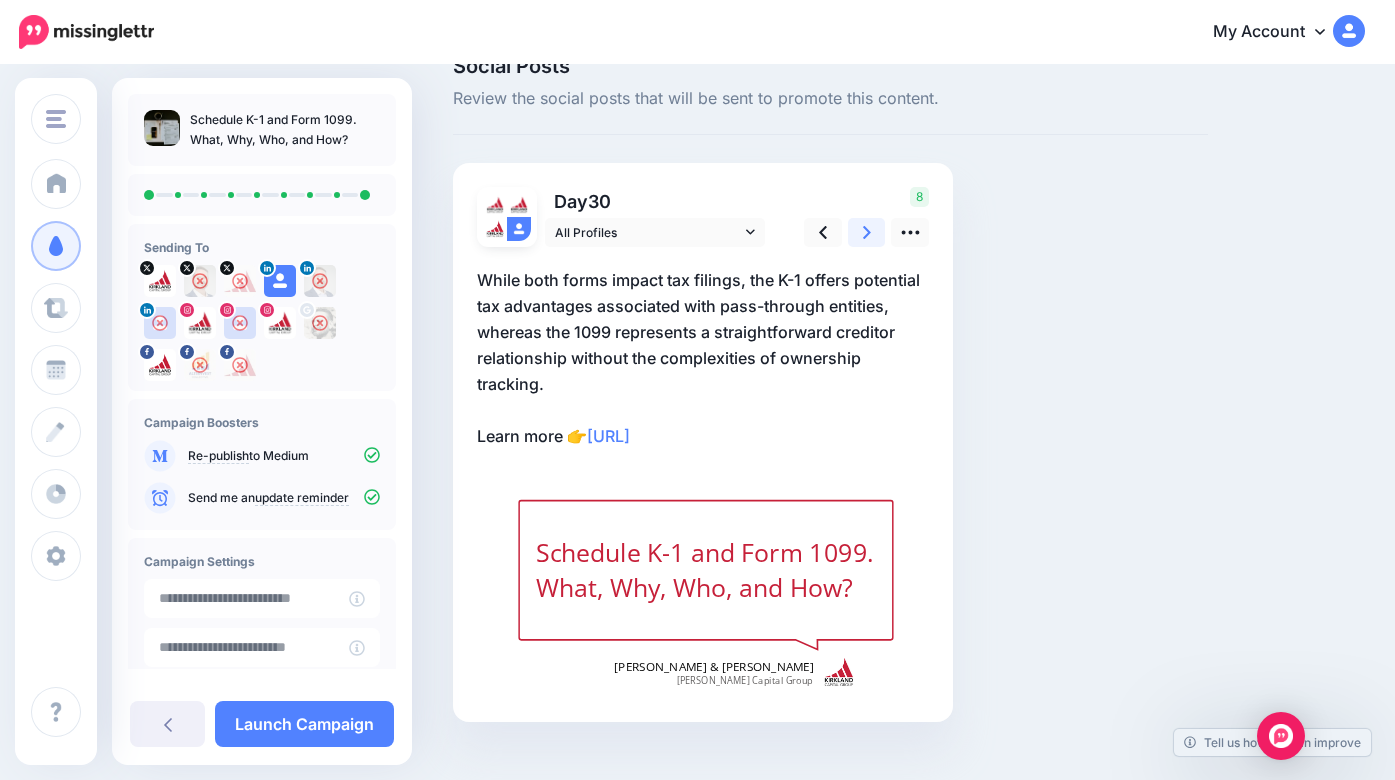 scroll, scrollTop: 73, scrollLeft: 0, axis: vertical 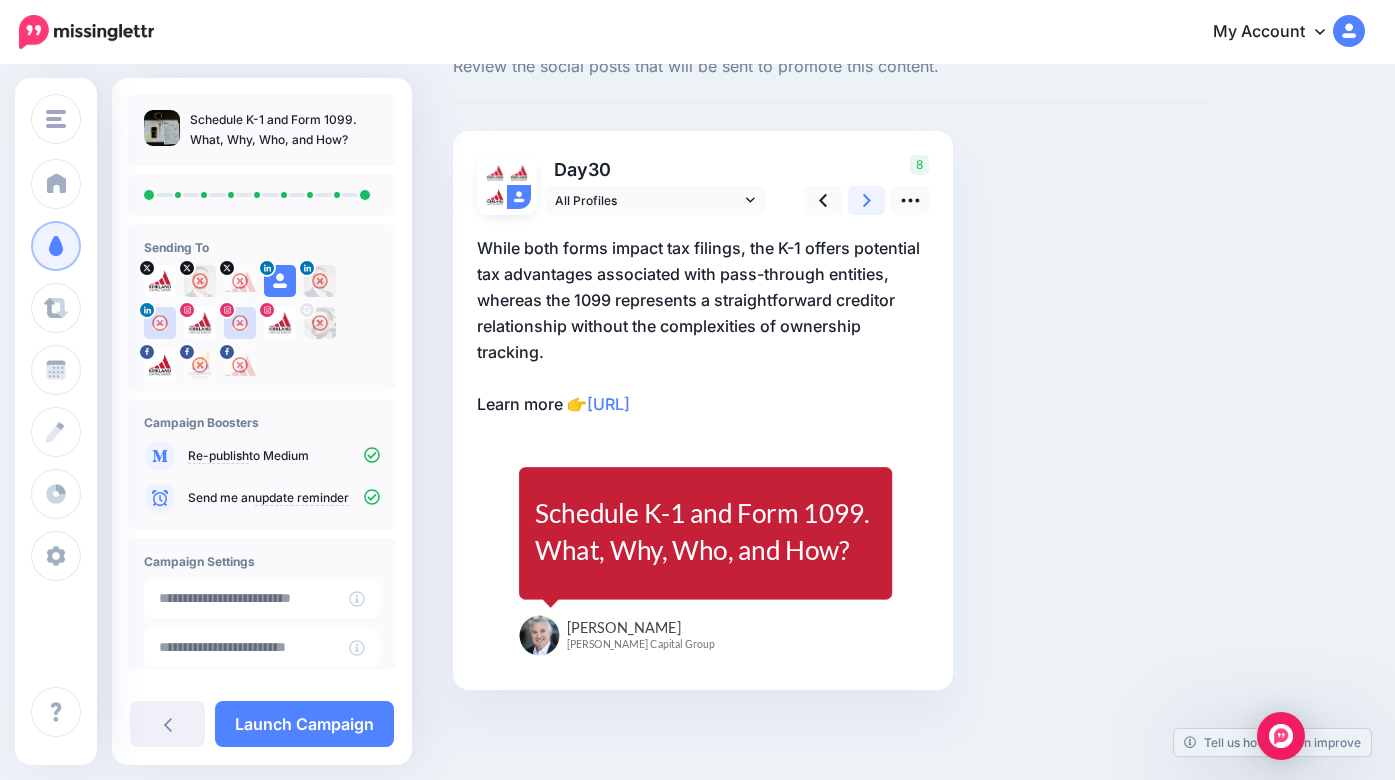 click at bounding box center (867, 200) 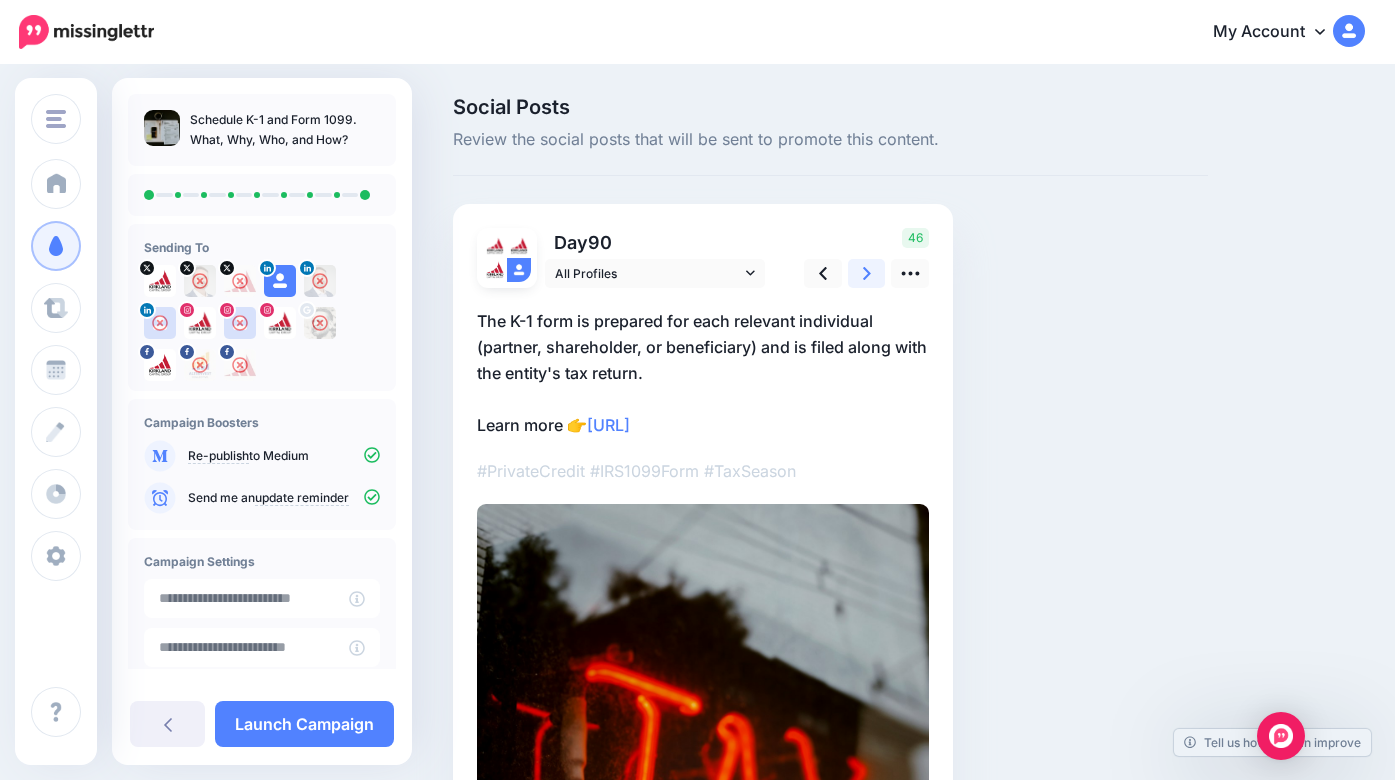 click 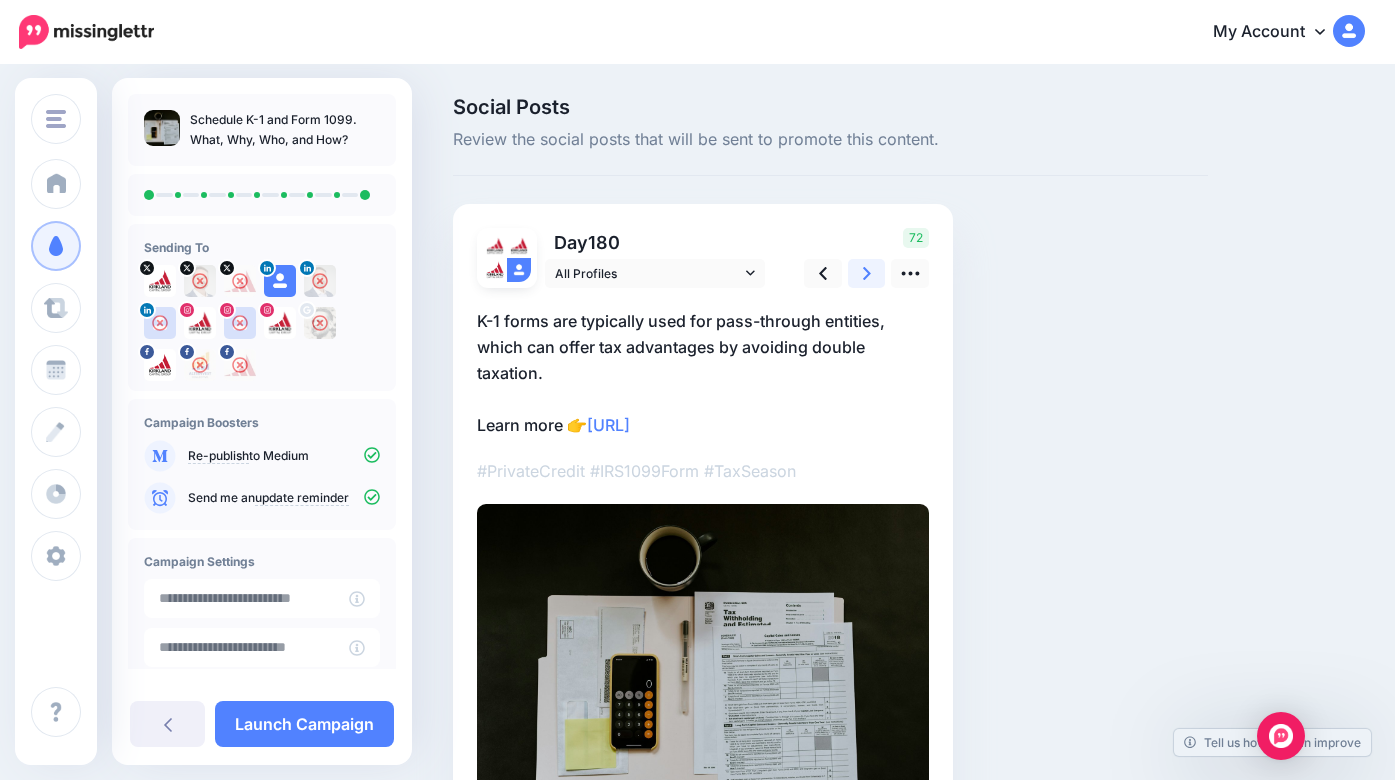 click 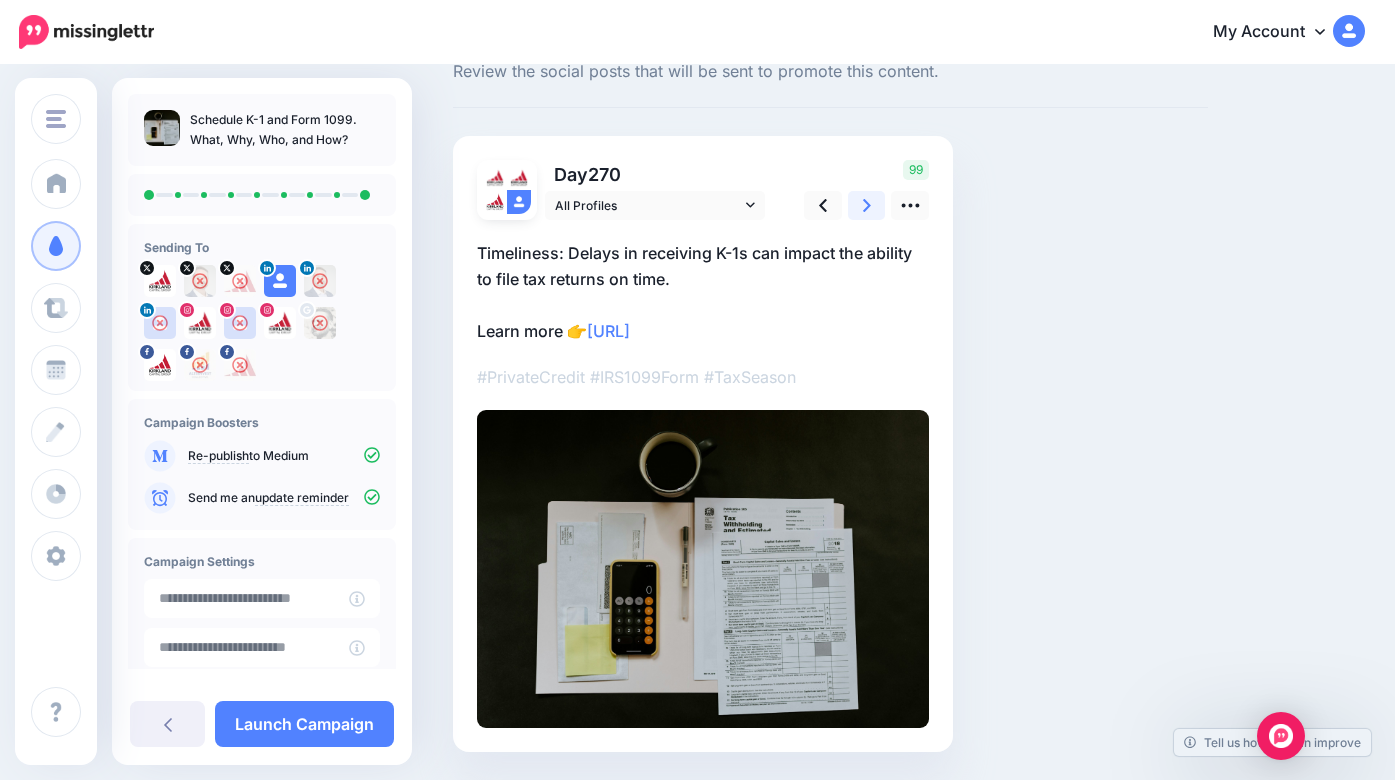scroll, scrollTop: 66, scrollLeft: 0, axis: vertical 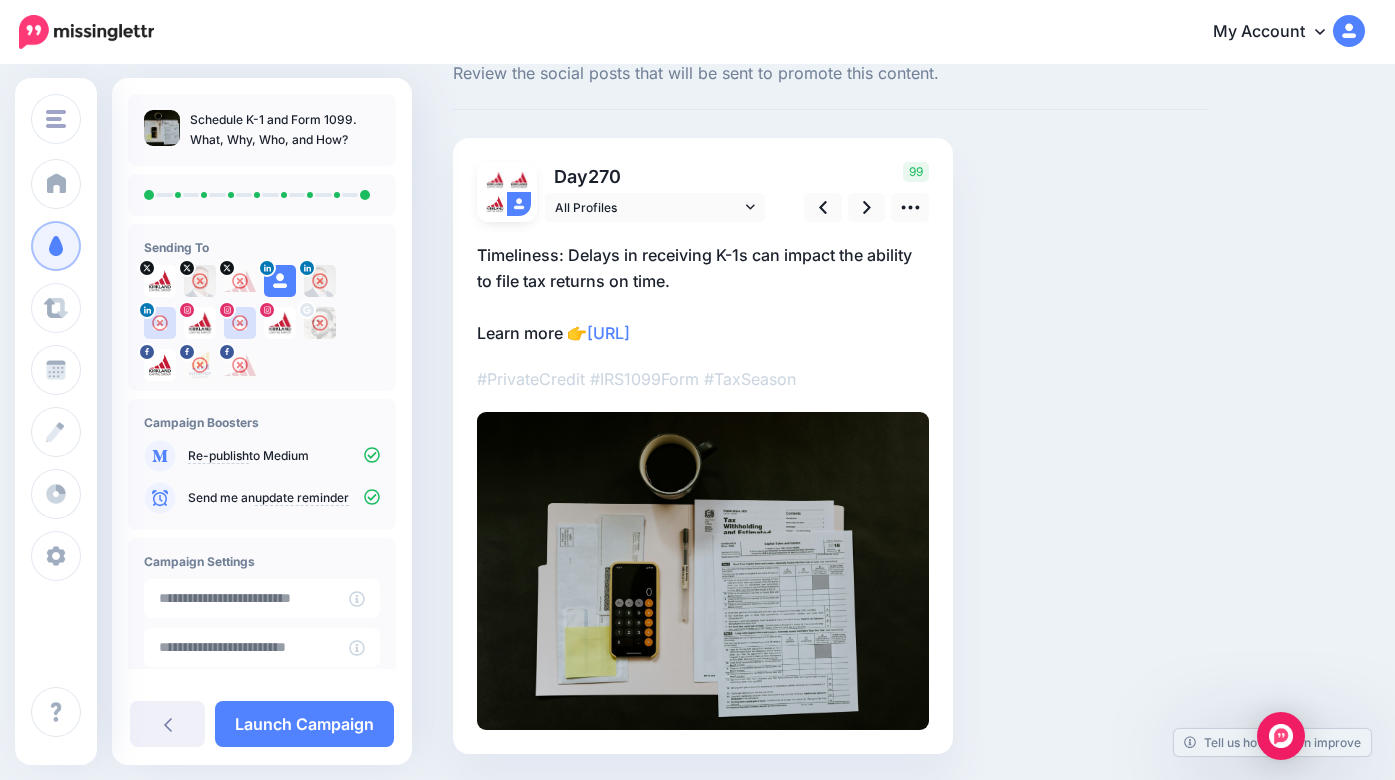 click on "Timeliness: Delays in receiving K-1s can impact the ability to file tax returns on time. Learn more 👉  https://lttr.ai/AfMsW" at bounding box center [703, 294] 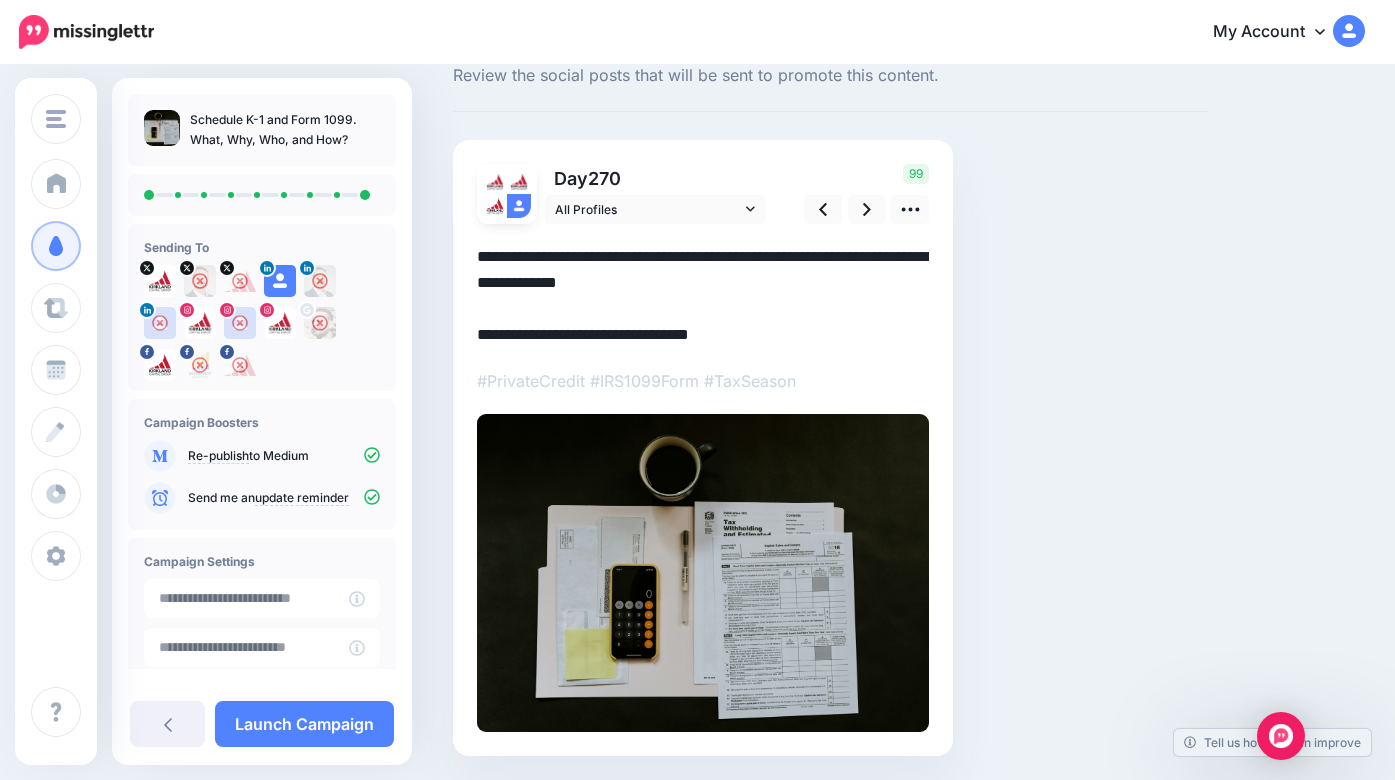 click on "**********" at bounding box center [703, 296] 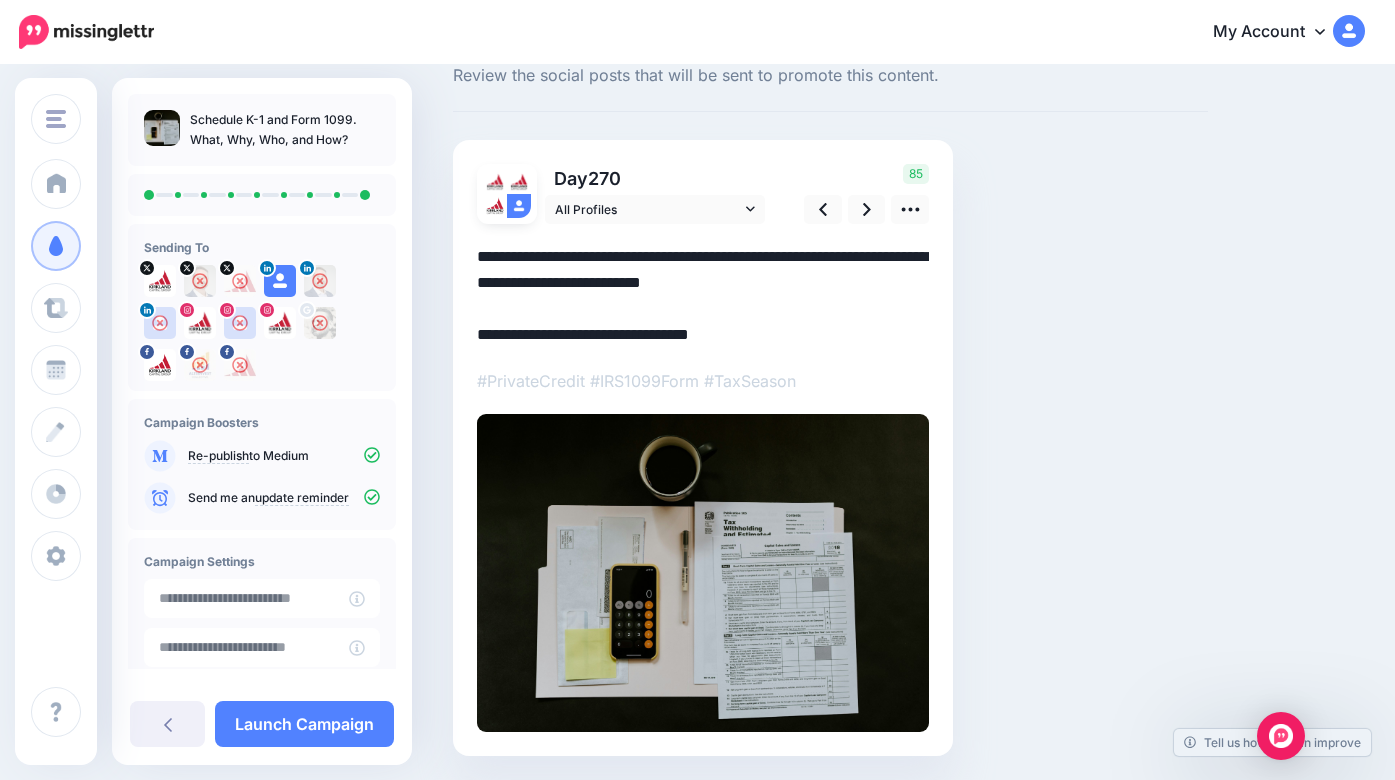 click on "**********" at bounding box center (703, 296) 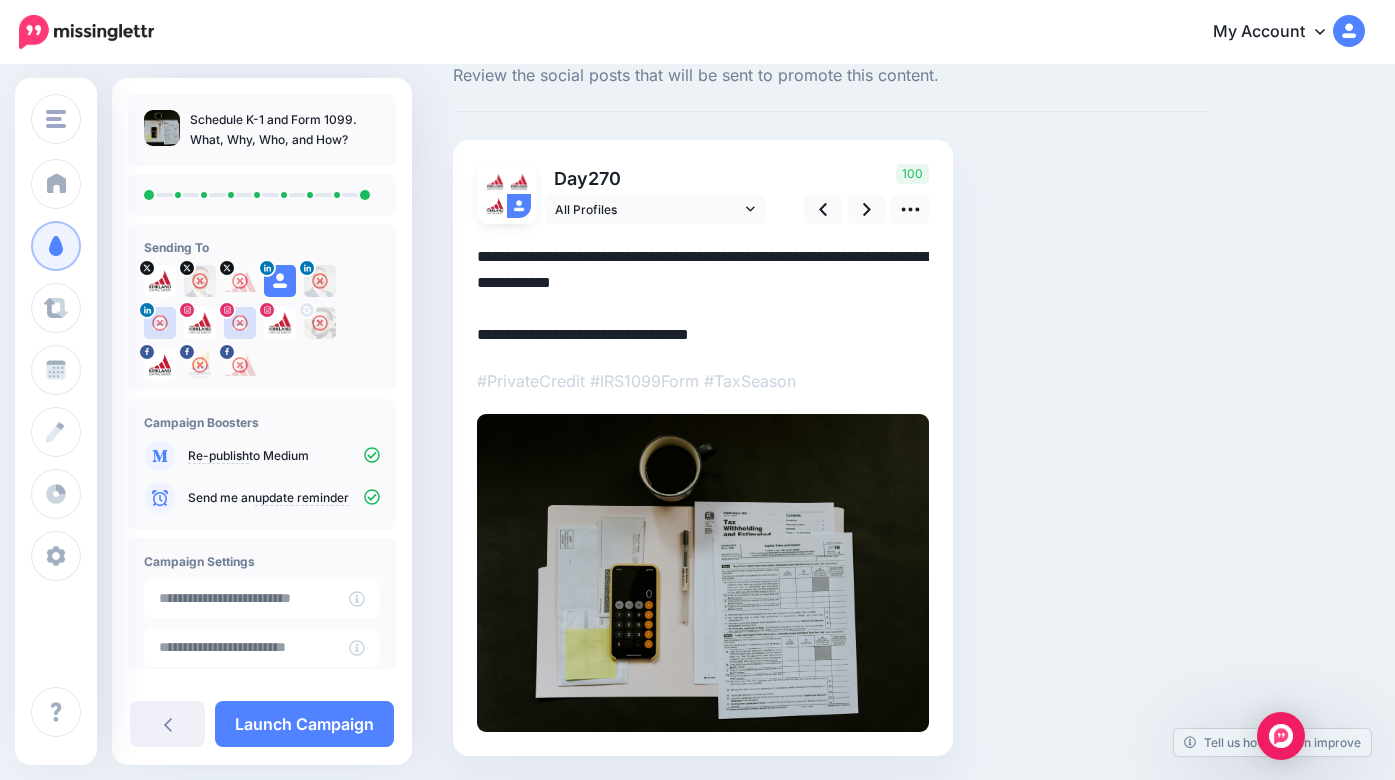 click on "**********" at bounding box center [703, 296] 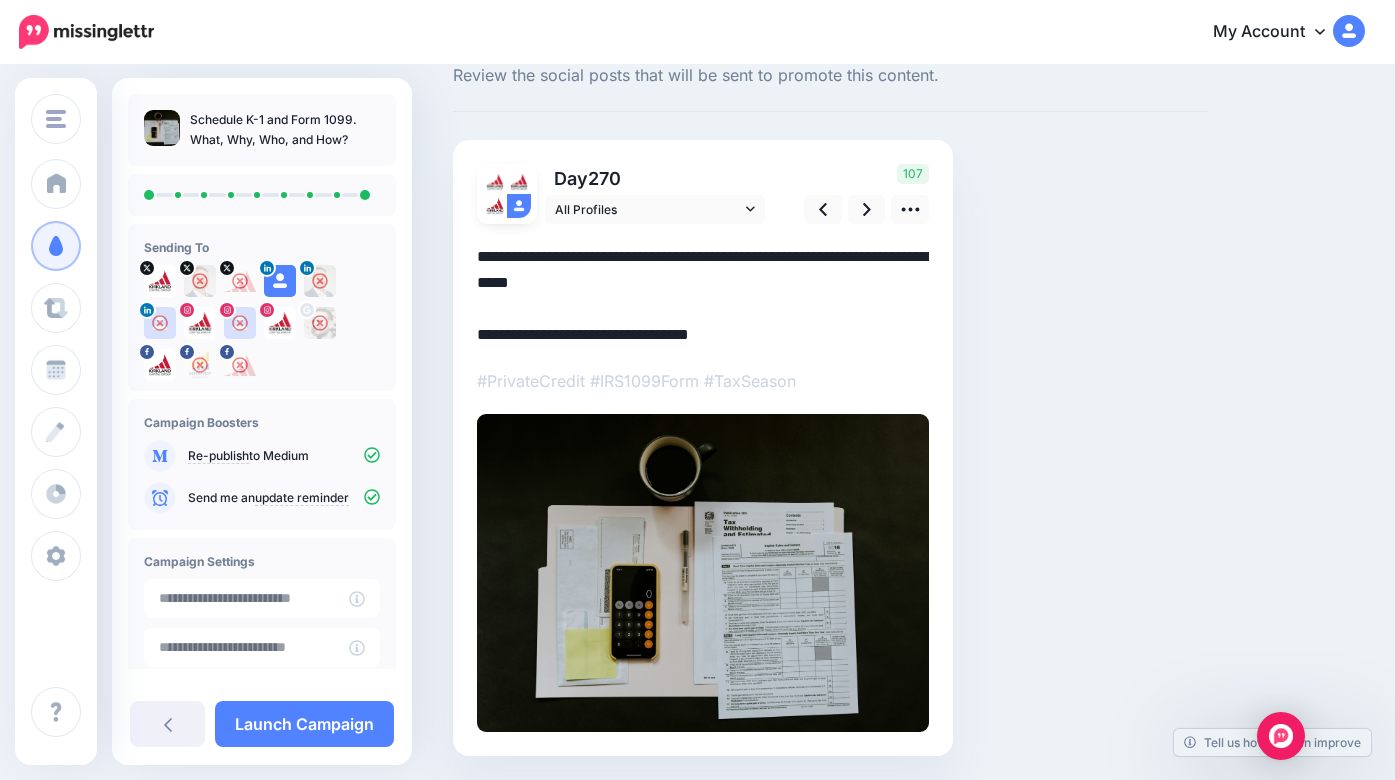 type on "**********" 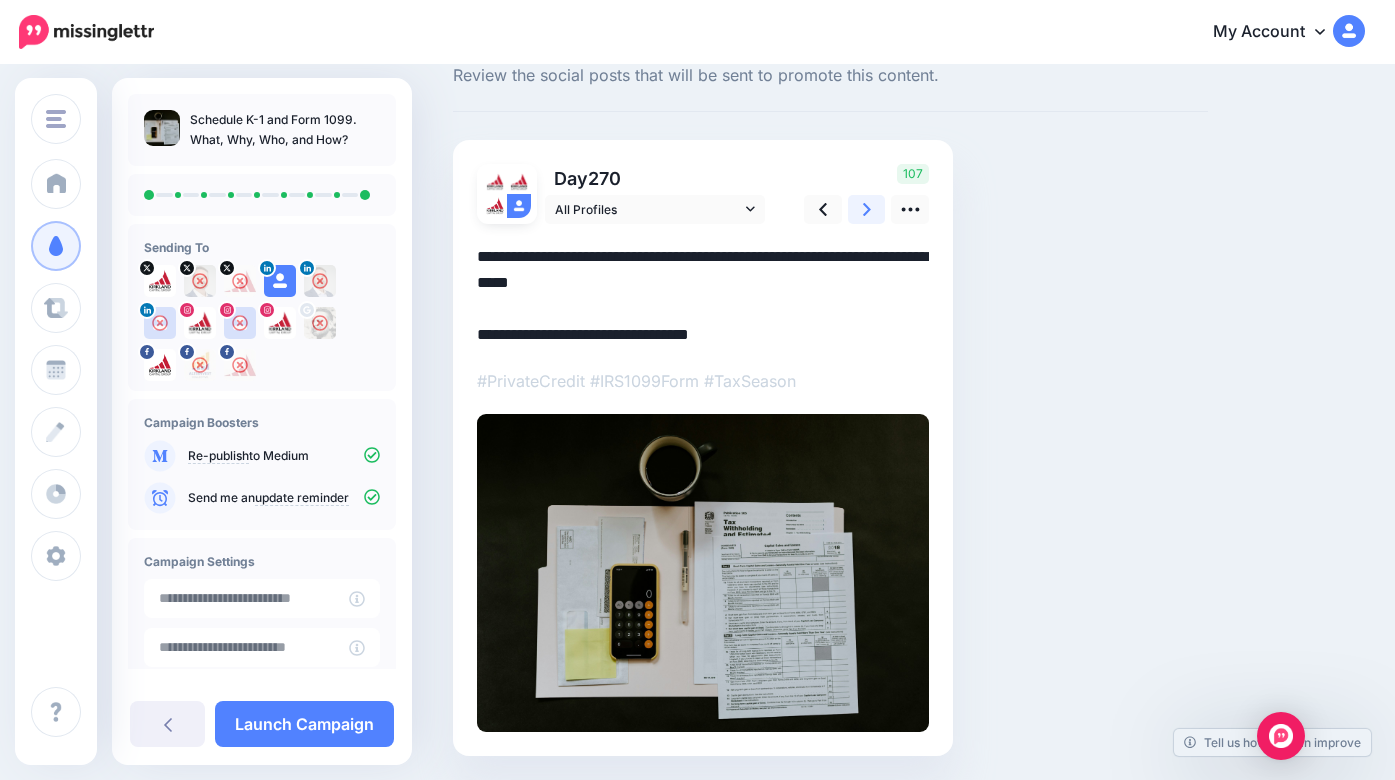 click at bounding box center [867, 209] 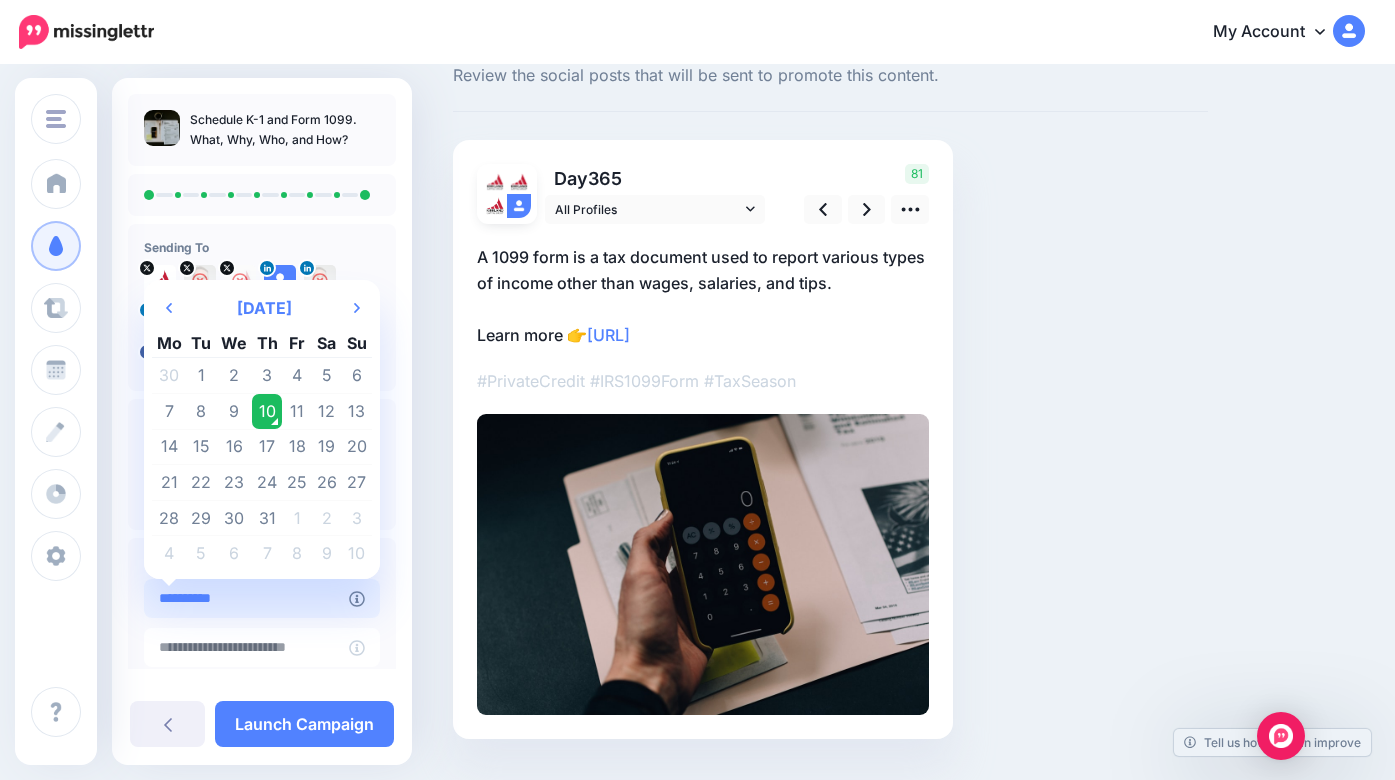click on "**********" at bounding box center (246, 598) 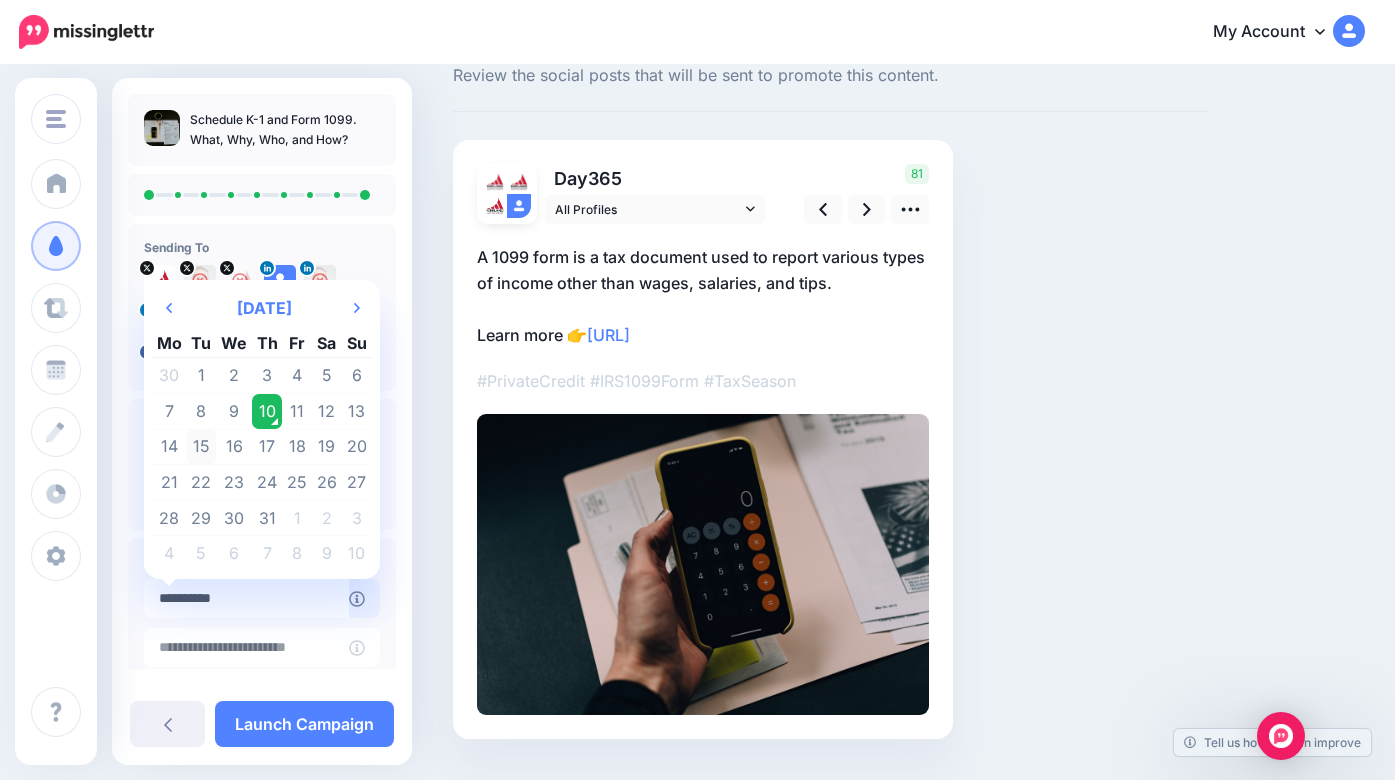 click on "15" at bounding box center [202, 447] 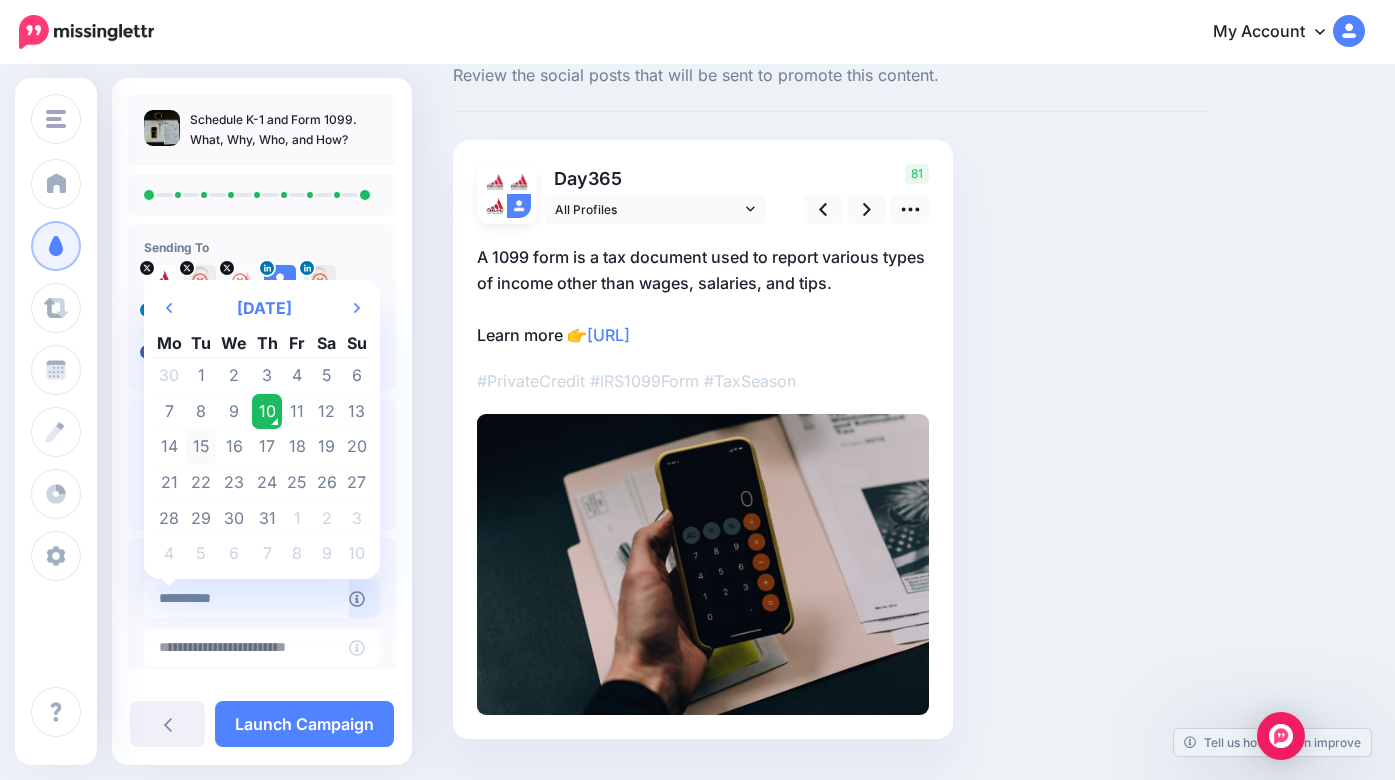 type on "**********" 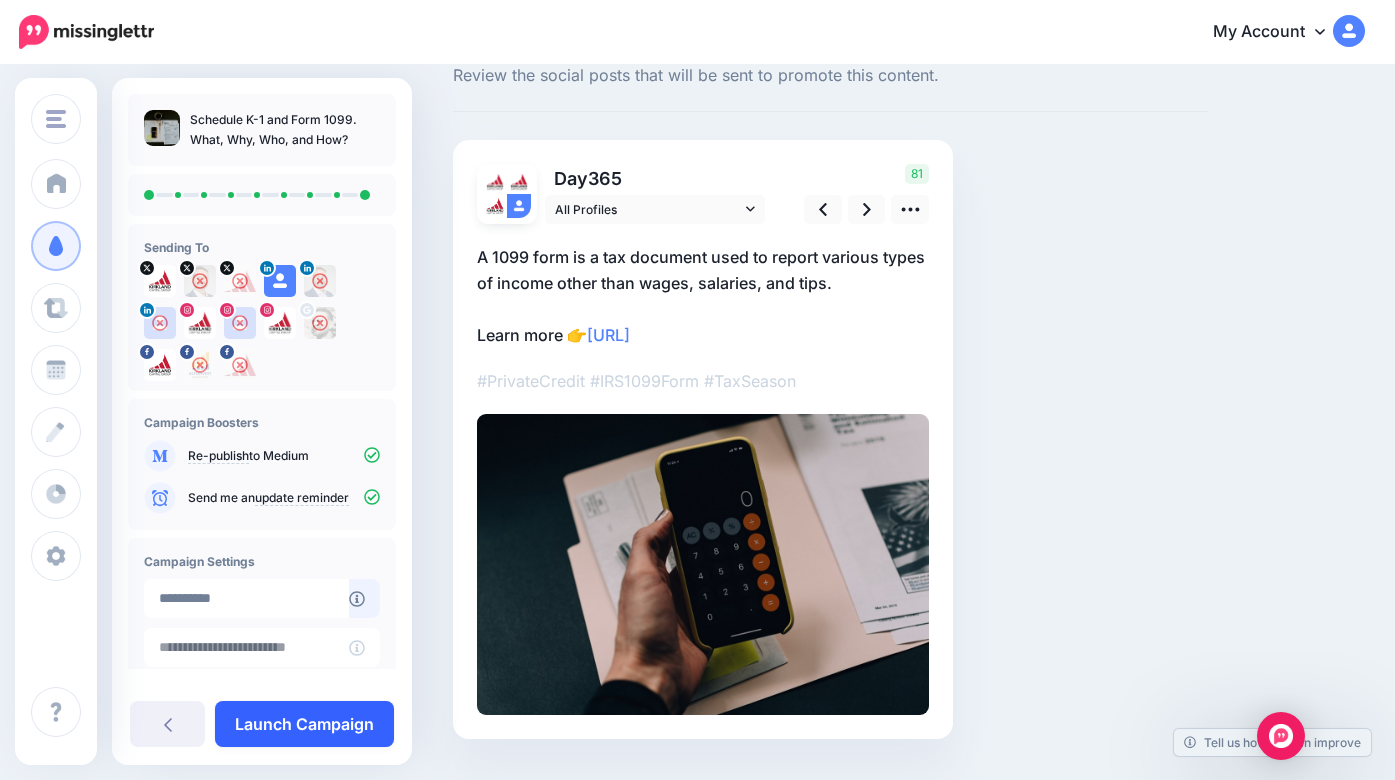 click on "Launch Campaign" at bounding box center (304, 724) 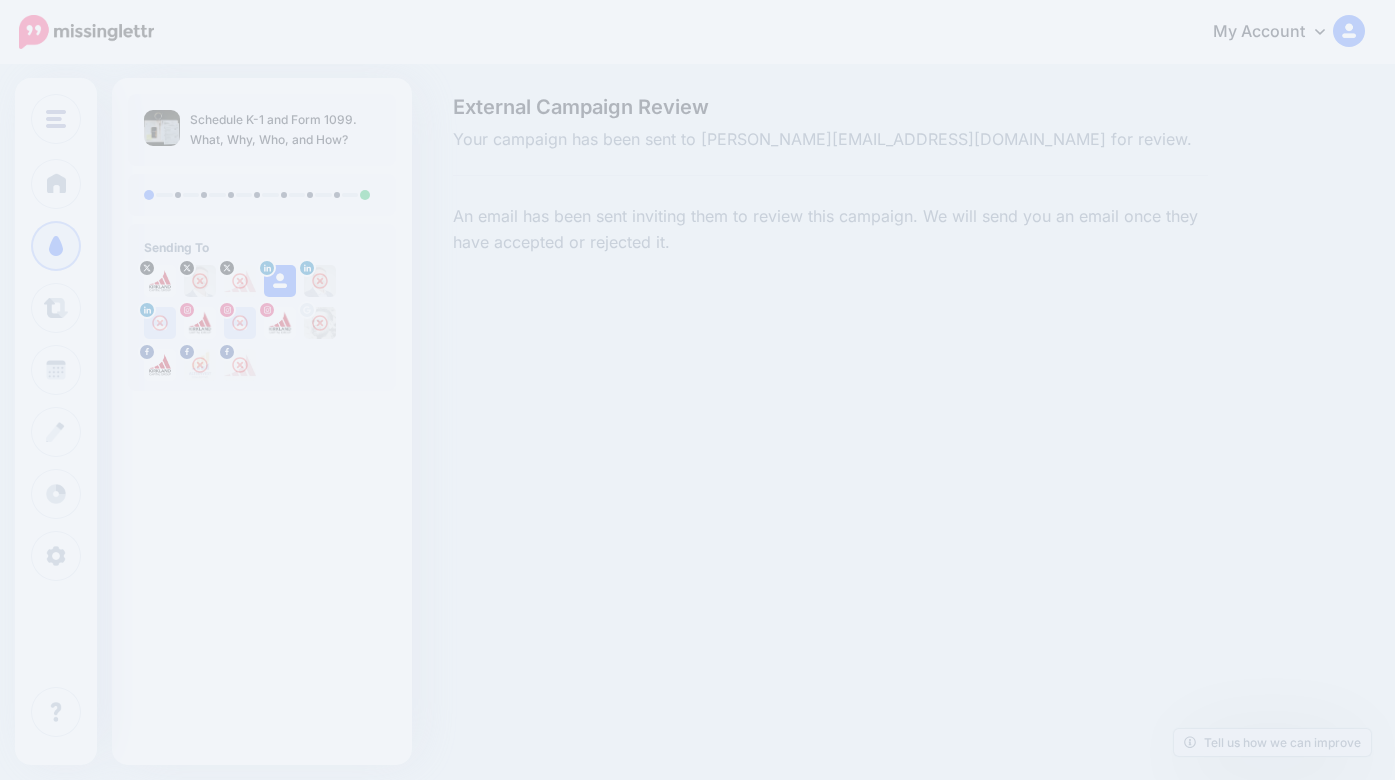 scroll, scrollTop: 0, scrollLeft: 0, axis: both 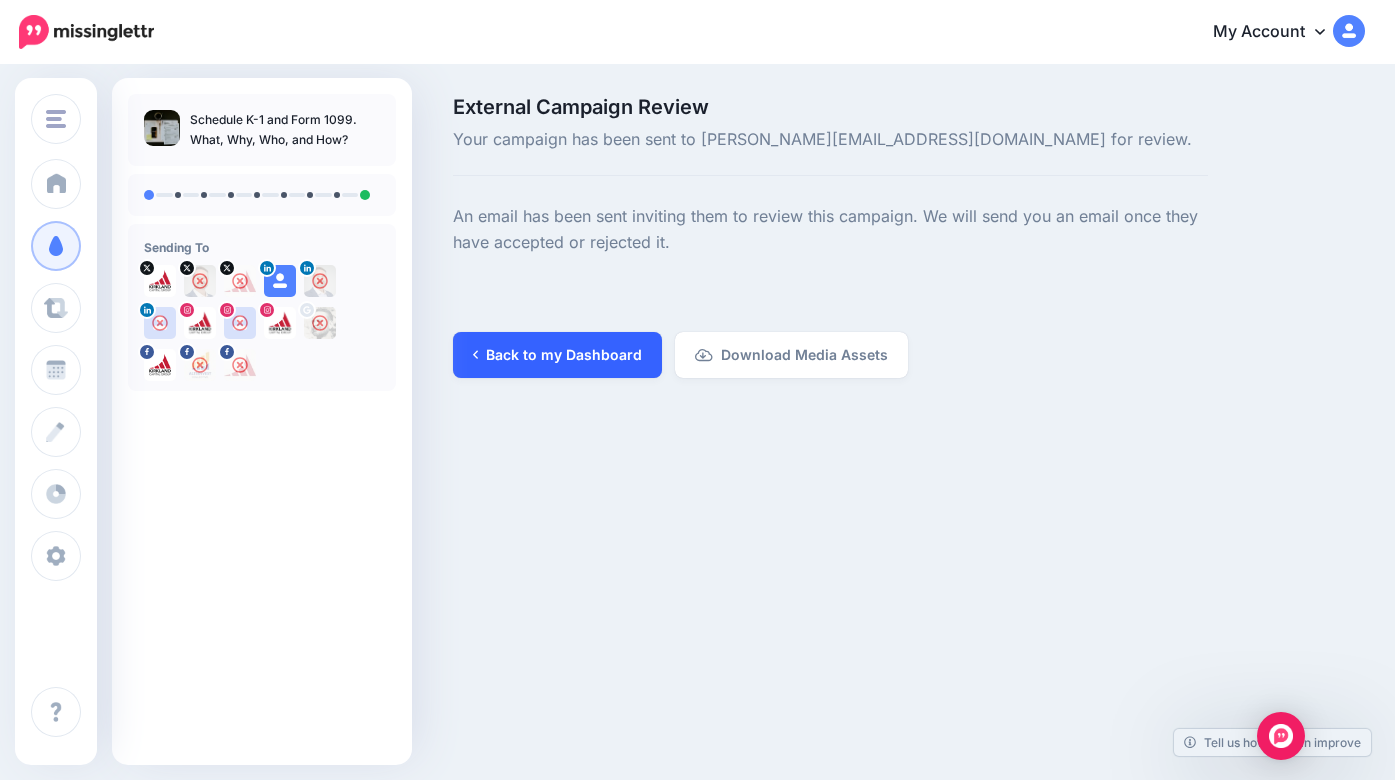 click on "Back to my Dashboard" at bounding box center (557, 355) 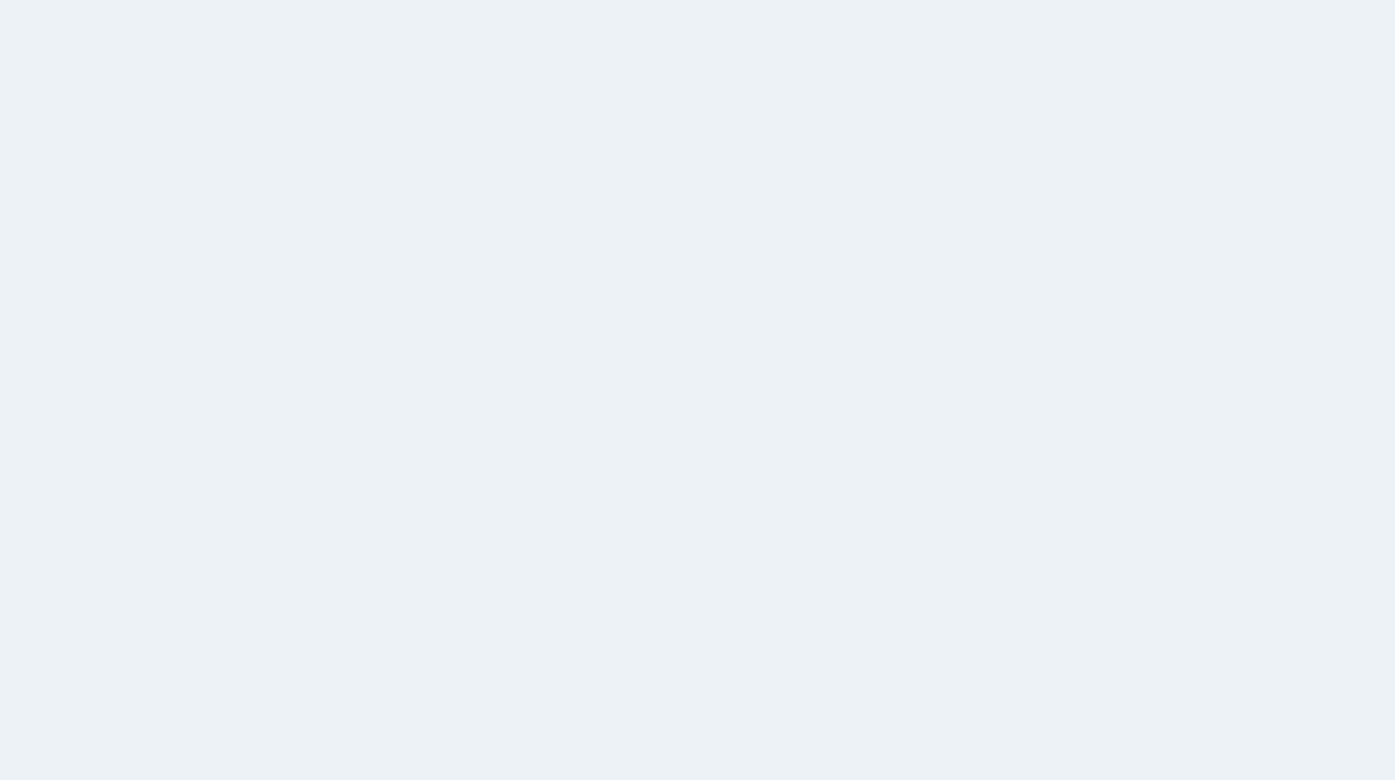 scroll, scrollTop: 0, scrollLeft: 0, axis: both 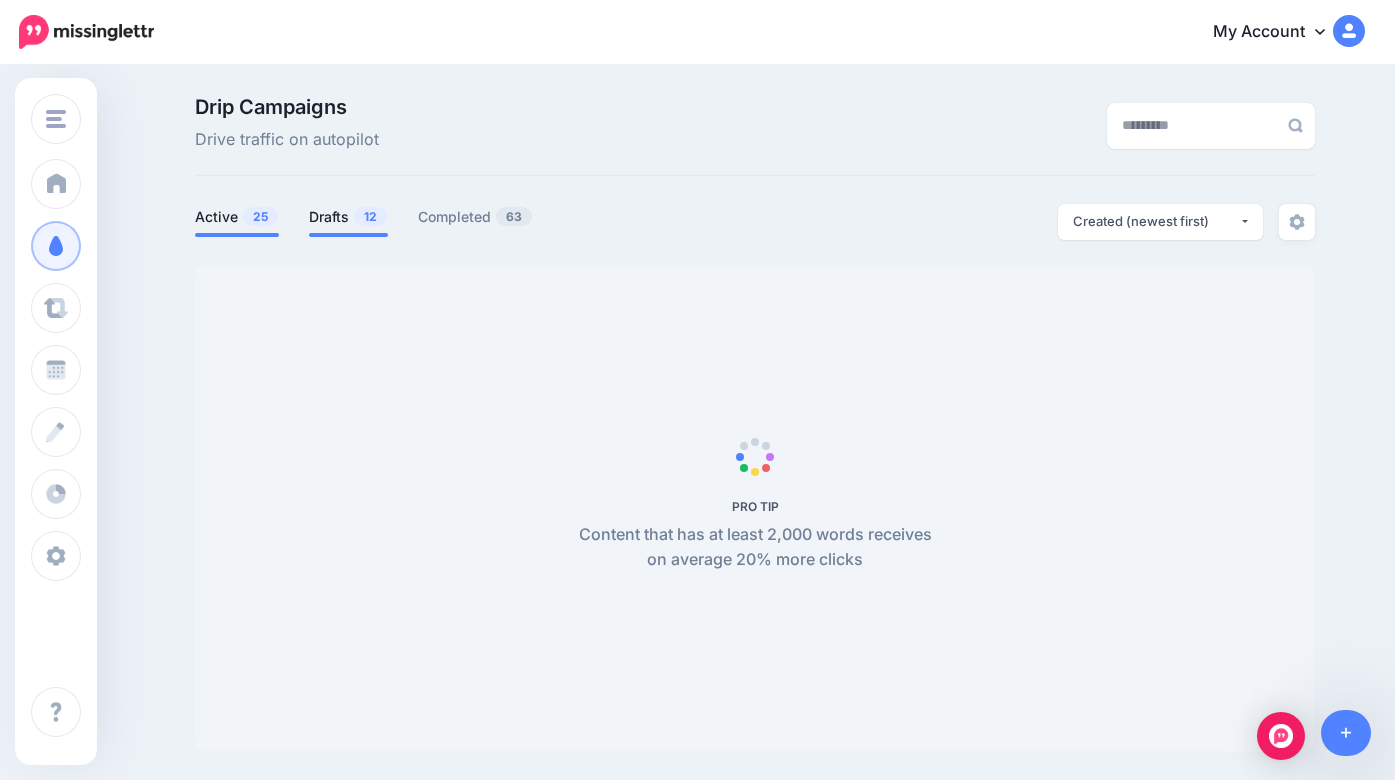 click on "Drafts  12" at bounding box center [348, 220] 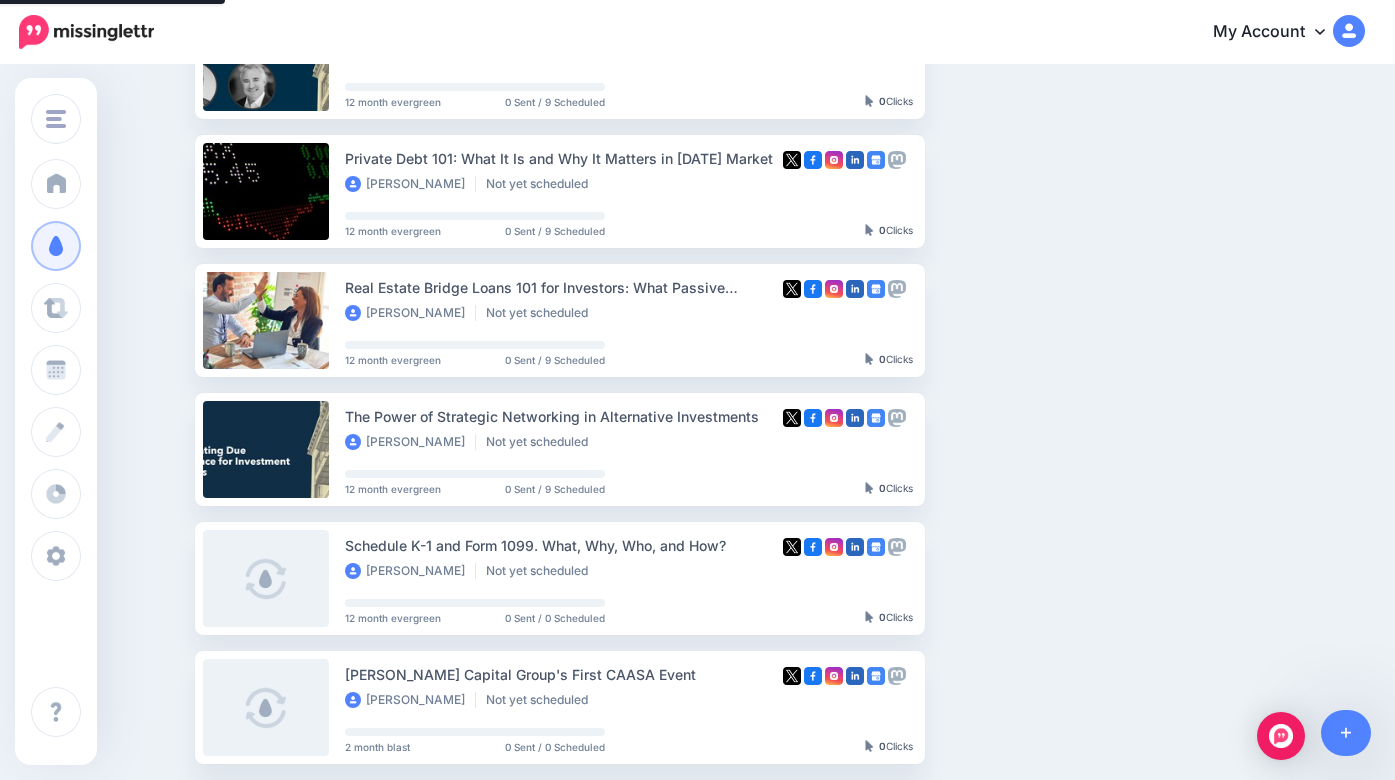 scroll, scrollTop: 529, scrollLeft: 0, axis: vertical 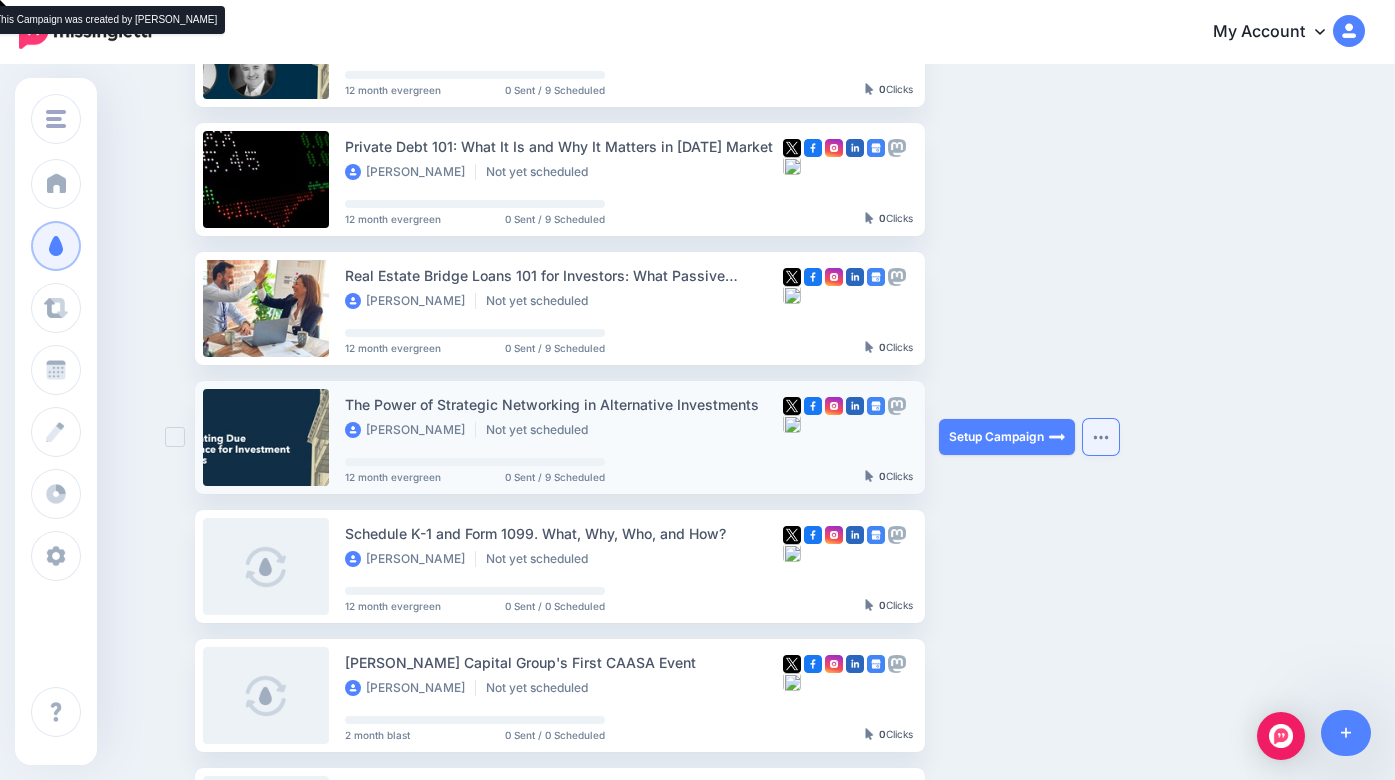 click at bounding box center (1101, 437) 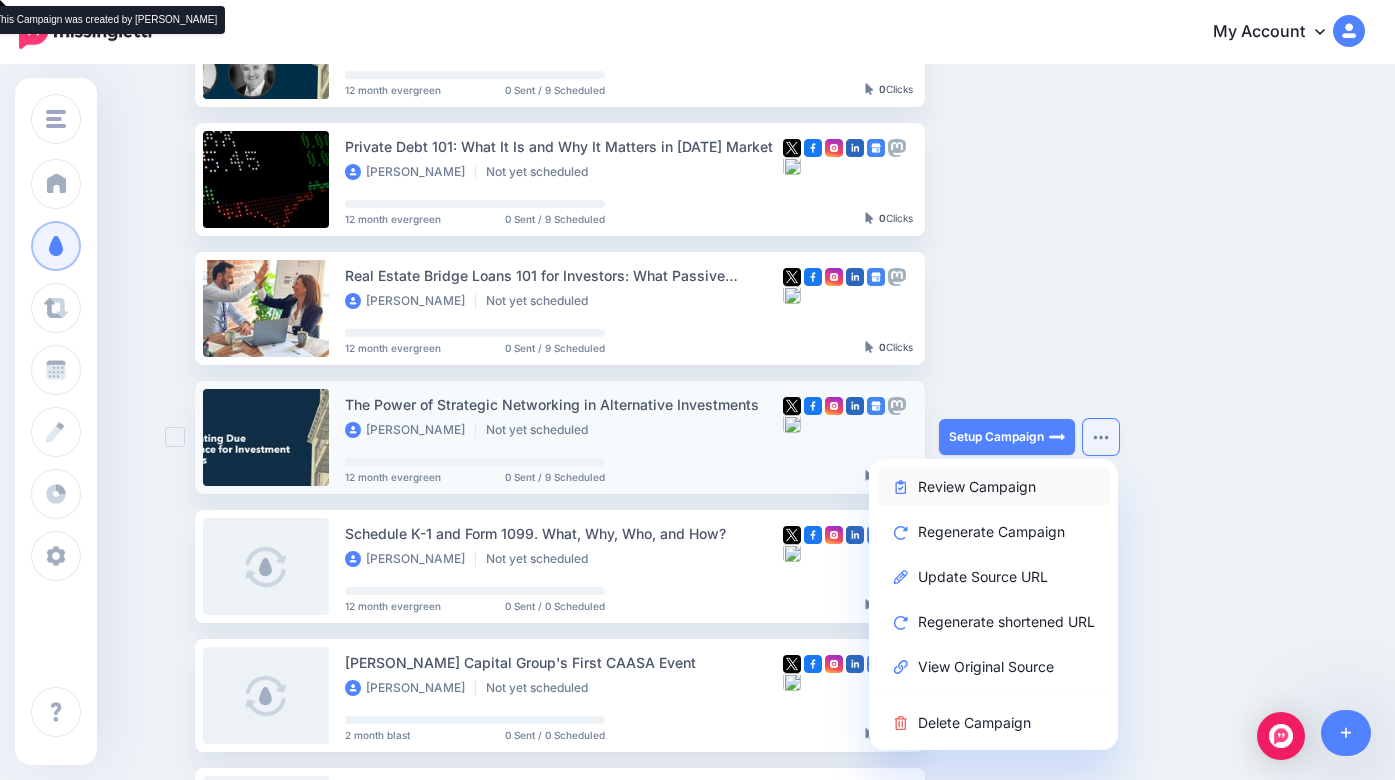 click on "Review Campaign" at bounding box center (993, 486) 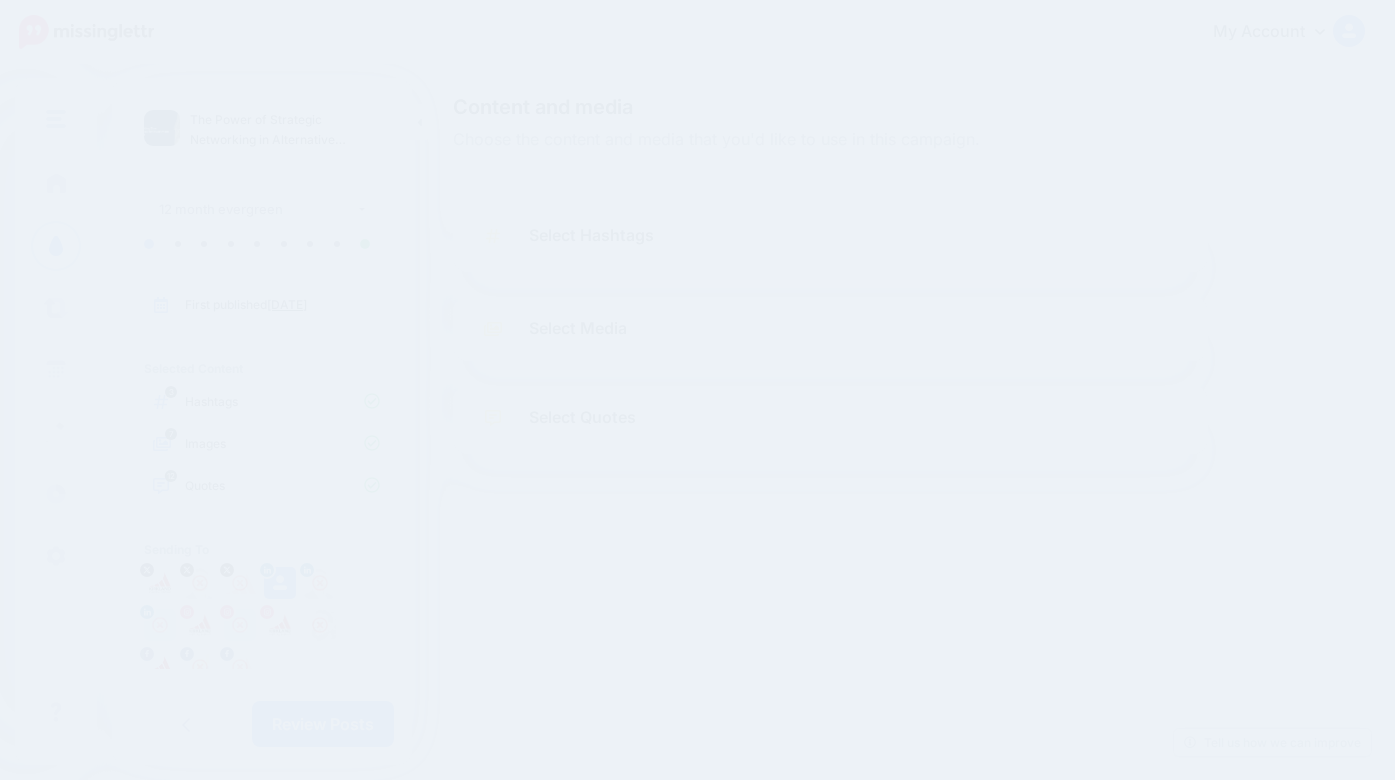 scroll, scrollTop: 0, scrollLeft: 0, axis: both 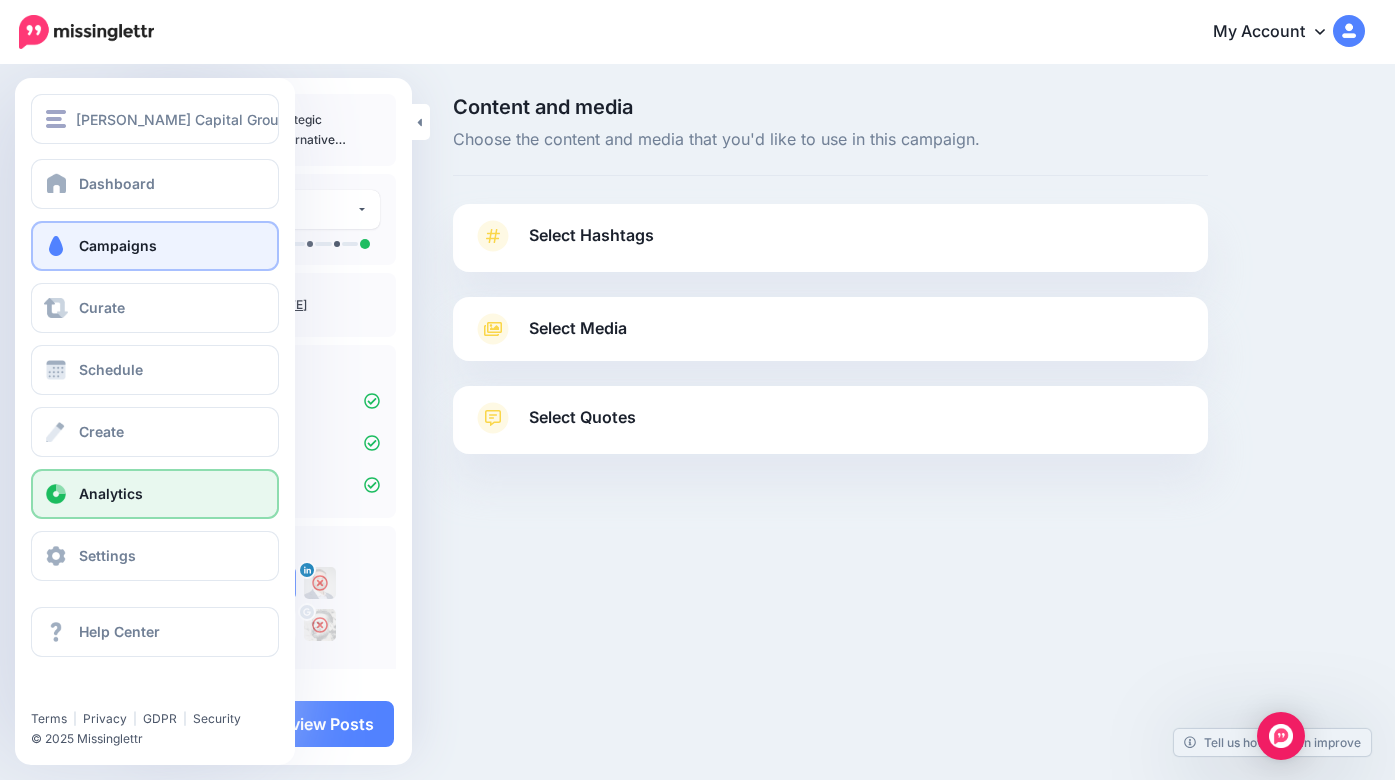 click on "Analytics" at bounding box center [111, 493] 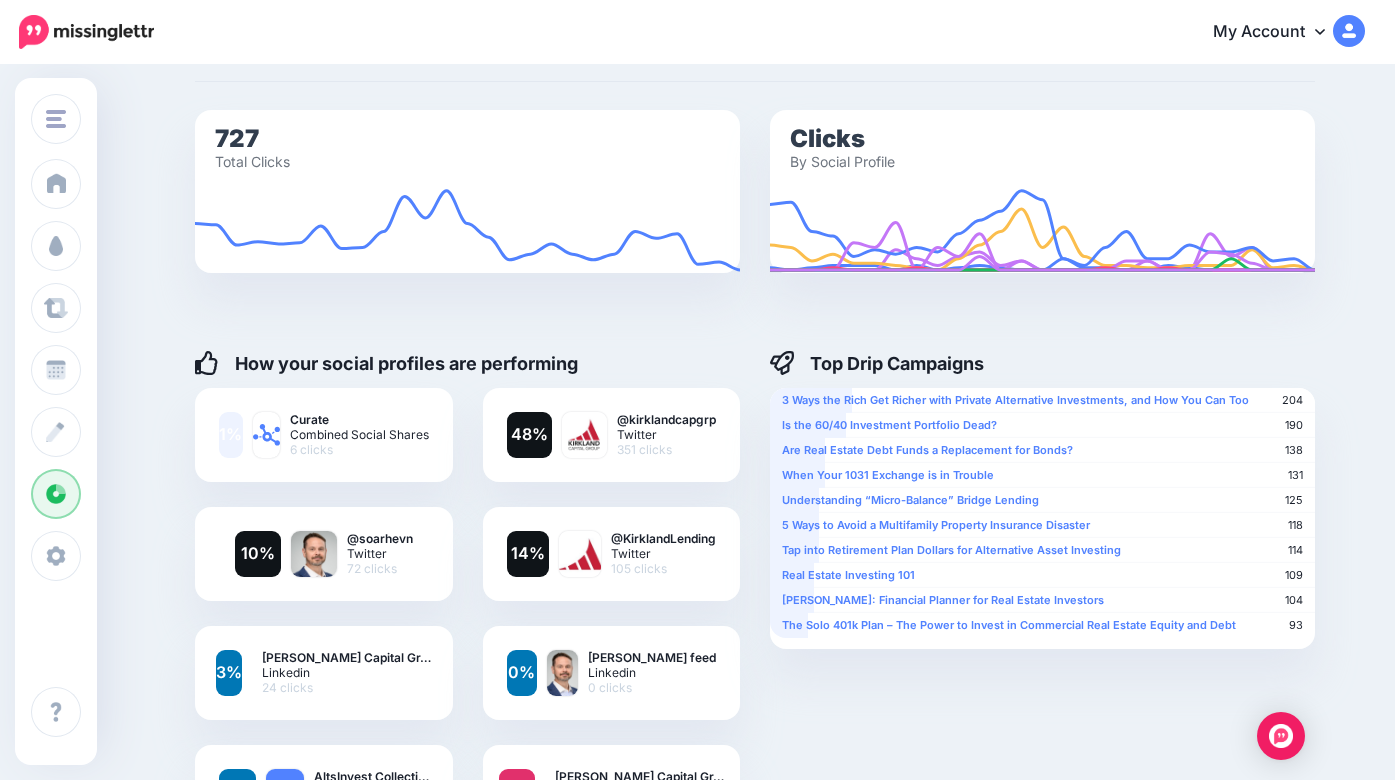 scroll, scrollTop: 0, scrollLeft: 0, axis: both 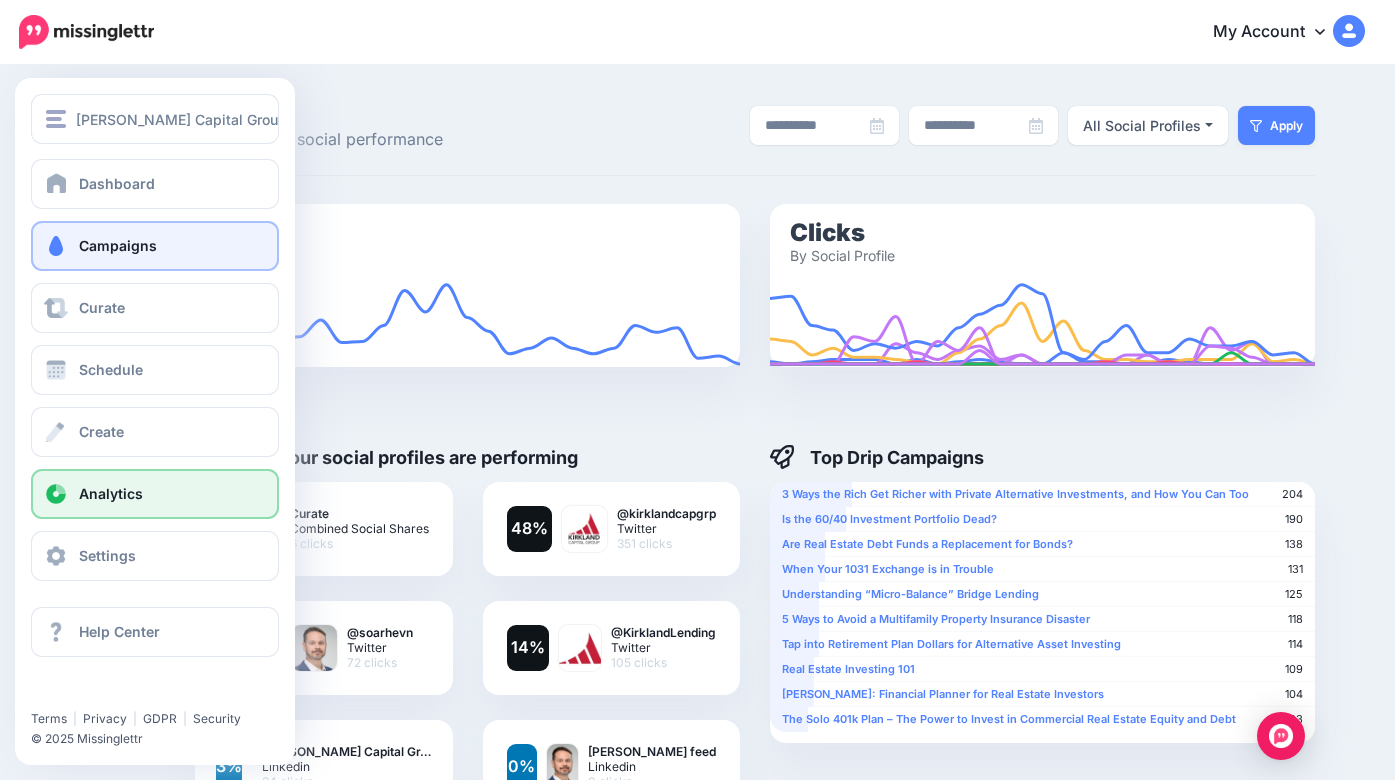 click on "Campaigns" at bounding box center [155, 246] 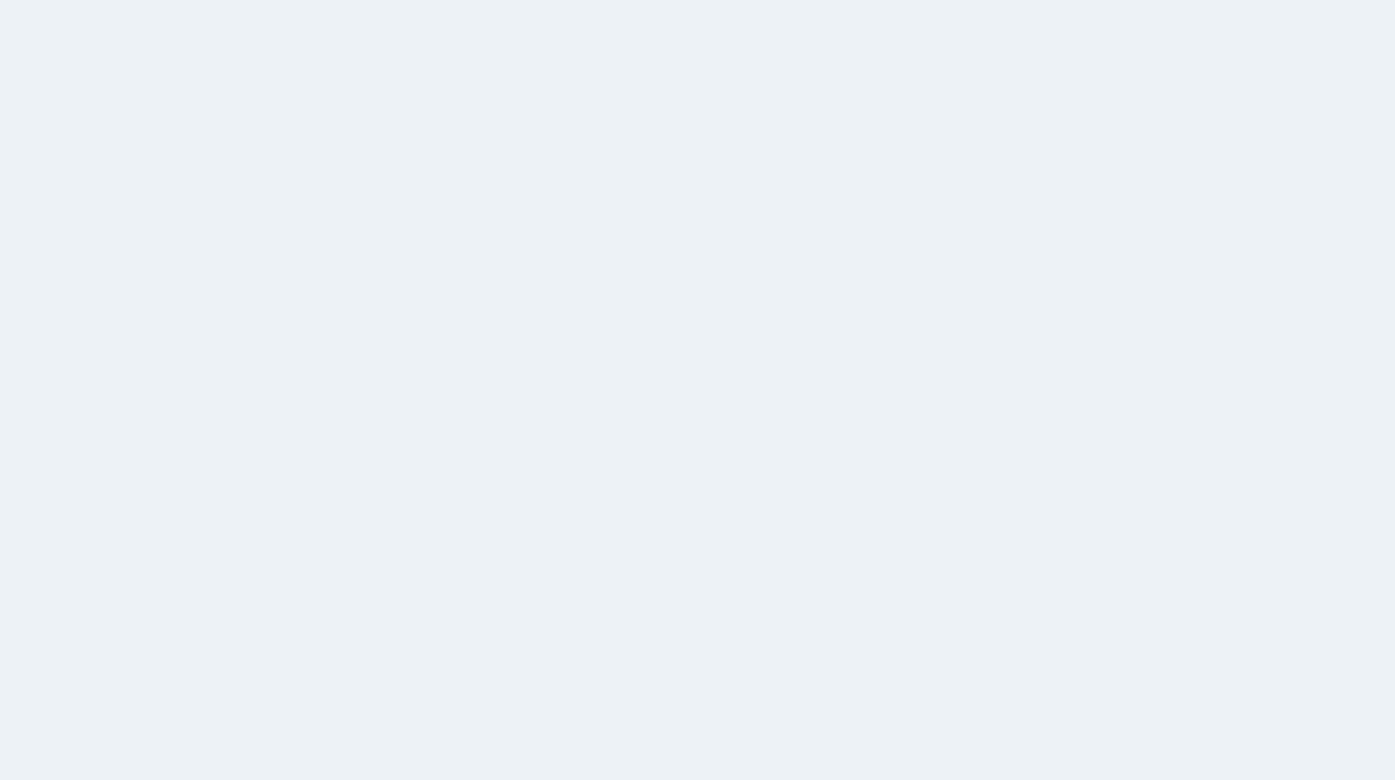 scroll, scrollTop: 0, scrollLeft: 0, axis: both 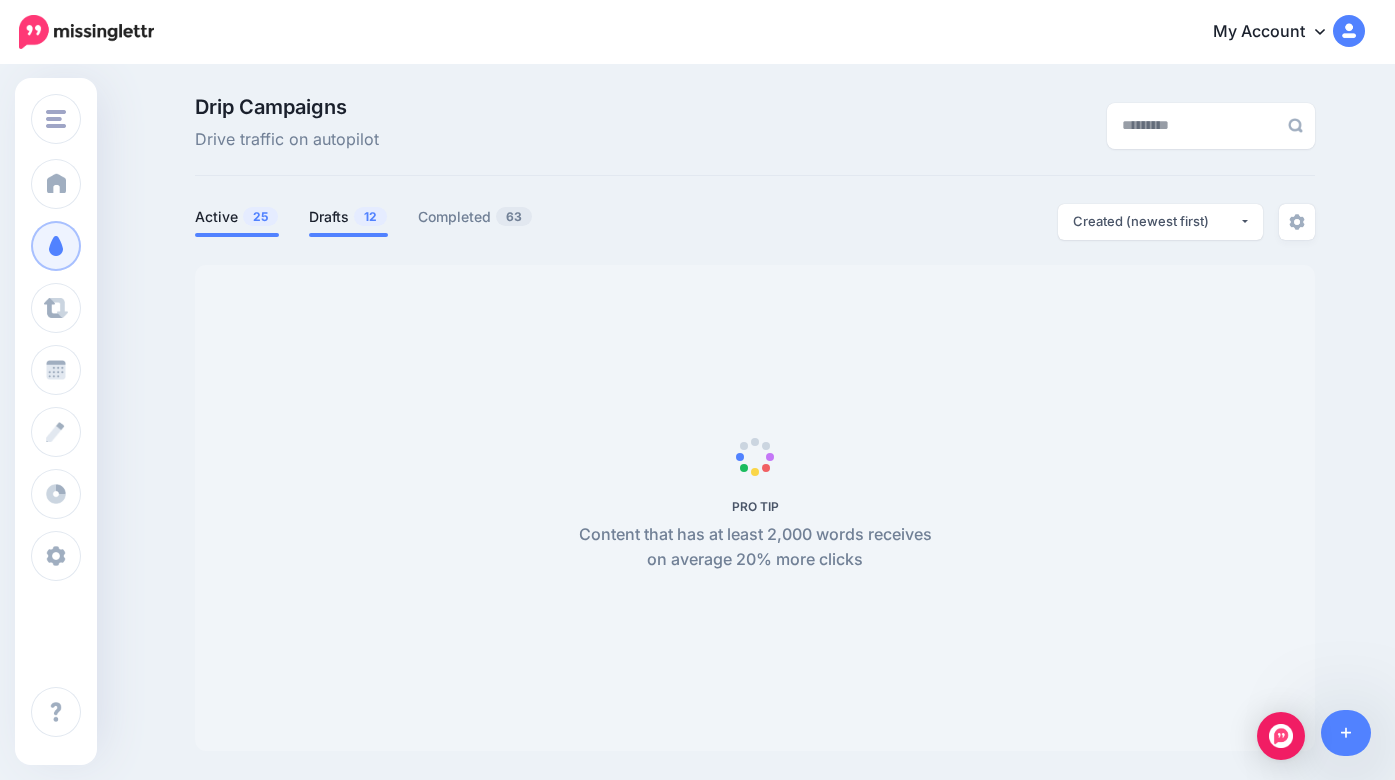 click on "Drafts  12" at bounding box center [348, 217] 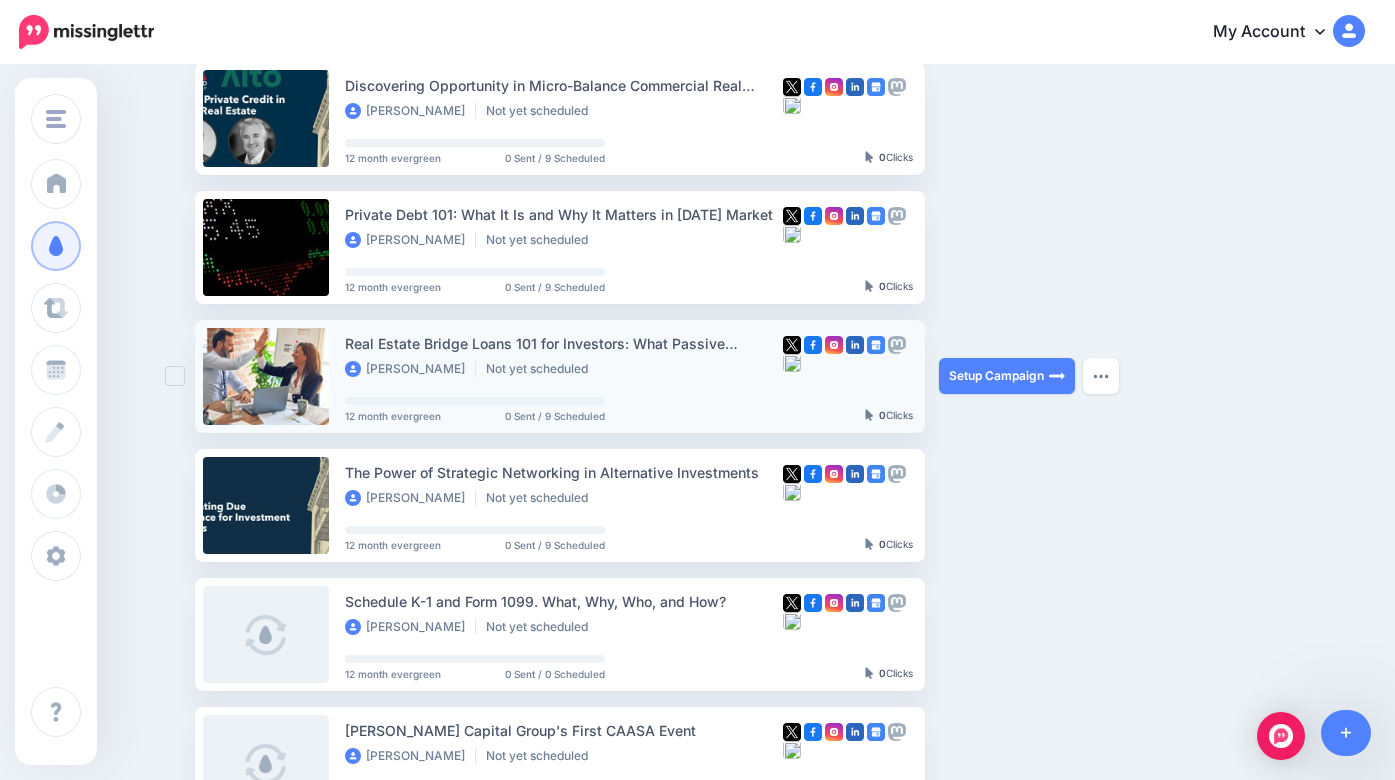 scroll, scrollTop: 462, scrollLeft: 0, axis: vertical 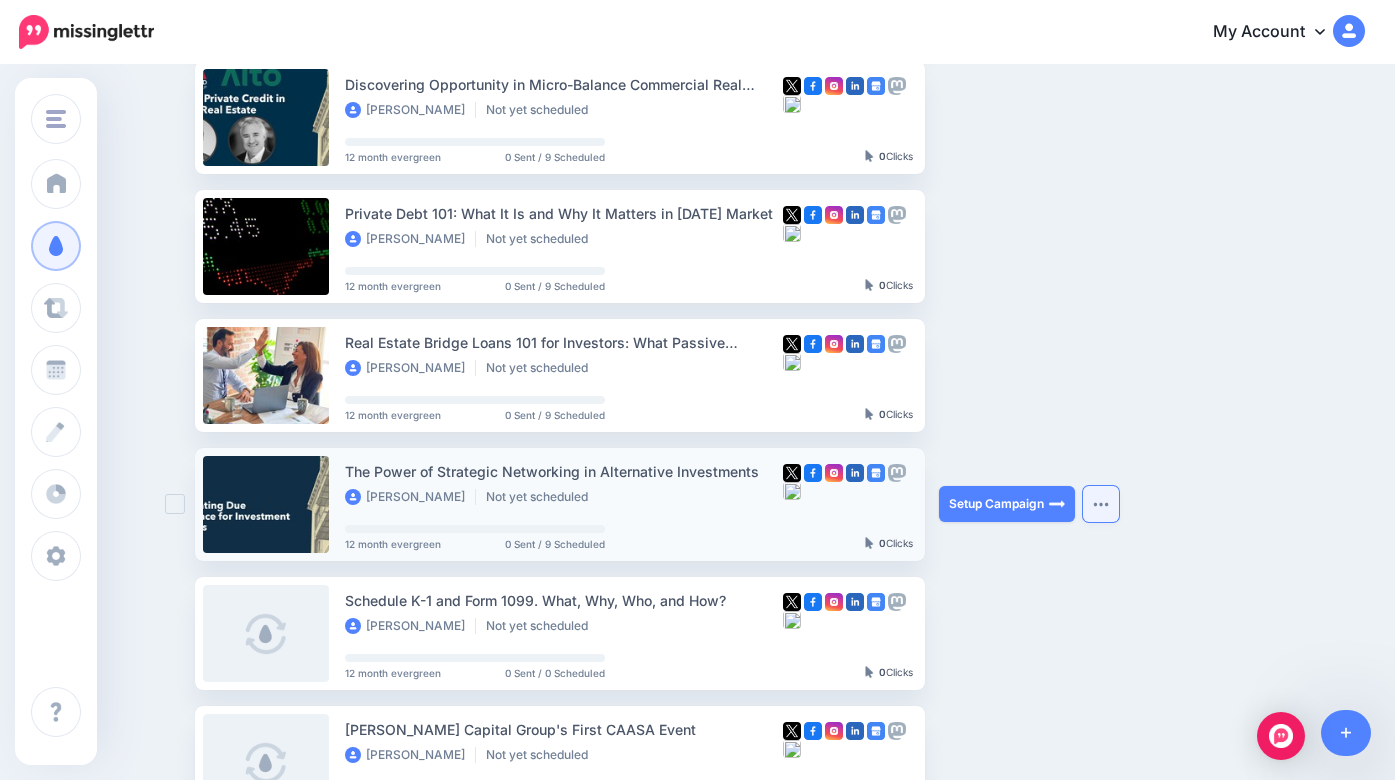 click at bounding box center (1101, 504) 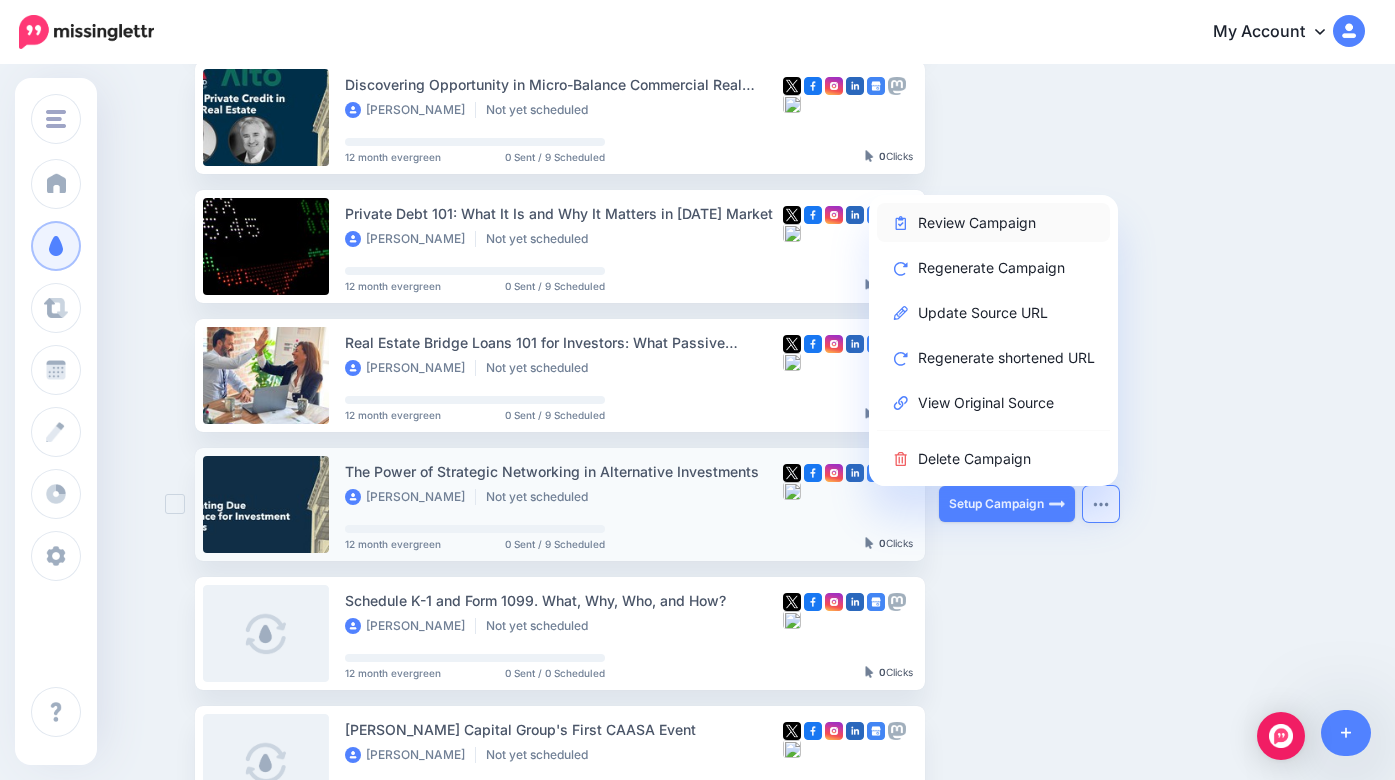 click on "Review Campaign" at bounding box center [993, 222] 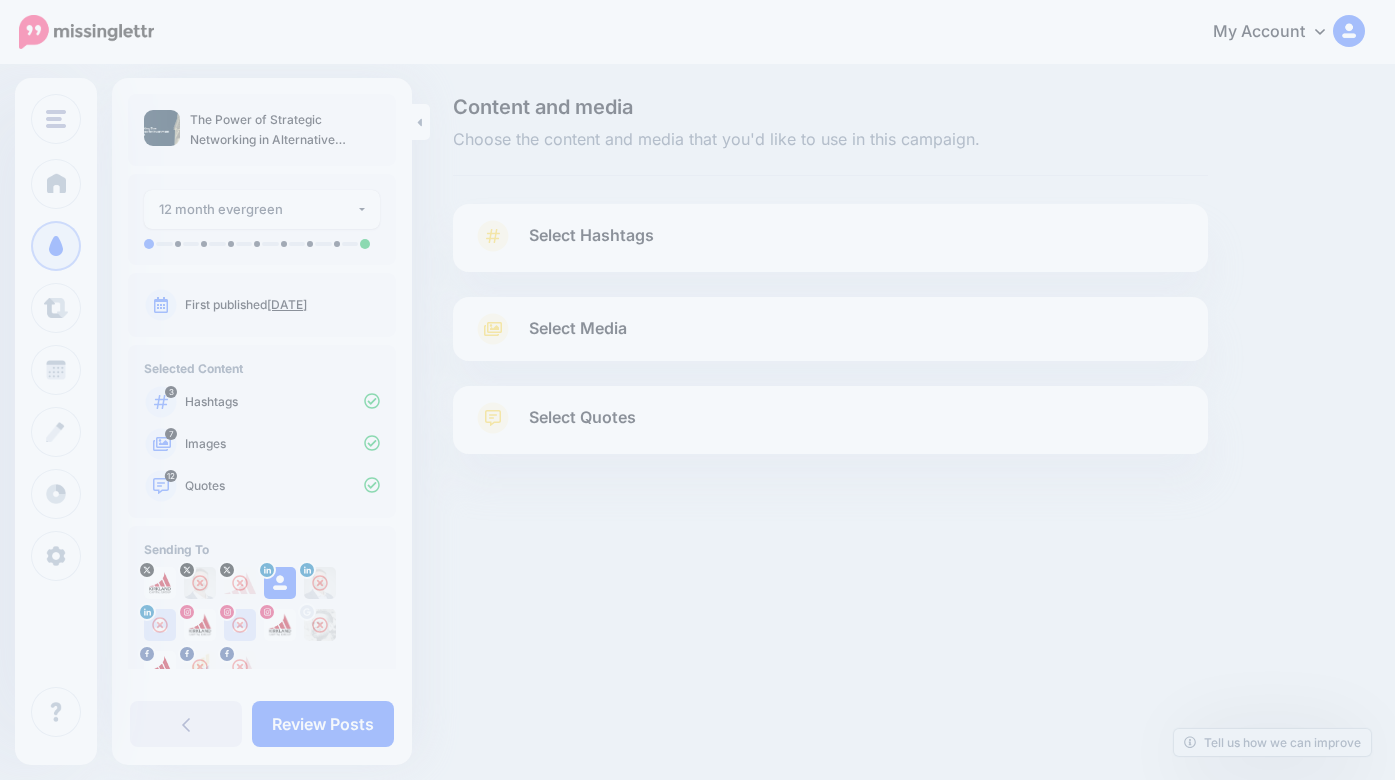 scroll, scrollTop: 0, scrollLeft: 0, axis: both 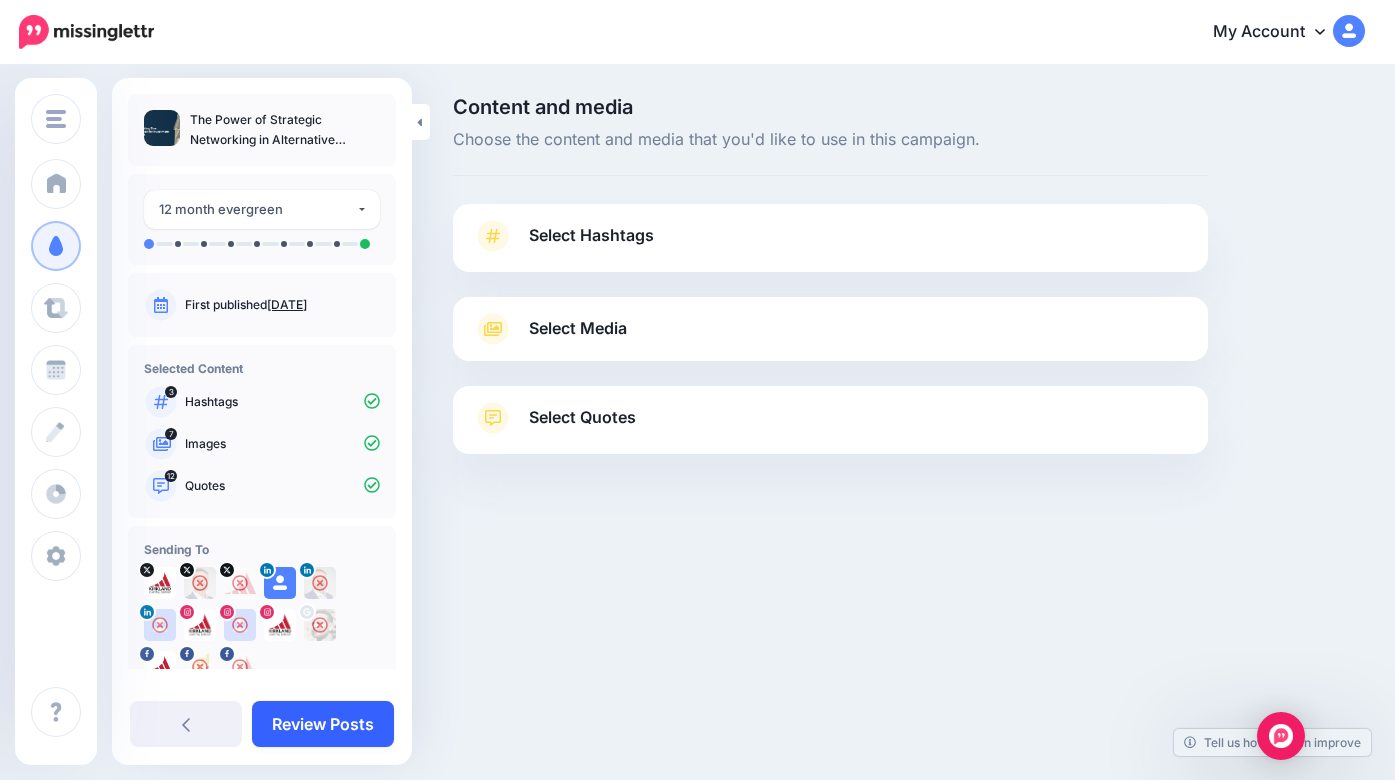 click on "Review Posts" at bounding box center (323, 724) 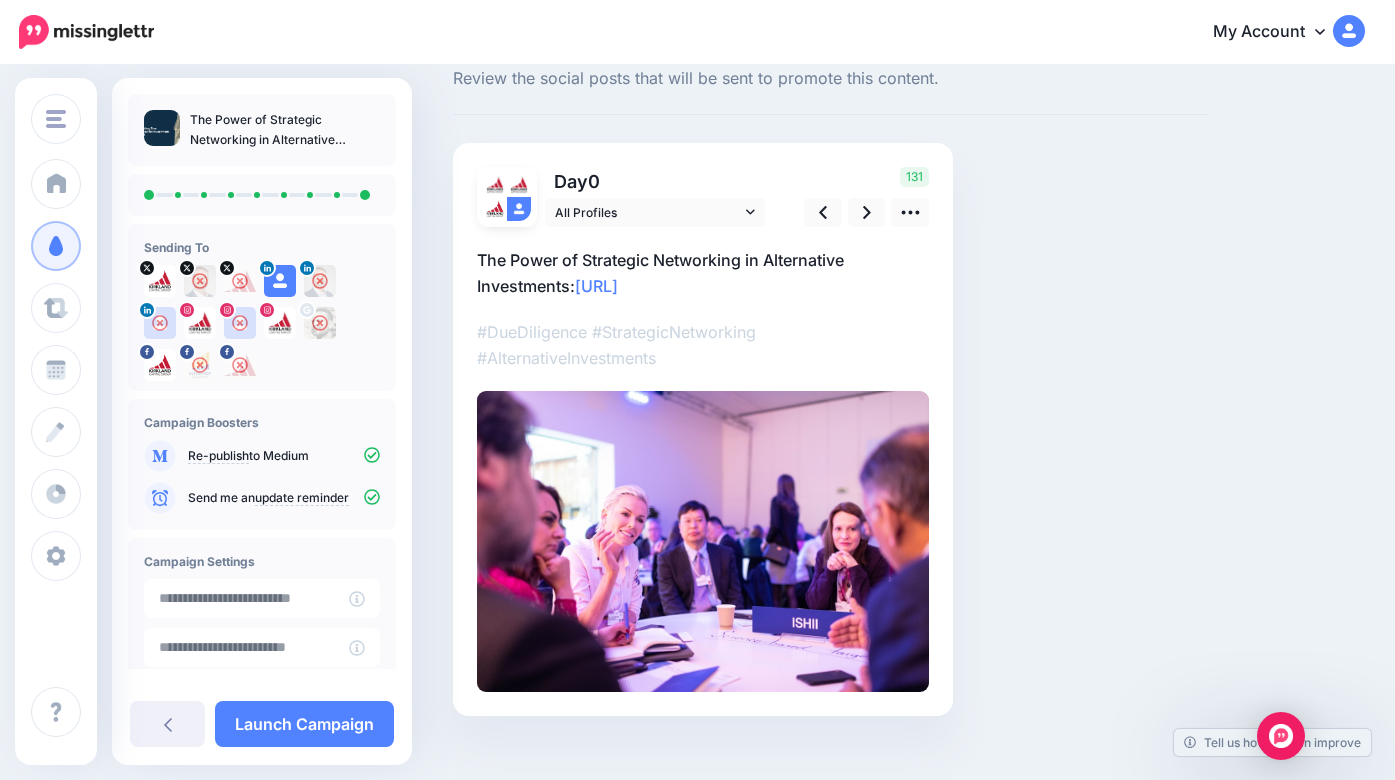 scroll, scrollTop: 87, scrollLeft: 0, axis: vertical 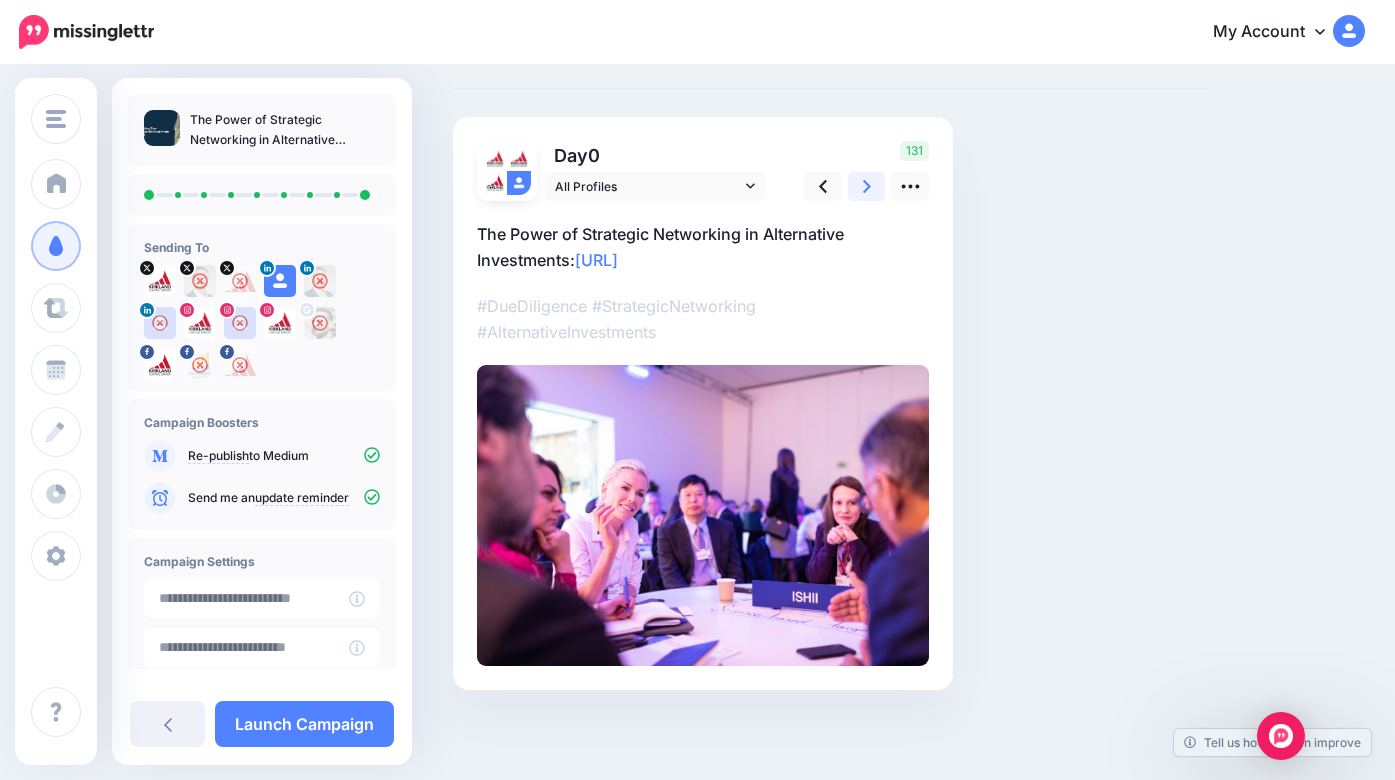 click 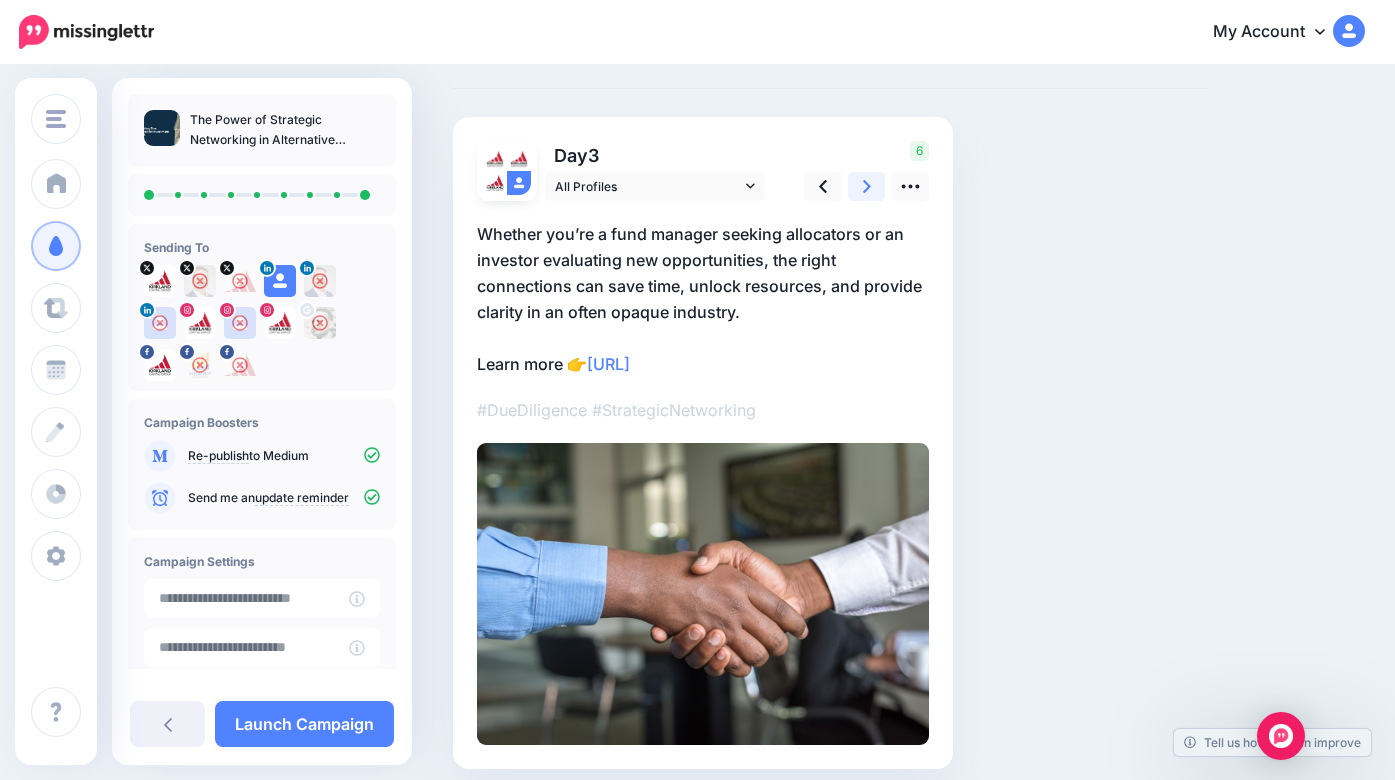 click 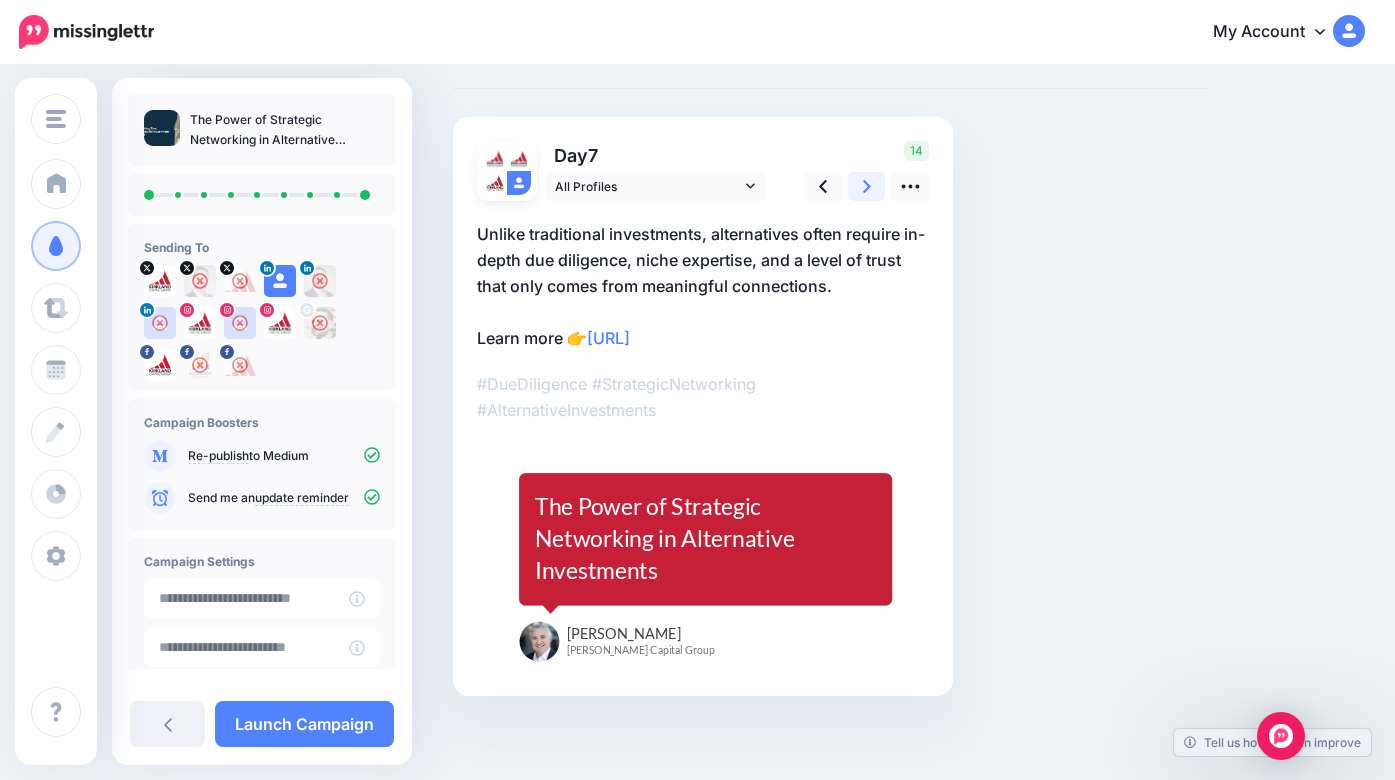 click at bounding box center [867, 186] 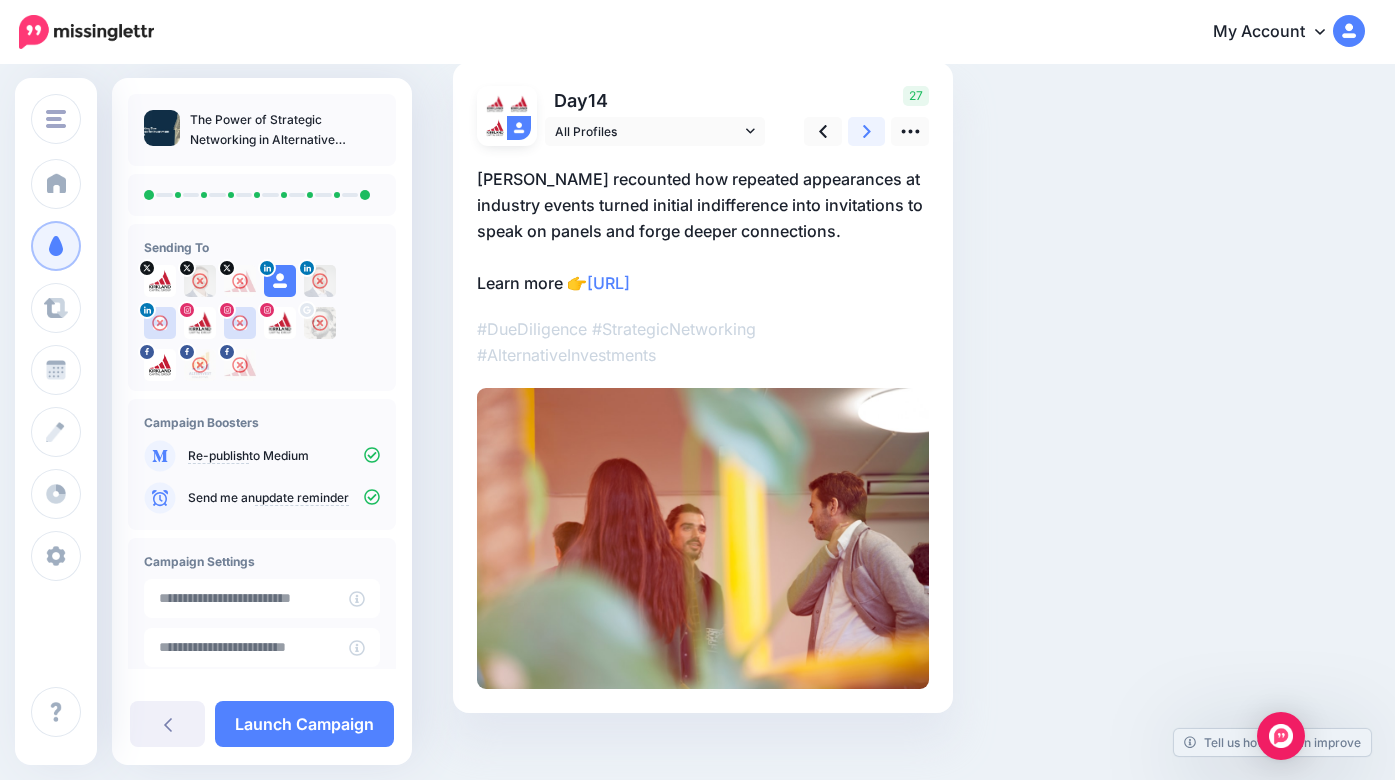 scroll, scrollTop: 140, scrollLeft: 0, axis: vertical 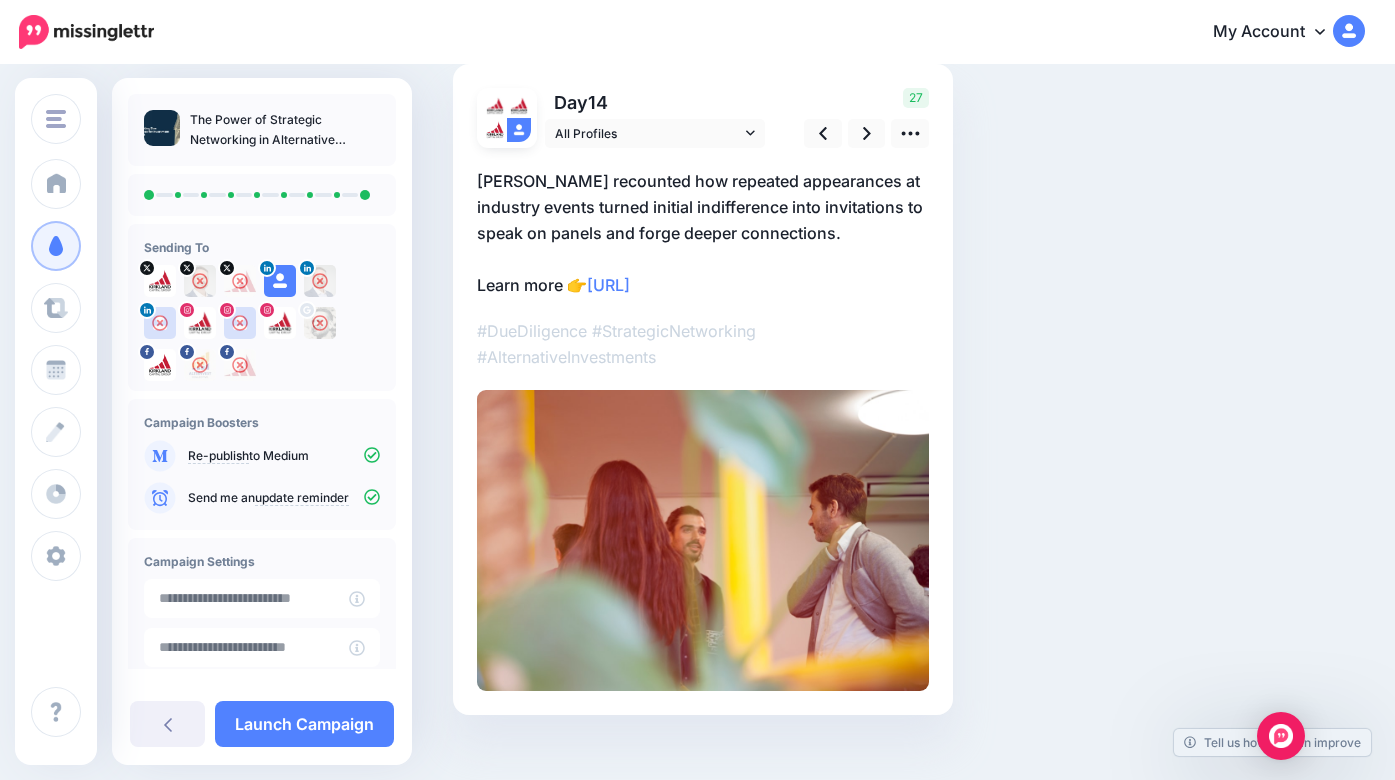 click on "Sean recounted how repeated appearances at industry events turned initial indifference into invitations to speak on panels and forge deeper connections. Learn more 👉  https://lttr.ai/AfOG2" at bounding box center (703, 233) 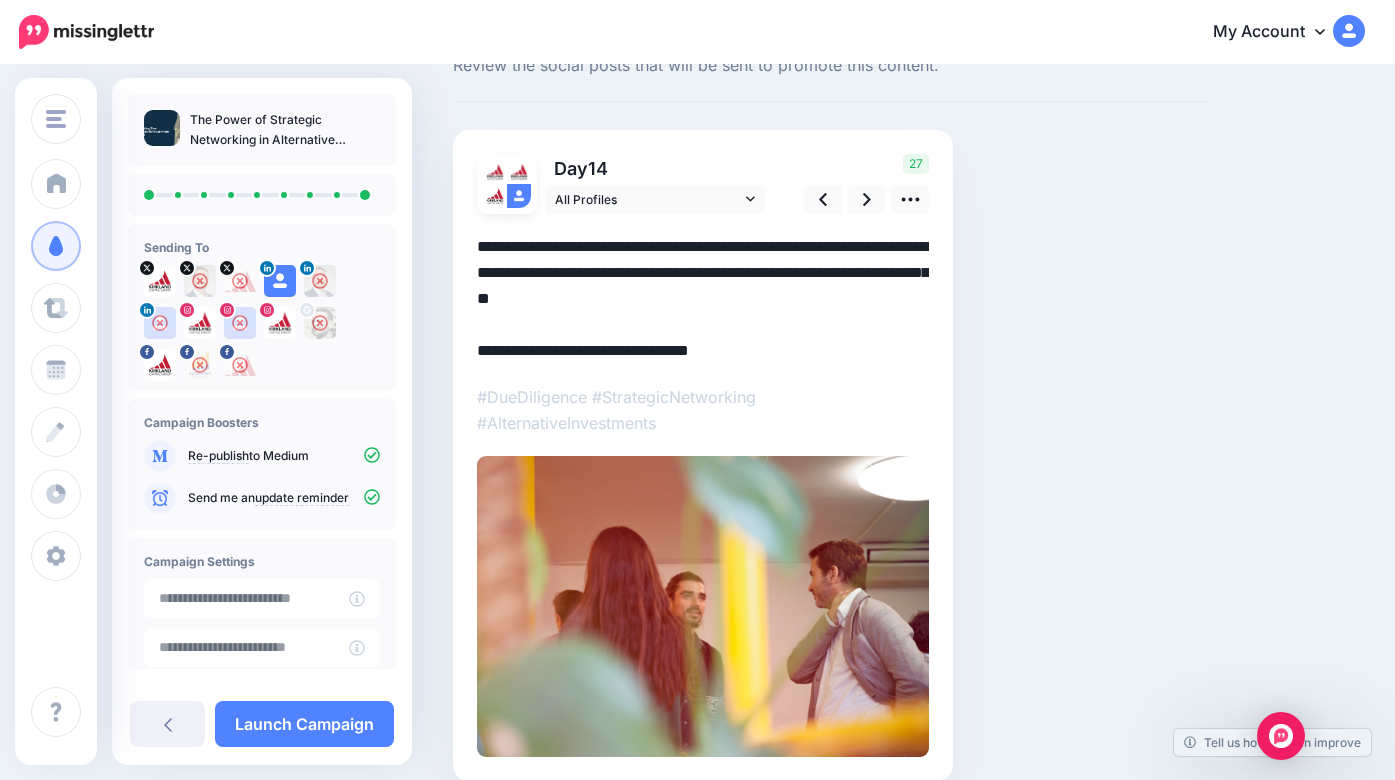 click on "**********" at bounding box center [703, 299] 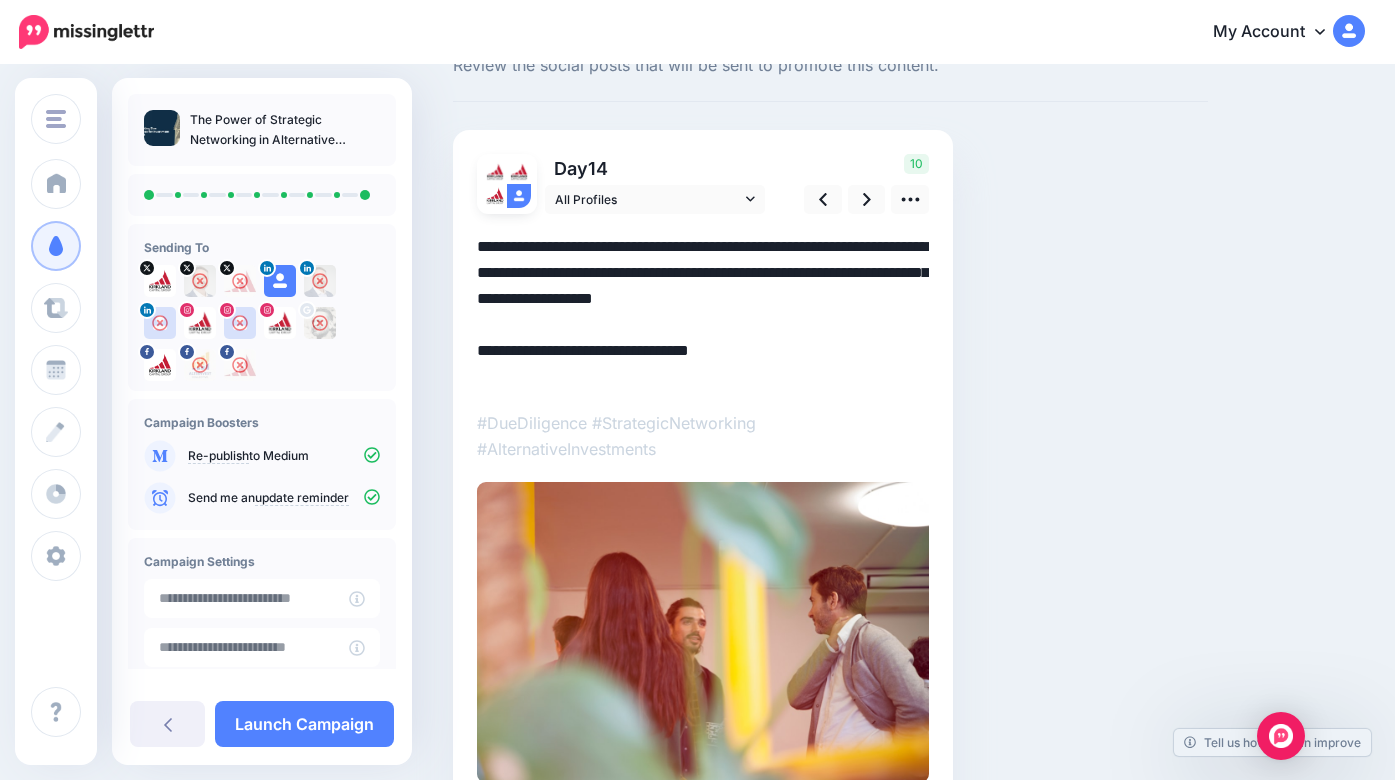 click on "**********" at bounding box center (703, 312) 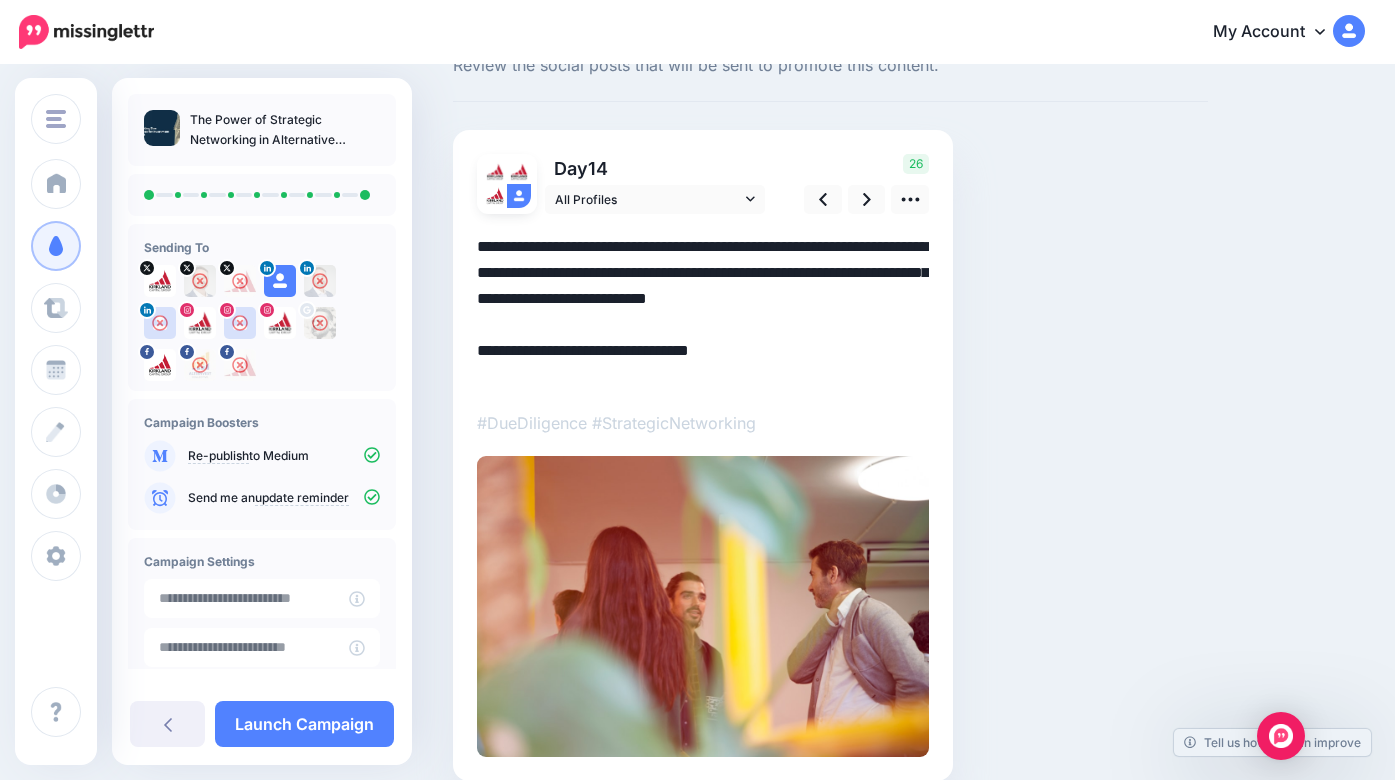 click on "Social Posts
Review the social posts that will be sent to promote this content.
Day  14" at bounding box center [830, 432] 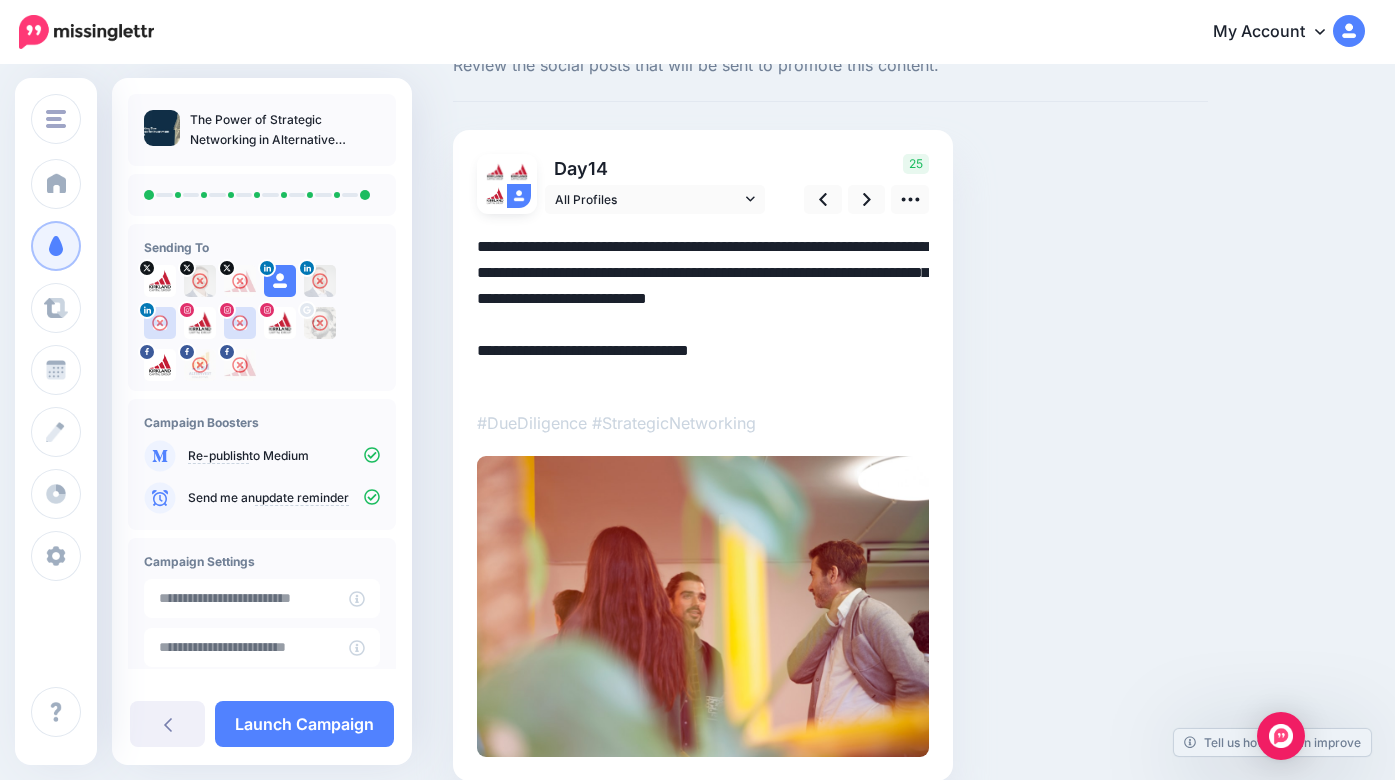 click on "**********" at bounding box center [703, 312] 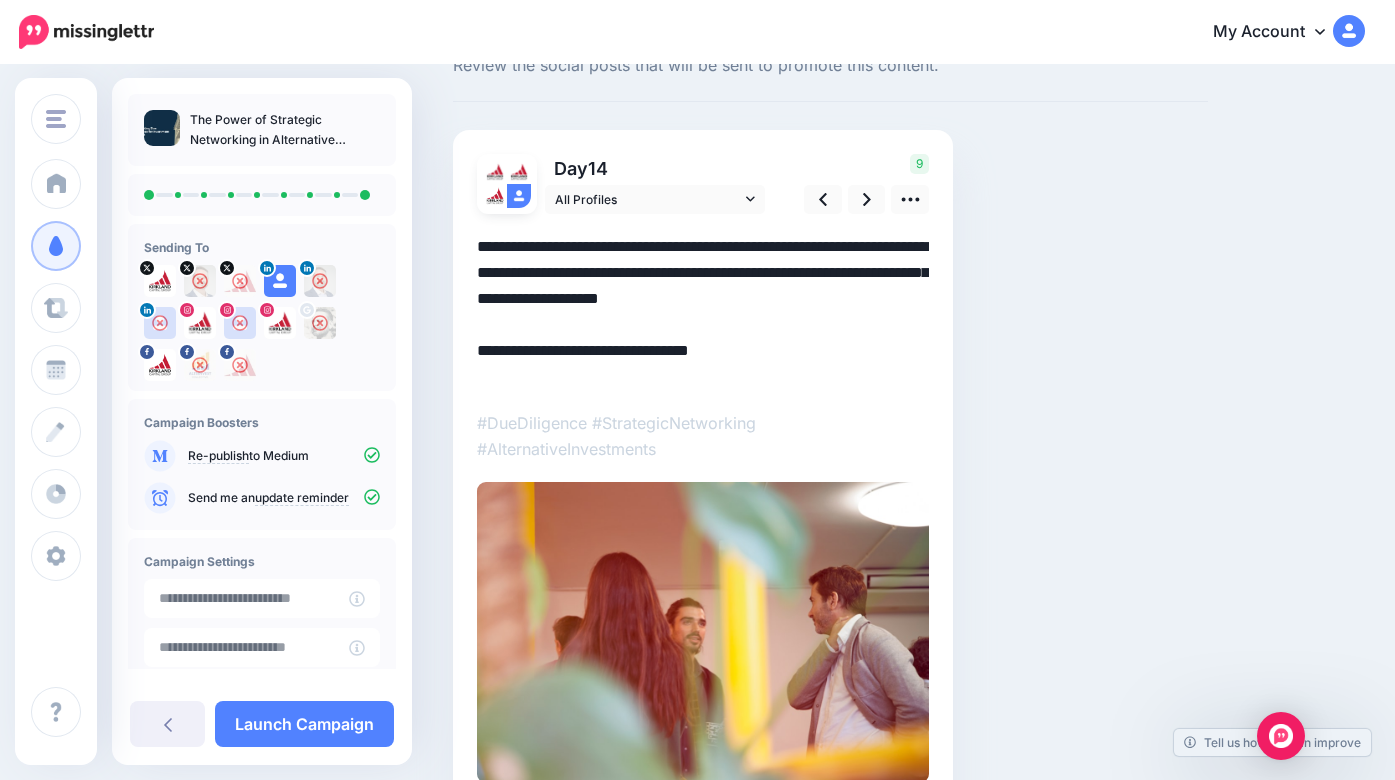 click on "**********" at bounding box center (703, 312) 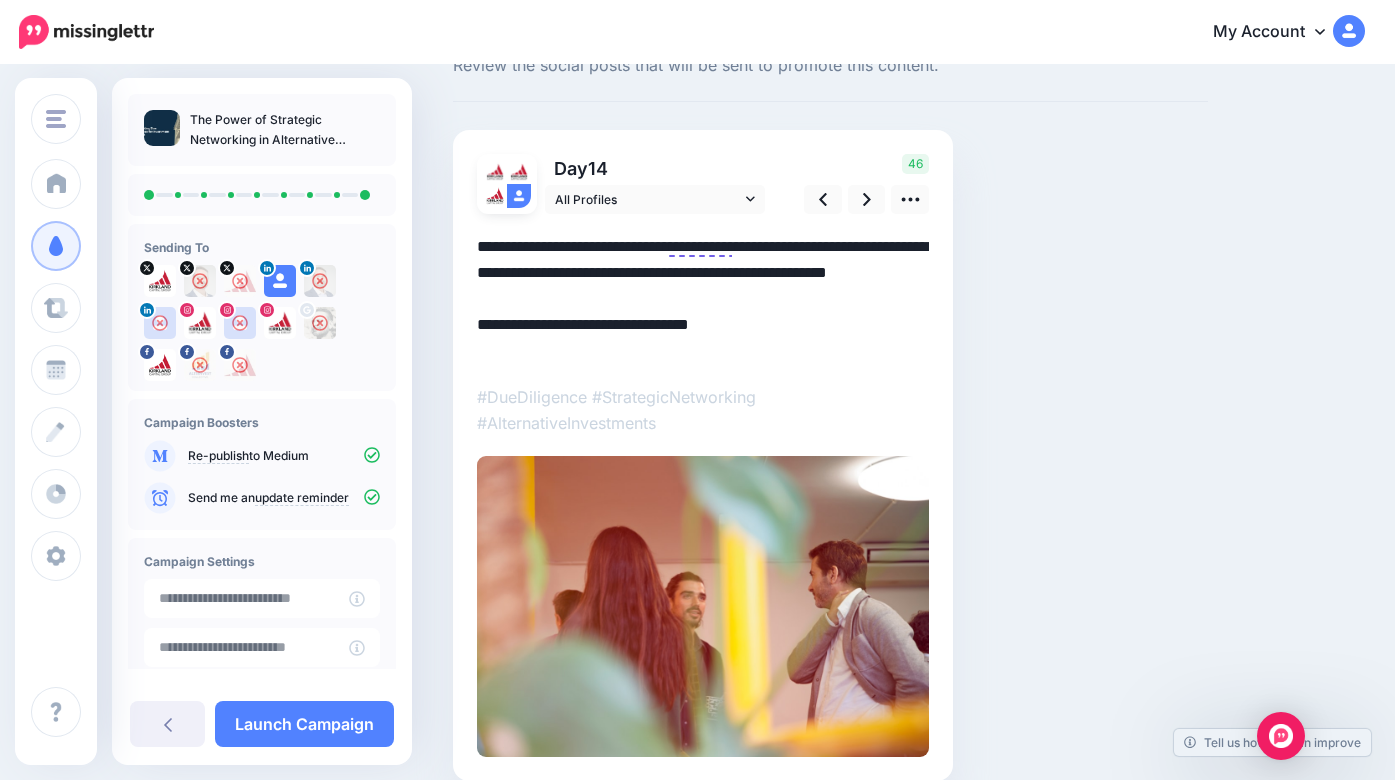 click on "**********" at bounding box center [703, 299] 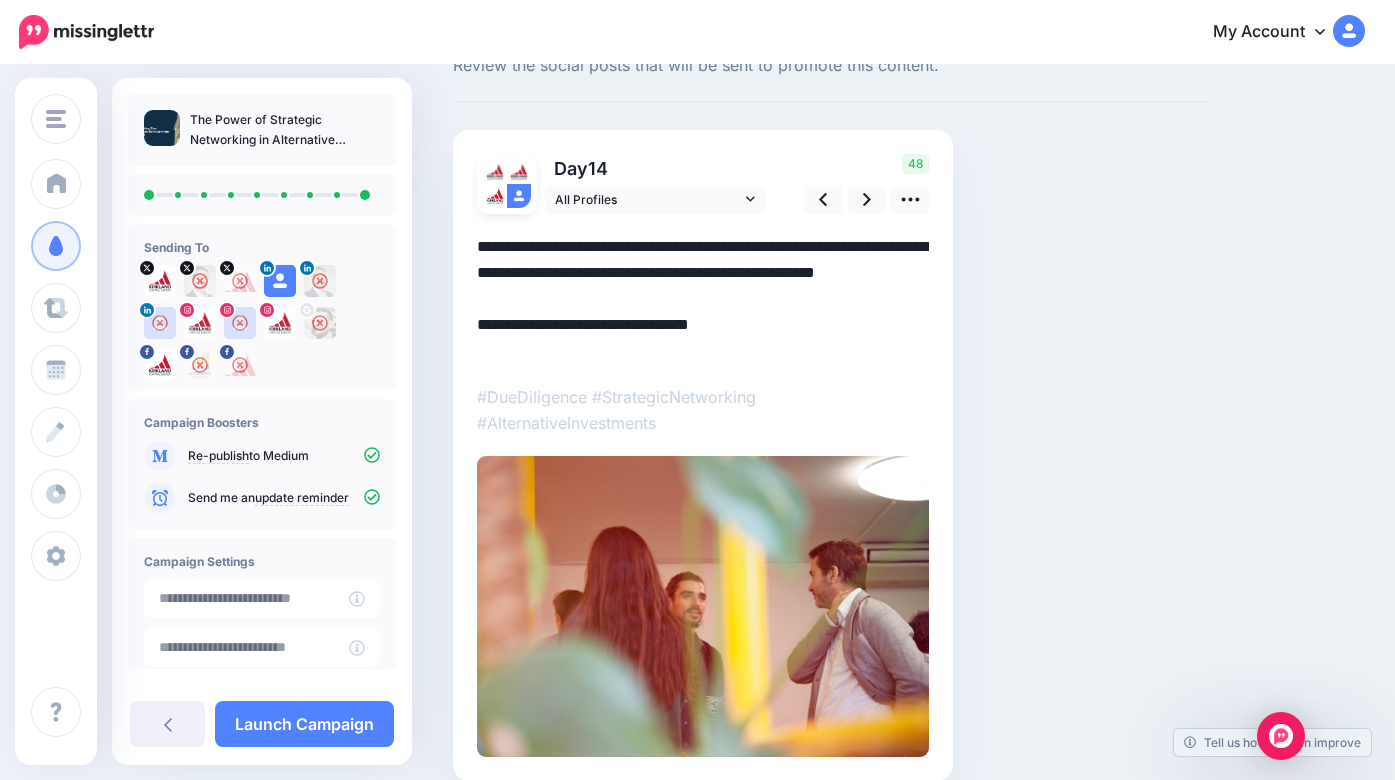 click on "**********" at bounding box center [703, 299] 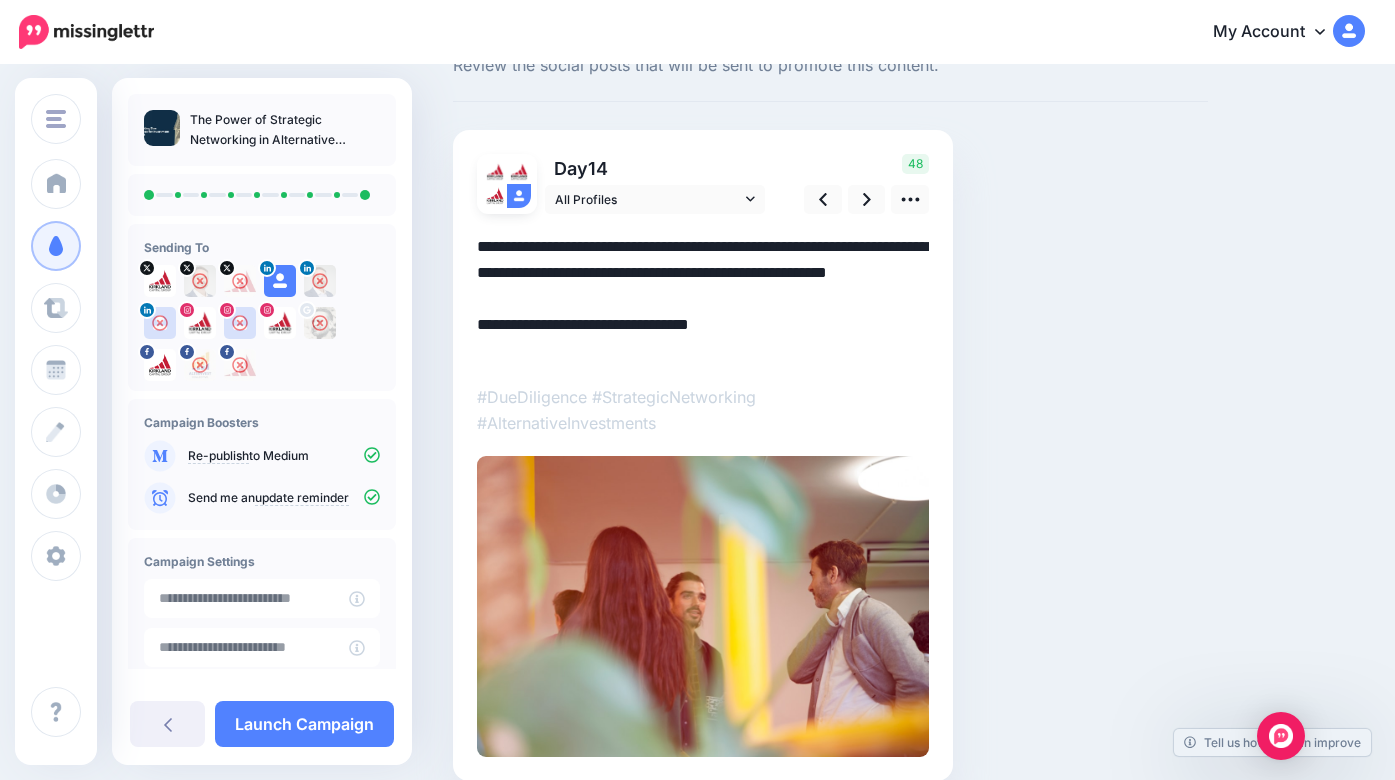 click on "Social Posts
Review the social posts that will be sent to promote this content.
Day  14" at bounding box center (830, 432) 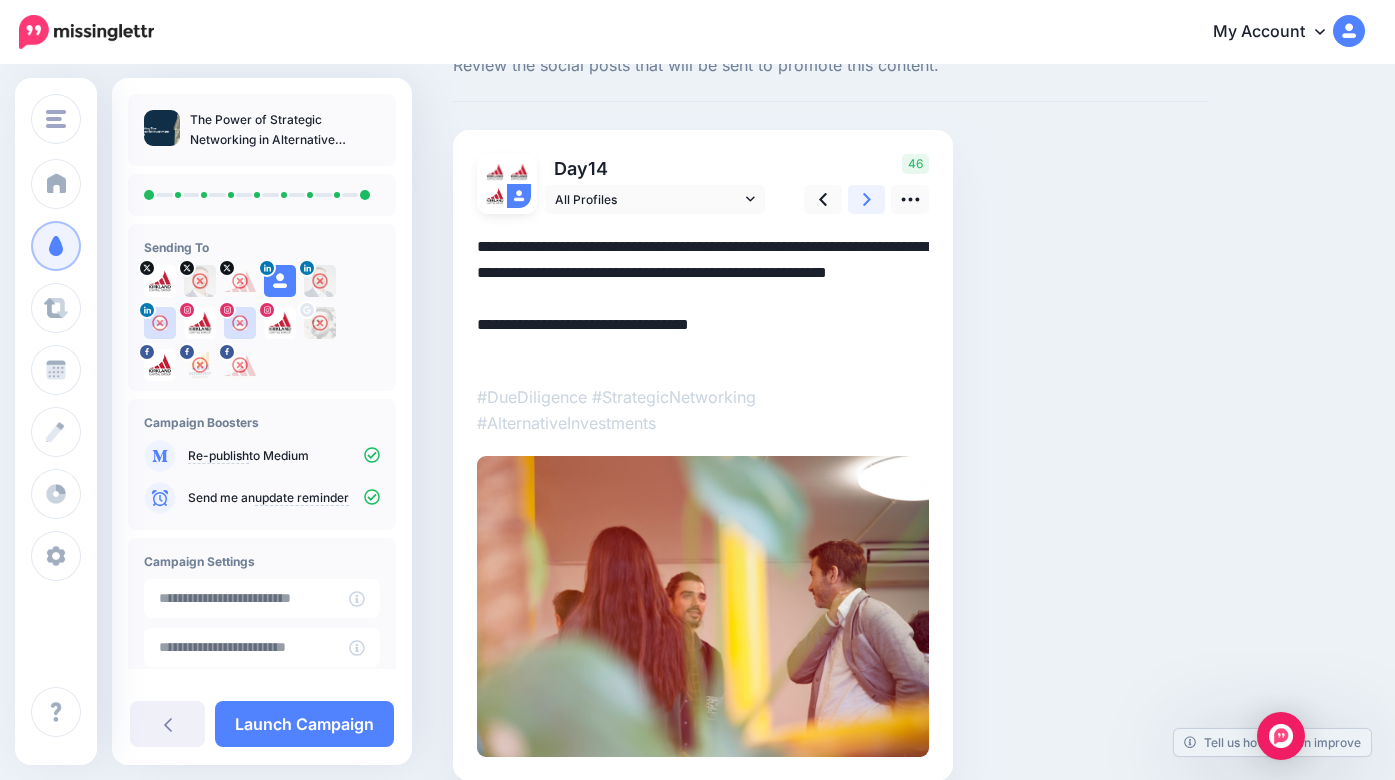 click at bounding box center (867, 199) 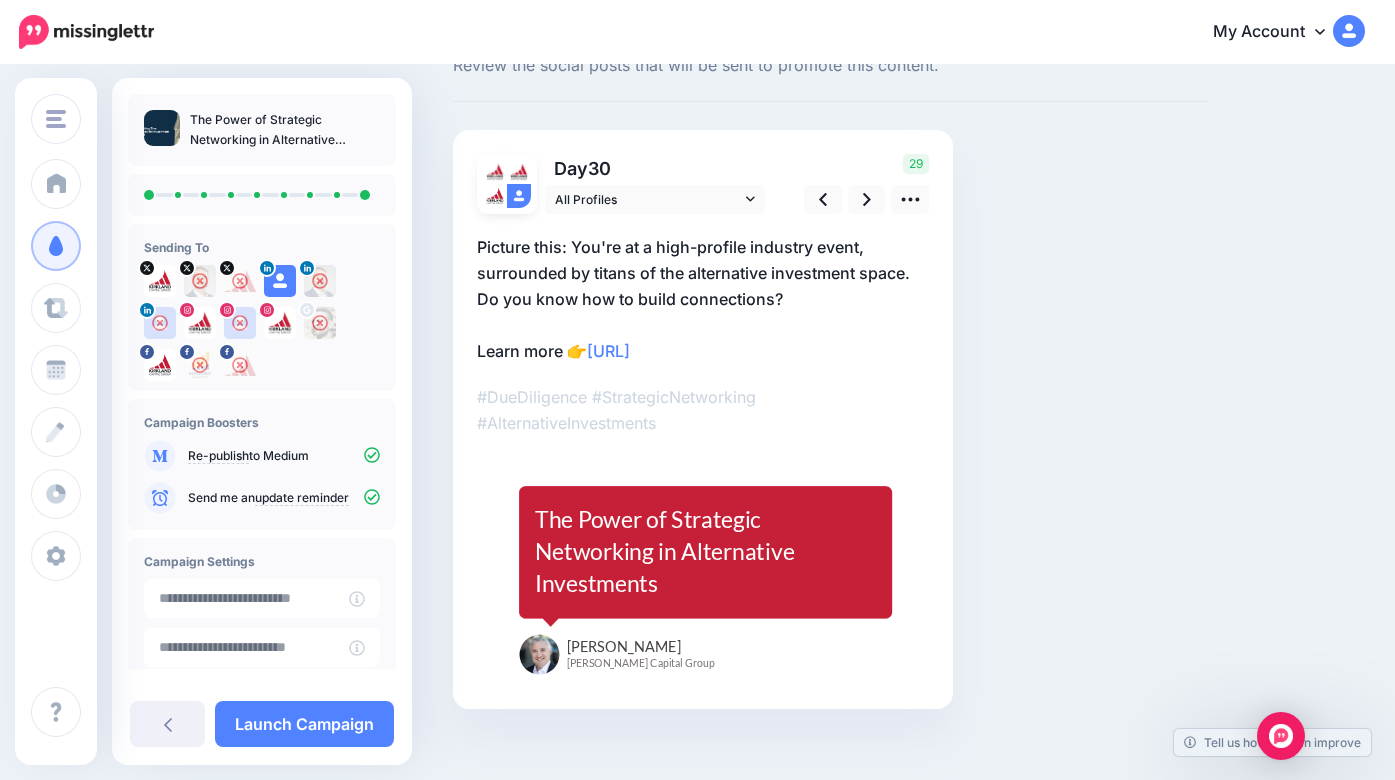 click on "Day  30
All
Profiles" at bounding box center (703, 419) 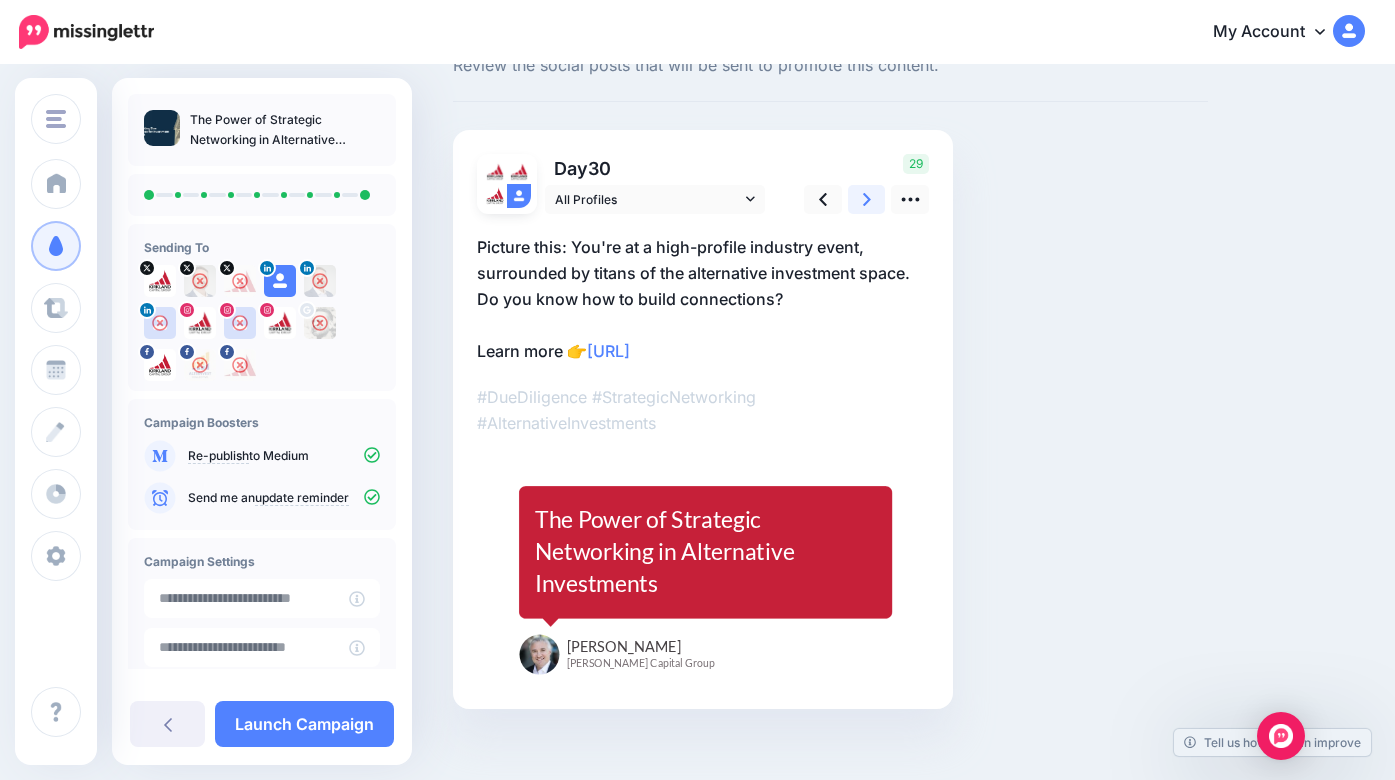 click 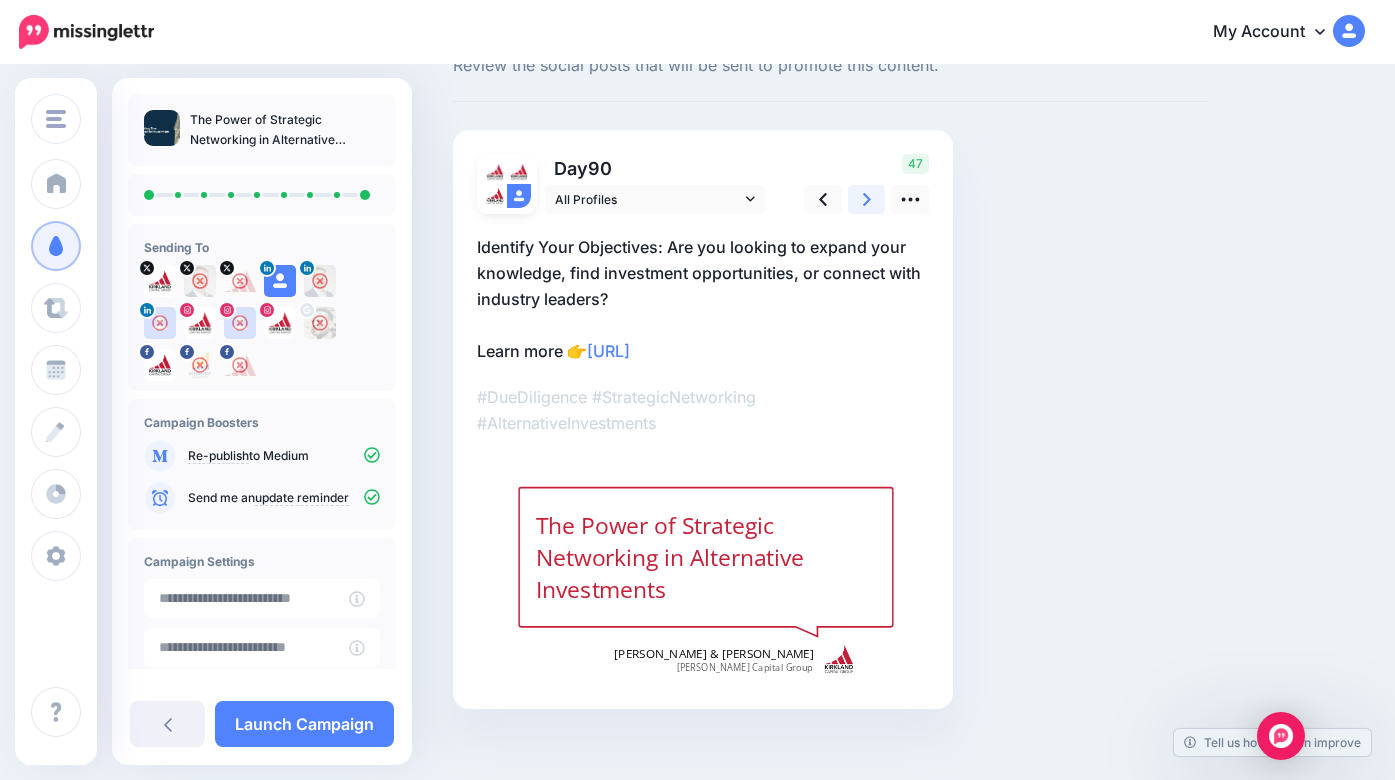 click 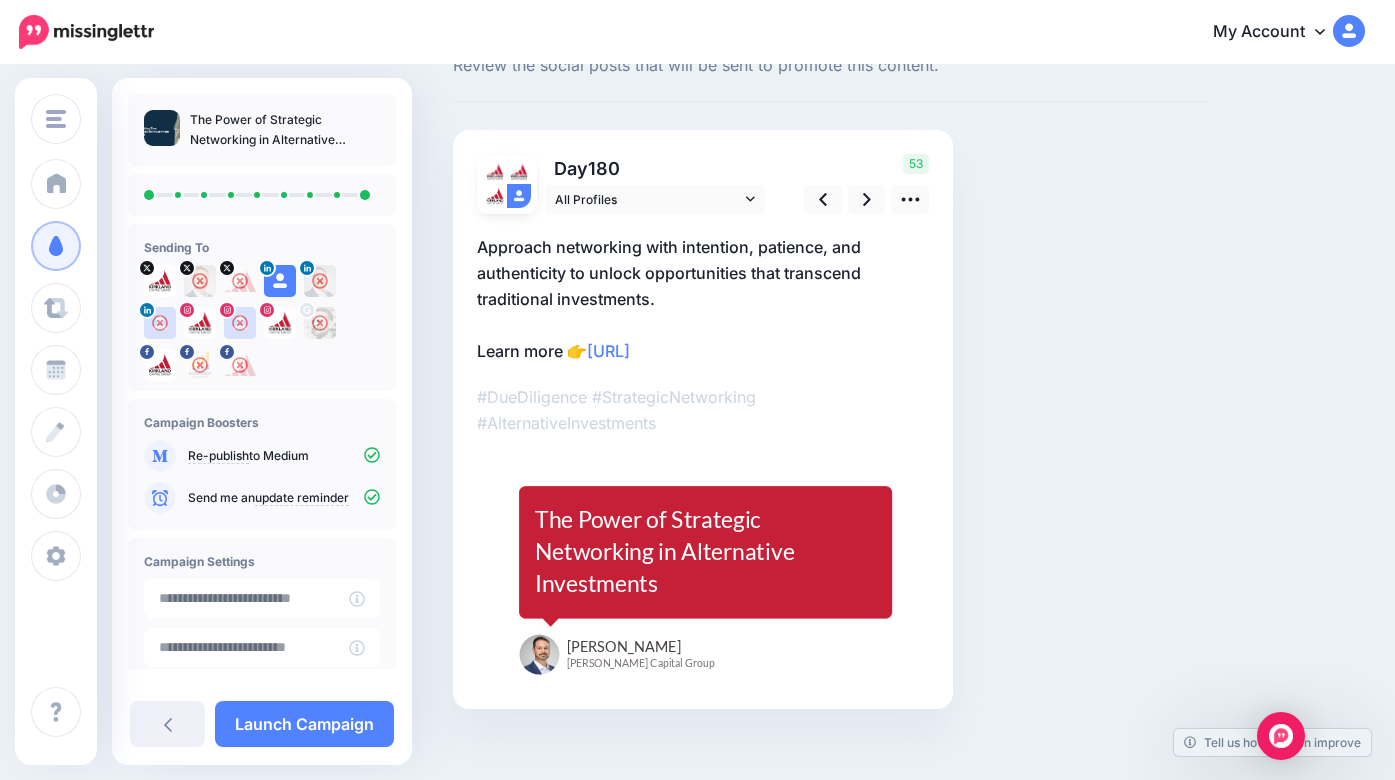 click on "Approach networking with intention, patience, and authenticity to unlock opportunities that transcend traditional investments. Learn more 👉  https://lttr.ai/AfOG2" at bounding box center (703, 299) 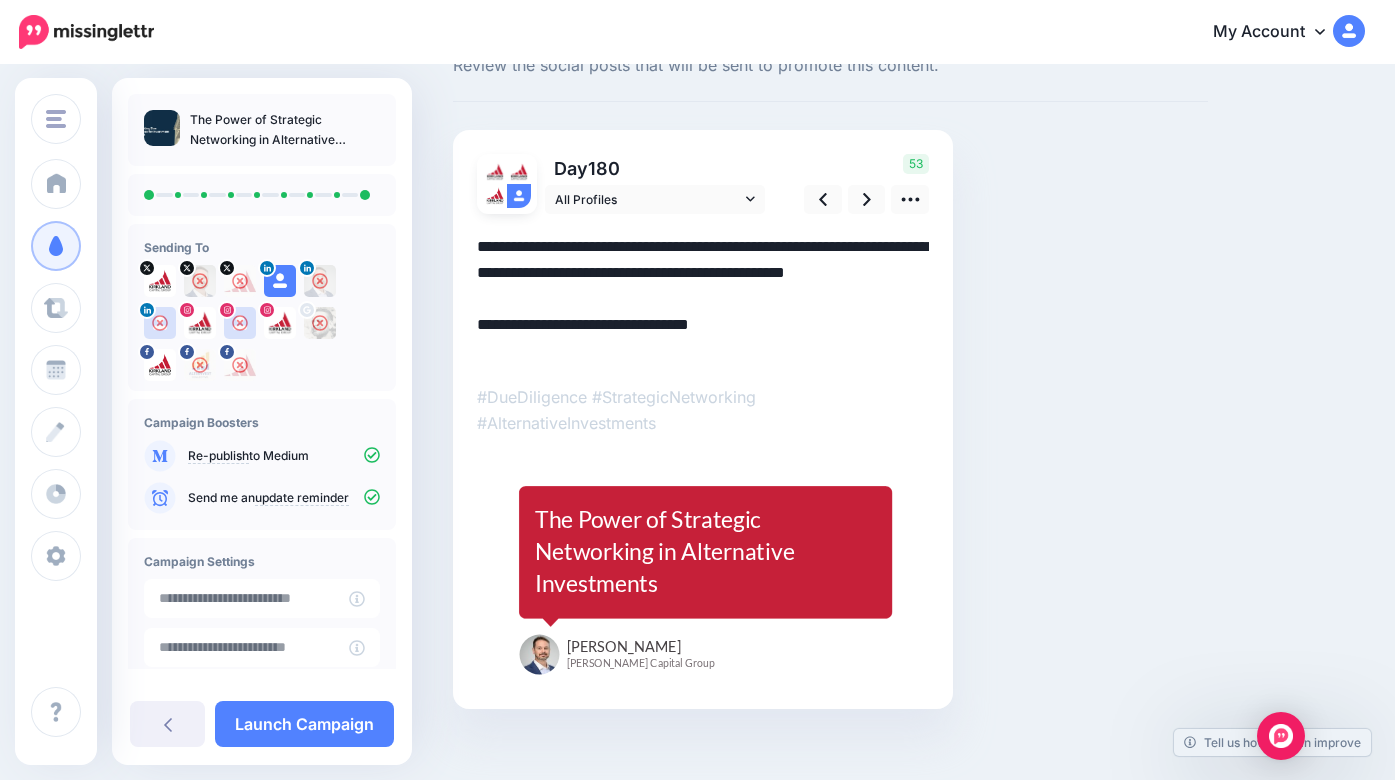 drag, startPoint x: 758, startPoint y: 272, endPoint x: 785, endPoint y: 296, distance: 36.124783 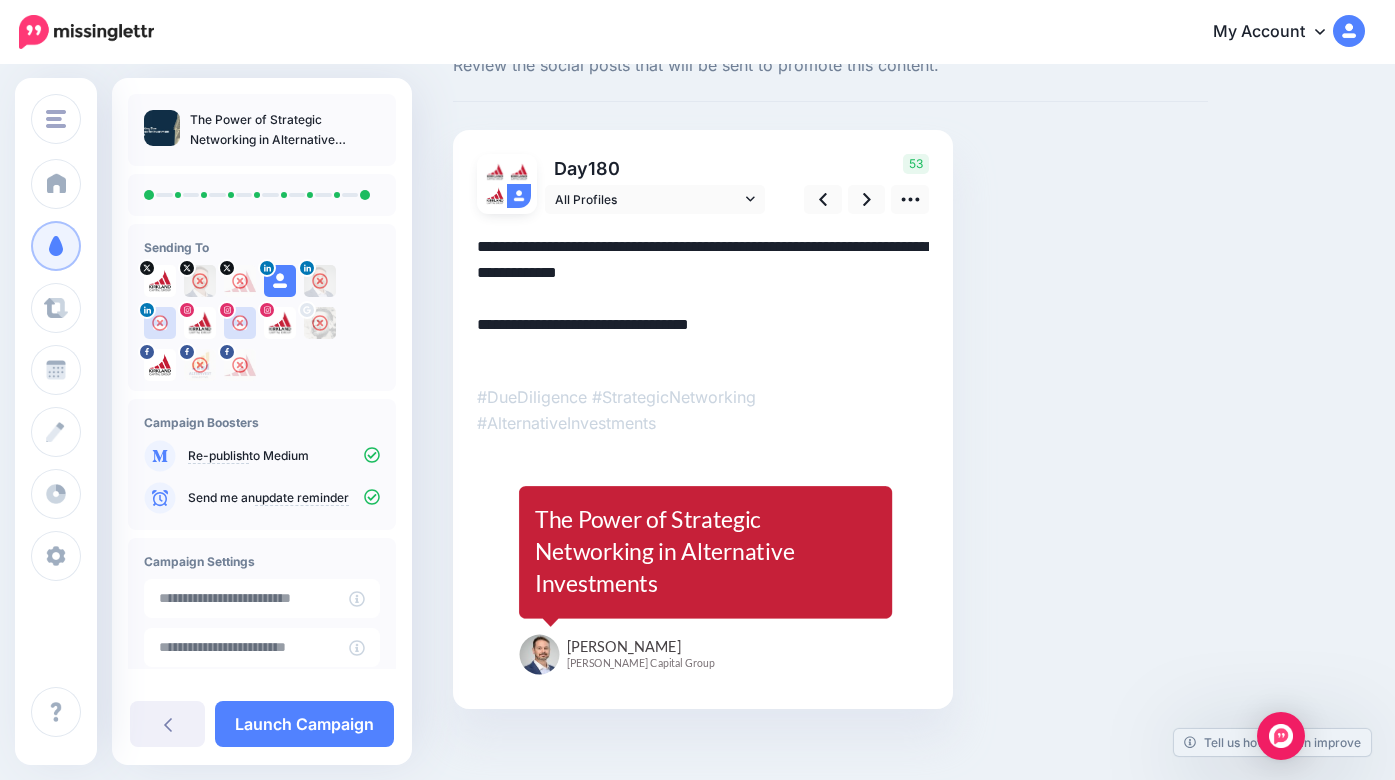 scroll, scrollTop: 67, scrollLeft: 0, axis: vertical 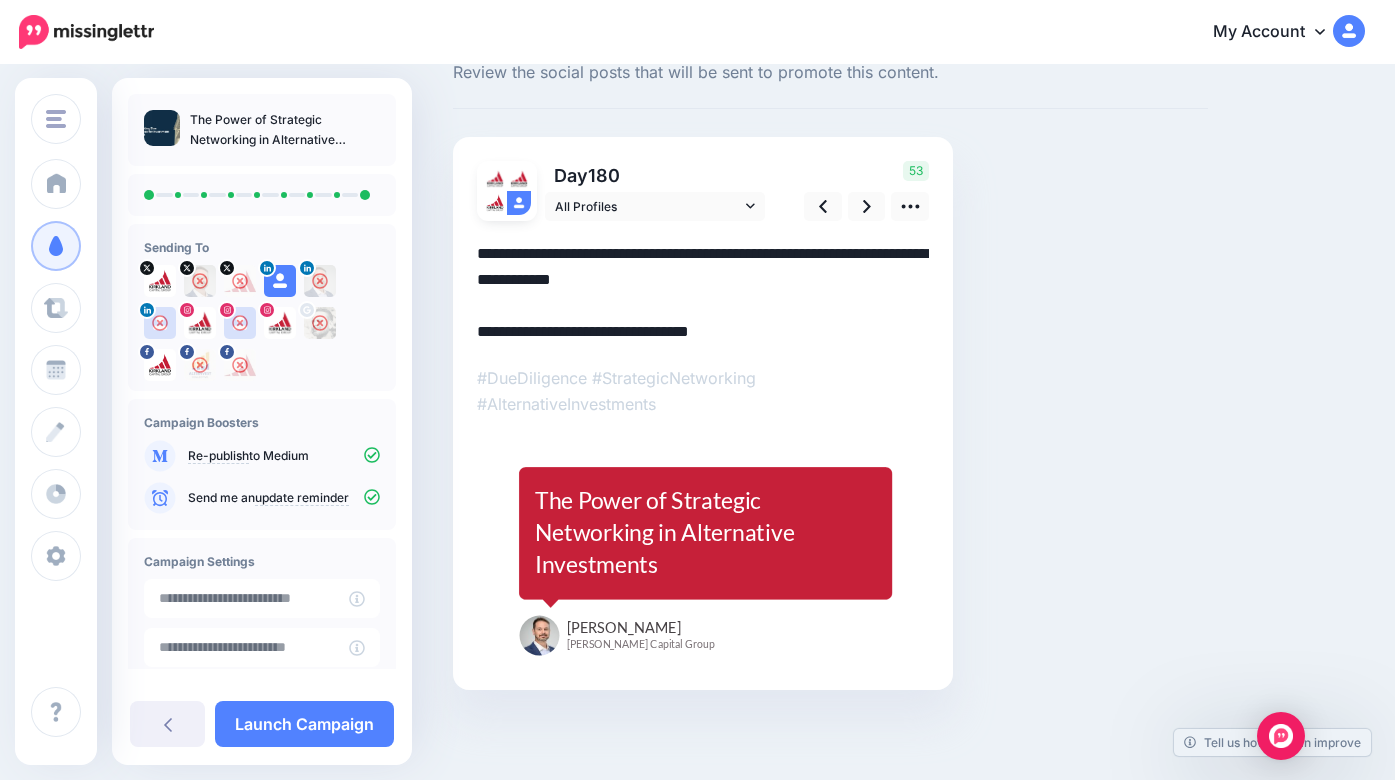 click on "Social Posts
Review the social posts that will be sent to promote this content.
Day  180" at bounding box center [830, 390] 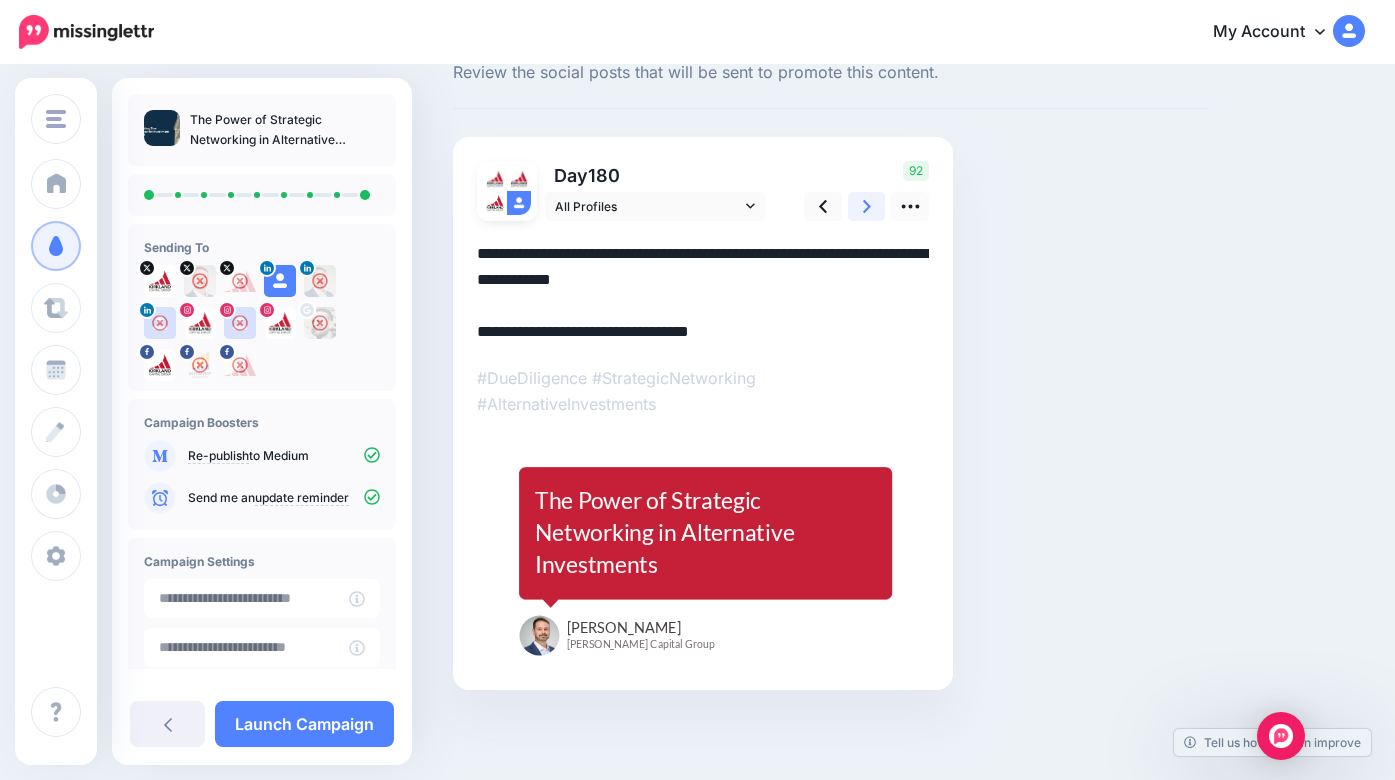 click 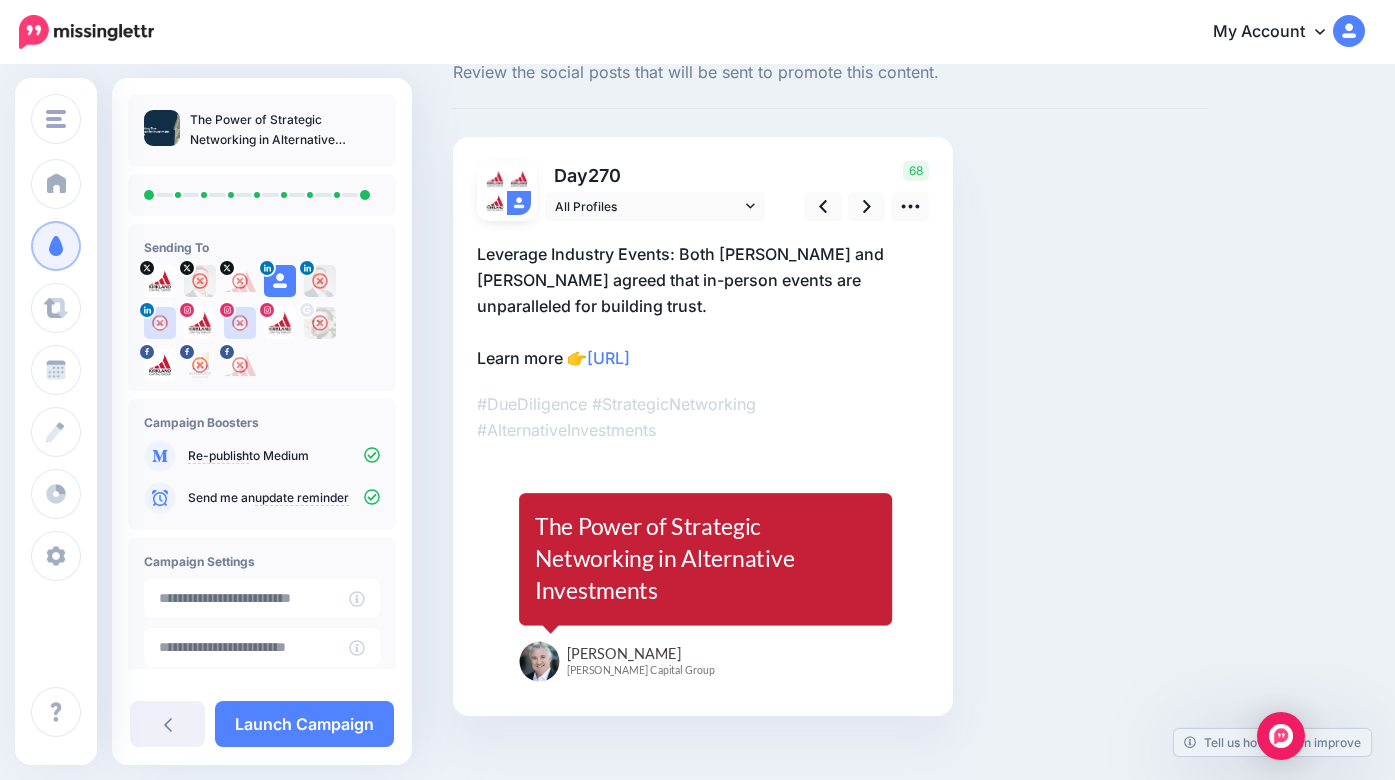 click on "Leverage Industry Events: Both Sean and Chris agreed that in-person events are unparalleled for building trust. Learn more 👉  https://lttr.ai/AfOG2" at bounding box center (703, 306) 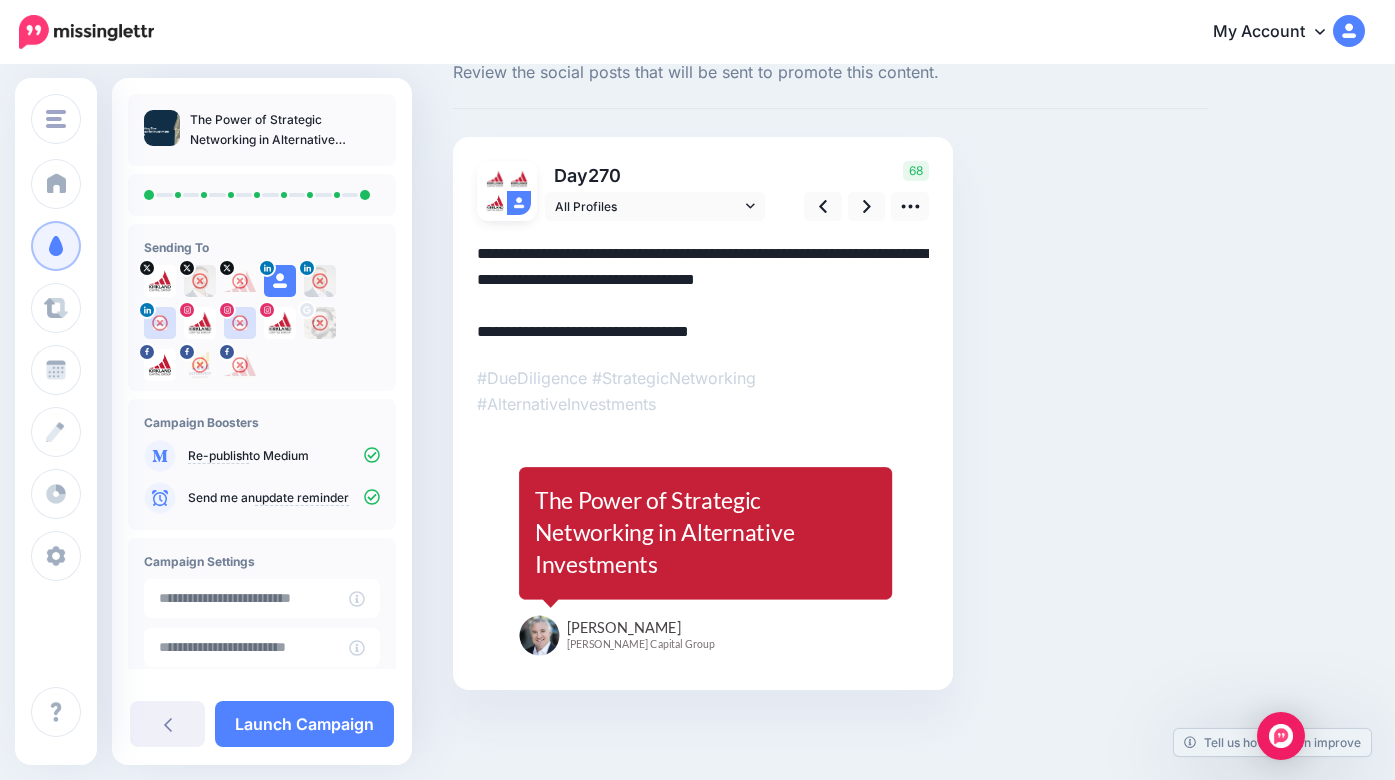 drag, startPoint x: 682, startPoint y: 256, endPoint x: 927, endPoint y: 265, distance: 245.16525 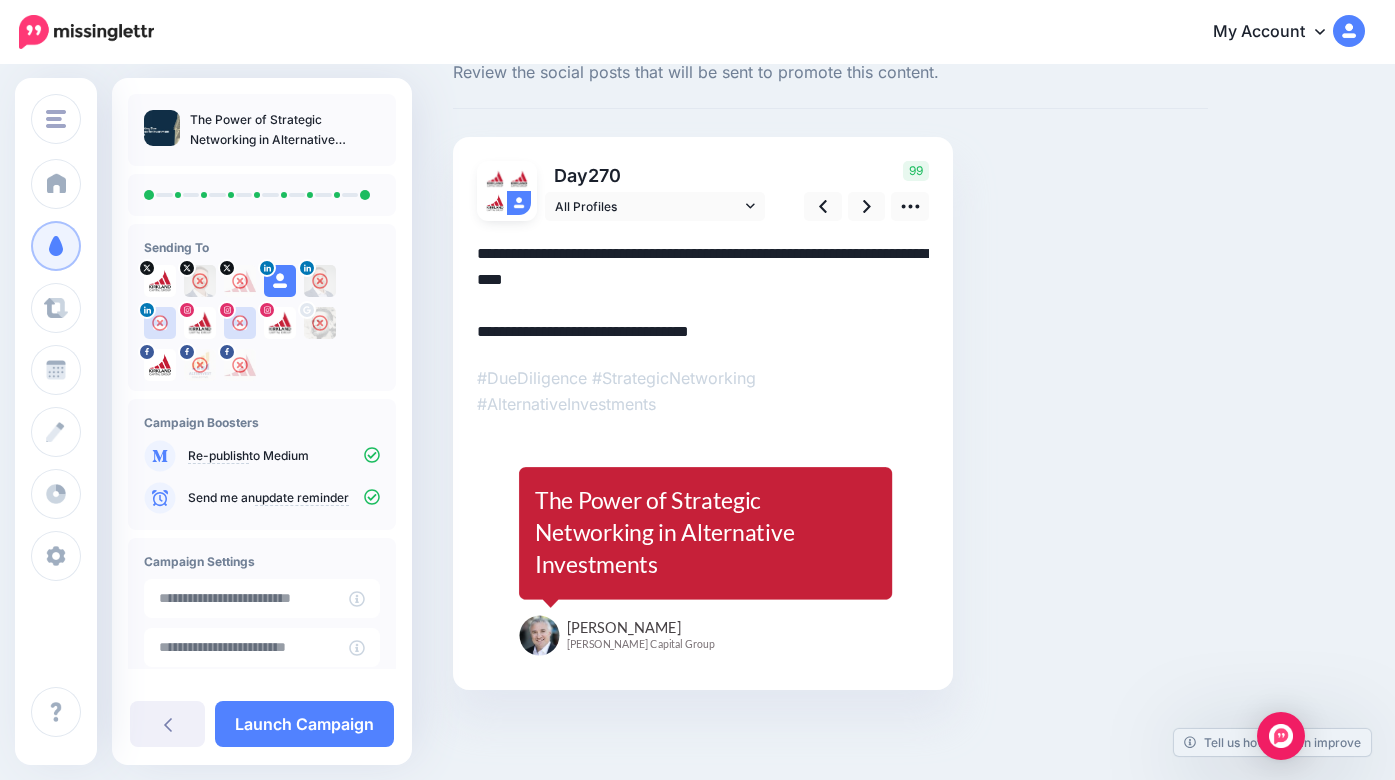 type on "**********" 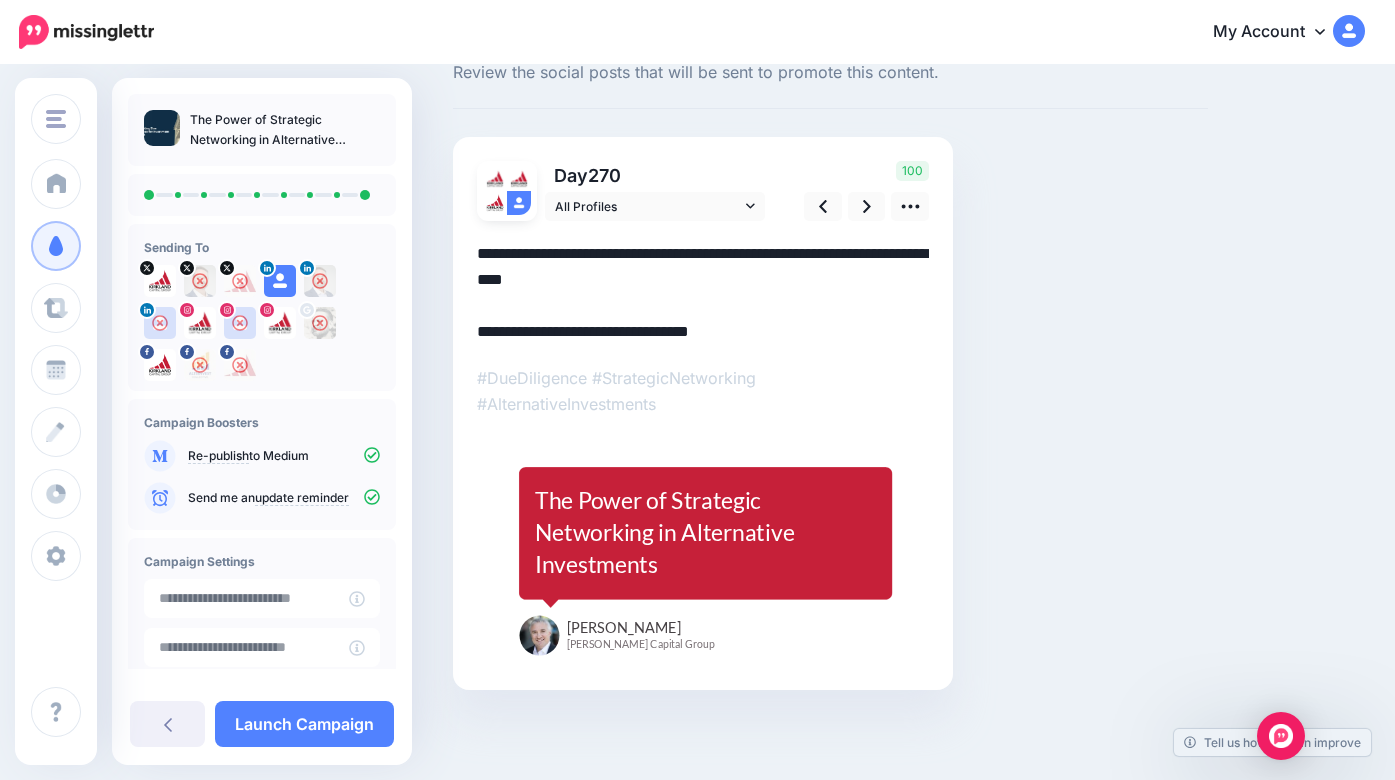 click on "**********" at bounding box center (703, 293) 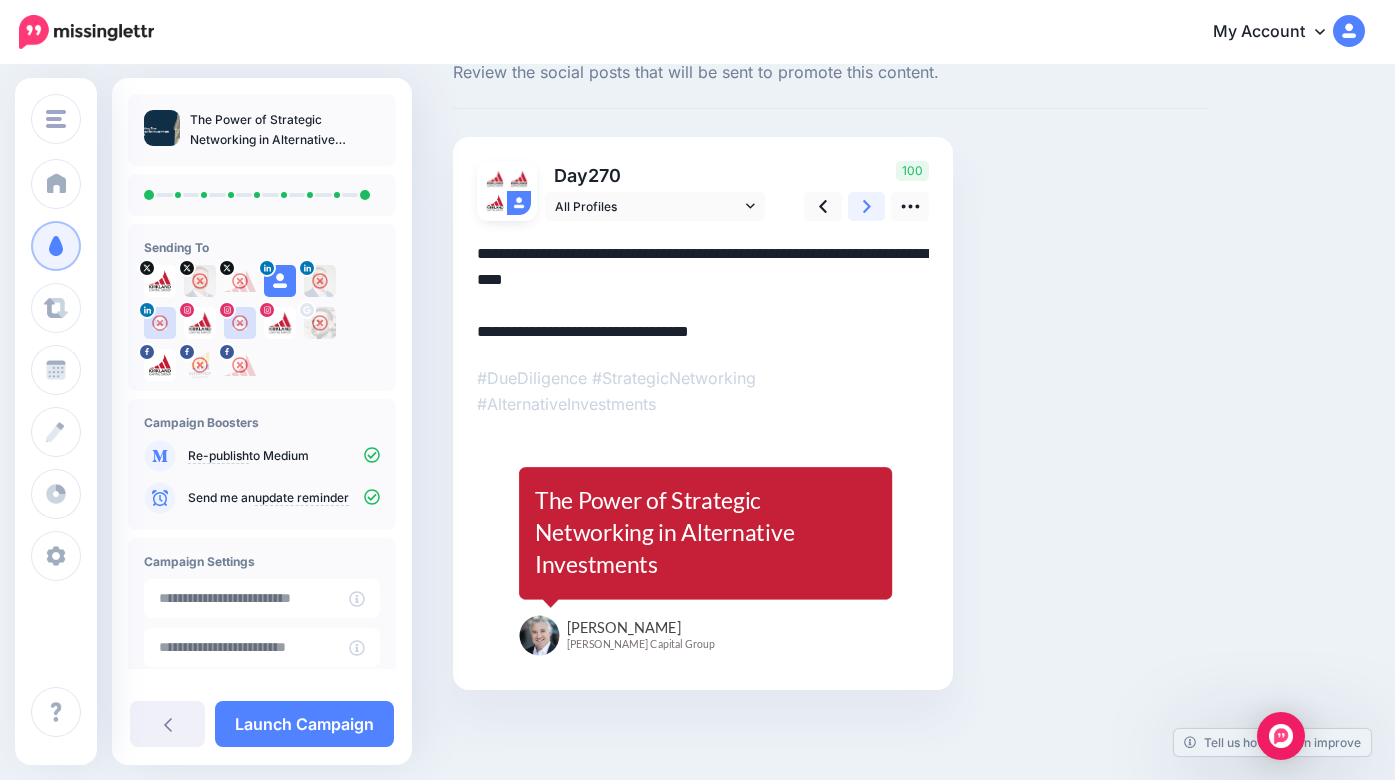 click 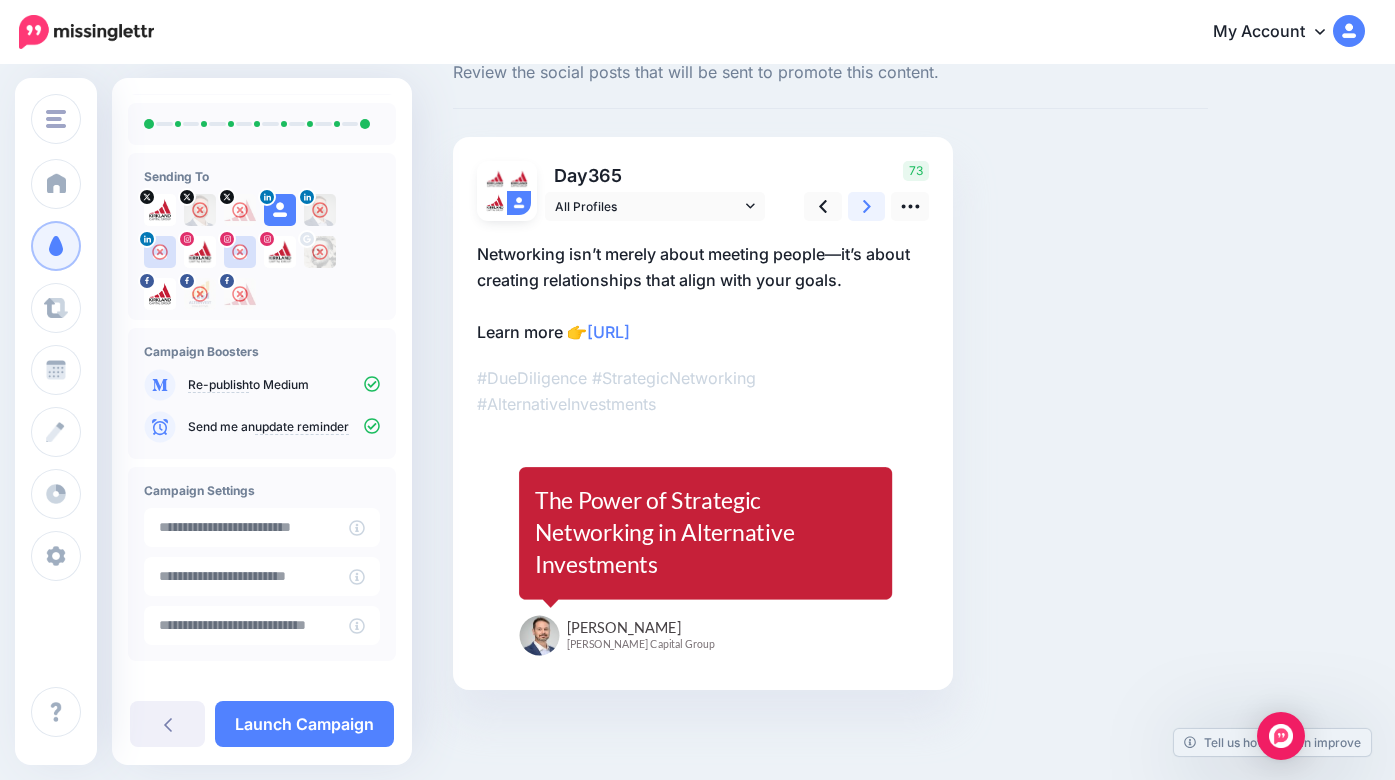 scroll, scrollTop: 139, scrollLeft: 0, axis: vertical 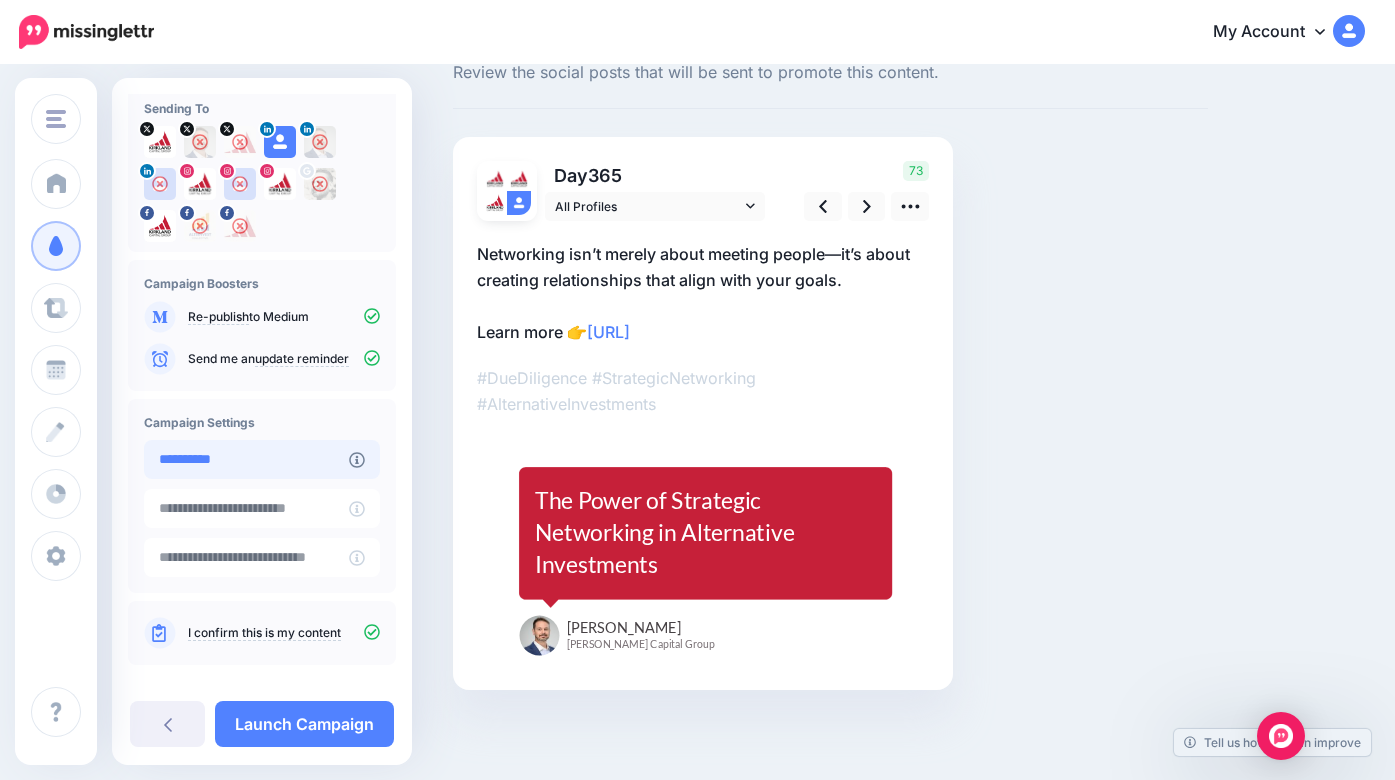 click on "**********" at bounding box center (246, 459) 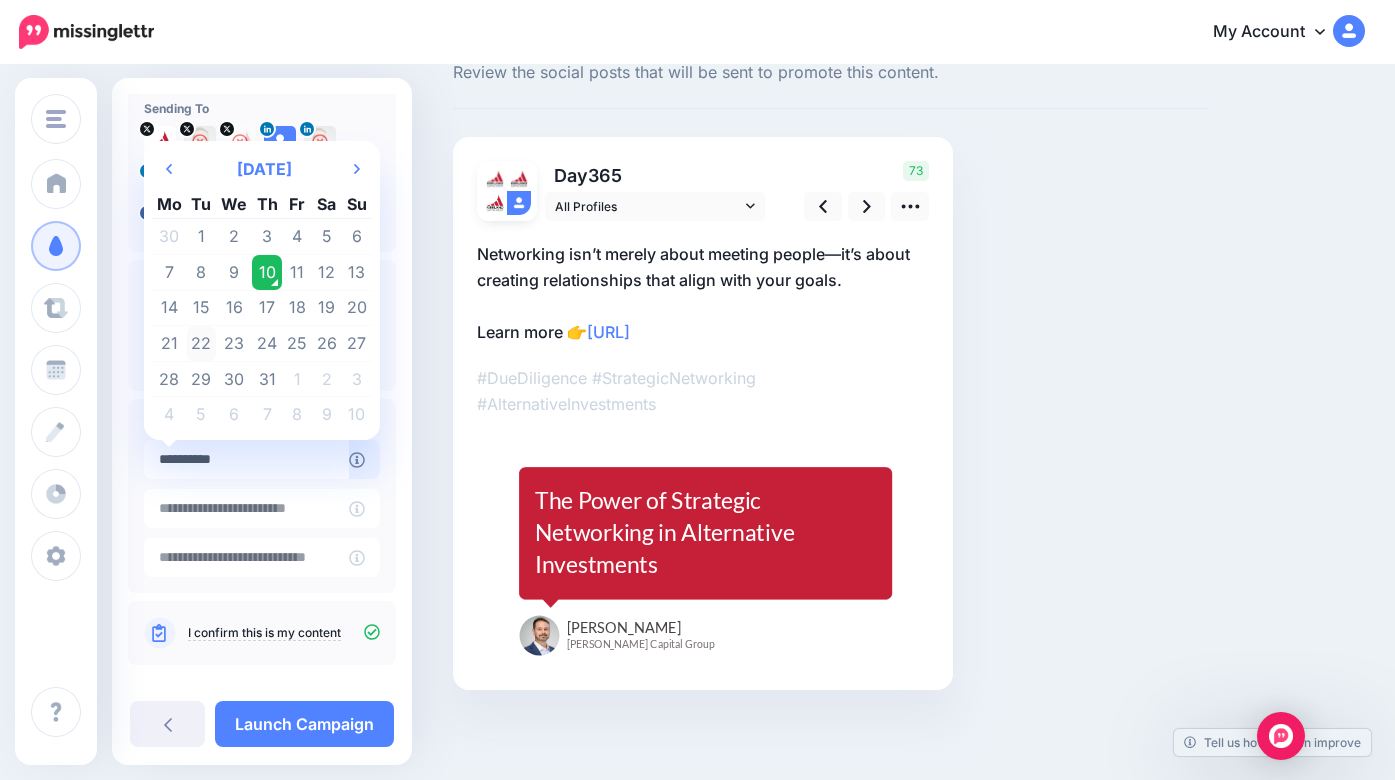 click on "22" at bounding box center [202, 344] 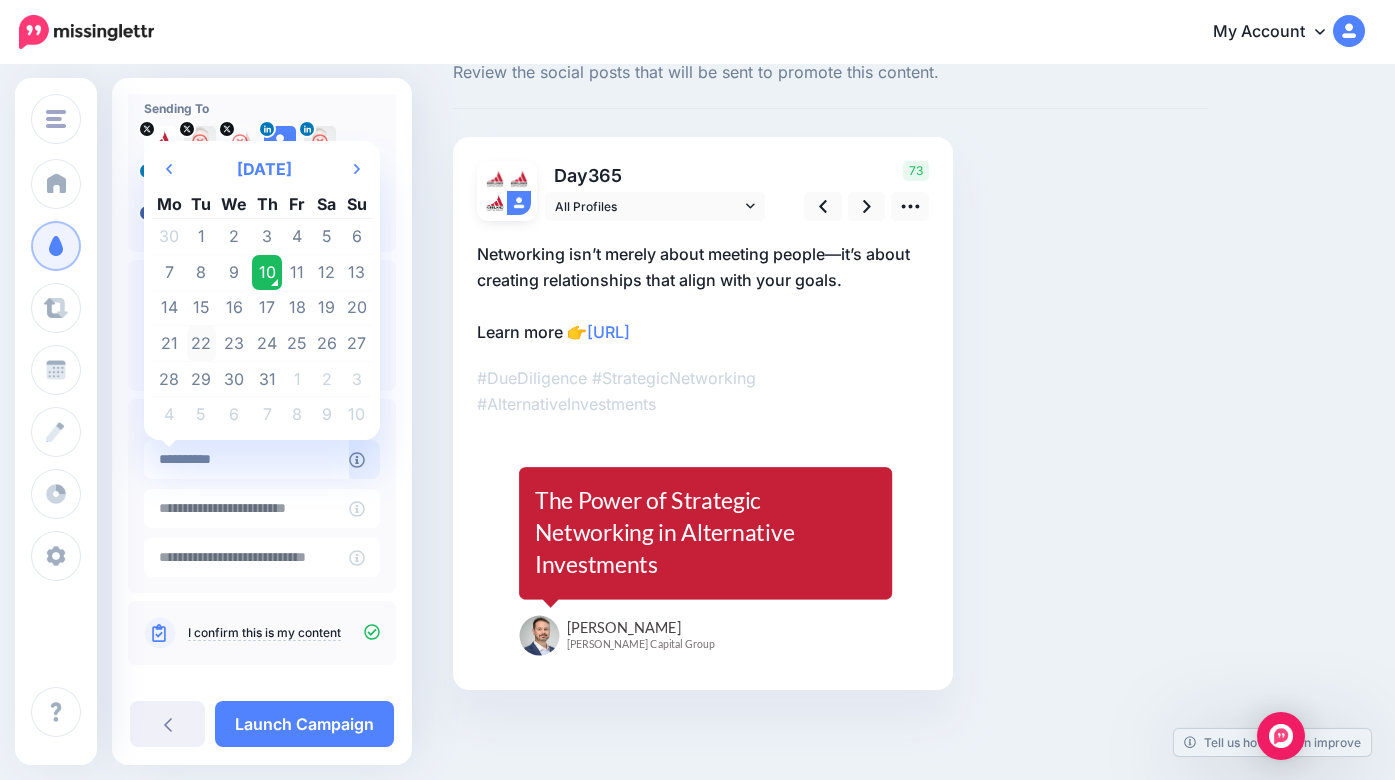 type on "**********" 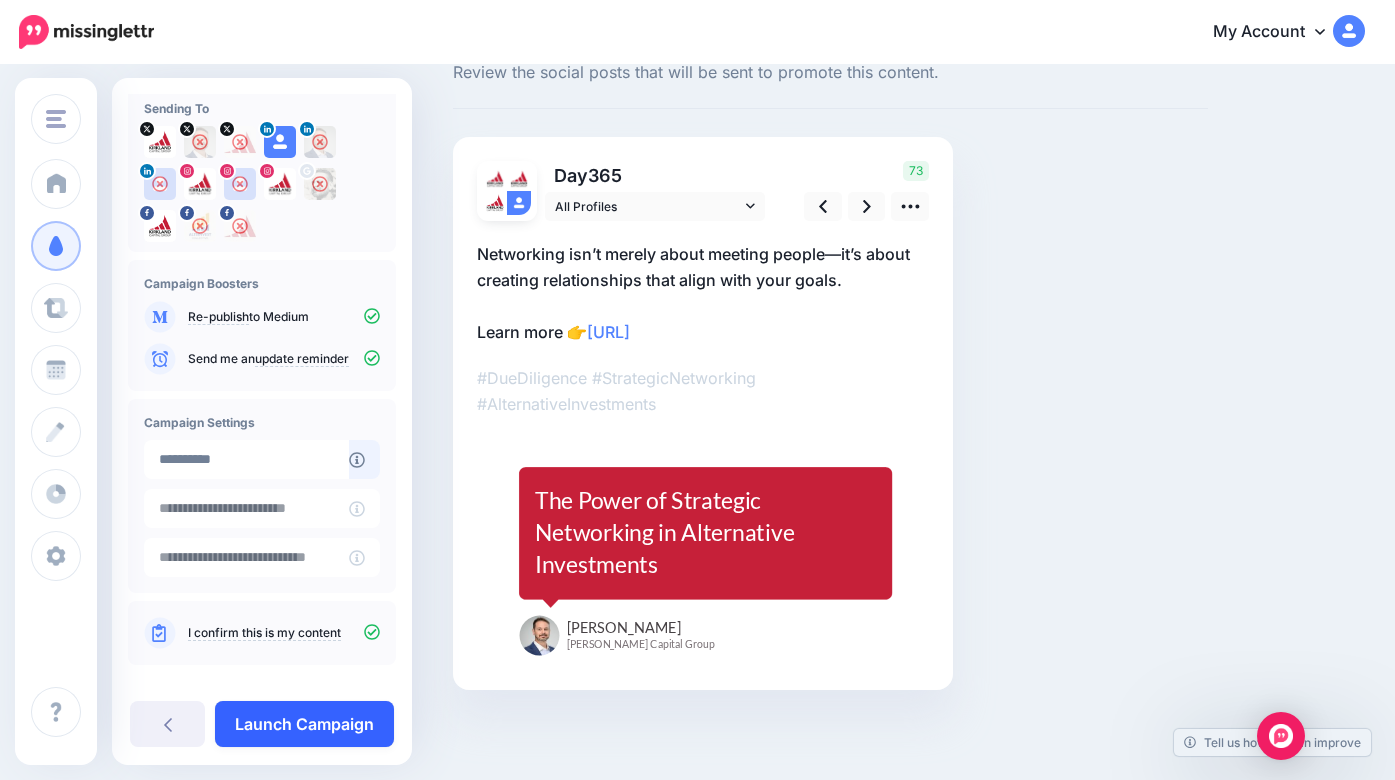 click on "Launch Campaign" at bounding box center [304, 724] 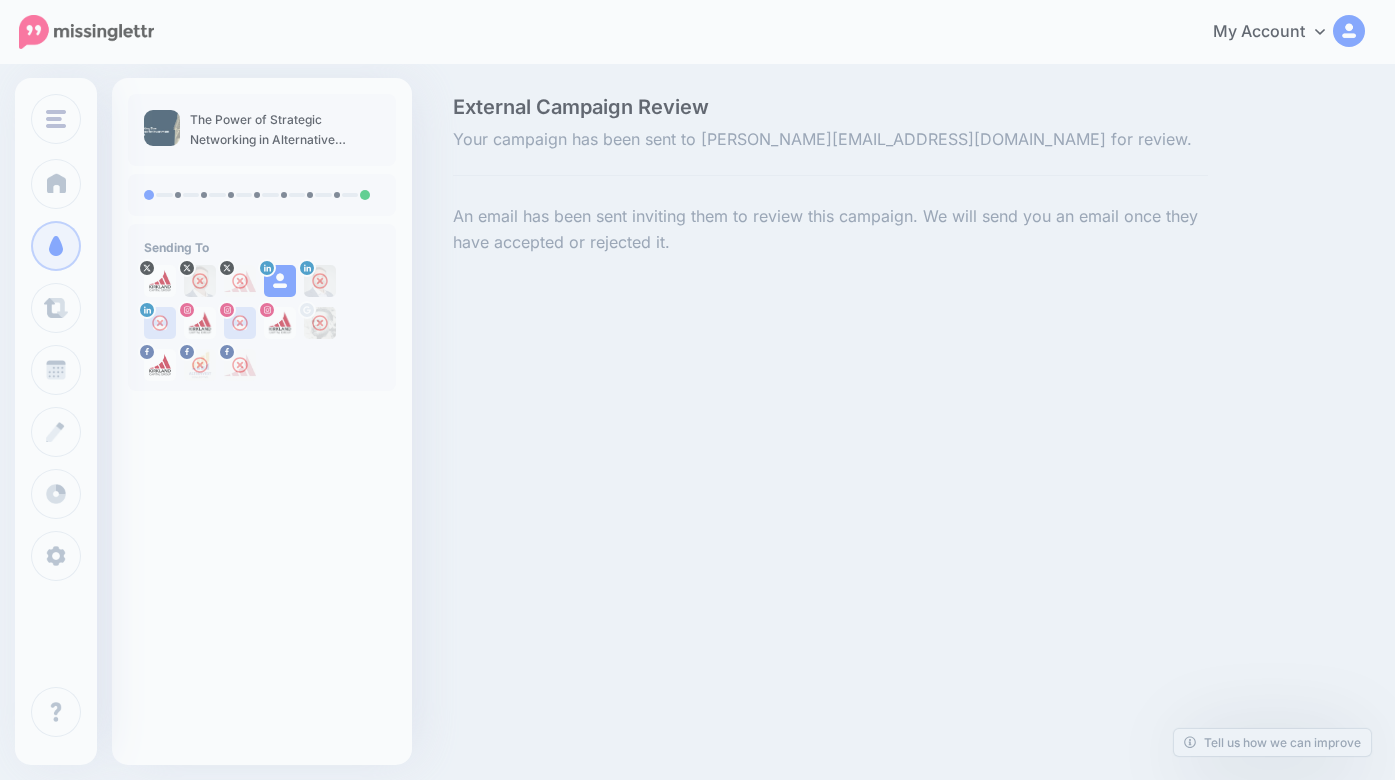 scroll, scrollTop: 0, scrollLeft: 0, axis: both 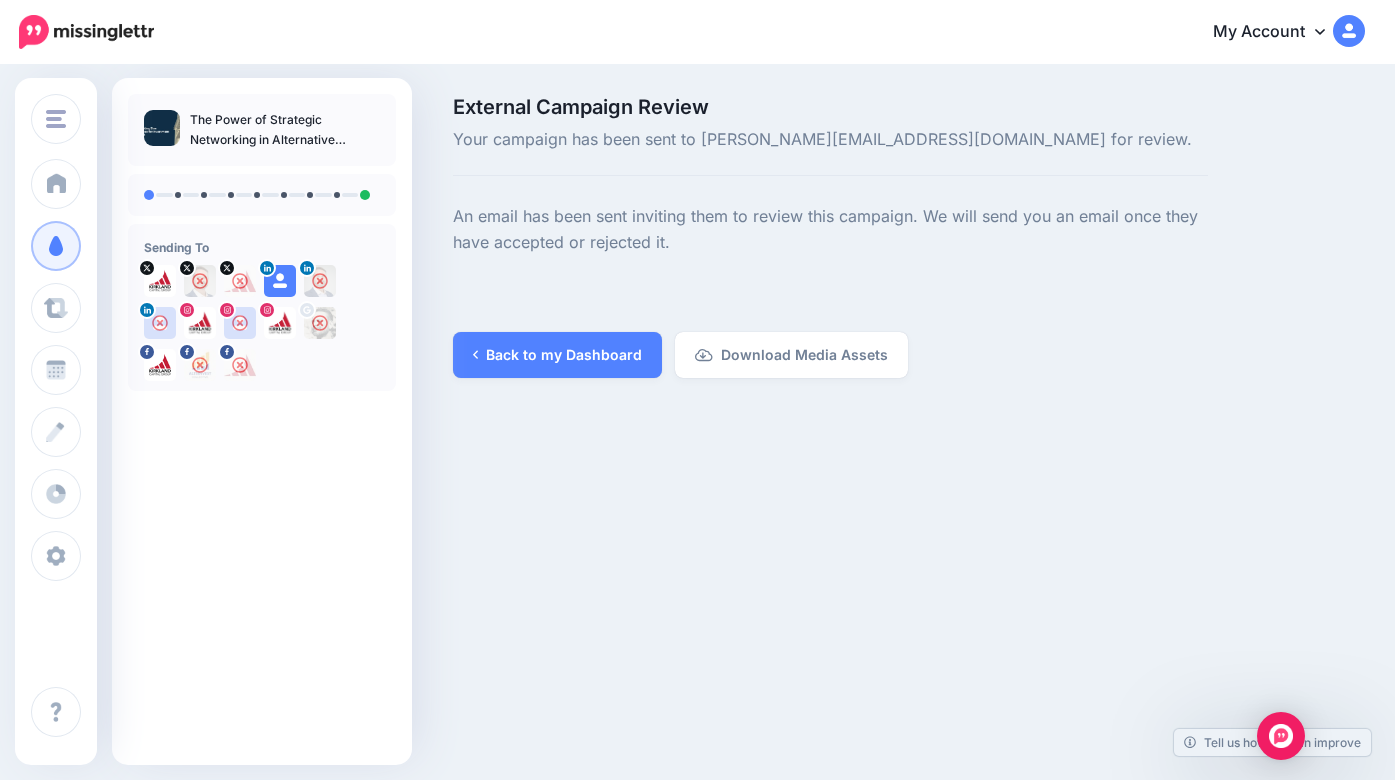click on "External Campaign Review
Your campaign has been sent to chriscarsley@kirklandcapitalgroup.com for review.
An email has been sent inviting them to review this campaign. We will send you an email once they have accepted or rejected it.
Back to my Dashboard
Download Media Assets" at bounding box center [697, 237] 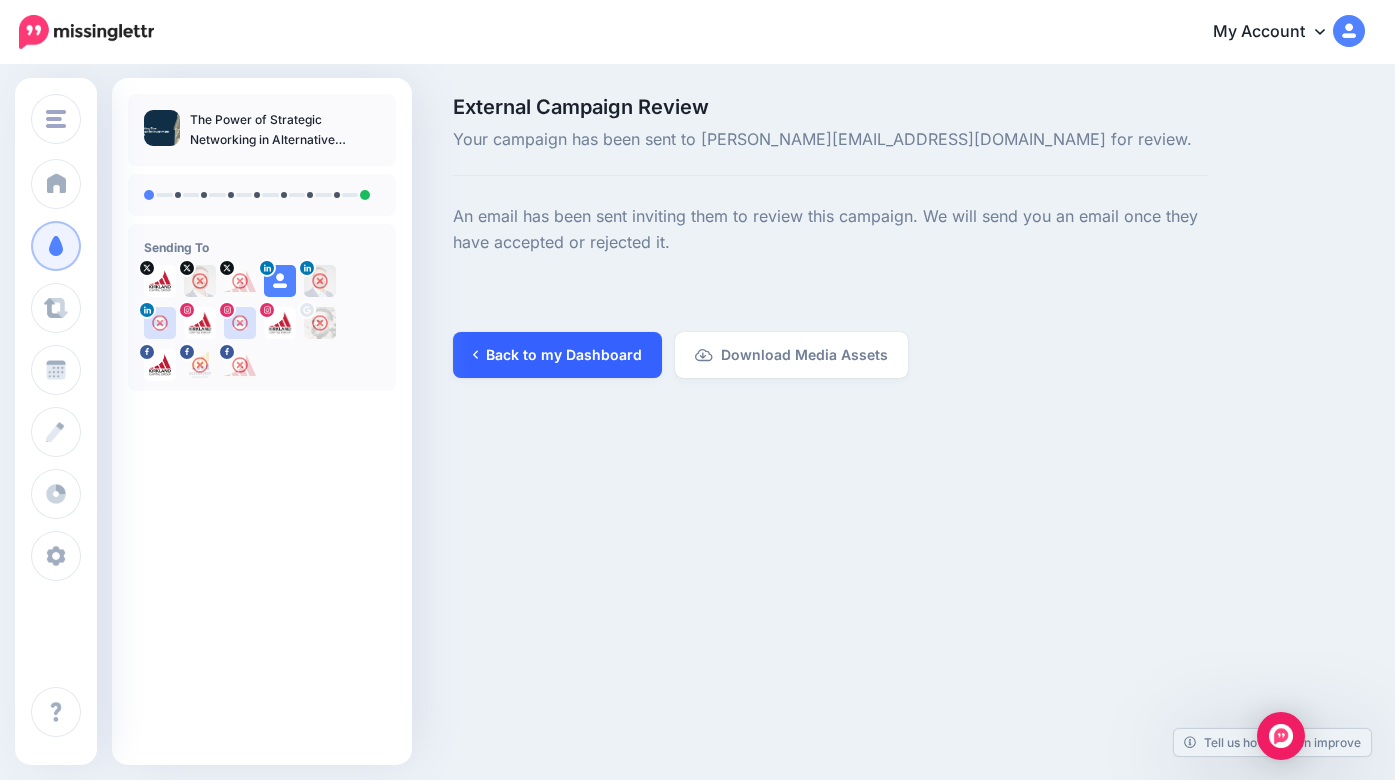 click on "Back to my Dashboard" at bounding box center [557, 355] 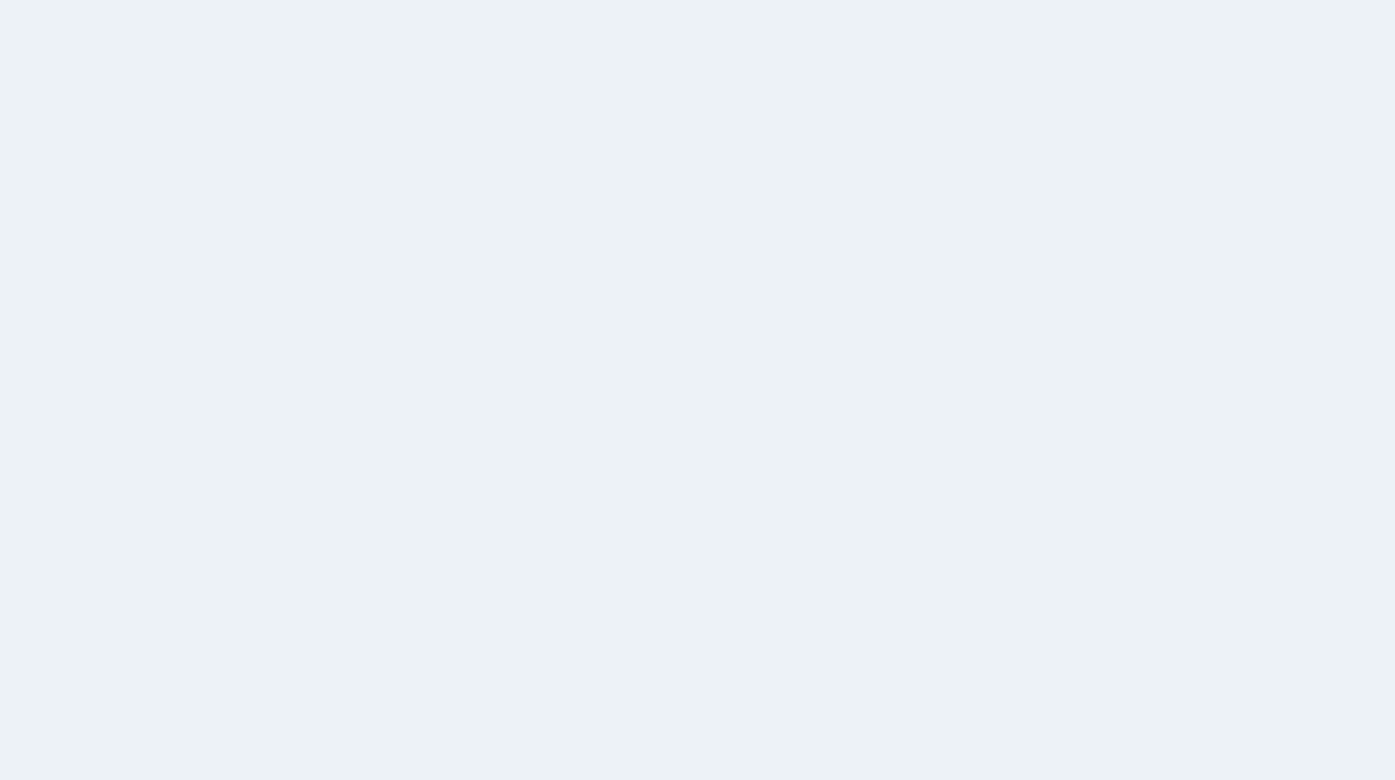 scroll, scrollTop: 0, scrollLeft: 0, axis: both 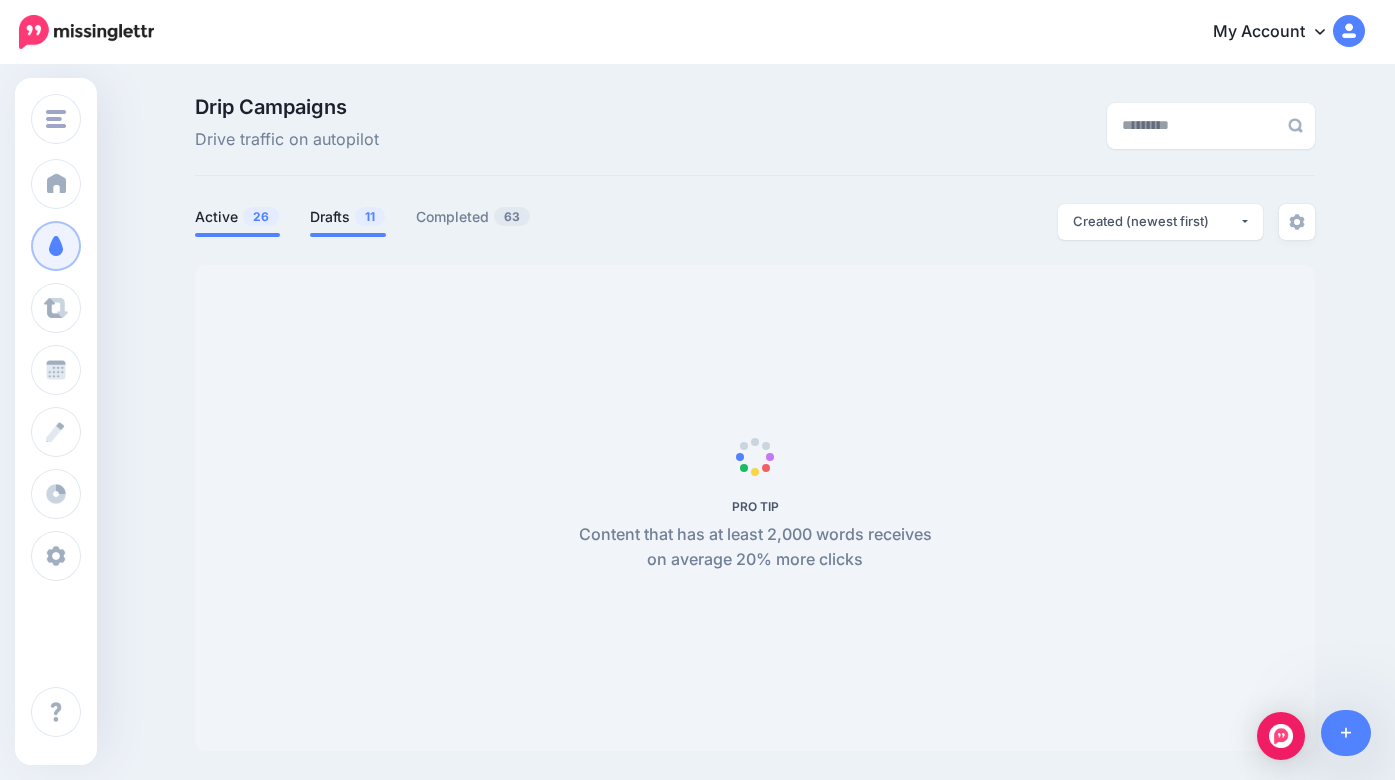 click on "Drafts  11" at bounding box center [348, 217] 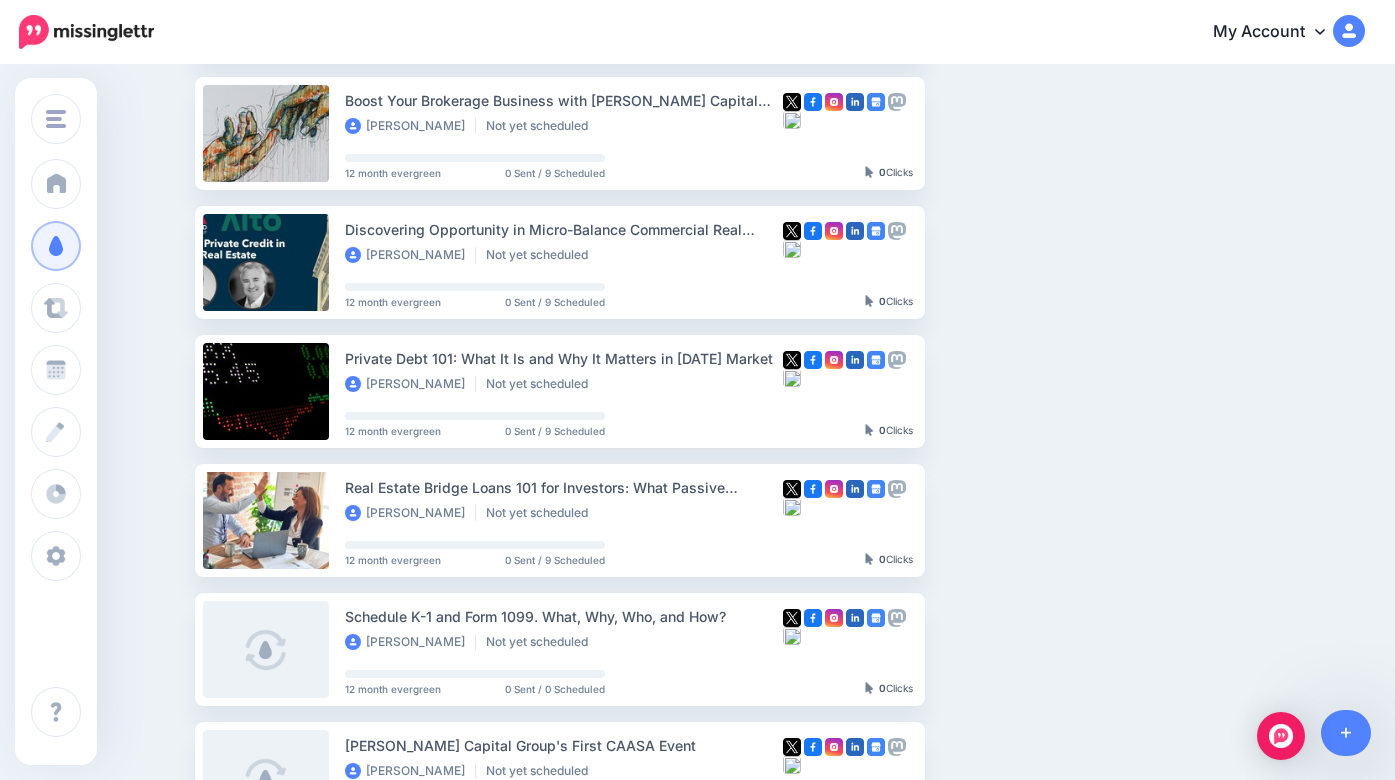 scroll, scrollTop: 346, scrollLeft: 0, axis: vertical 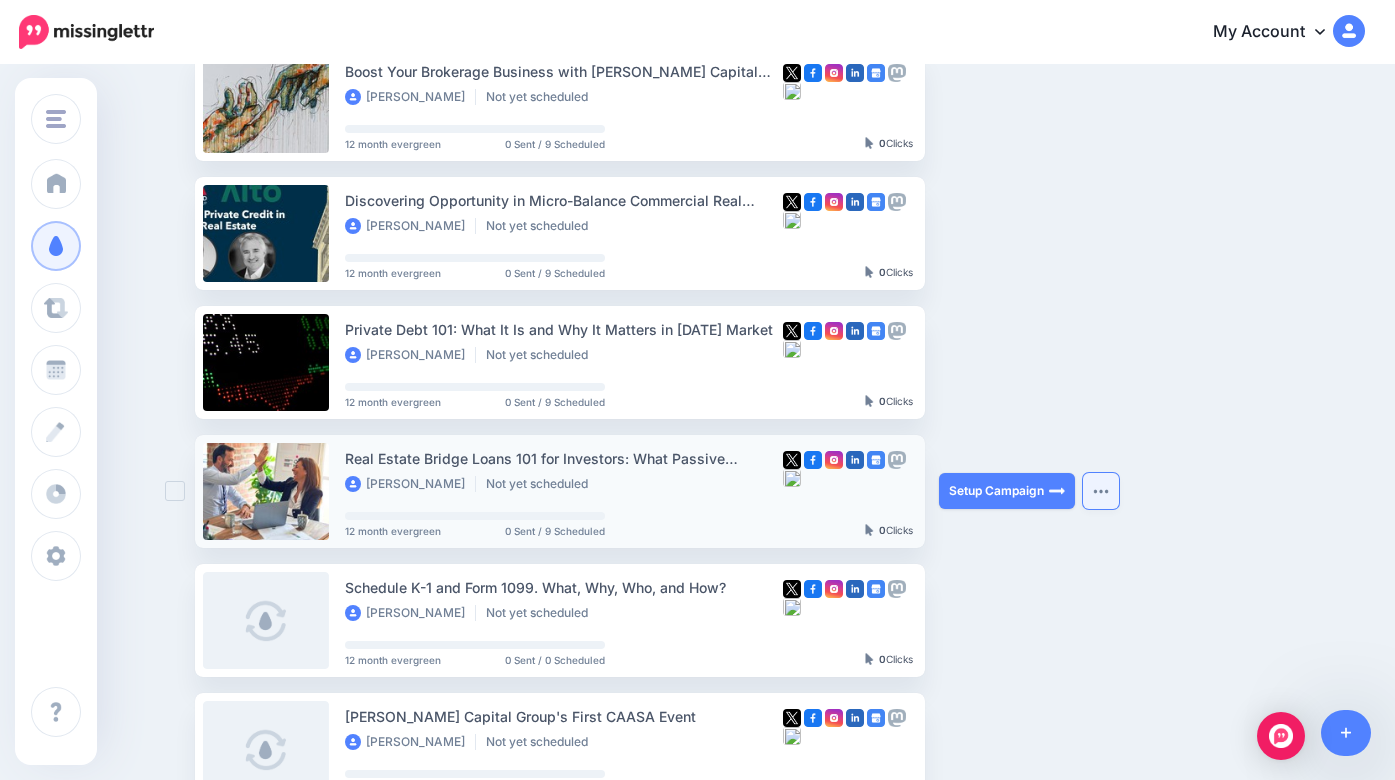 click at bounding box center (1101, 491) 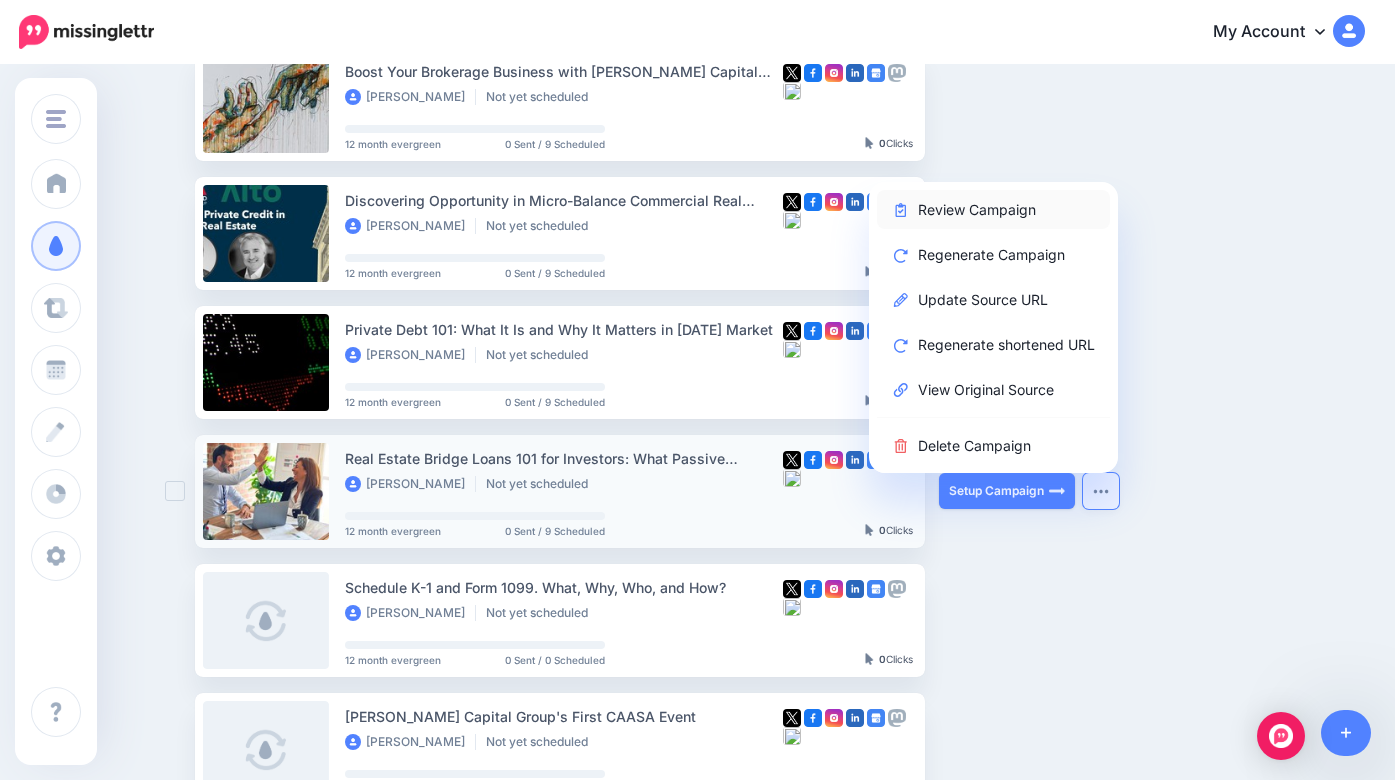 click on "Review Campaign" at bounding box center [993, 209] 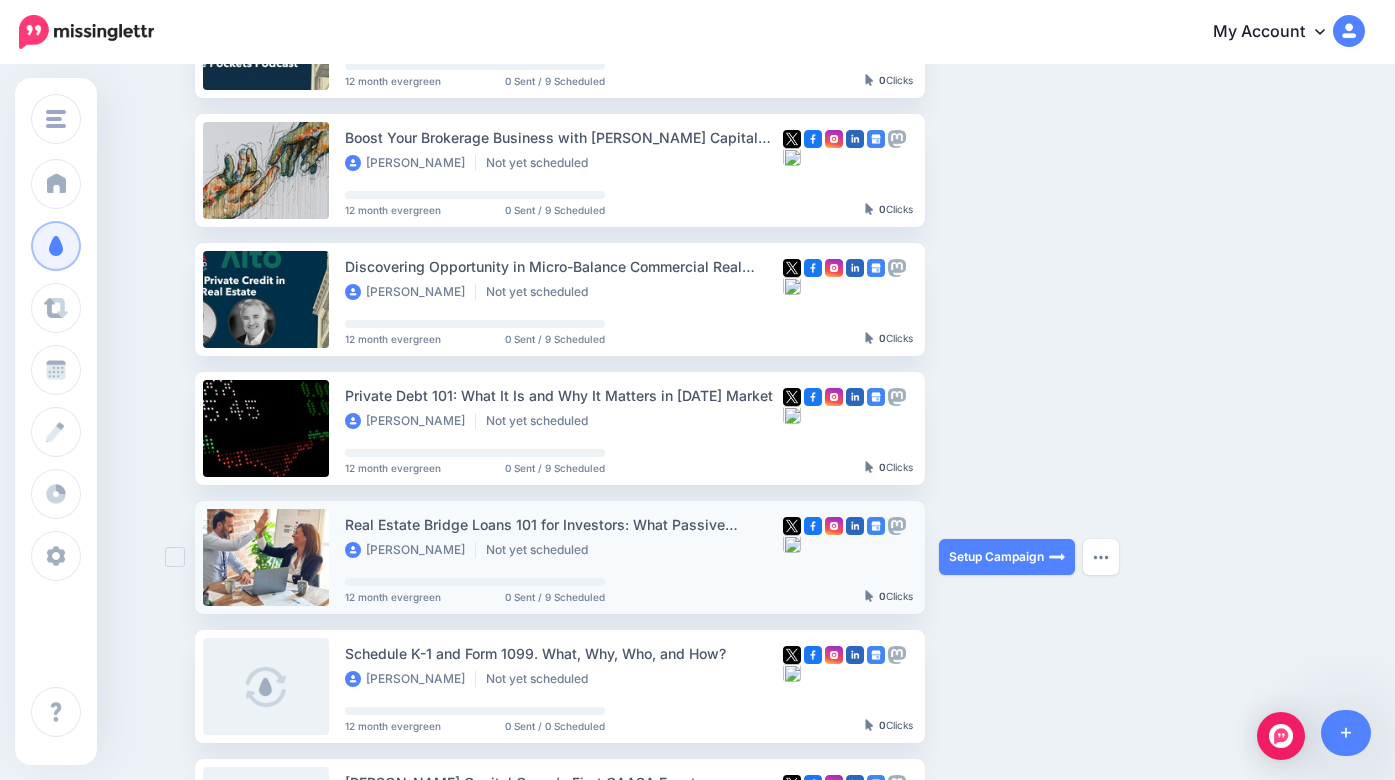scroll, scrollTop: 229, scrollLeft: 0, axis: vertical 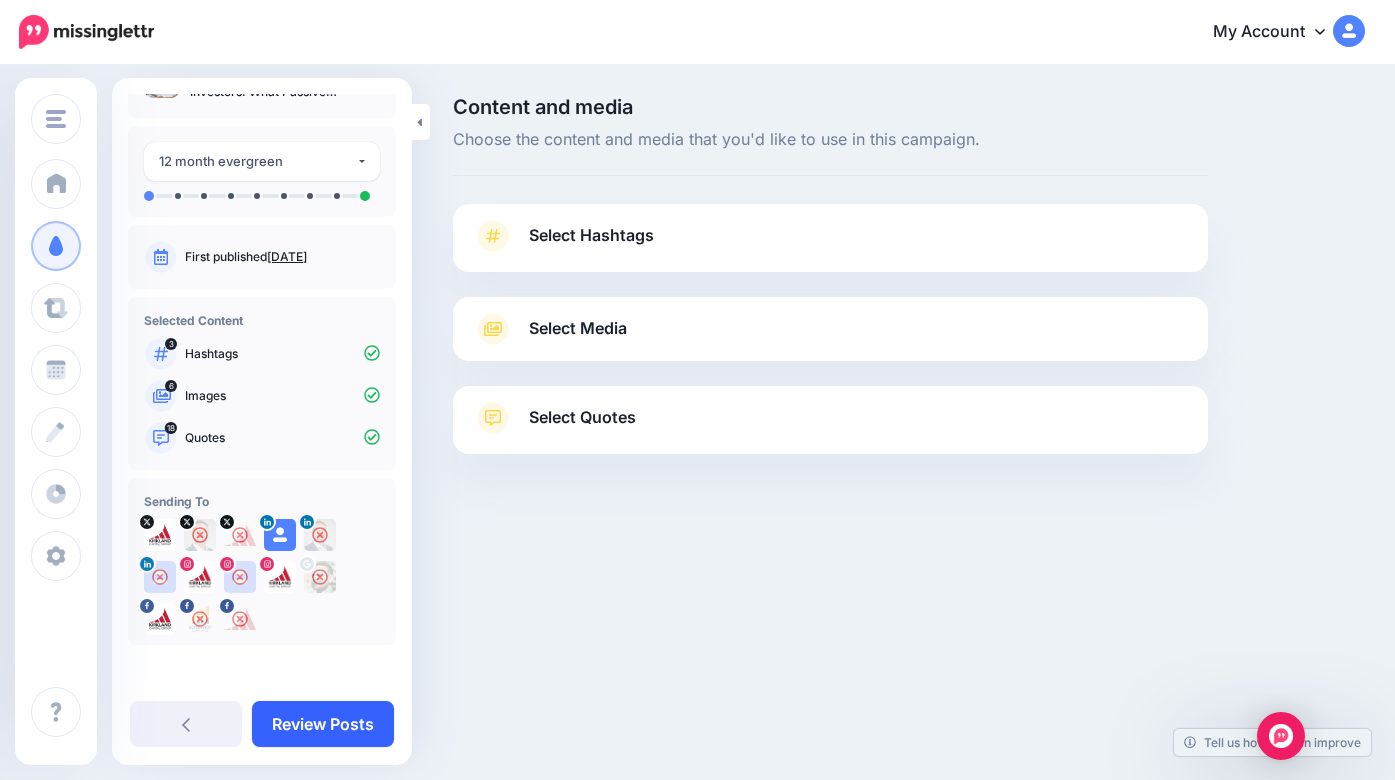 click on "Review Posts" at bounding box center [323, 724] 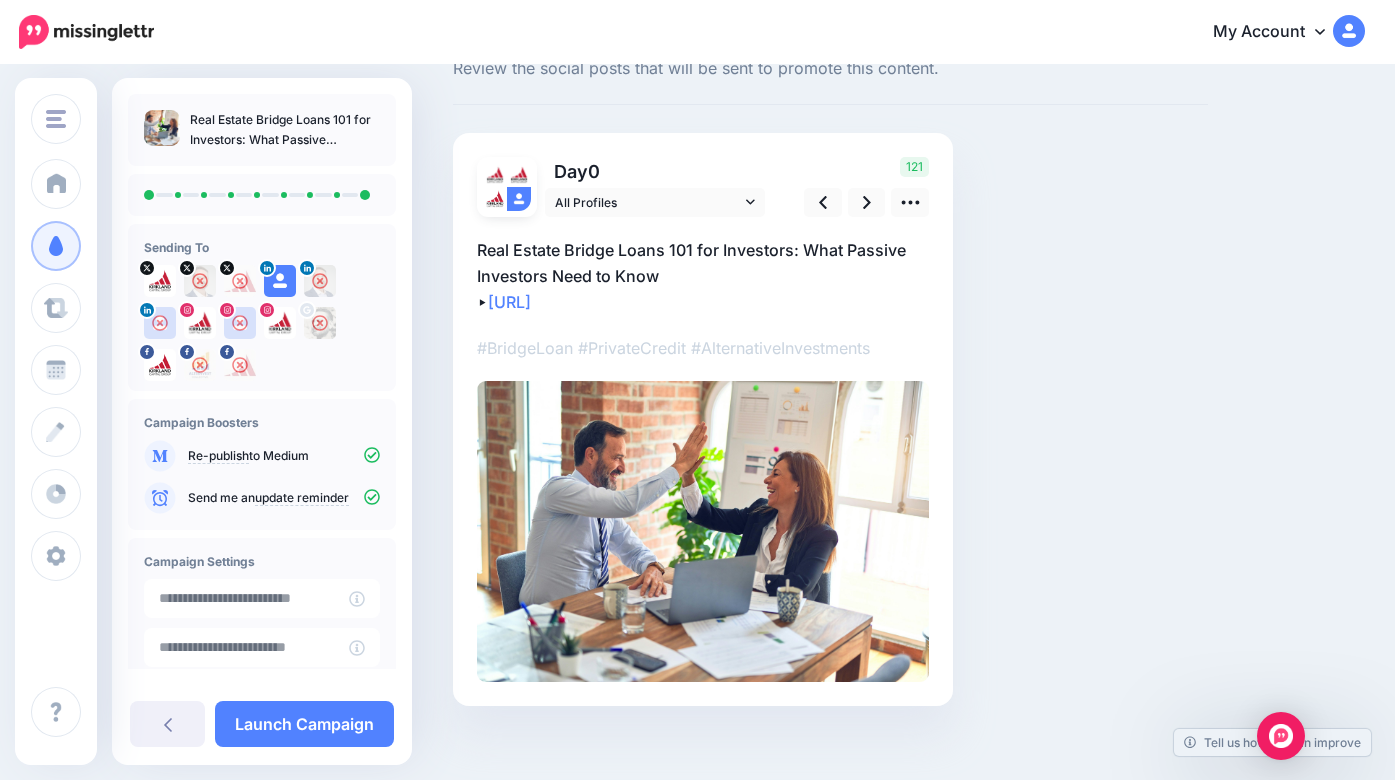 scroll, scrollTop: 87, scrollLeft: 0, axis: vertical 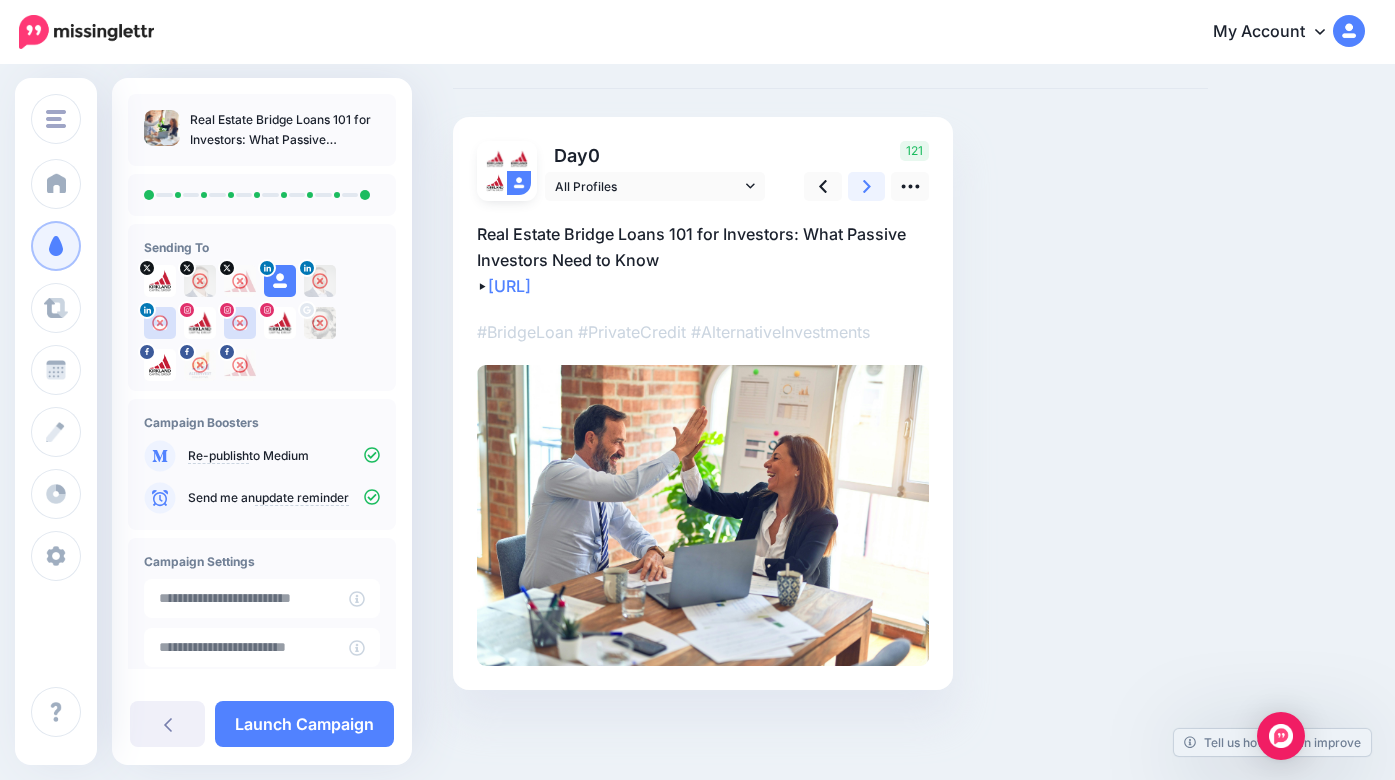 click at bounding box center (867, 186) 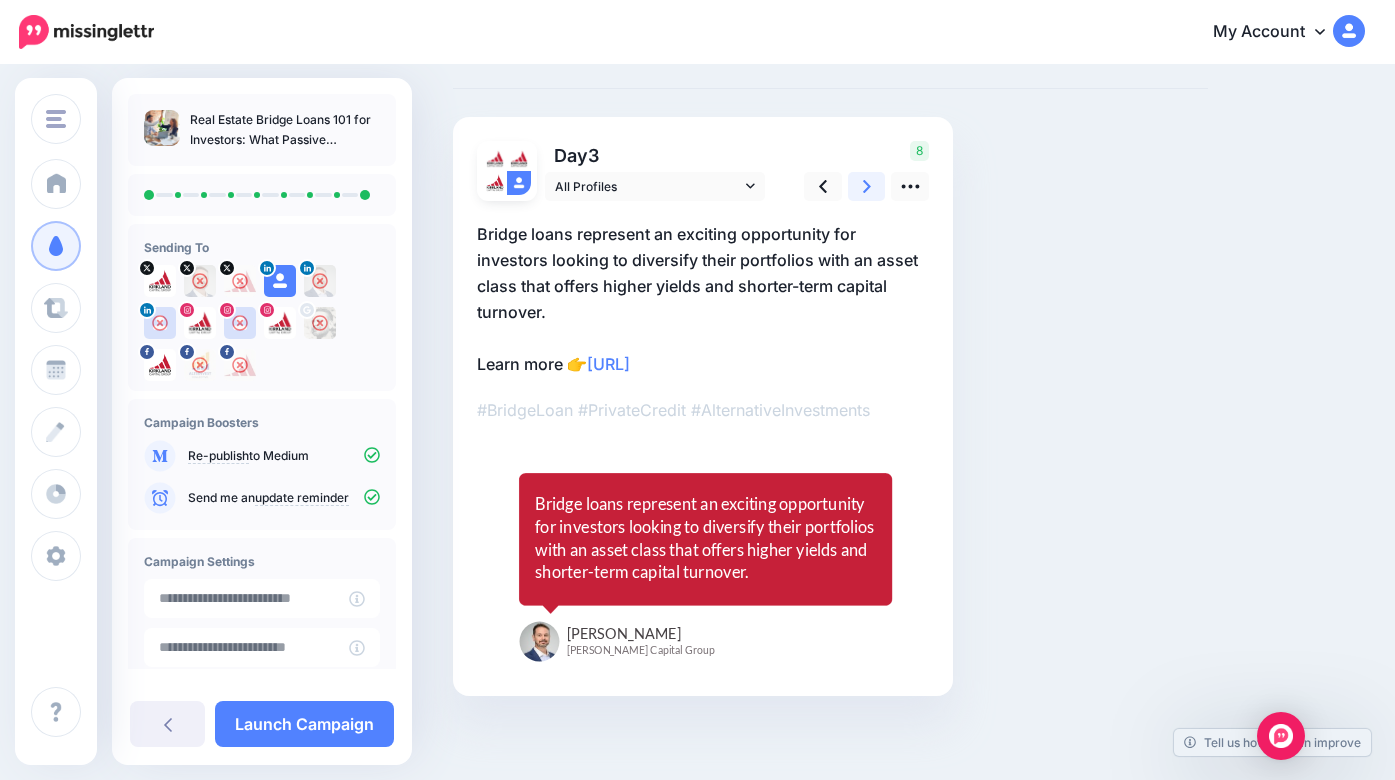 click at bounding box center [867, 186] 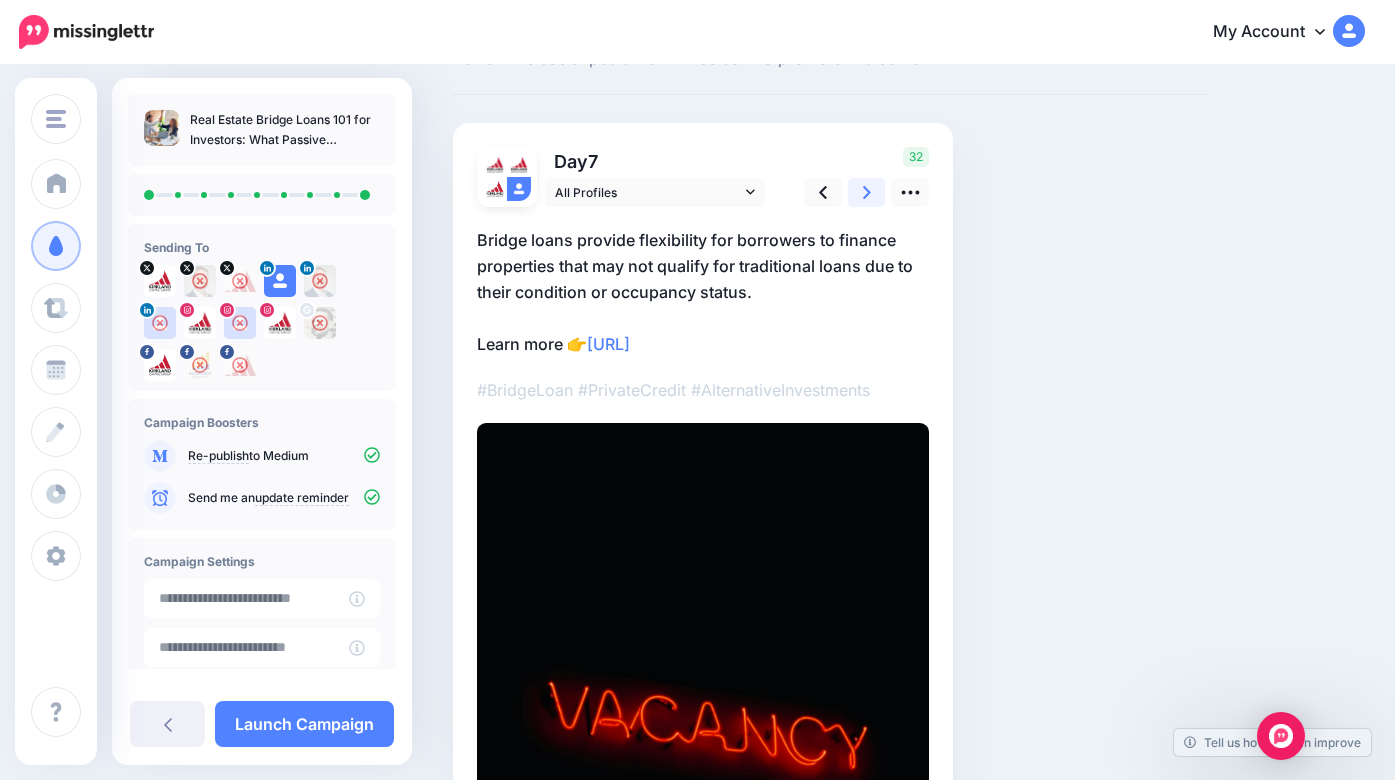 scroll, scrollTop: 67, scrollLeft: 0, axis: vertical 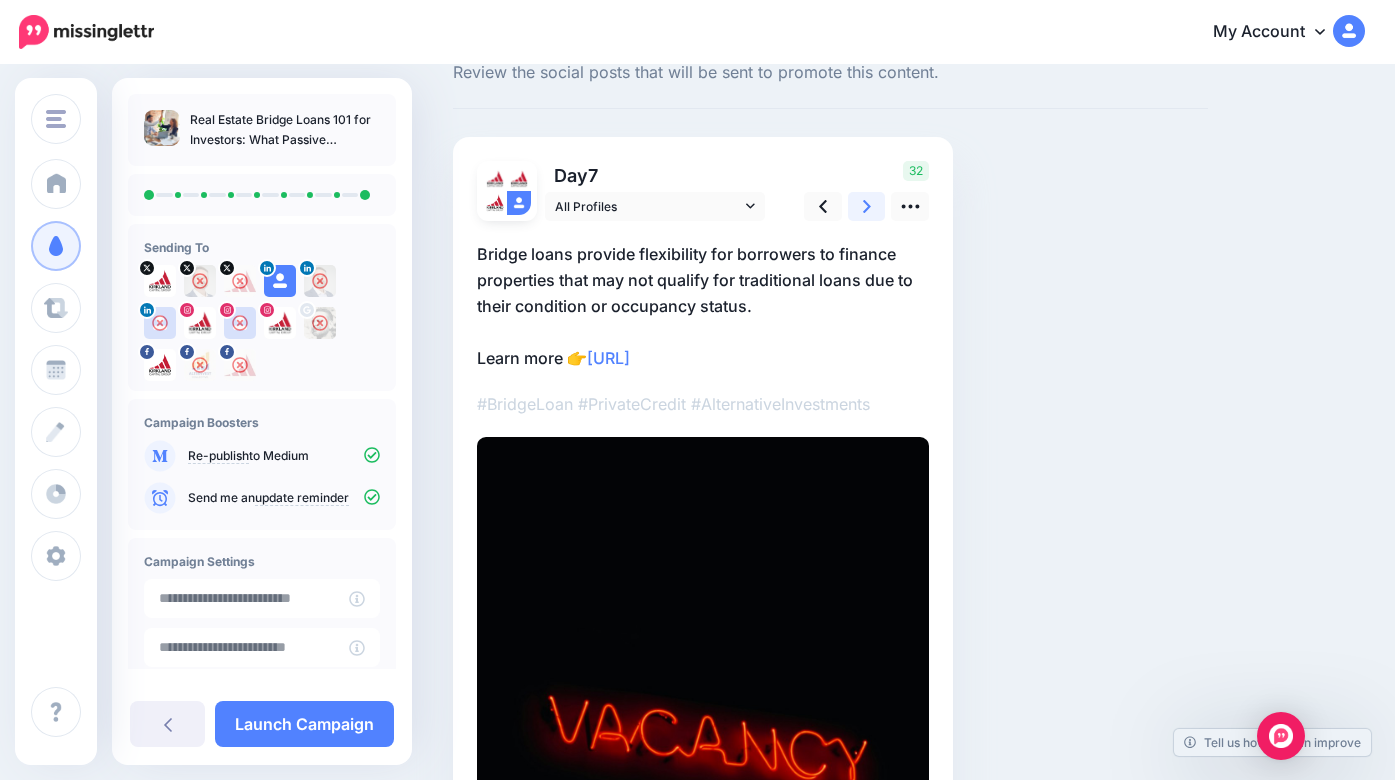click at bounding box center [867, 206] 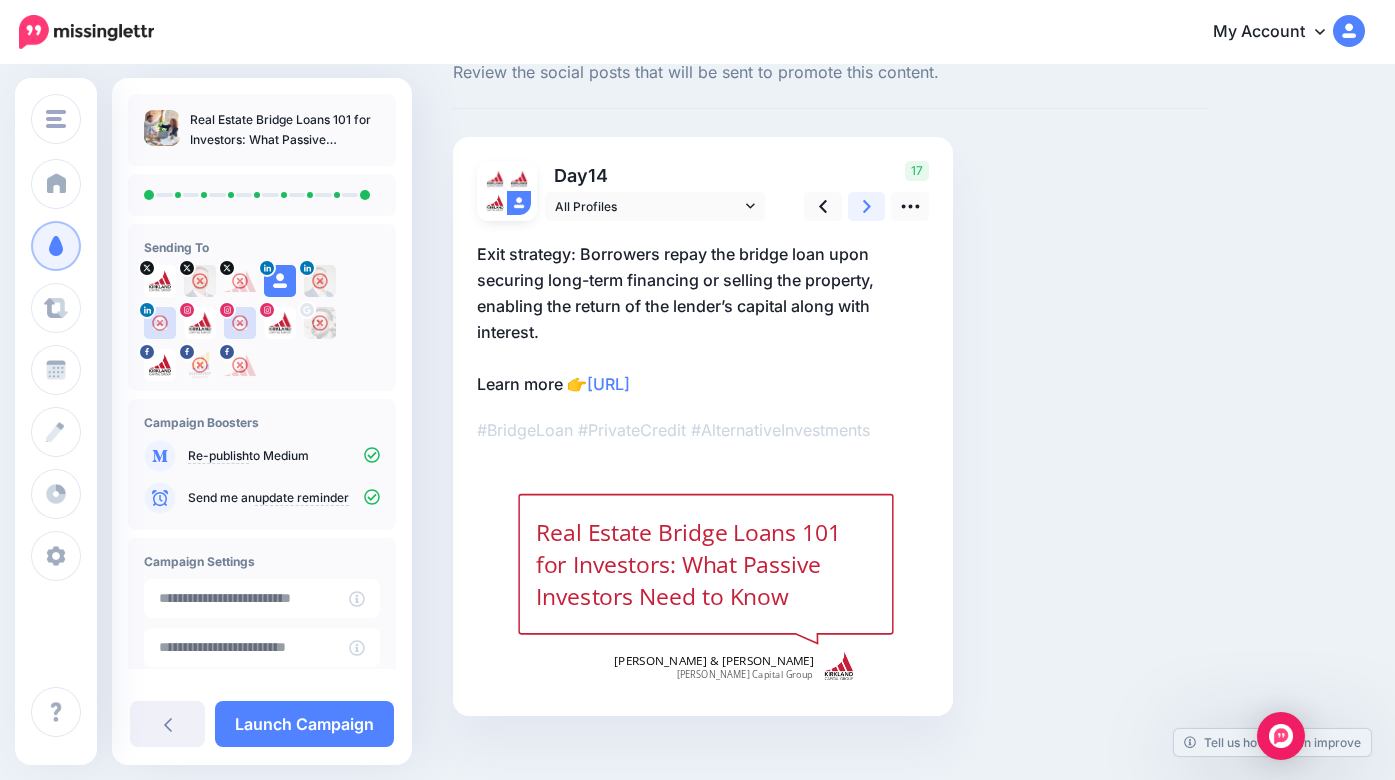 click at bounding box center [867, 206] 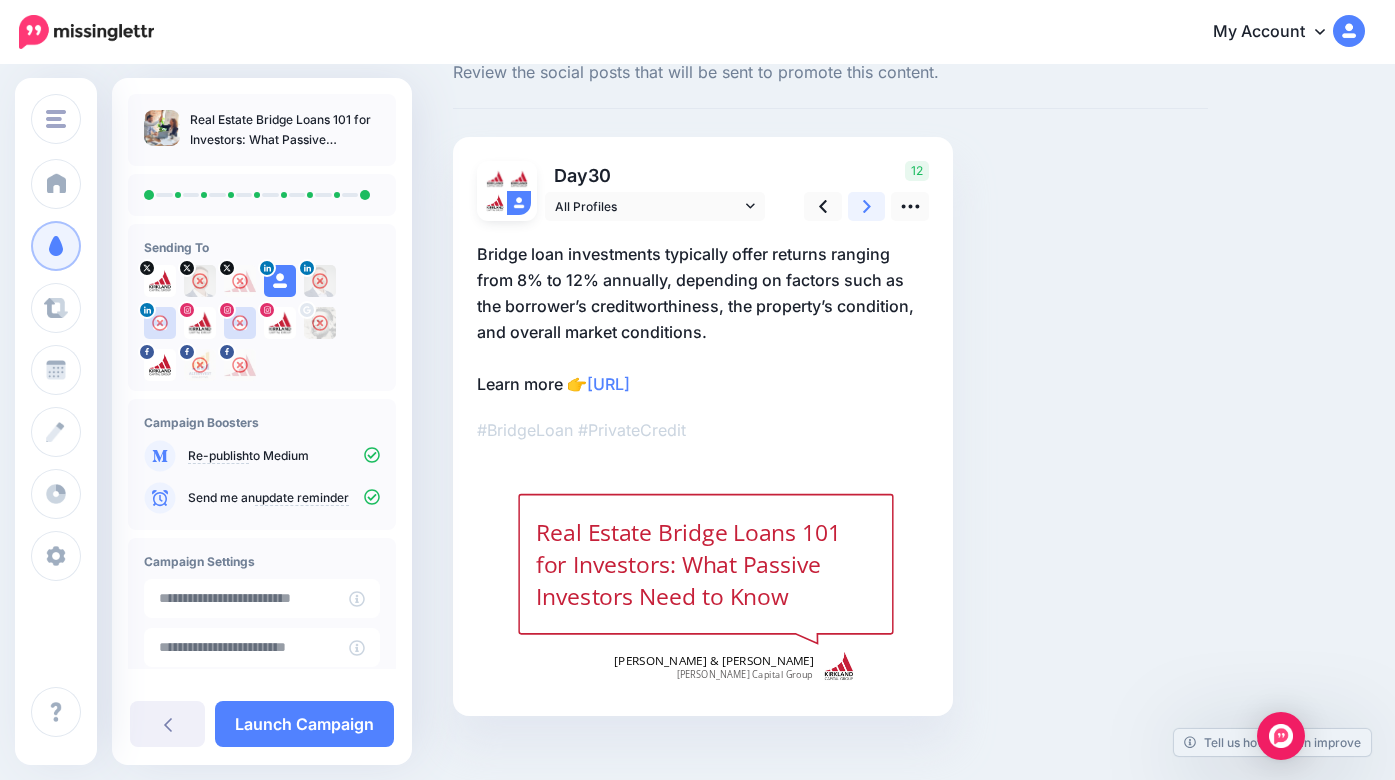 click at bounding box center [867, 206] 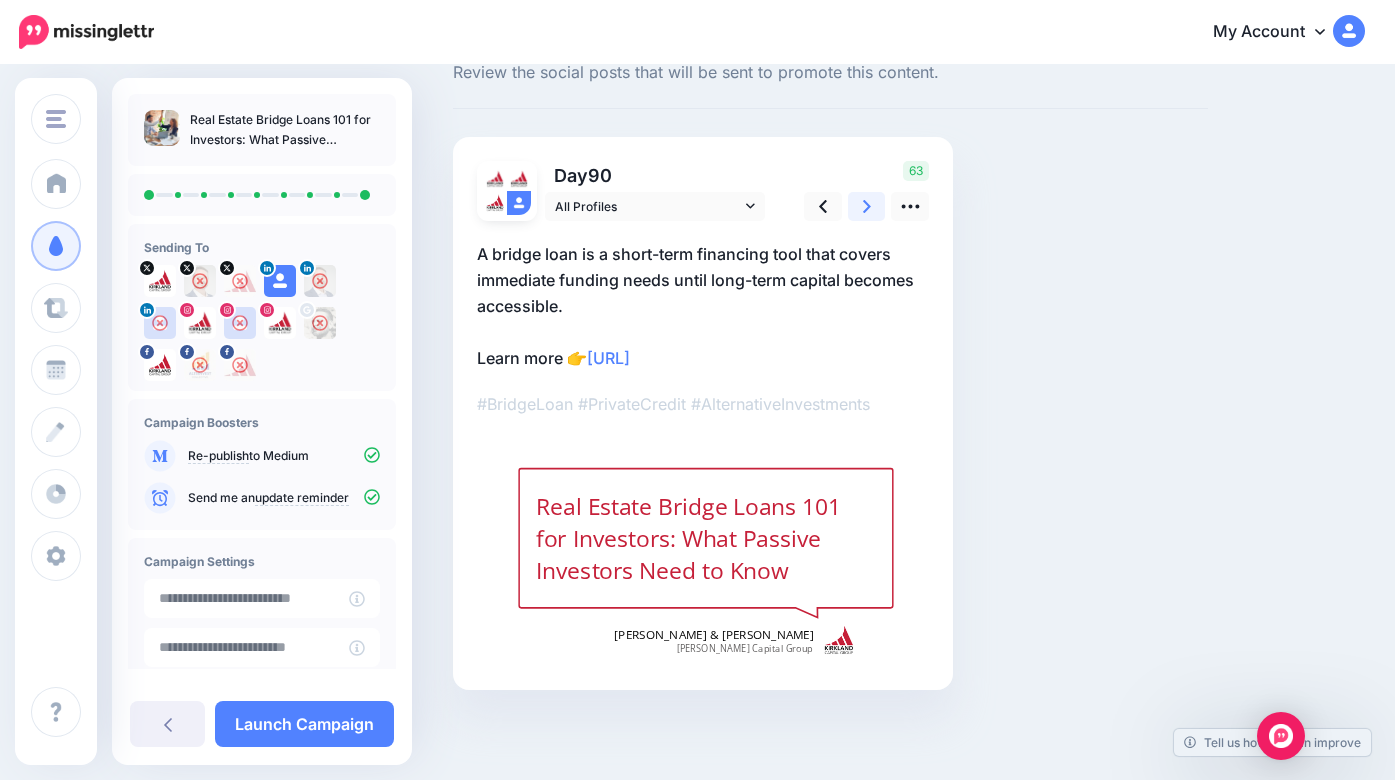 click at bounding box center (867, 206) 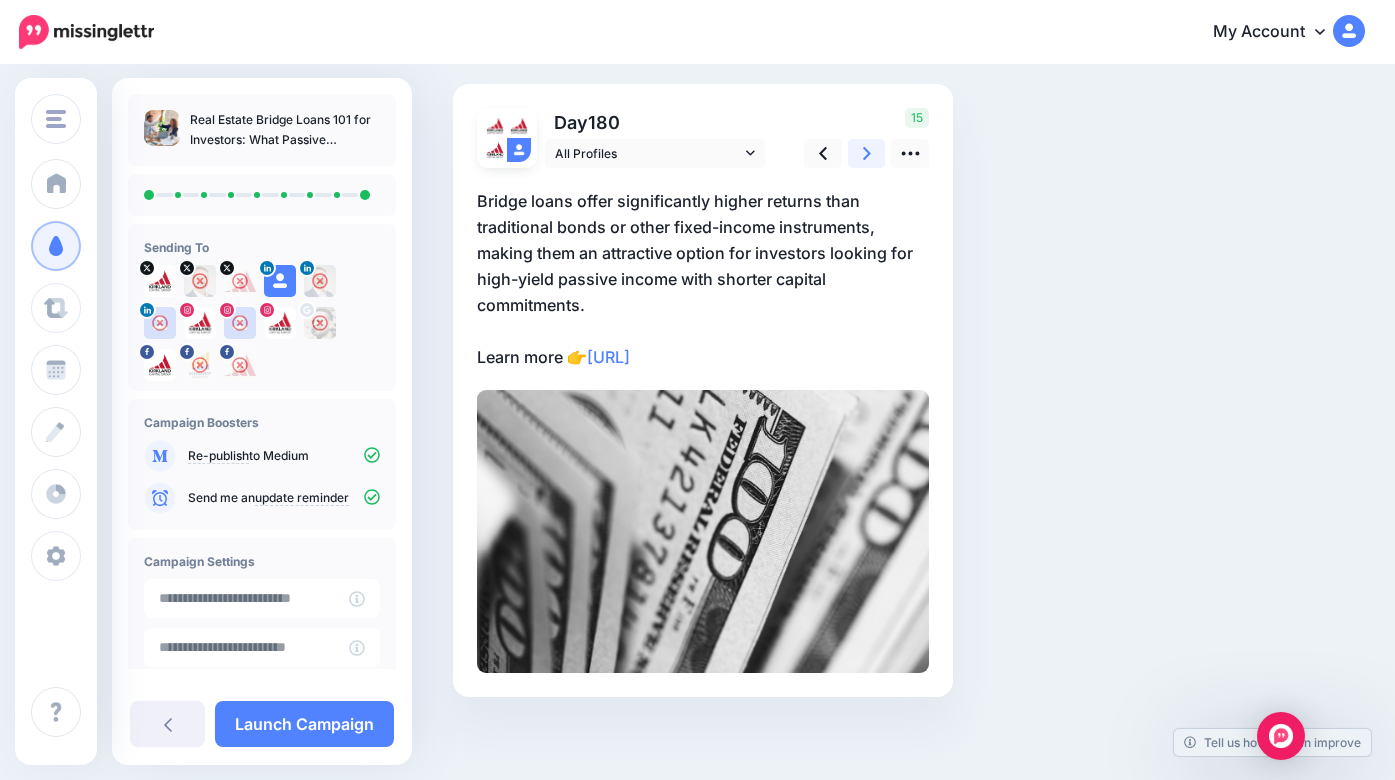 scroll, scrollTop: 126, scrollLeft: 0, axis: vertical 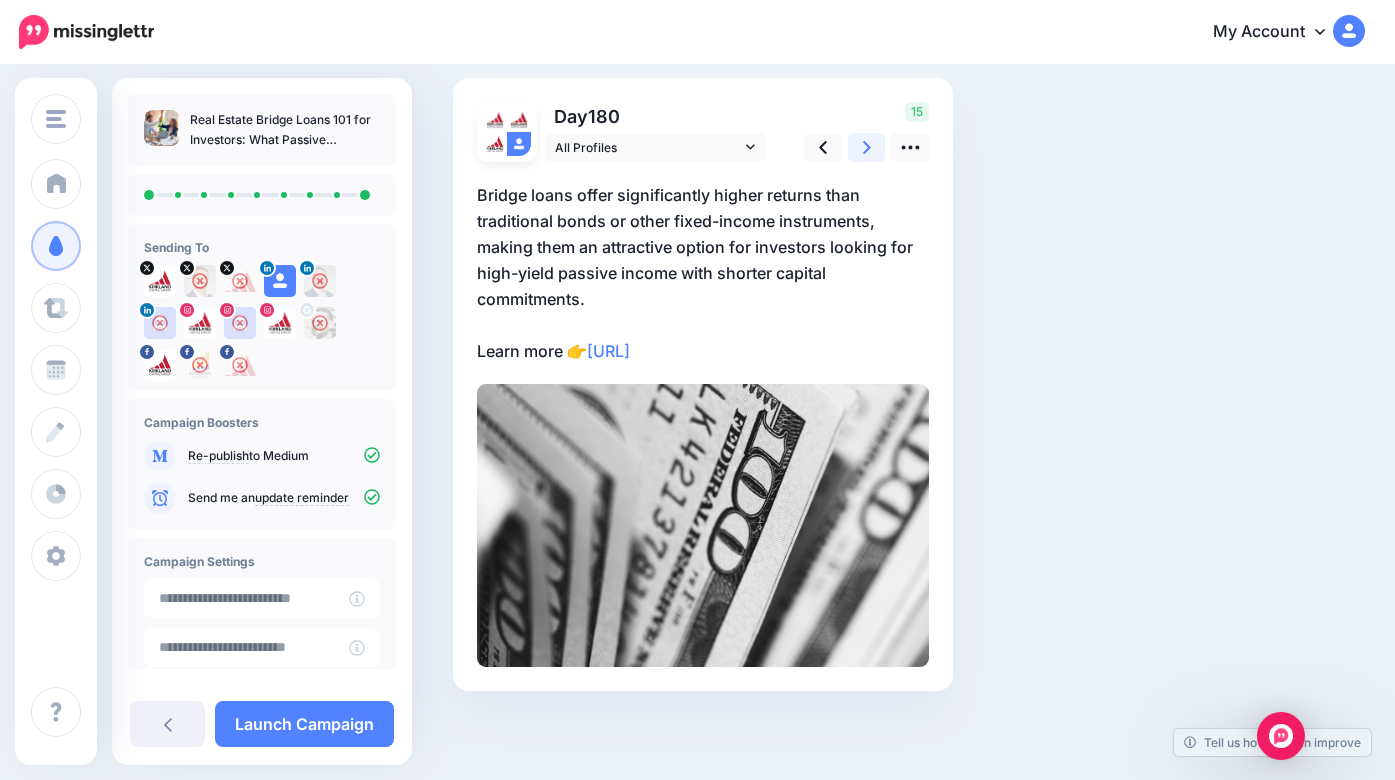 click 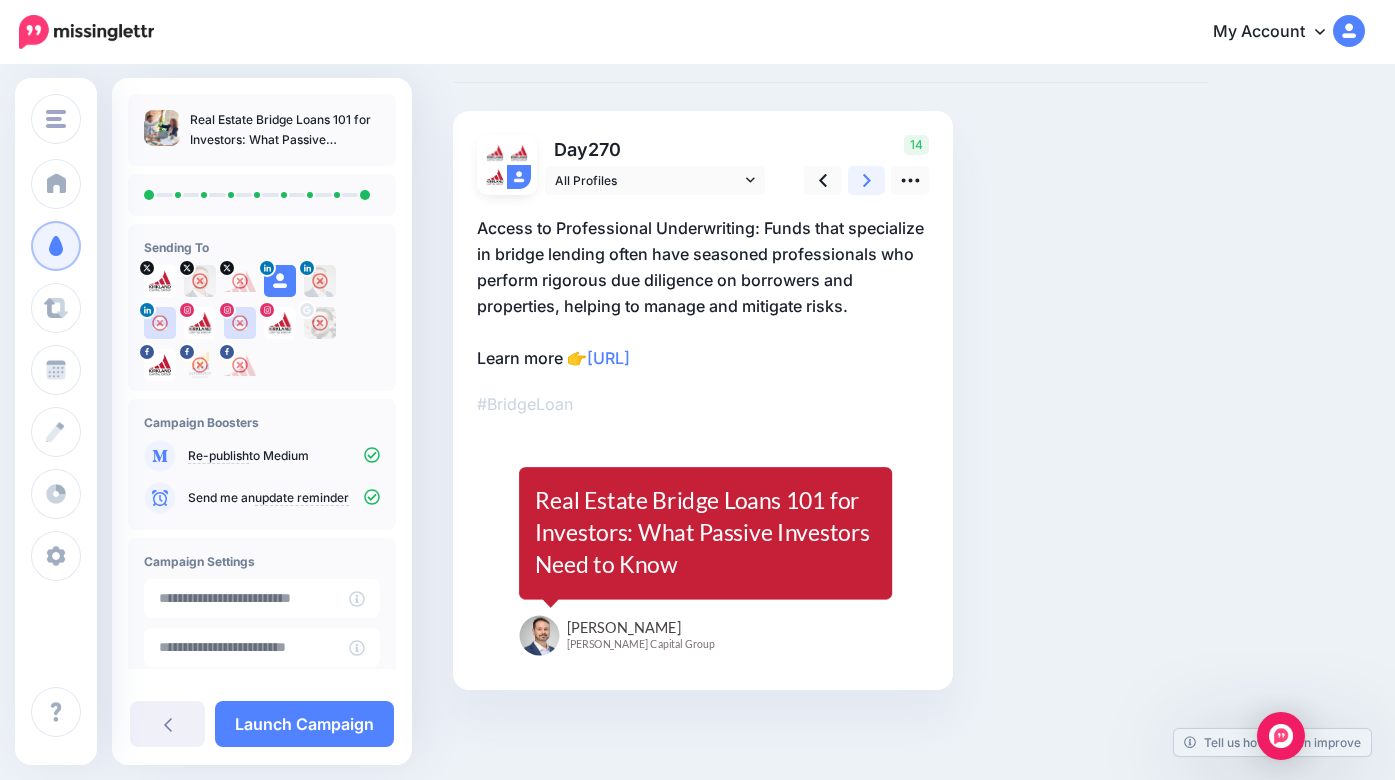click at bounding box center [867, 180] 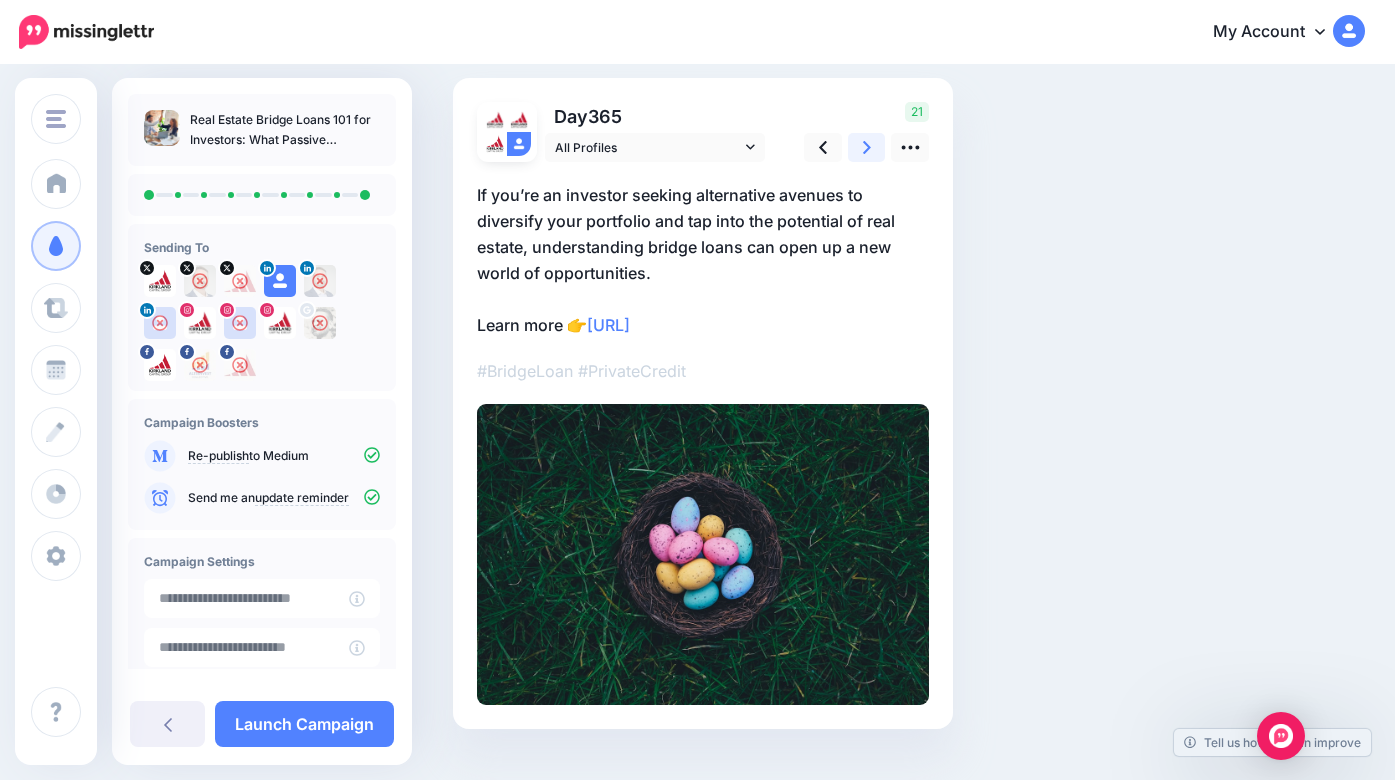 scroll, scrollTop: 132, scrollLeft: 0, axis: vertical 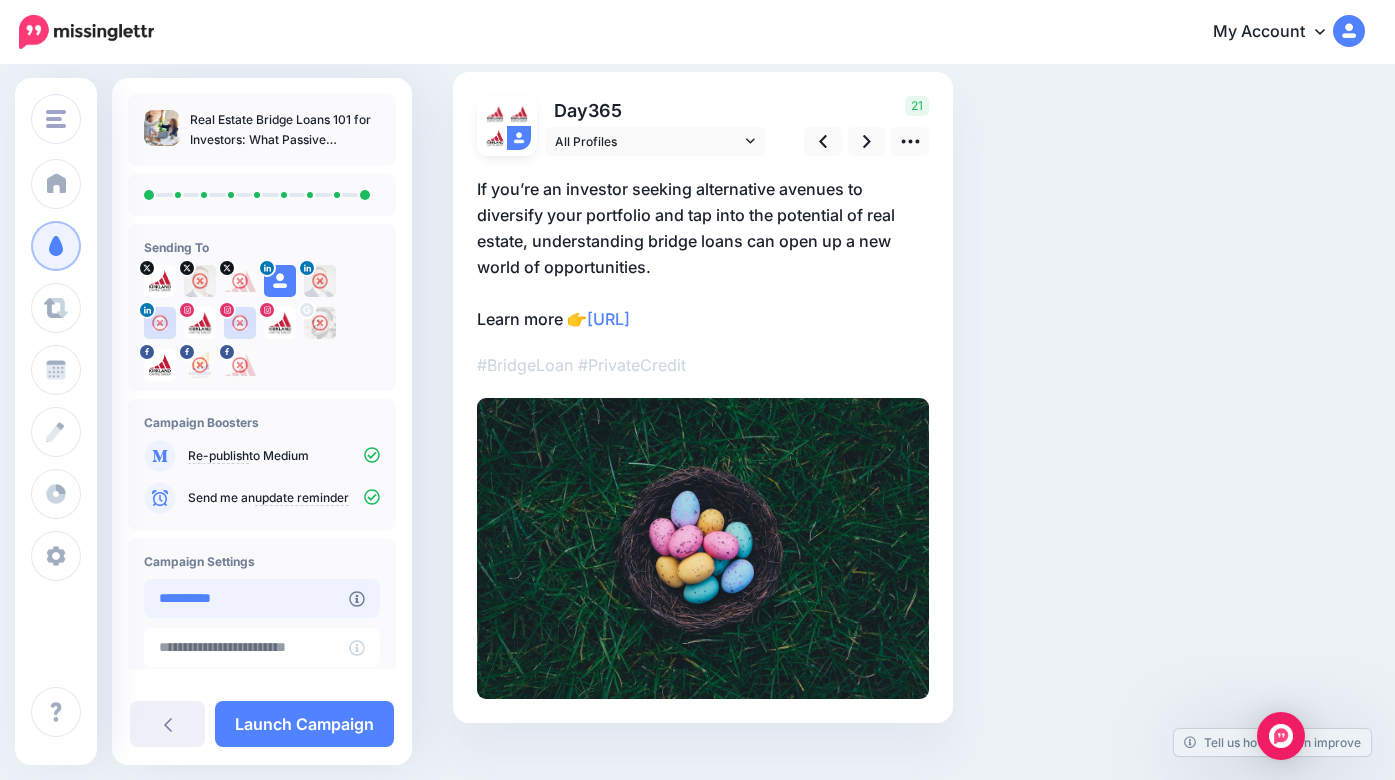 click on "**********" at bounding box center (246, 598) 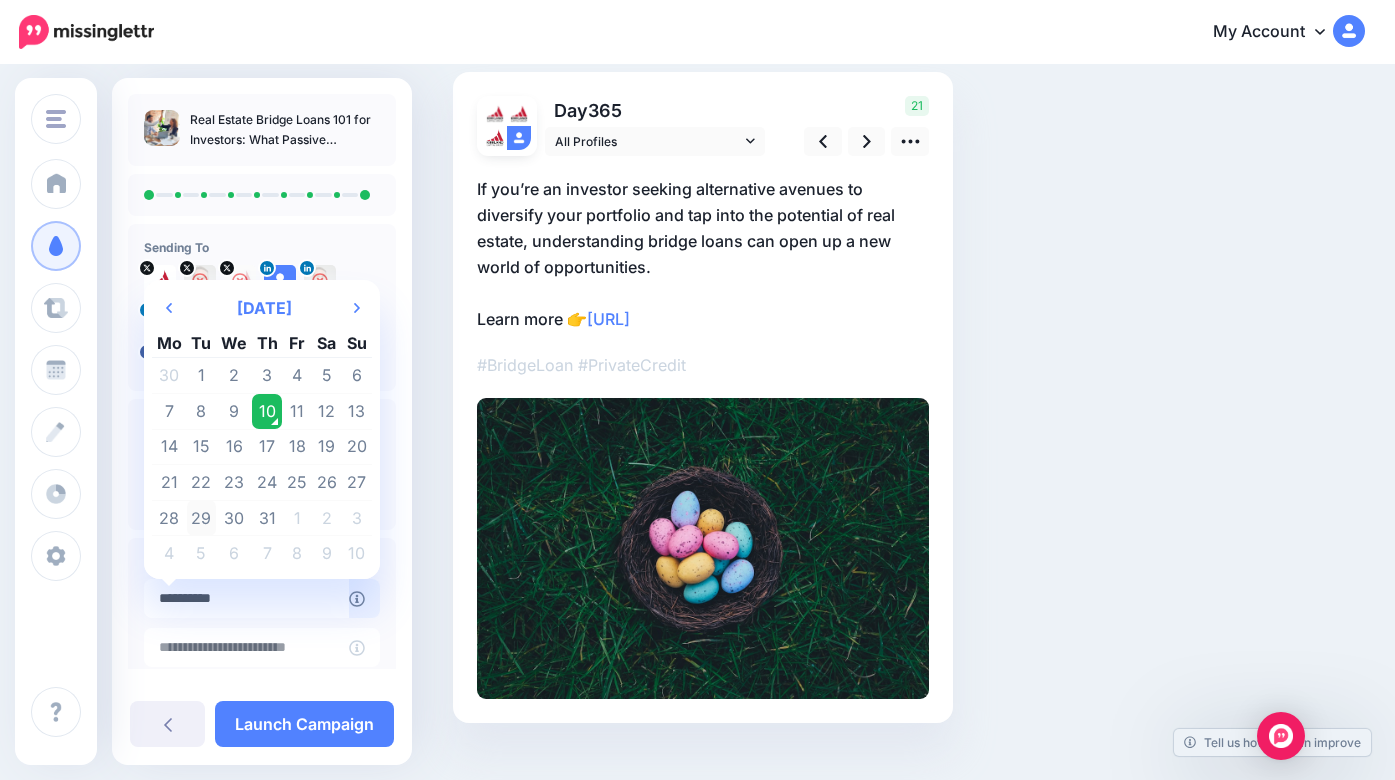 click on "29" at bounding box center (202, 518) 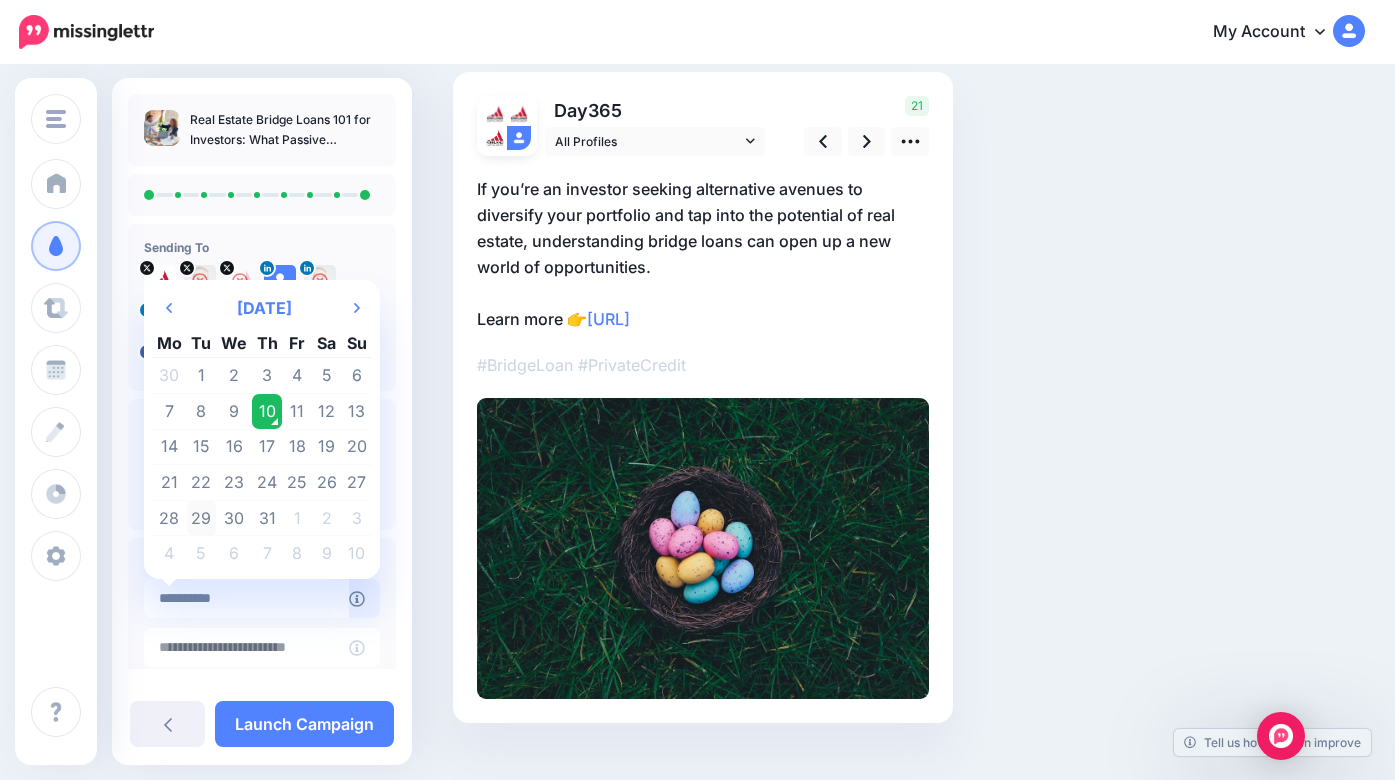 type on "**********" 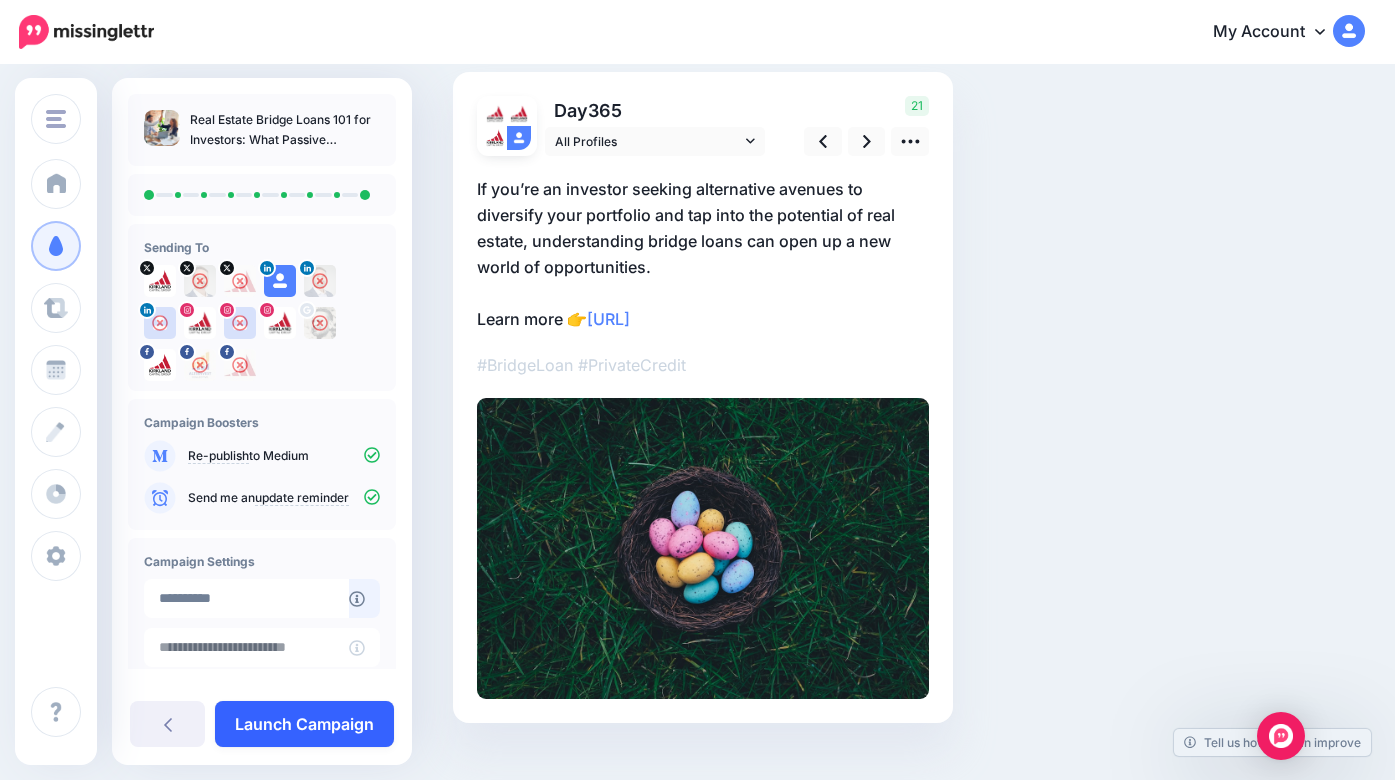 click on "Launch Campaign" at bounding box center (304, 724) 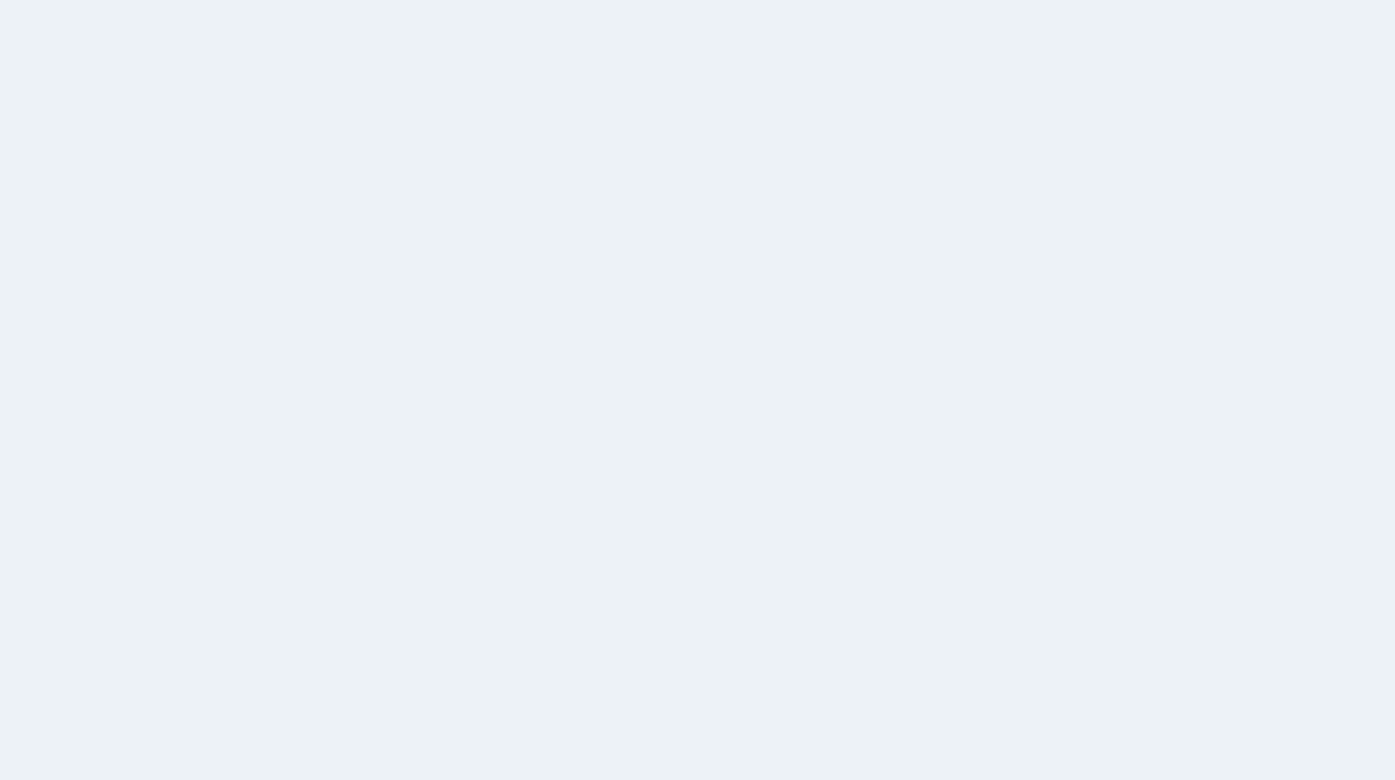 scroll, scrollTop: 0, scrollLeft: 0, axis: both 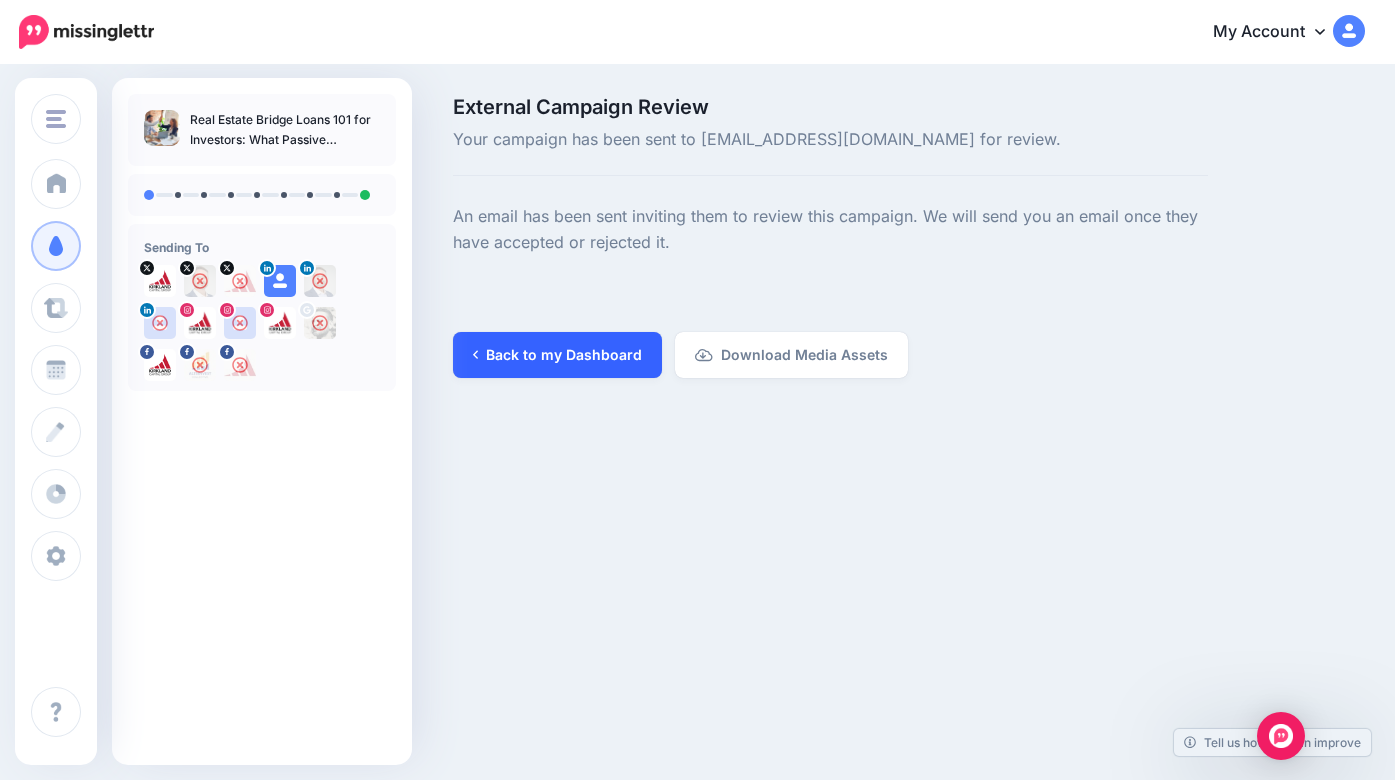click on "Back to my Dashboard" at bounding box center (557, 355) 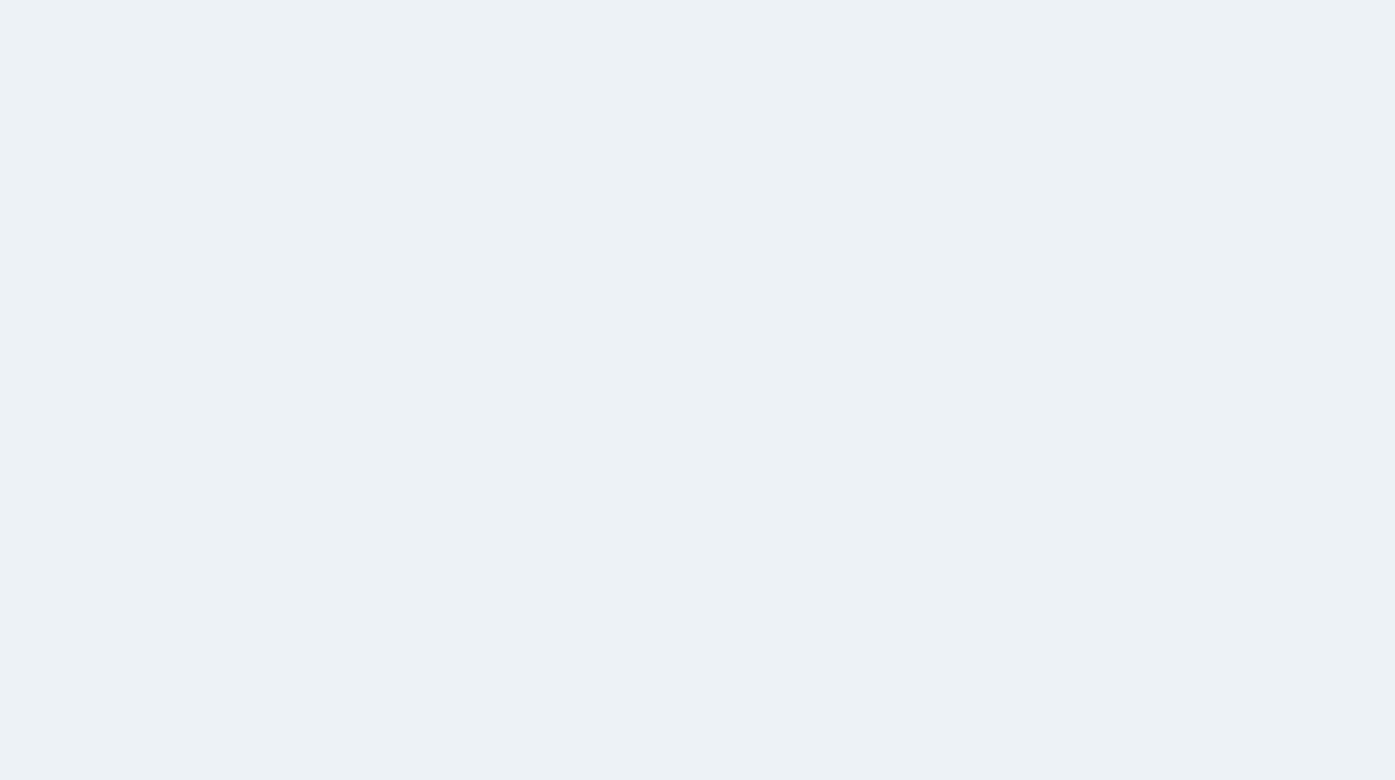 scroll, scrollTop: 0, scrollLeft: 0, axis: both 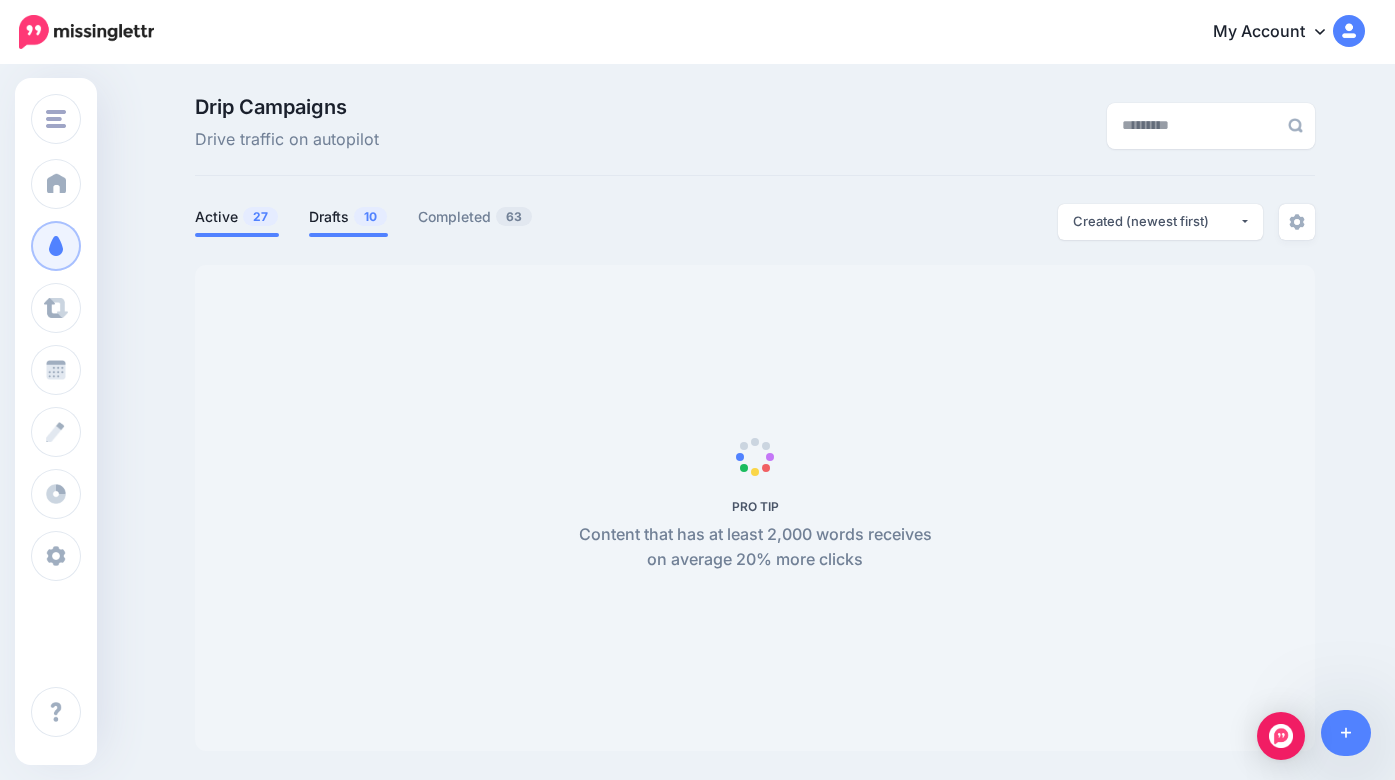 click on "Drafts  10" at bounding box center (348, 217) 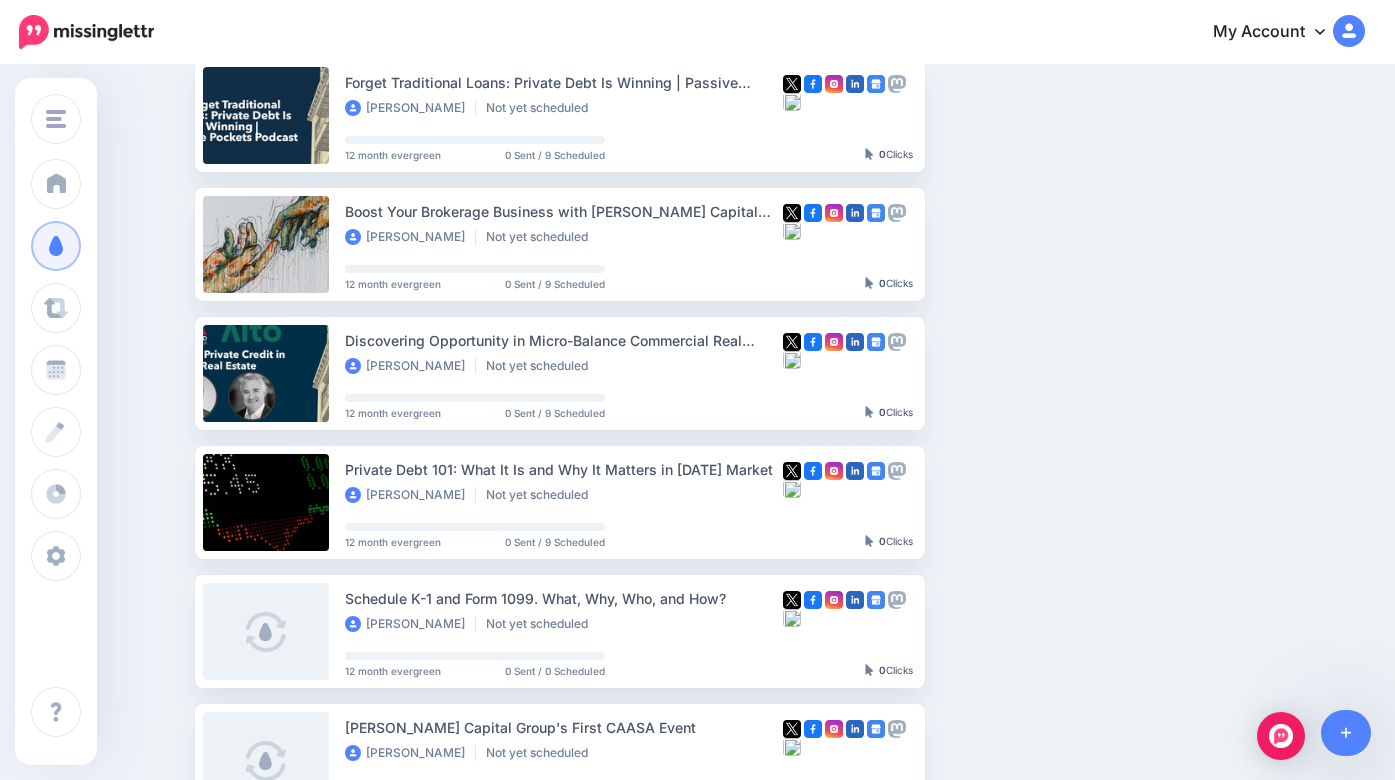 scroll, scrollTop: 208, scrollLeft: 0, axis: vertical 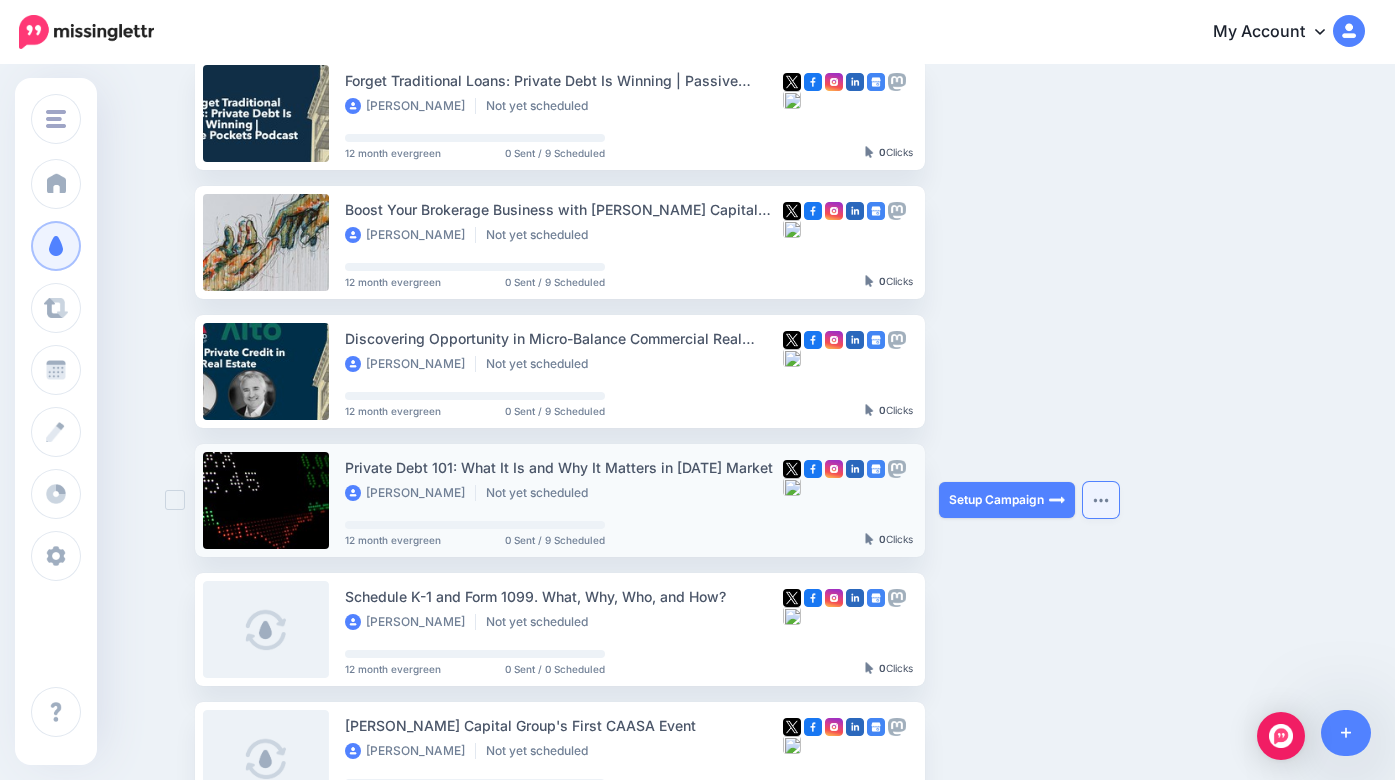 click at bounding box center (1101, 500) 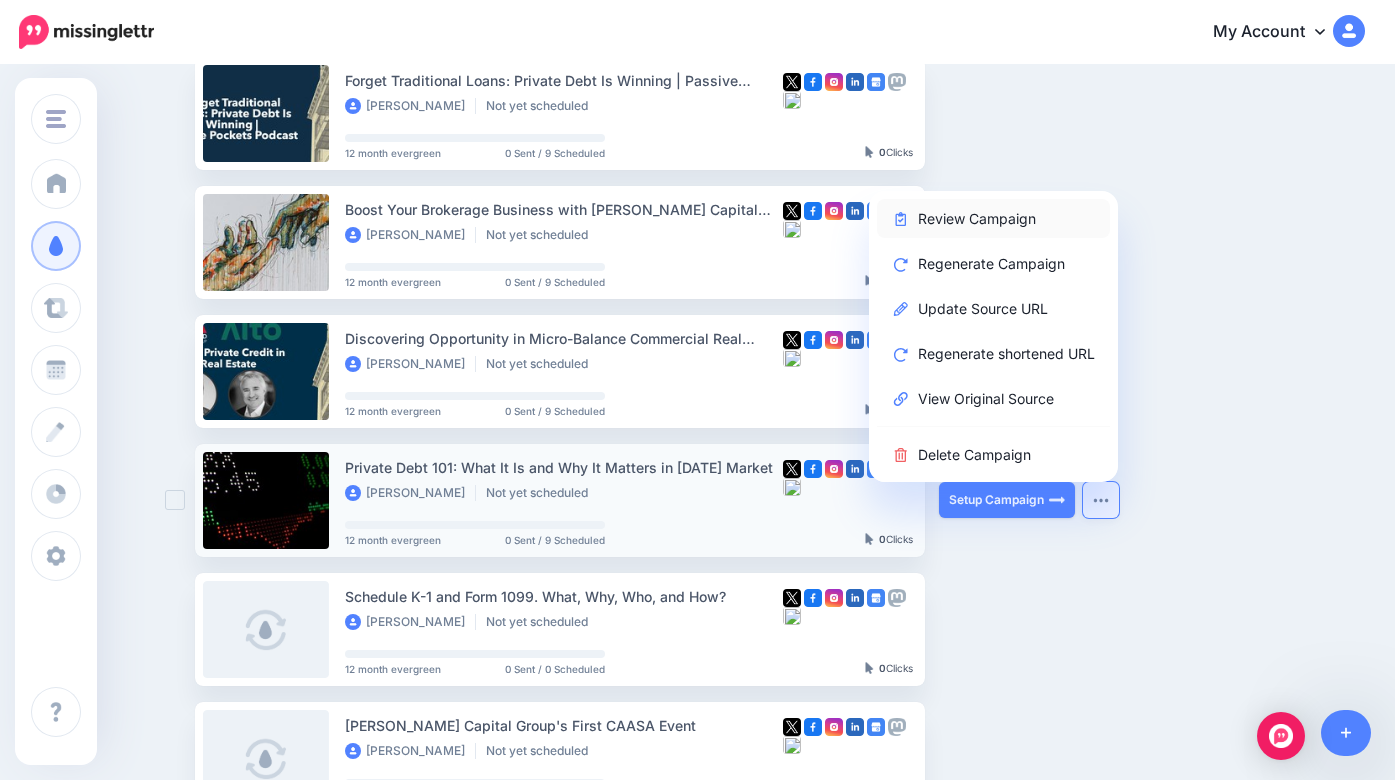 click on "Review Campaign" at bounding box center [993, 218] 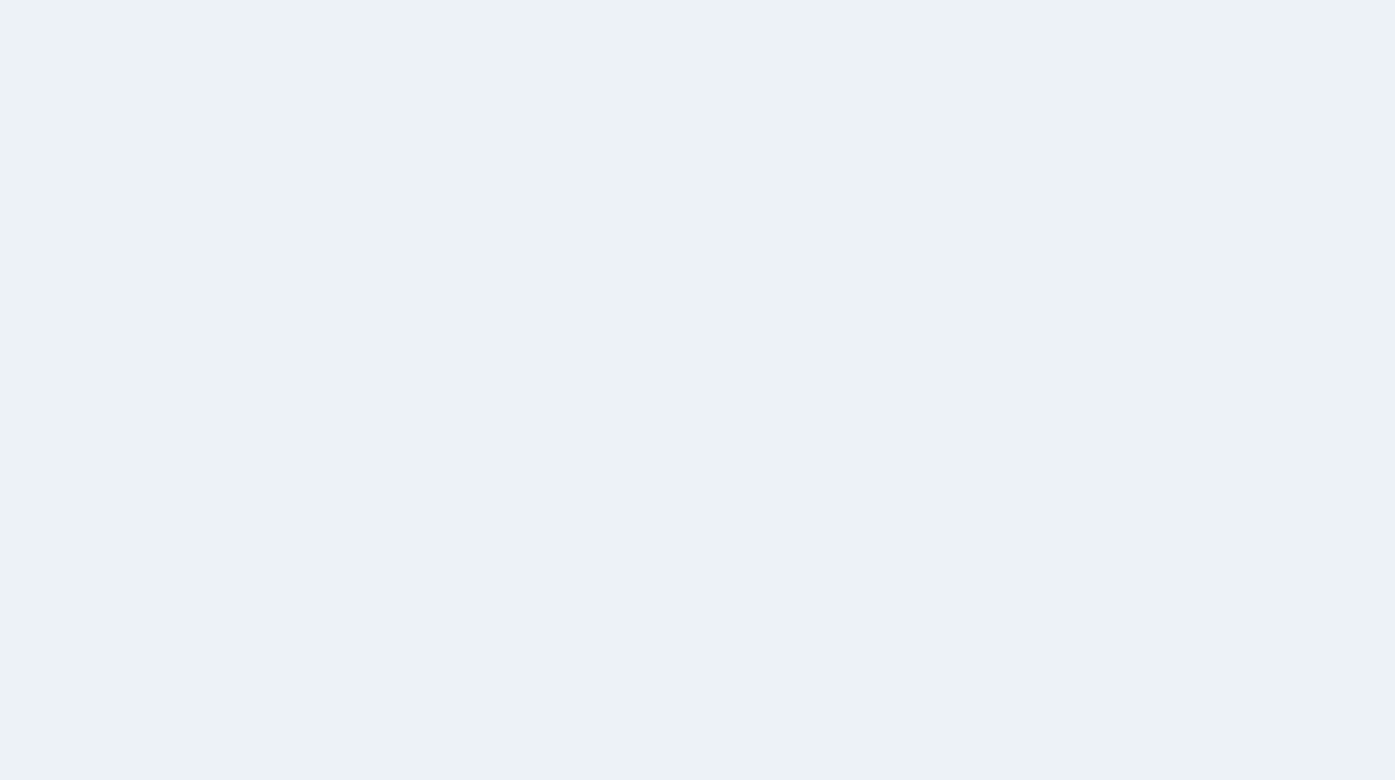 scroll, scrollTop: 0, scrollLeft: 0, axis: both 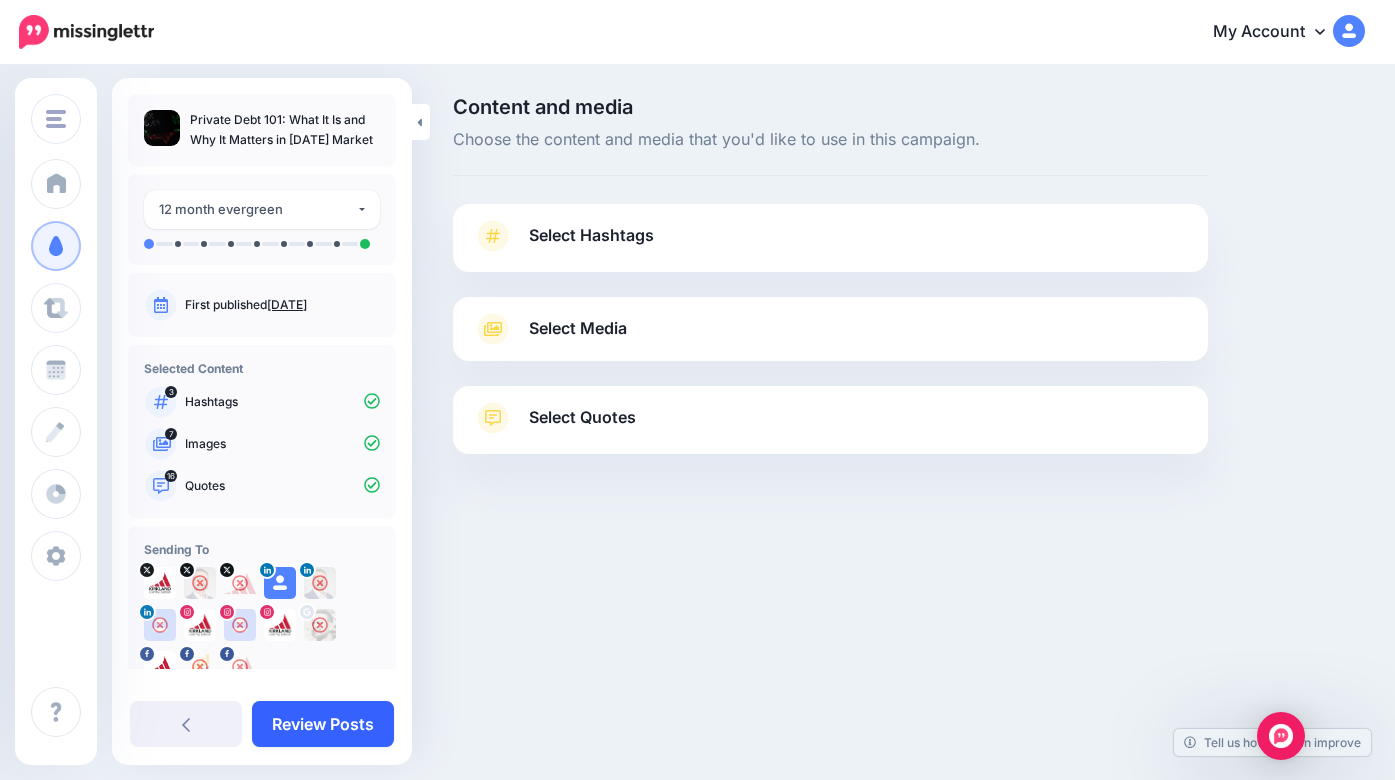 click on "Review Posts" at bounding box center [323, 724] 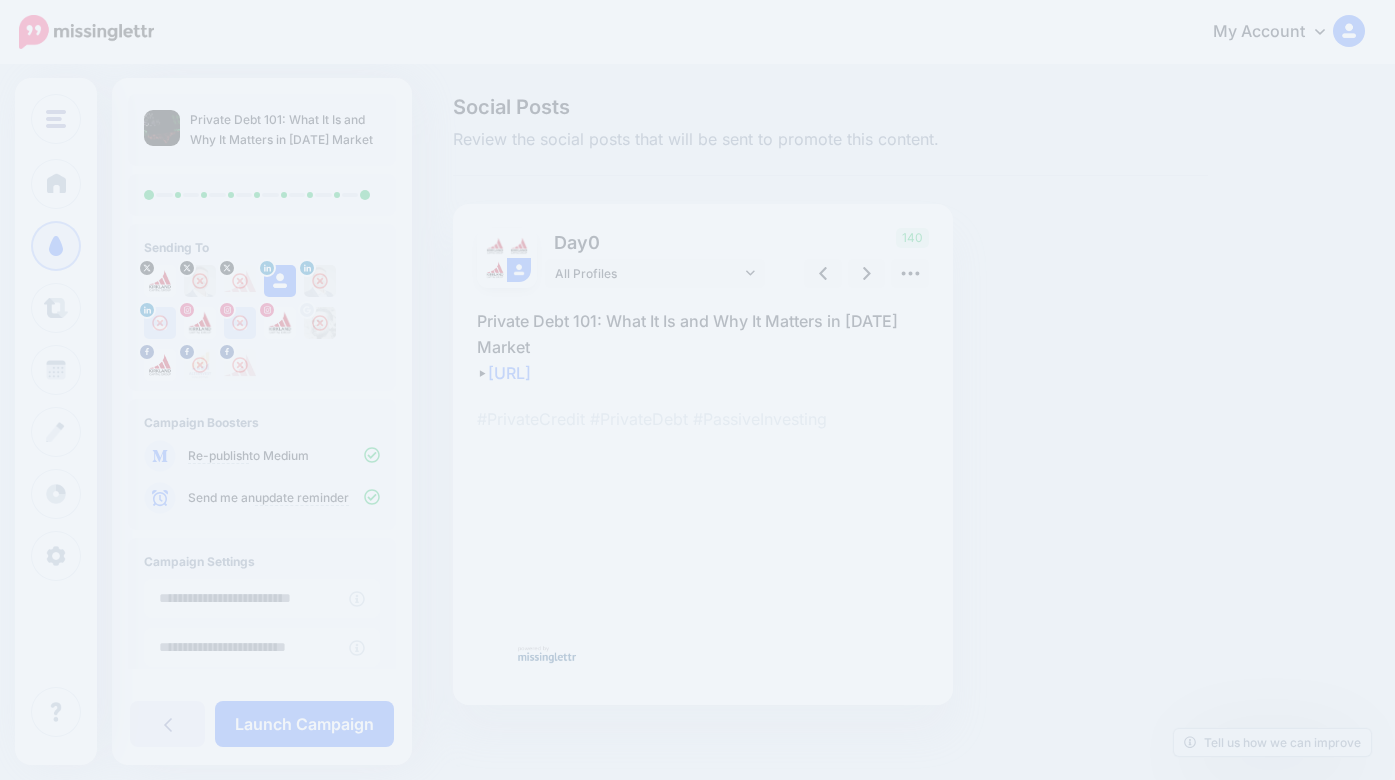 scroll, scrollTop: 0, scrollLeft: 0, axis: both 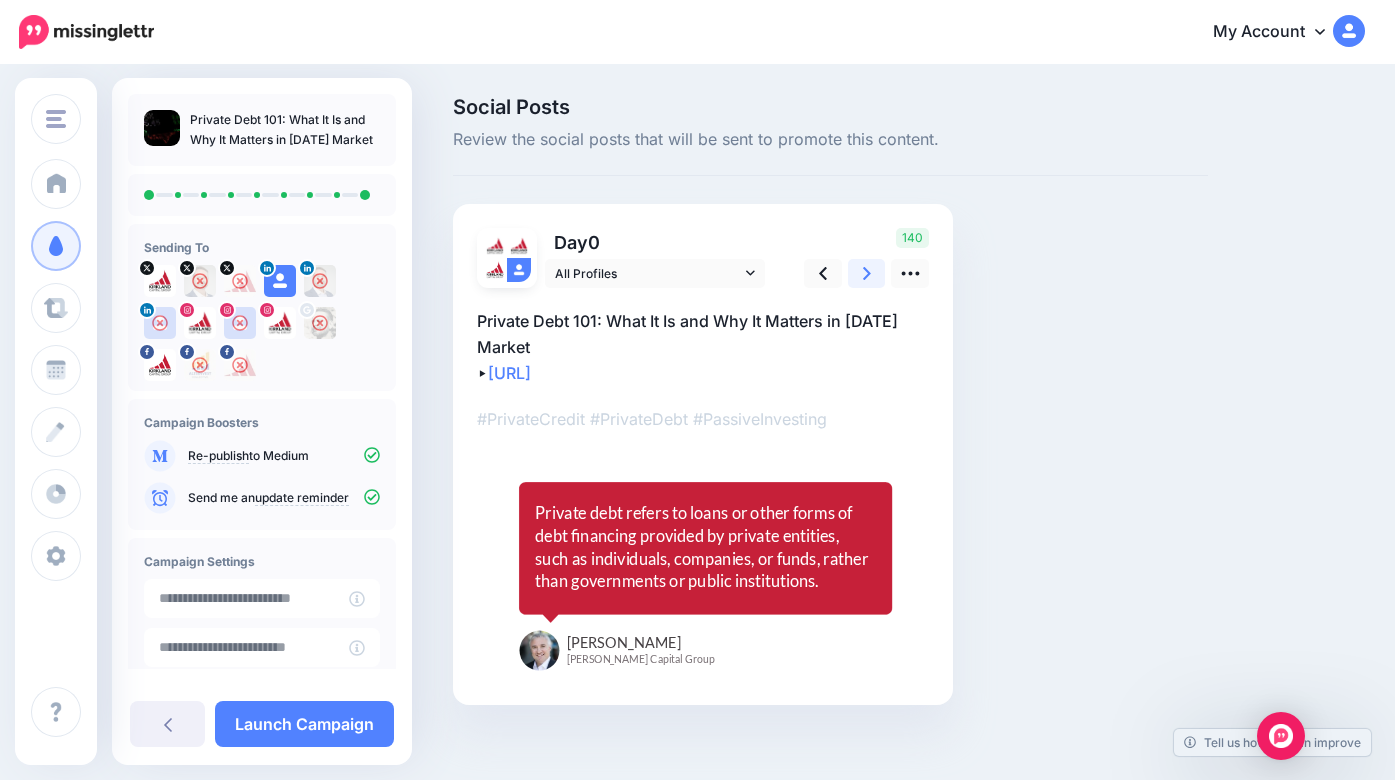 click at bounding box center (867, 273) 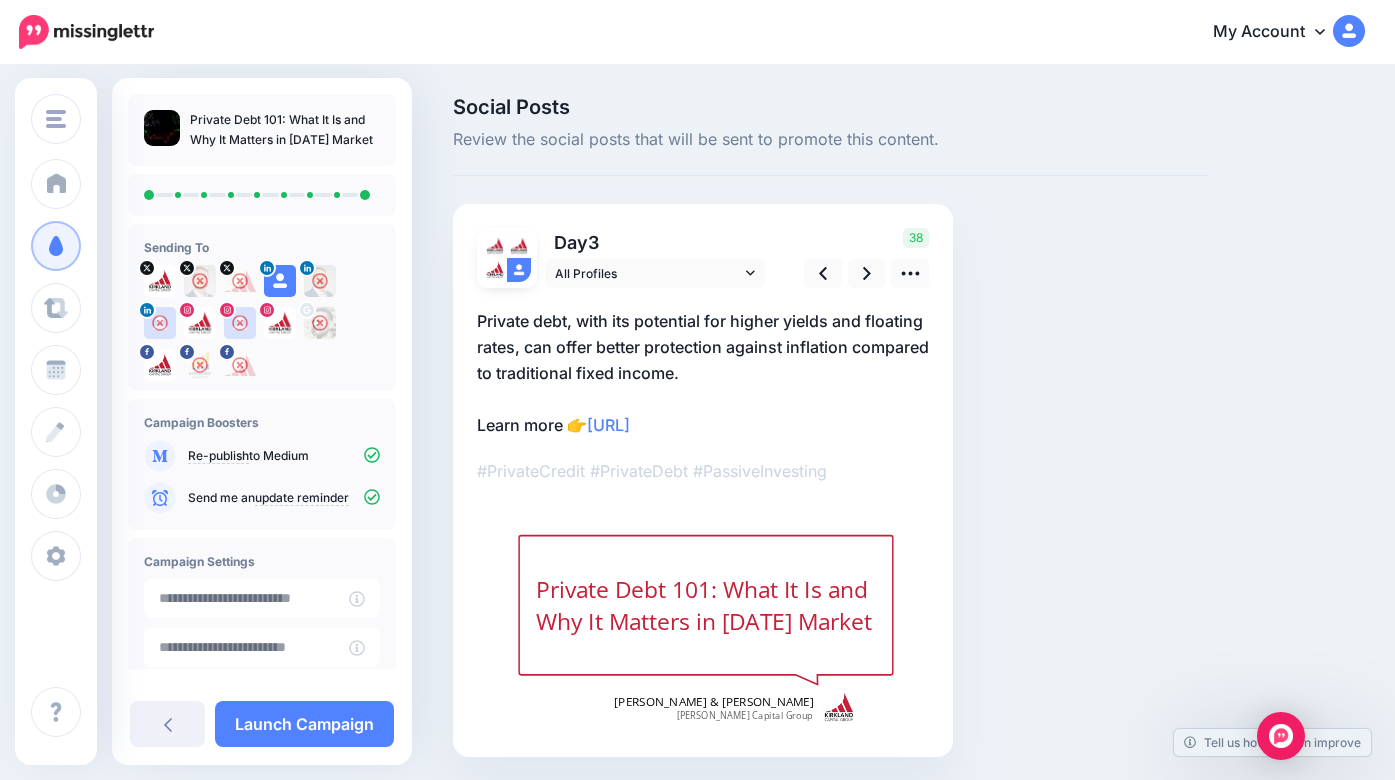 click on "Private debt, with its potential for higher yields and floating rates, can offer better protection against inflation compared to traditional fixed income. Learn more 👉  https://lttr.ai/AfPFv" at bounding box center (703, 373) 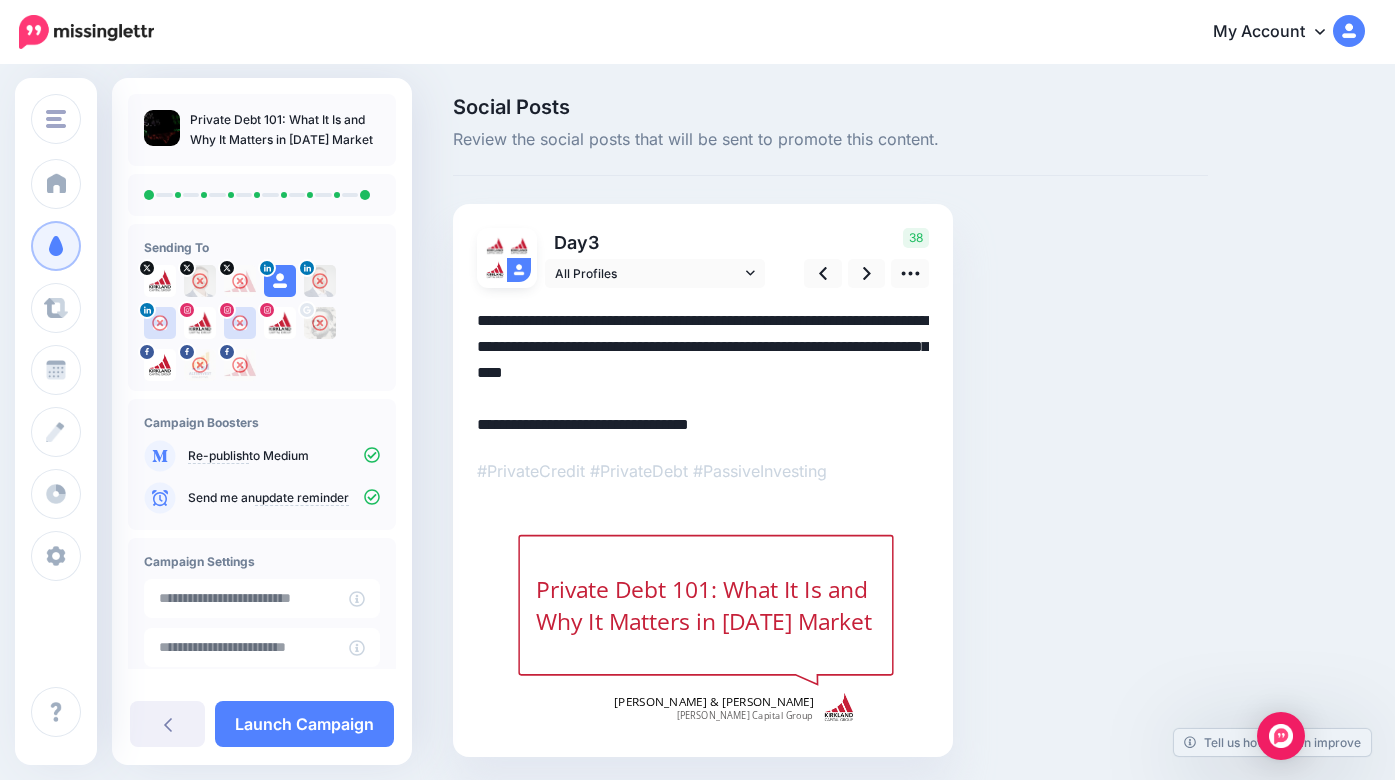 click on "**********" at bounding box center (703, 373) 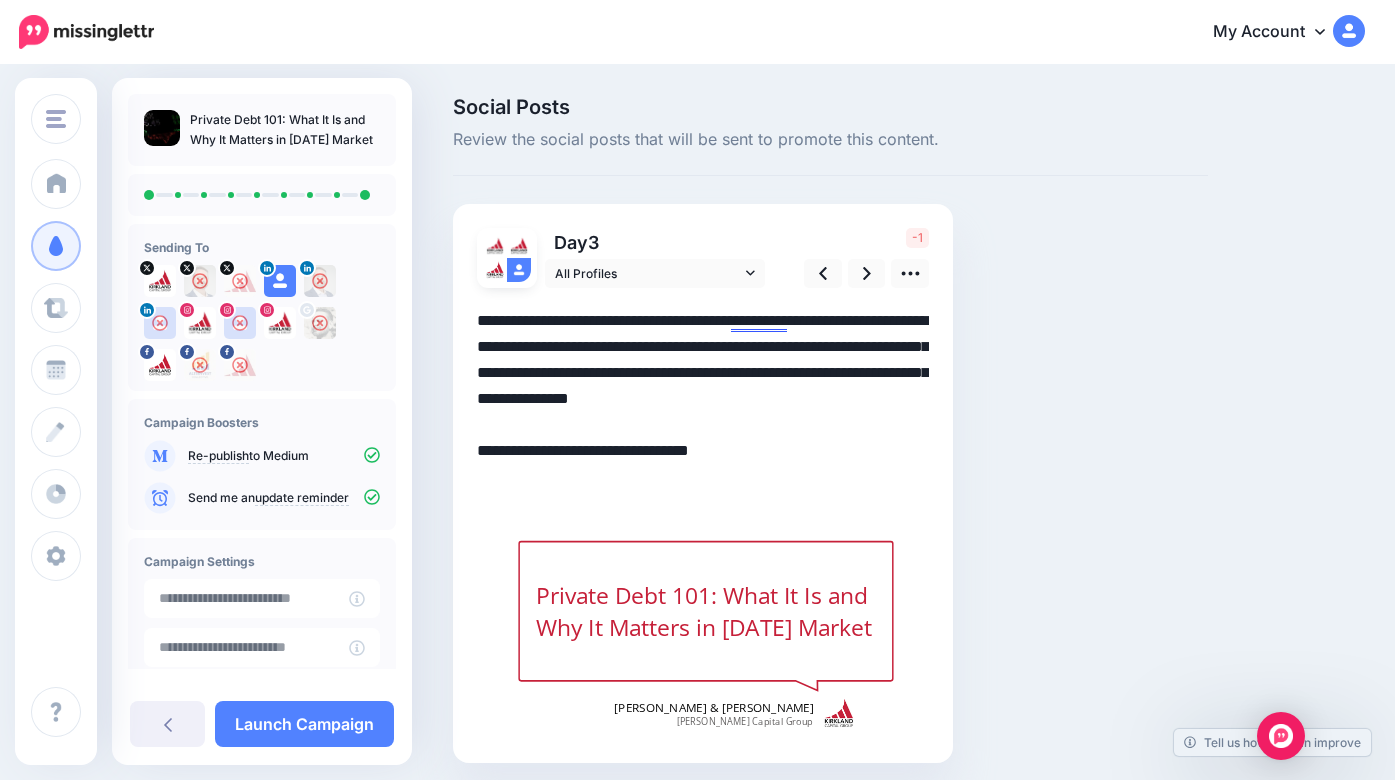 click on "**********" at bounding box center [703, 399] 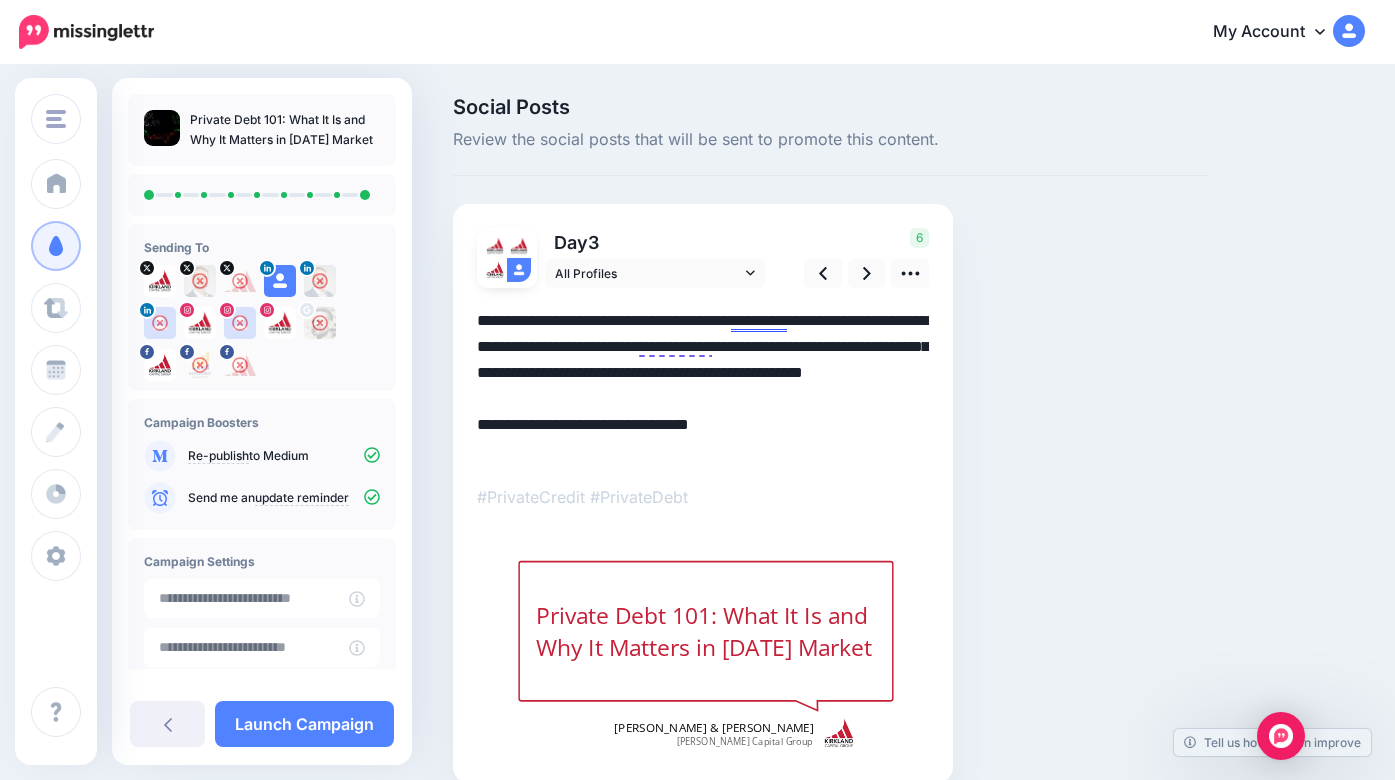 click on "Social Posts
Review the social posts that will be sent to promote this content.
Day  3
6" at bounding box center [830, 470] 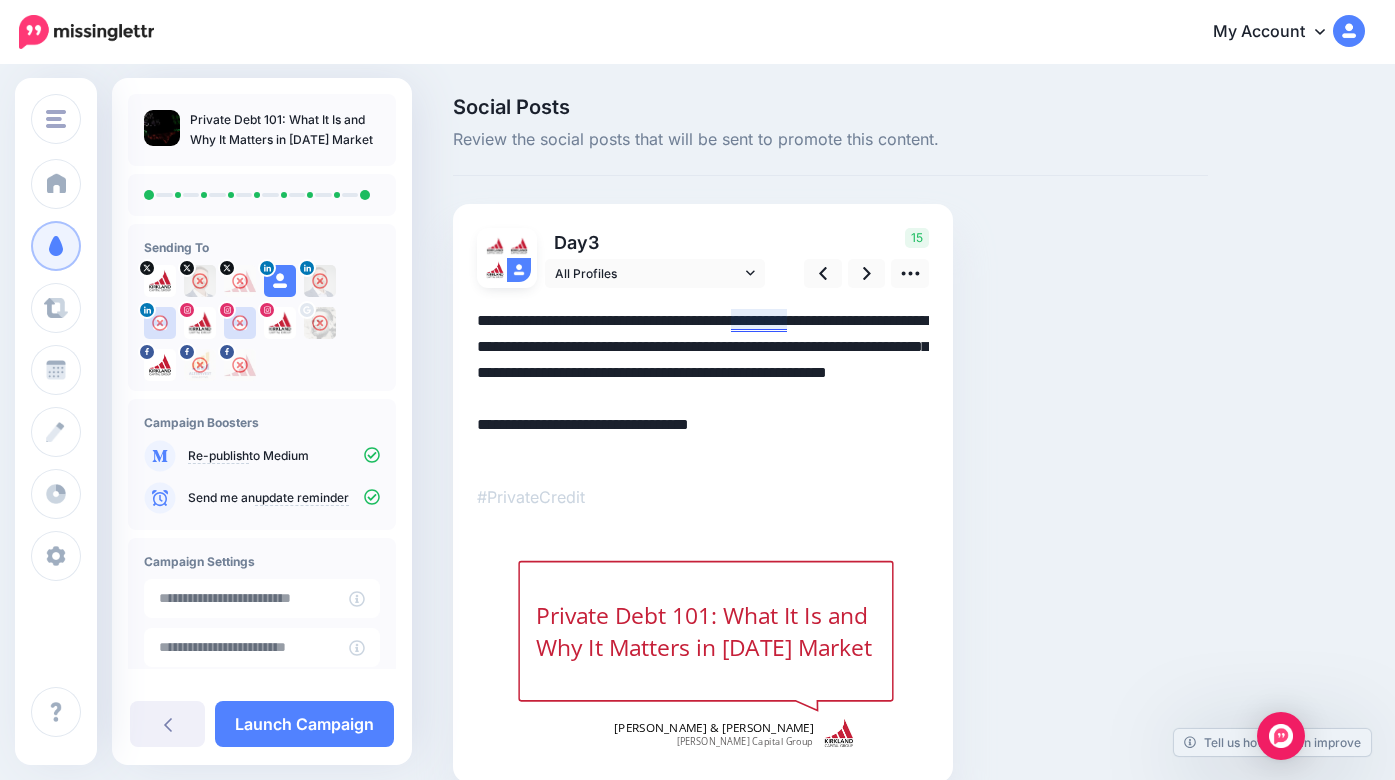 click on "**********" at bounding box center (703, 386) 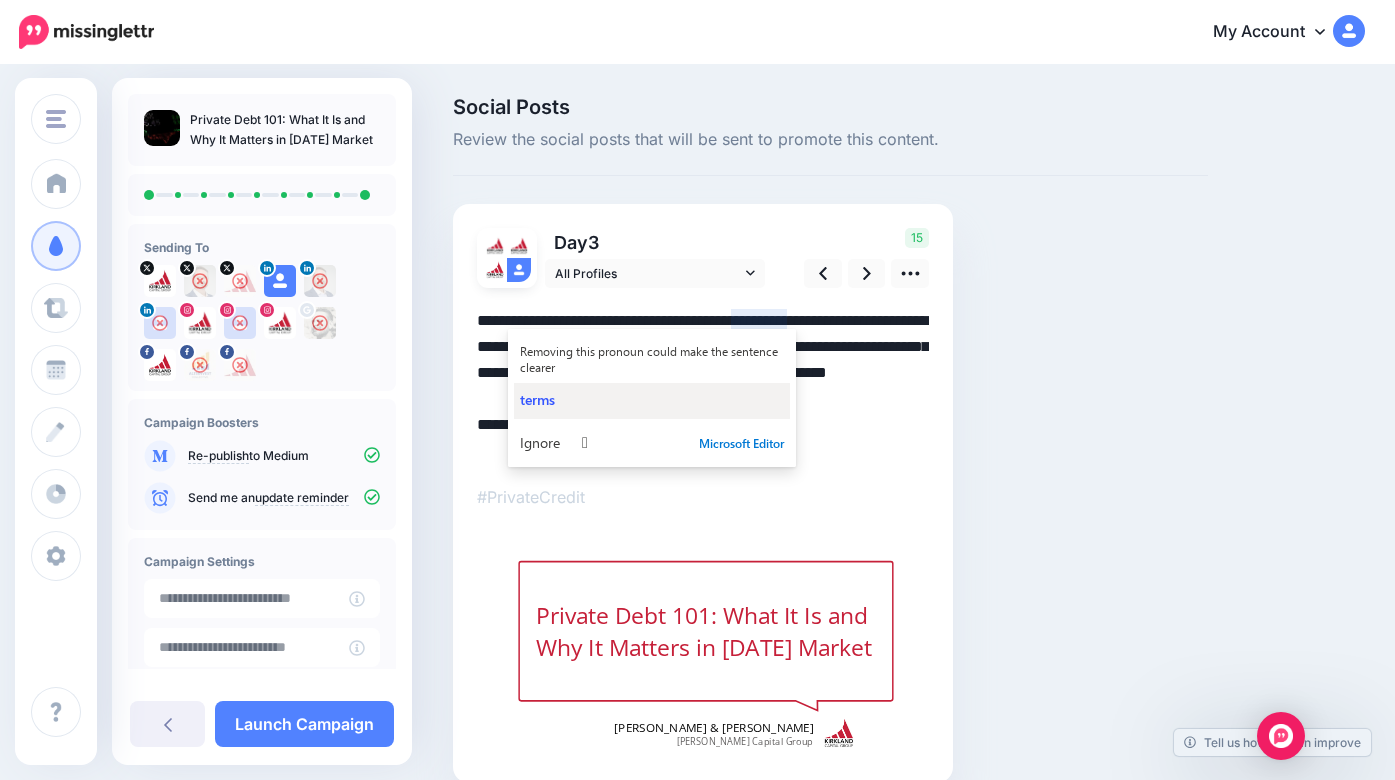 type on "**********" 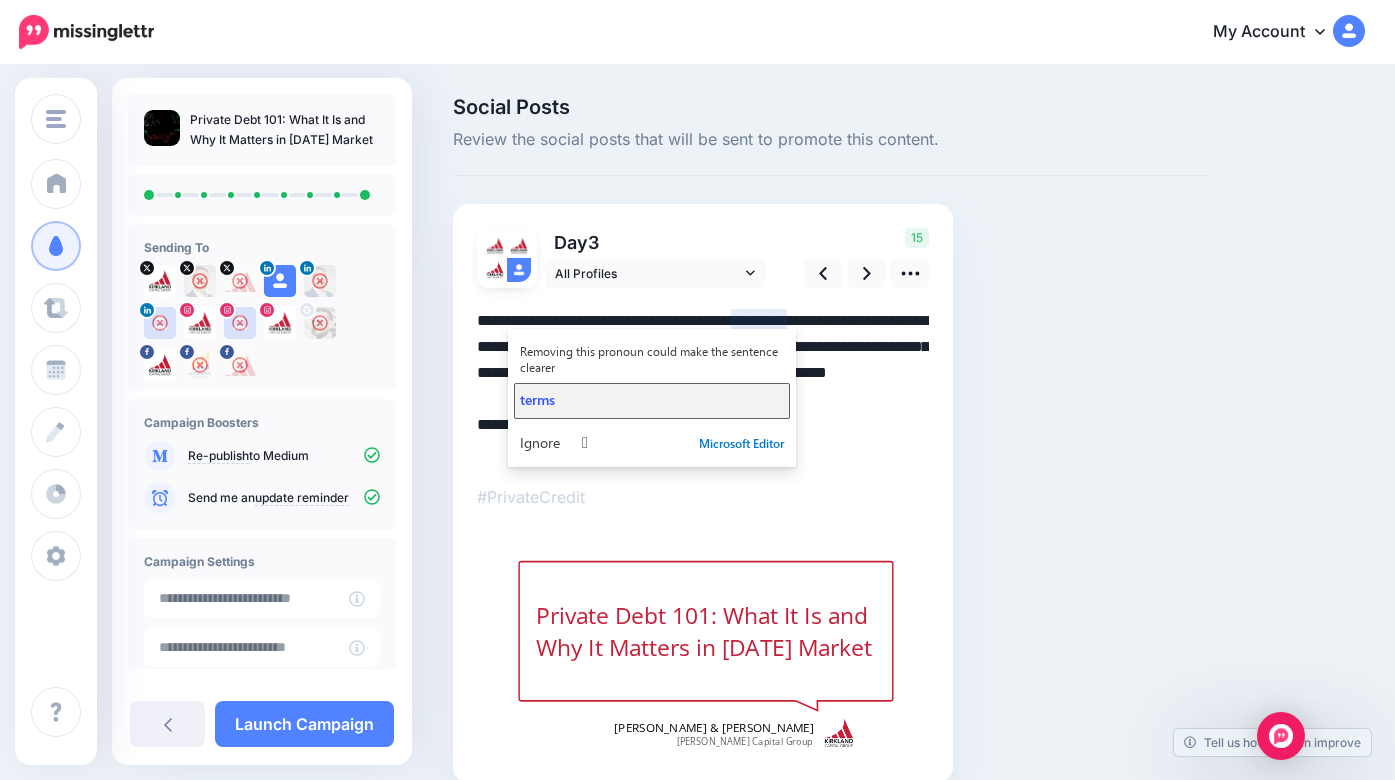 click on "terms" at bounding box center [652, 399] 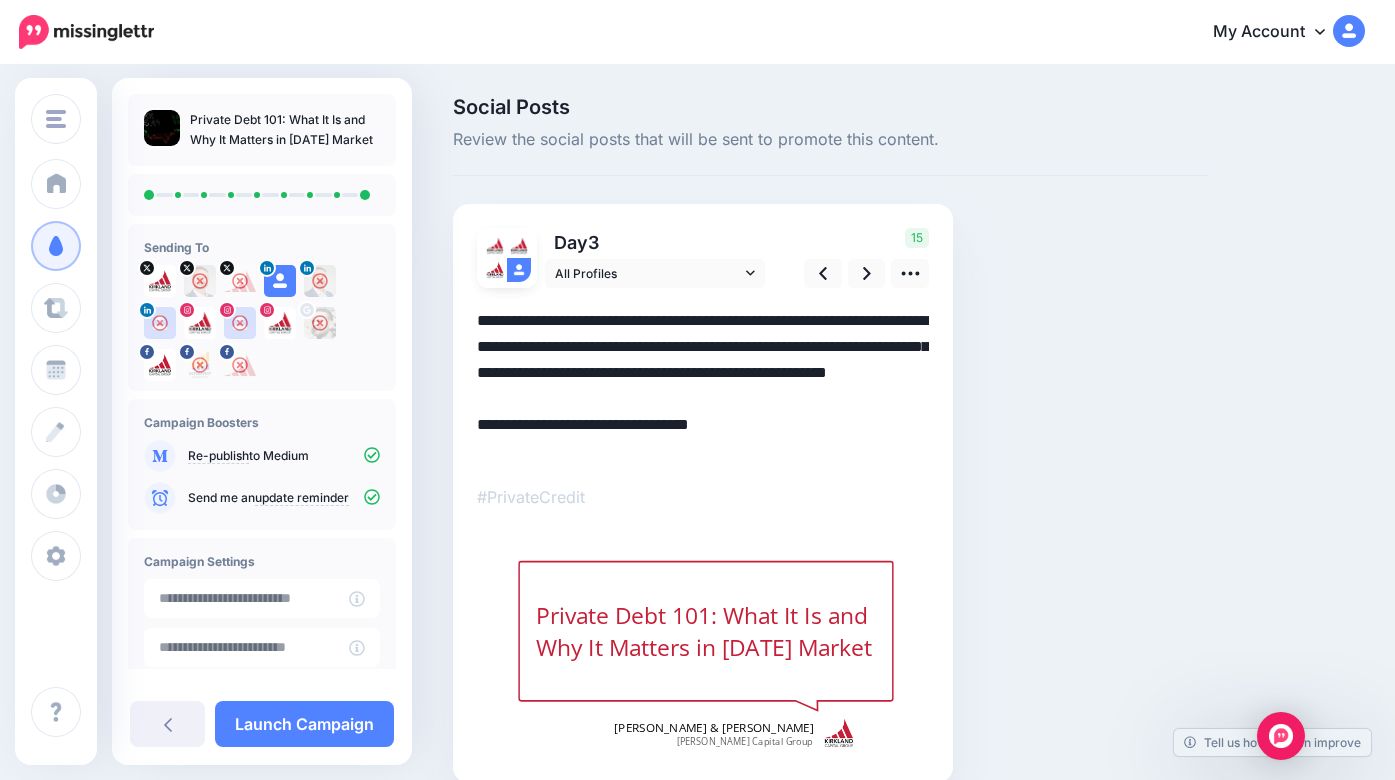 click on "Social Posts
Review the social posts that will be sent to promote this content.
Day  3
3" at bounding box center (830, 470) 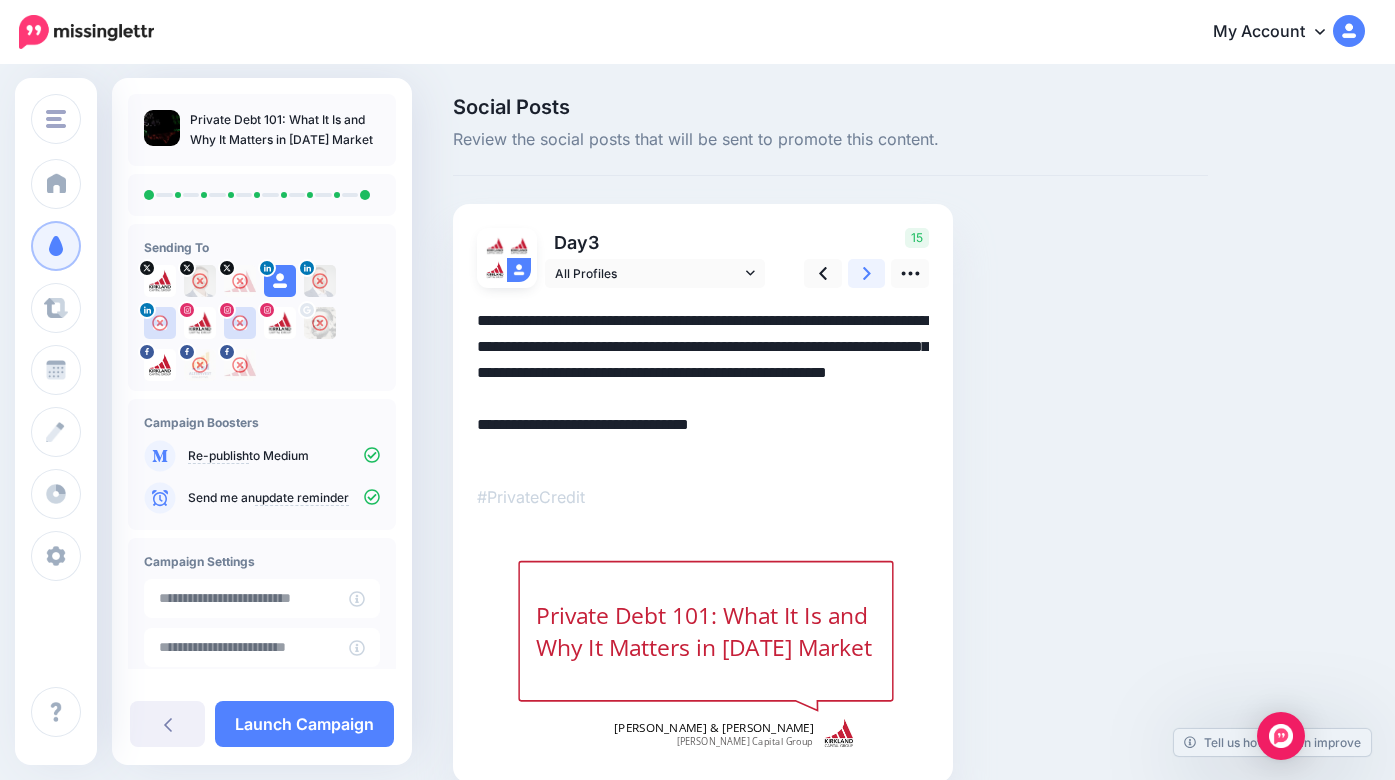 click 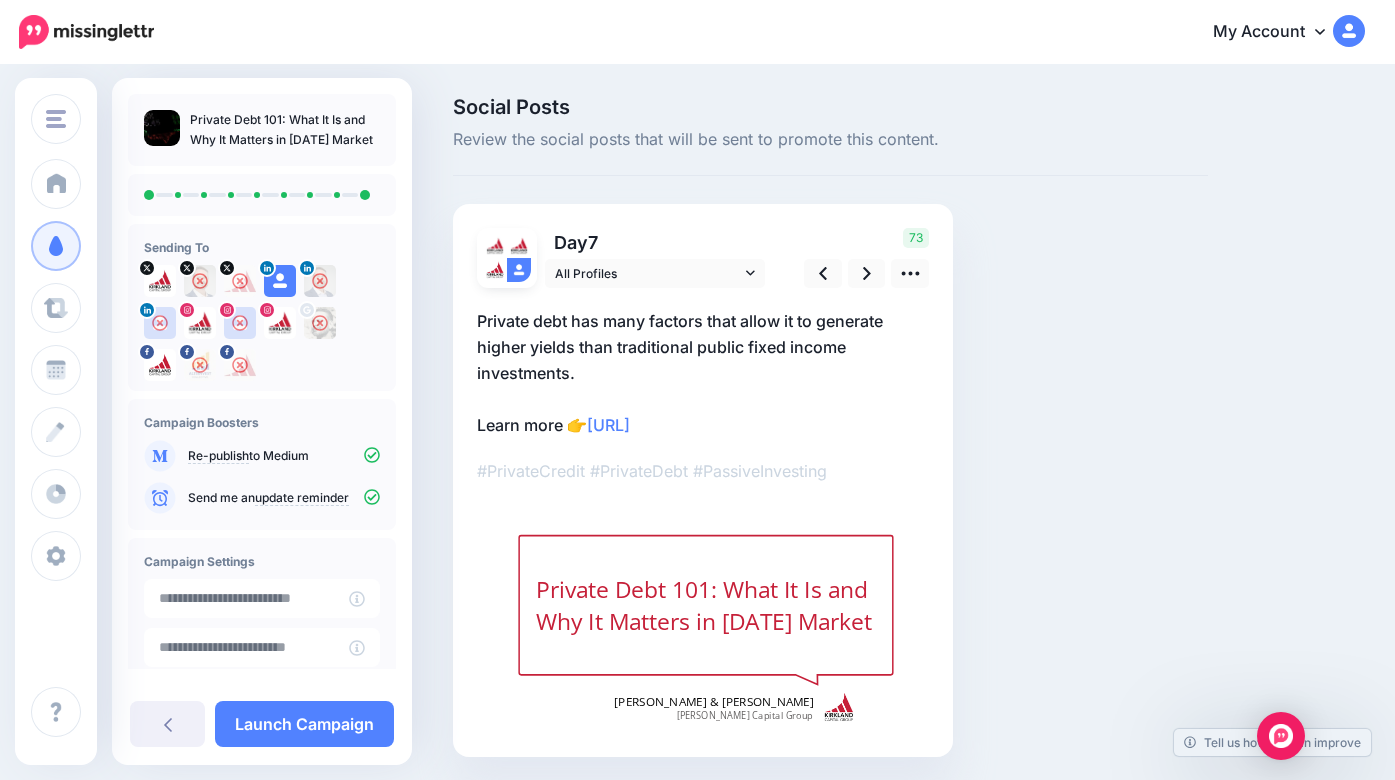 click on "Social Posts
Review the social posts that will be sent to promote this content.
Day  7
7" at bounding box center [830, 457] 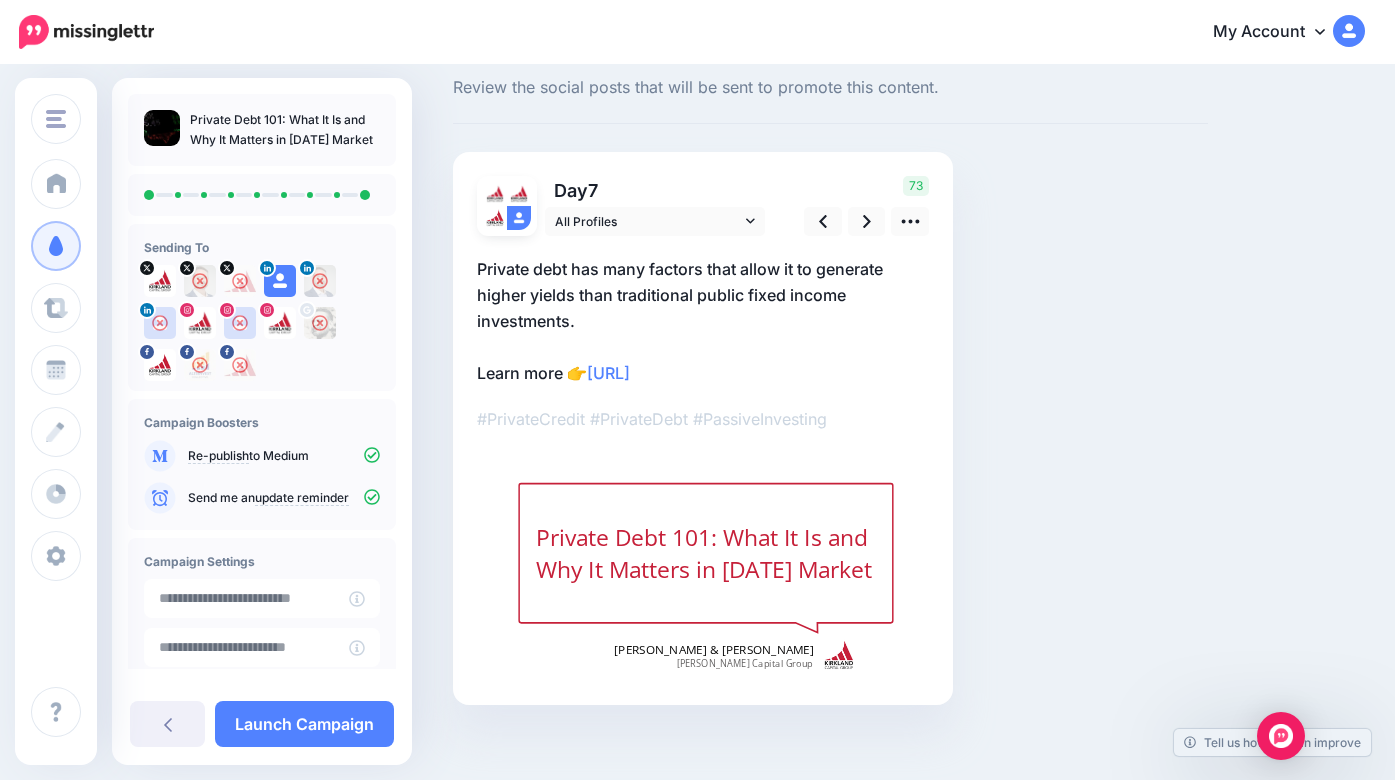 scroll, scrollTop: 63, scrollLeft: 0, axis: vertical 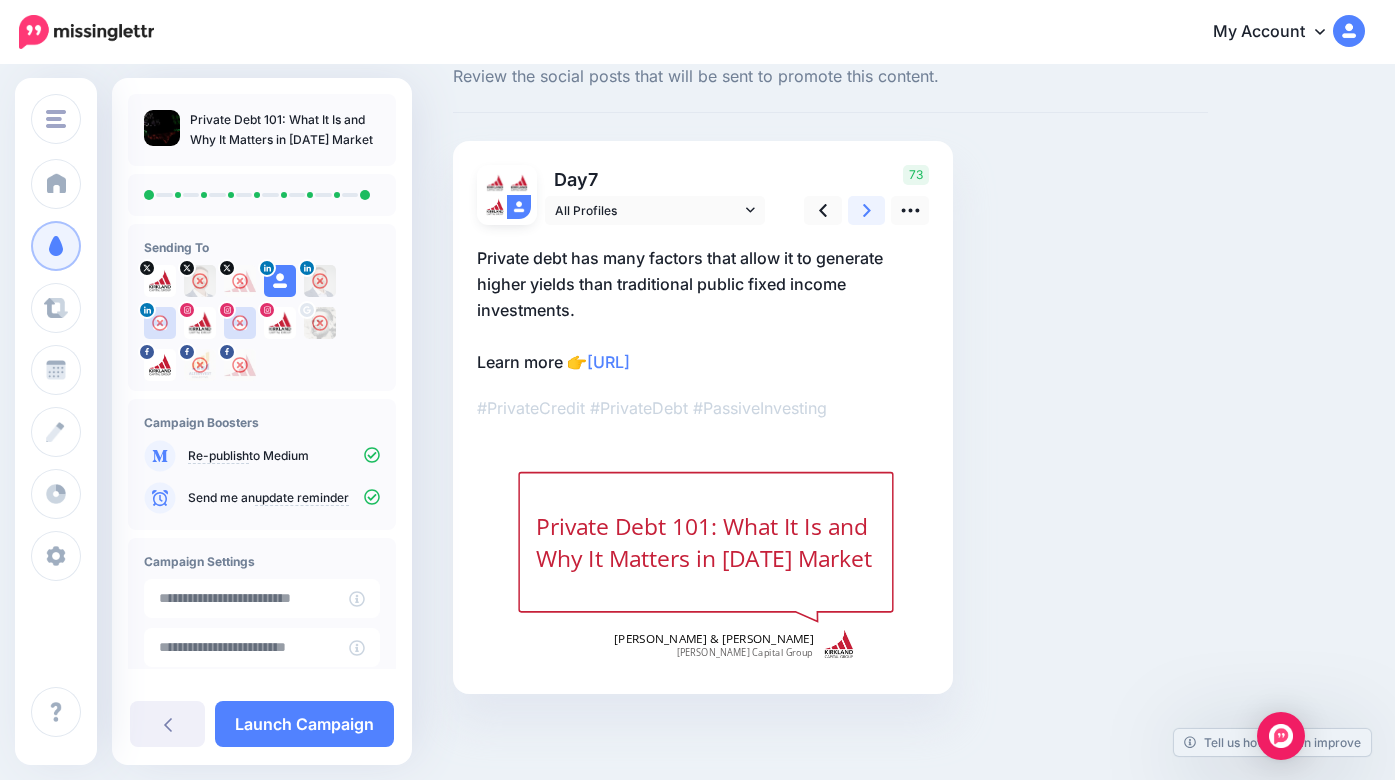 click at bounding box center (867, 210) 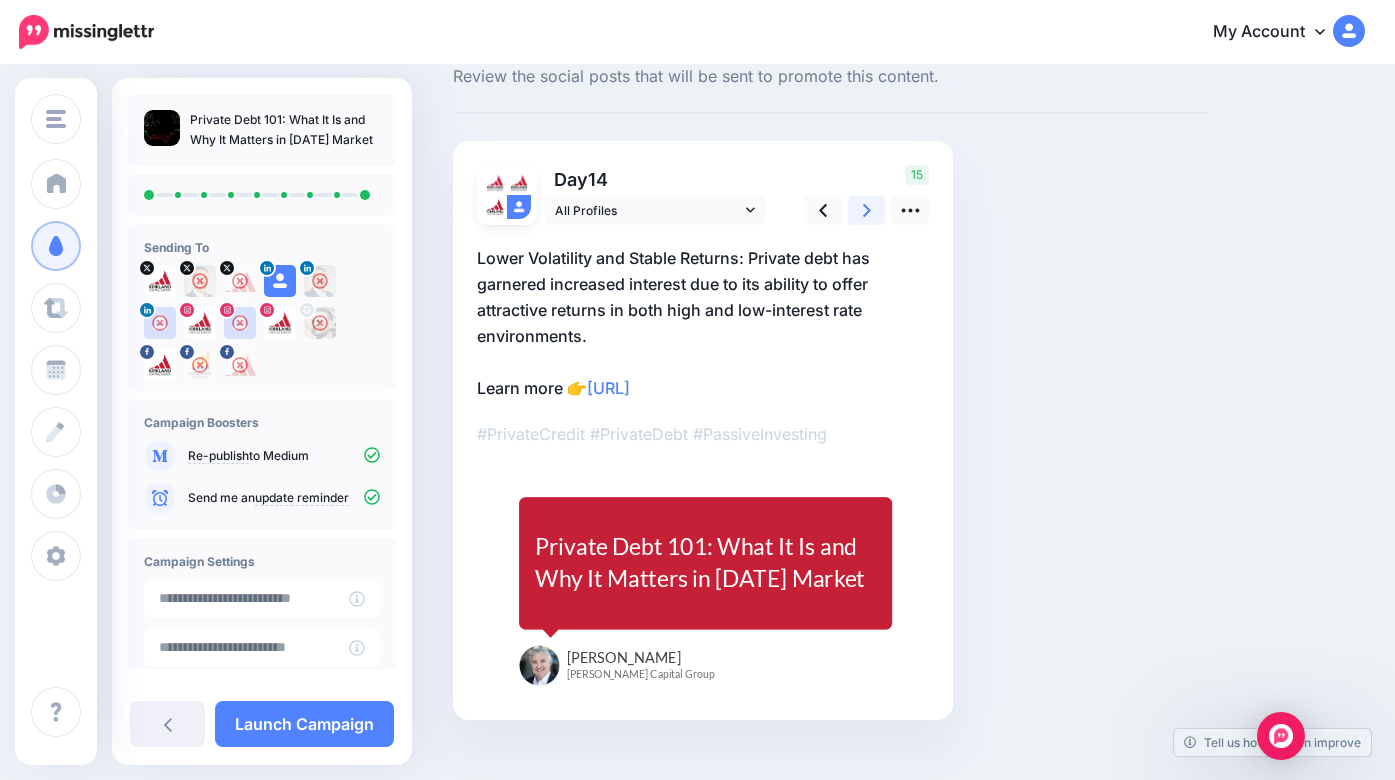 click 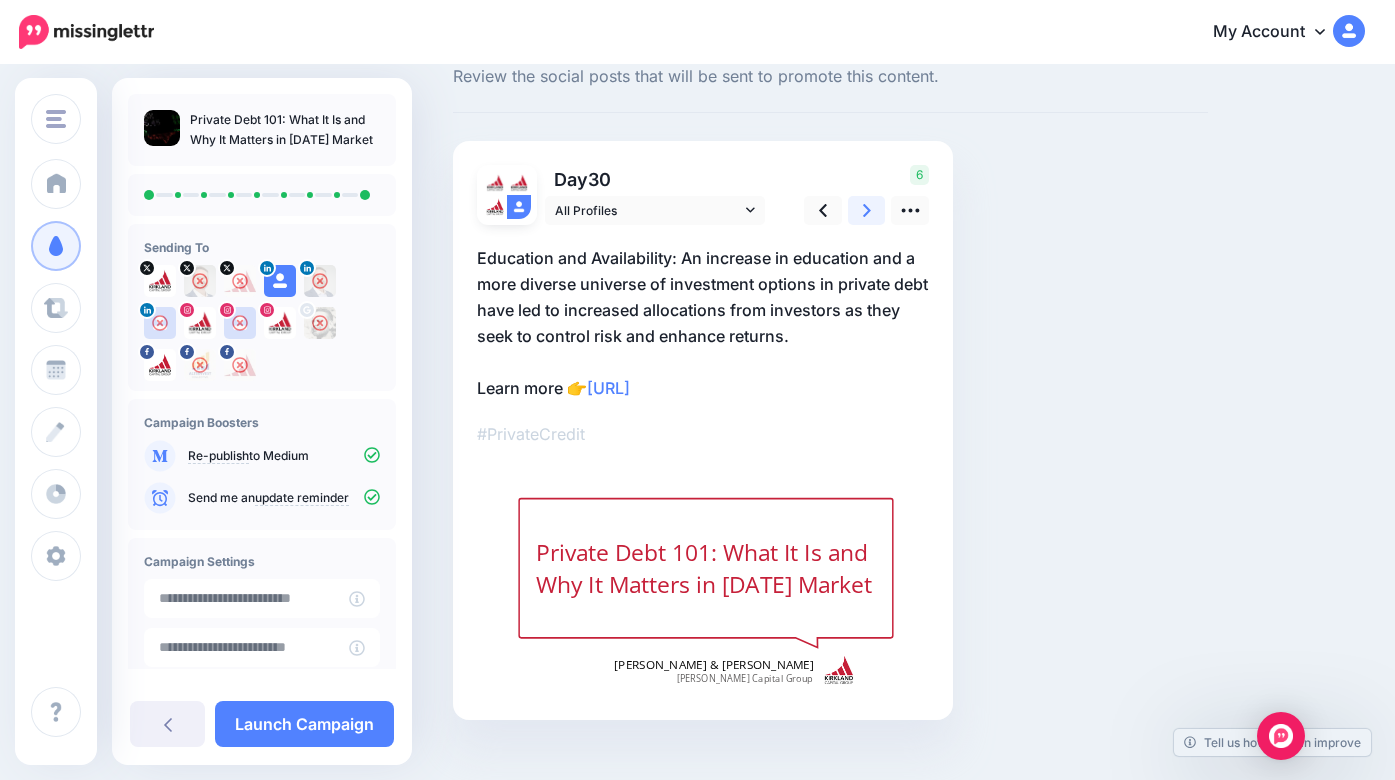 click at bounding box center (867, 210) 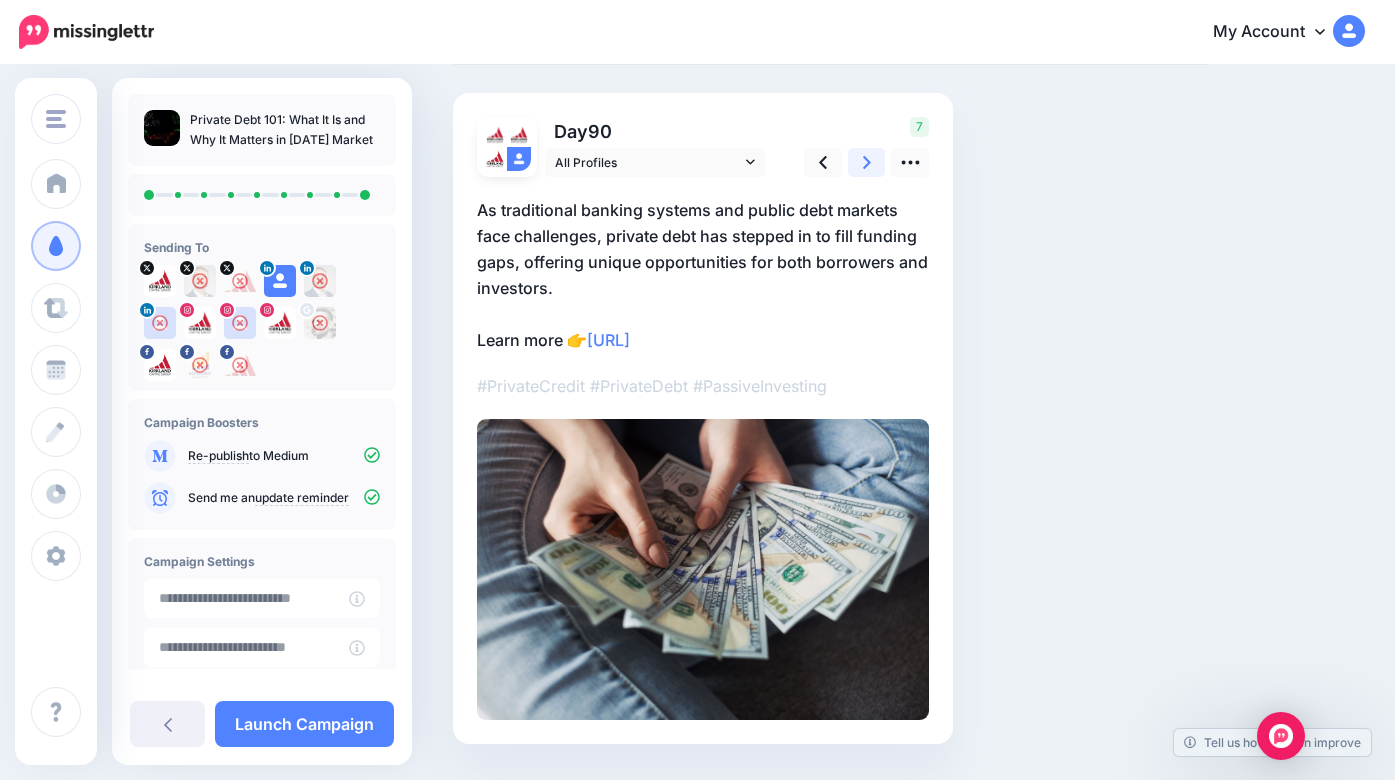 scroll, scrollTop: 118, scrollLeft: 0, axis: vertical 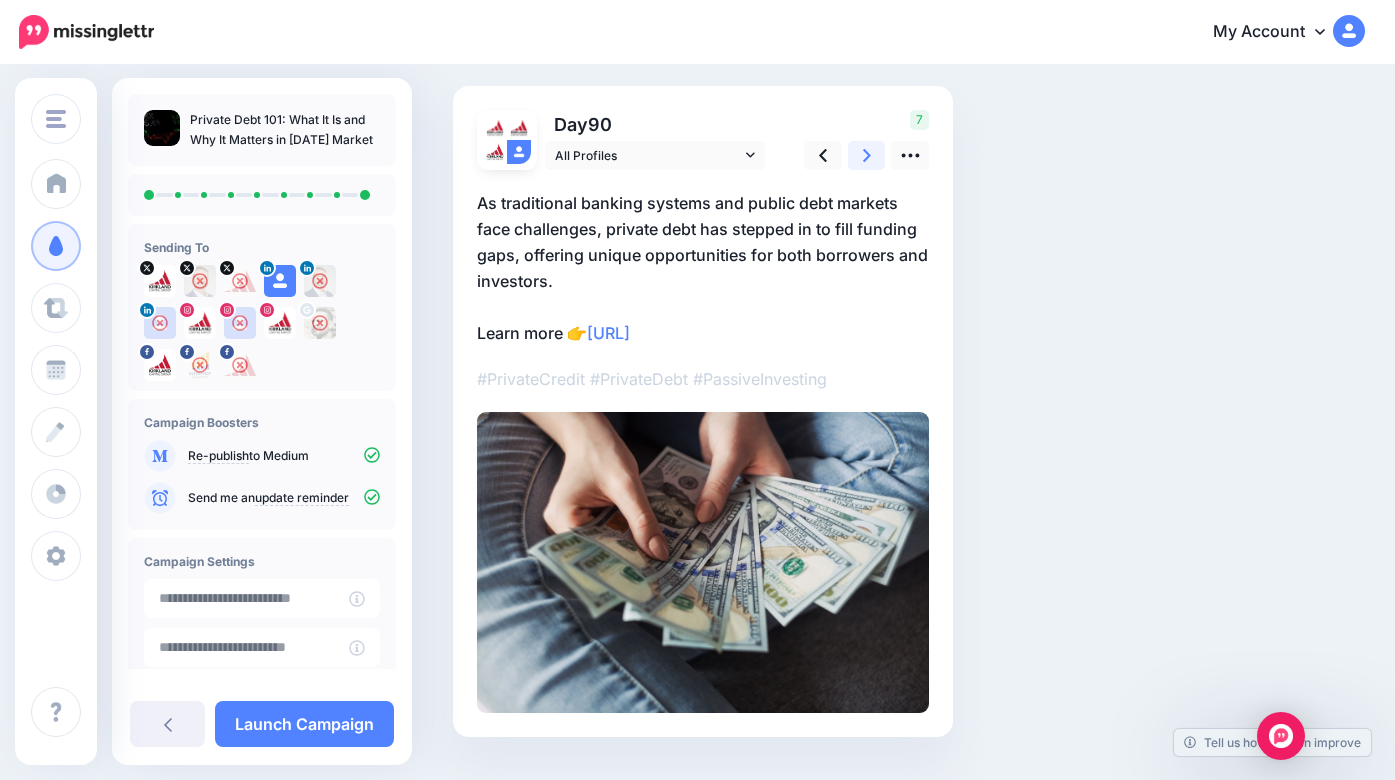 click 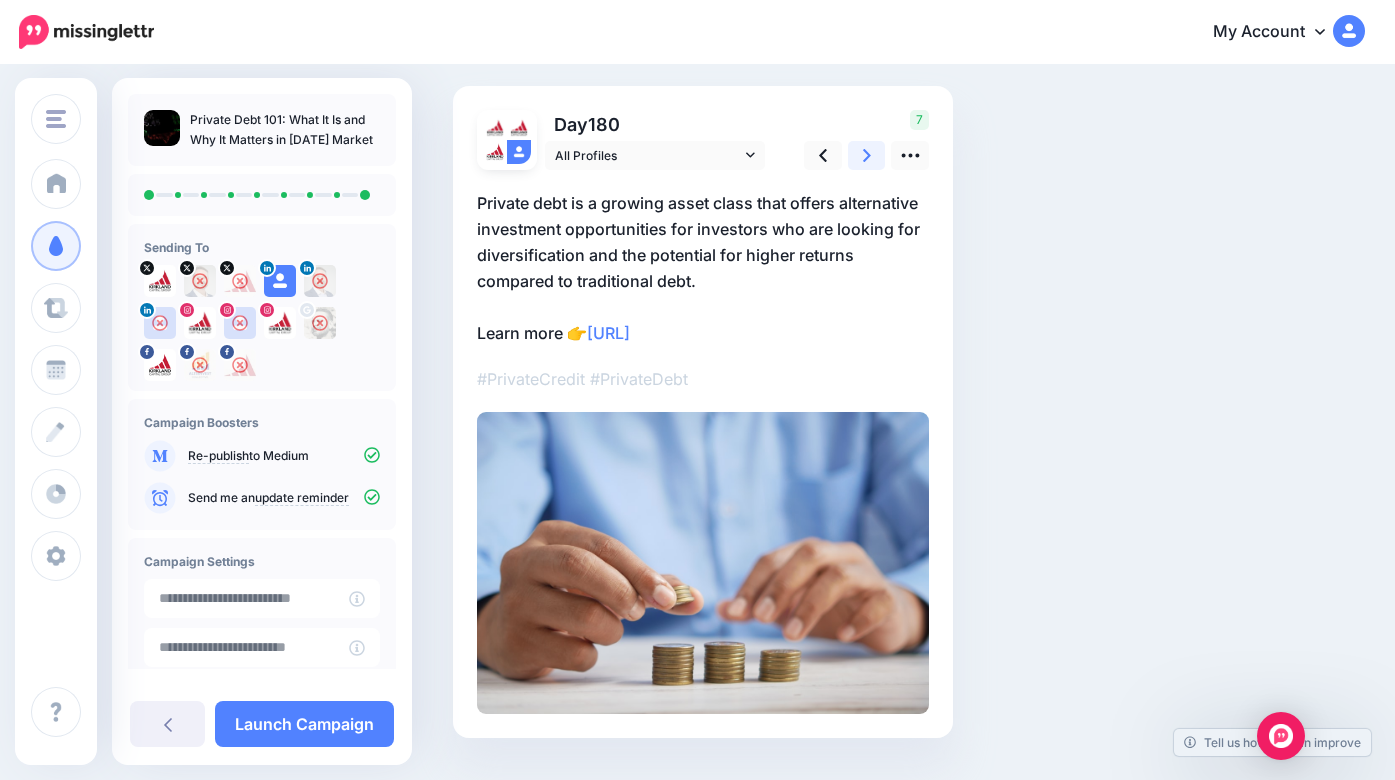 click 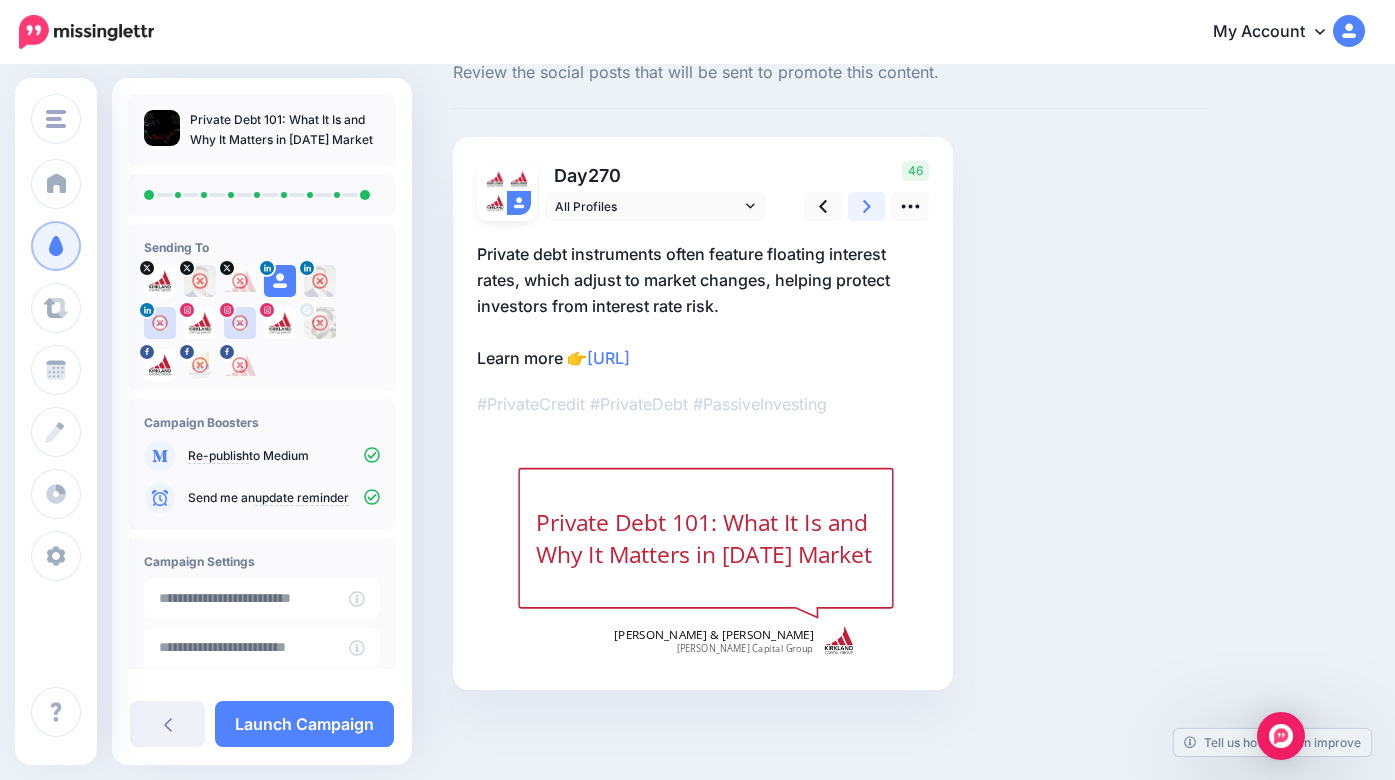 click at bounding box center (867, 206) 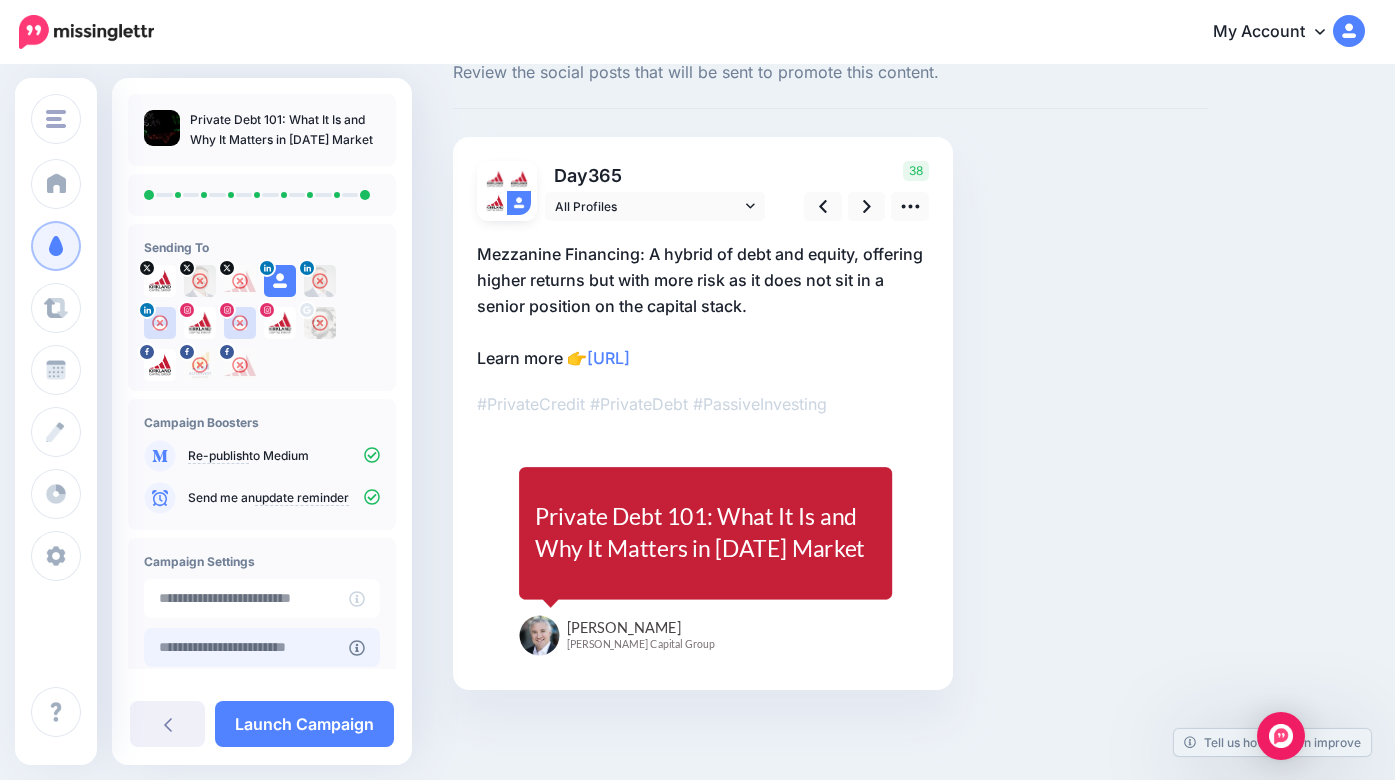 type on "**********" 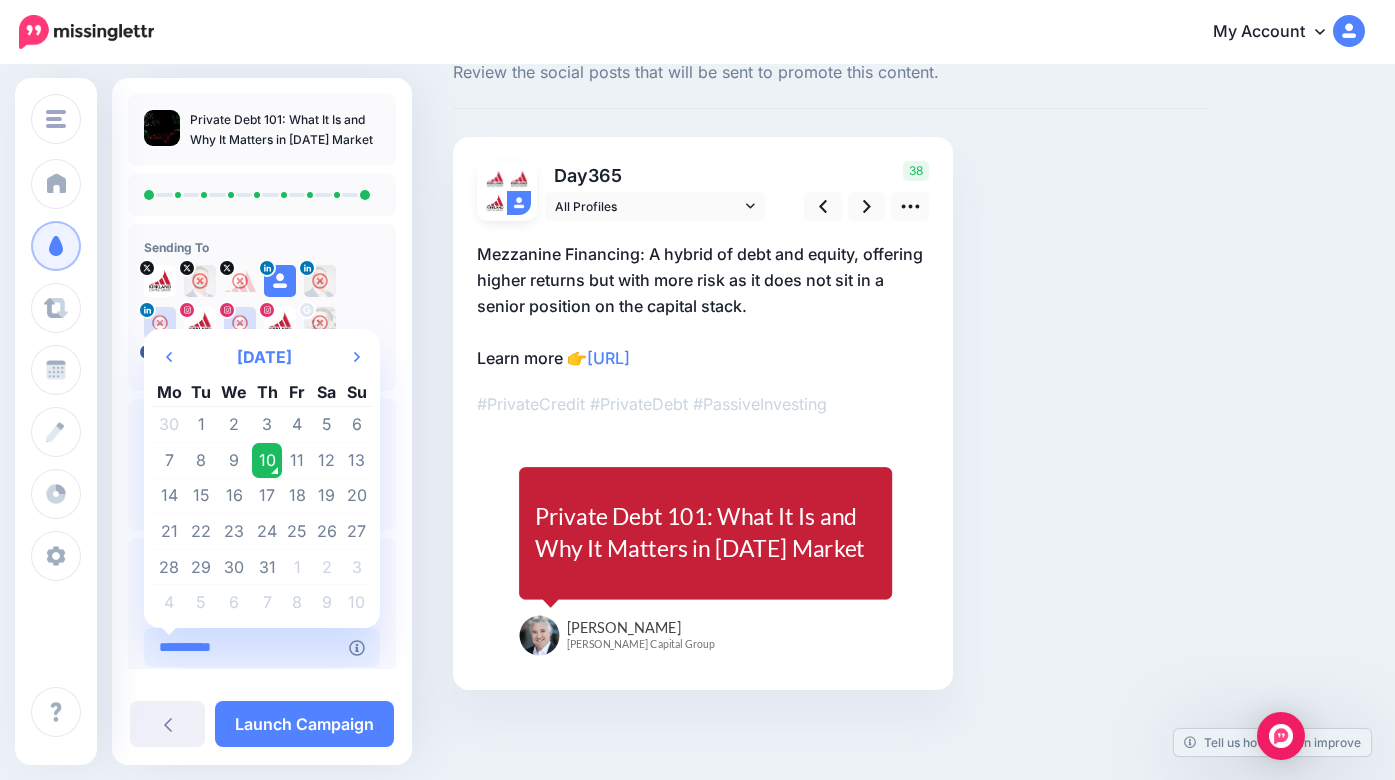 click on "**********" at bounding box center [246, 647] 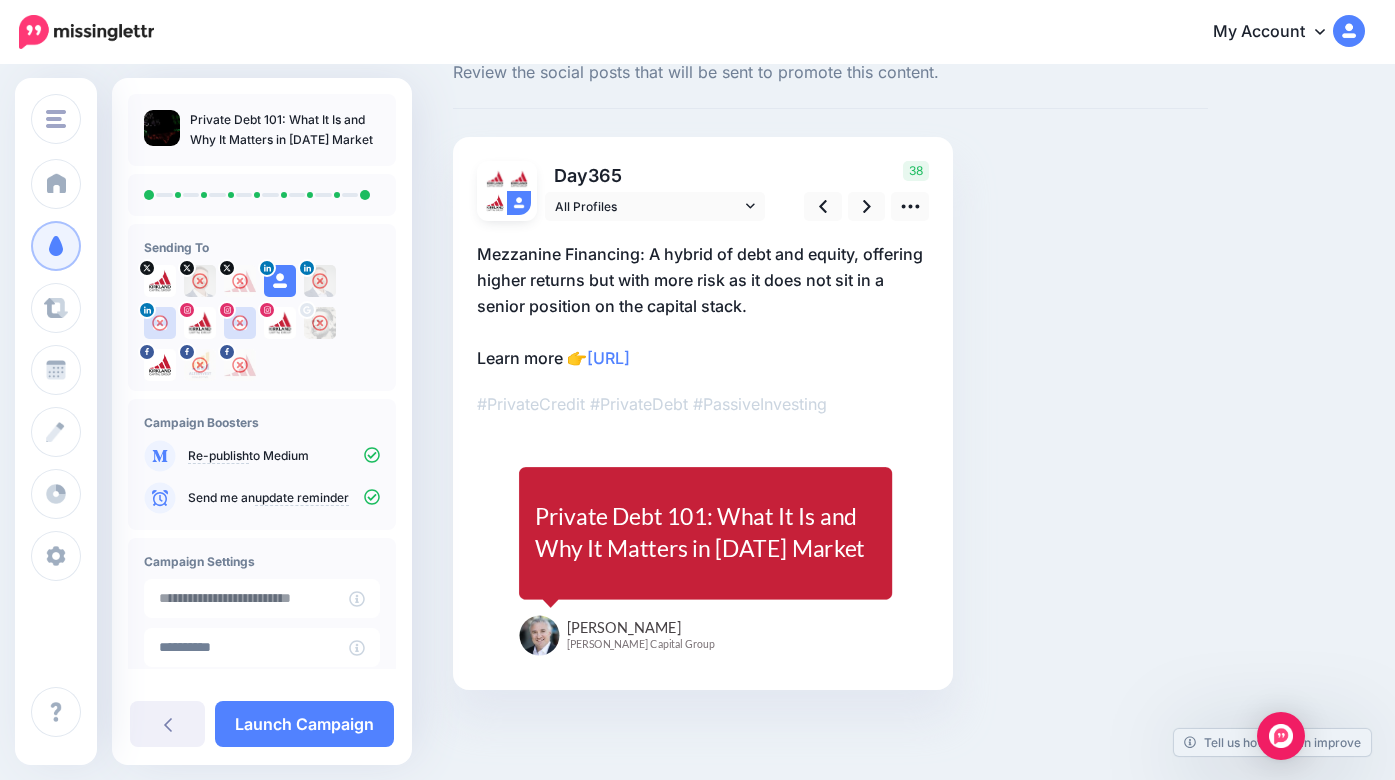 click on "Social Posts
Review the social posts that will be sent to promote this content.
Day  365" at bounding box center (830, 390) 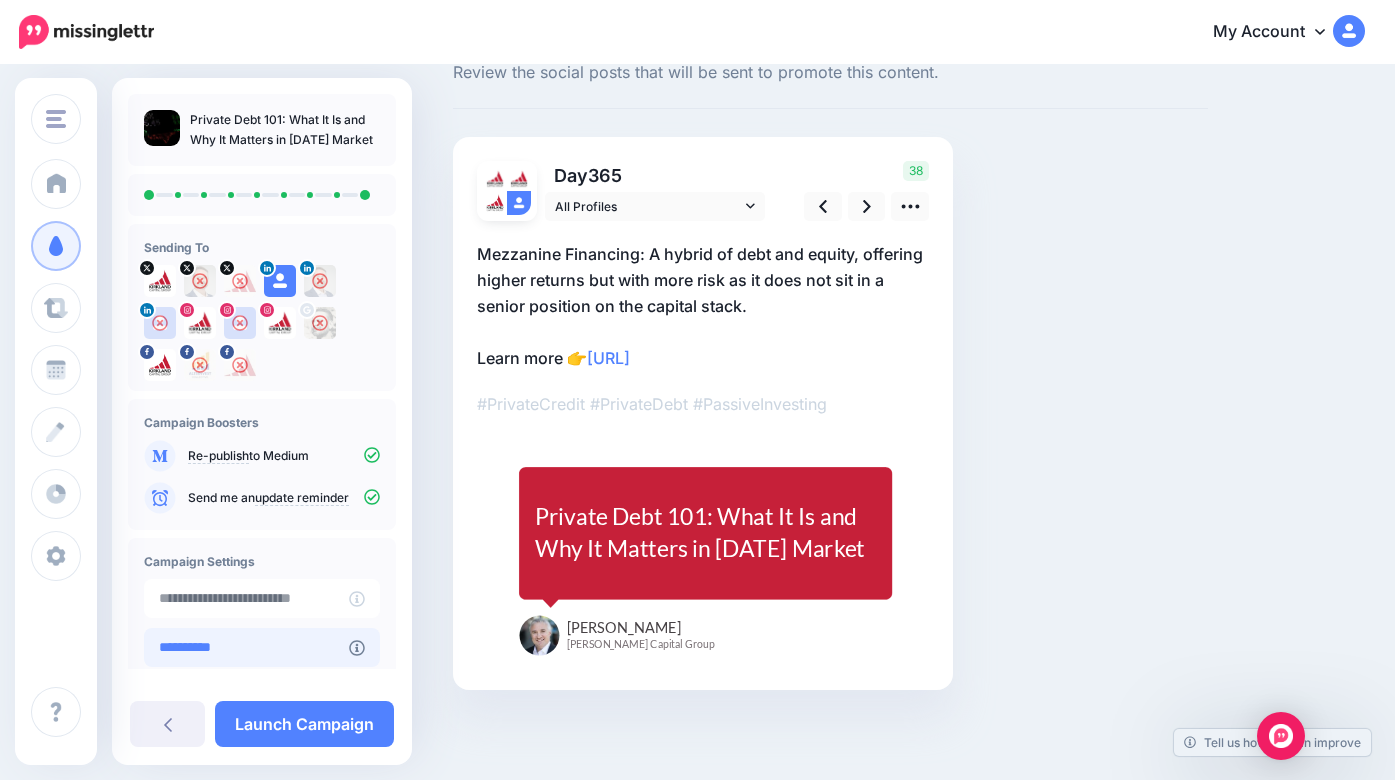 click on "**********" at bounding box center [246, 647] 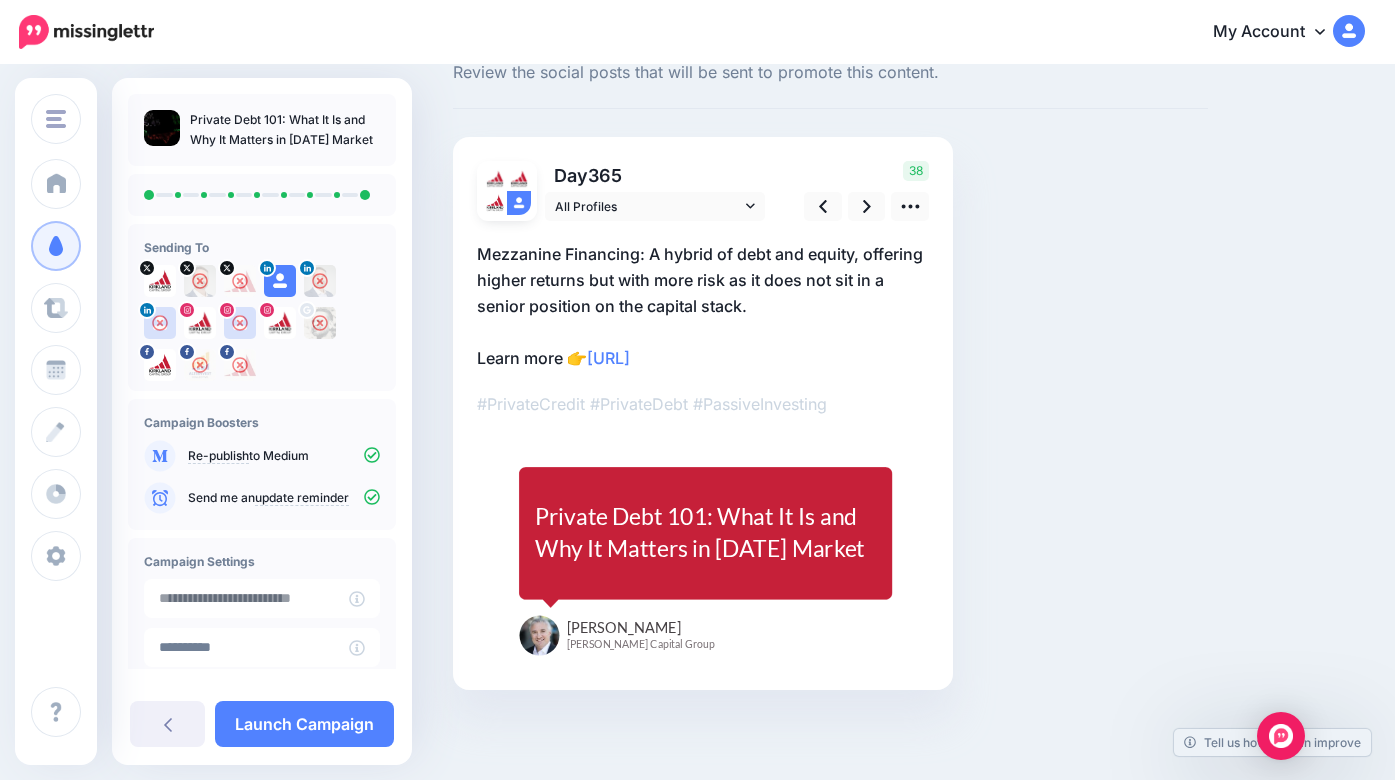 click on "Social Posts
Review the social posts that will be sent to promote this content.
Day  365" at bounding box center [697, 390] 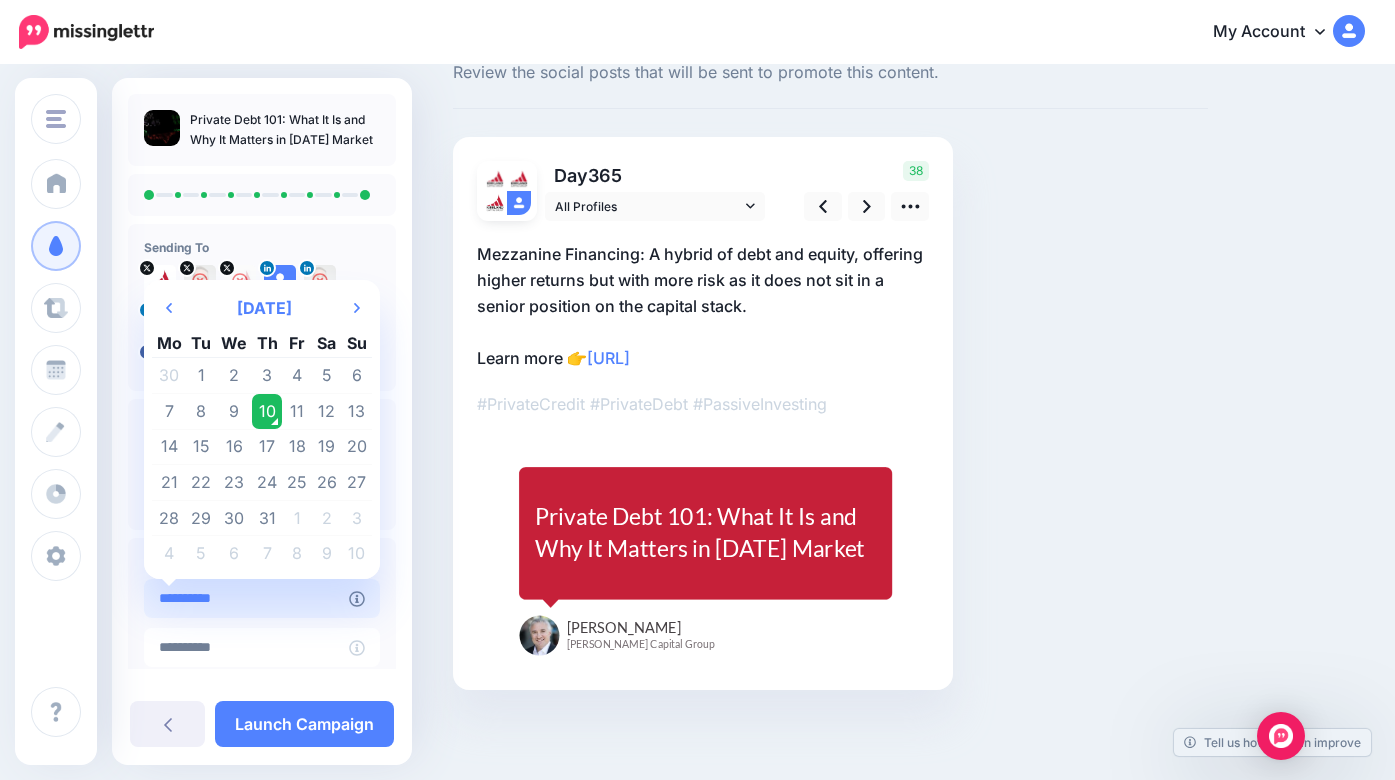 click on "**********" at bounding box center (246, 598) 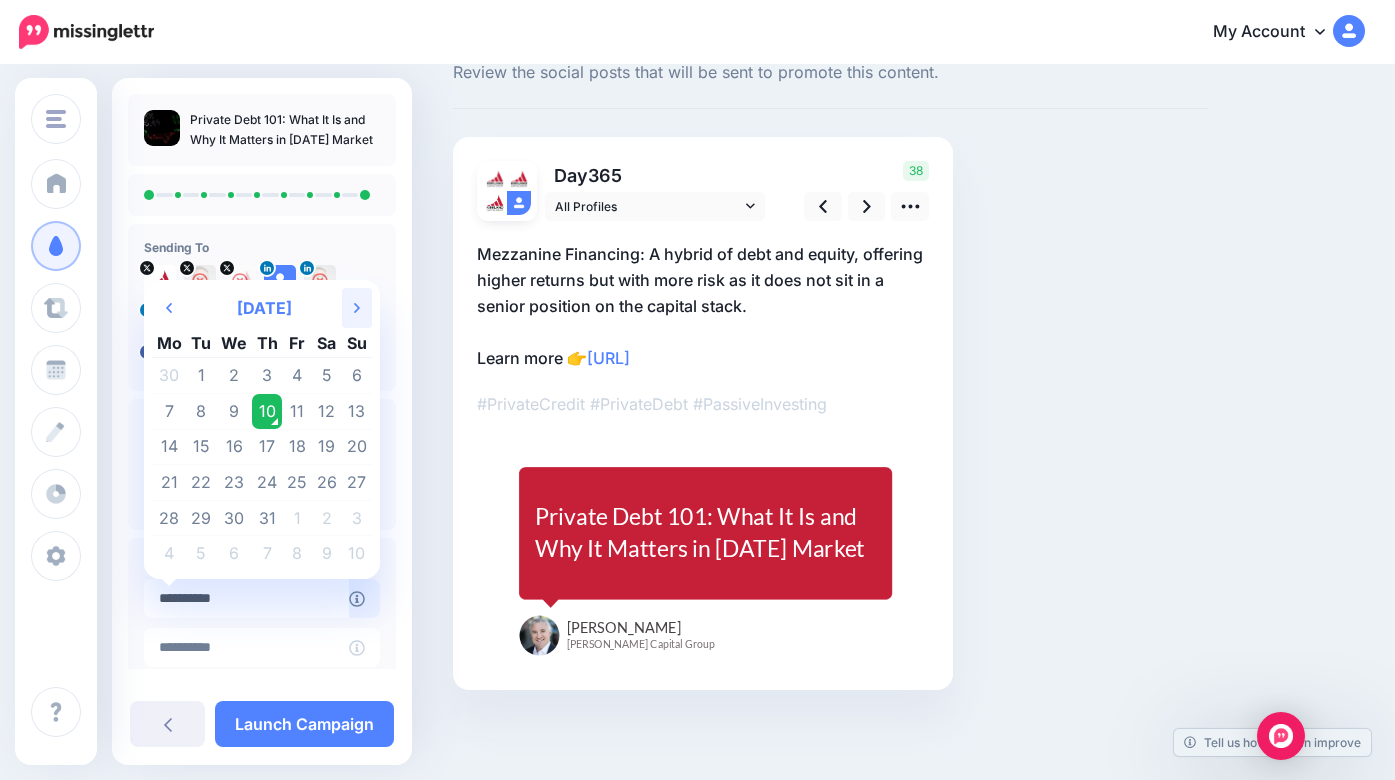 click on "Next Month" at bounding box center [357, 308] 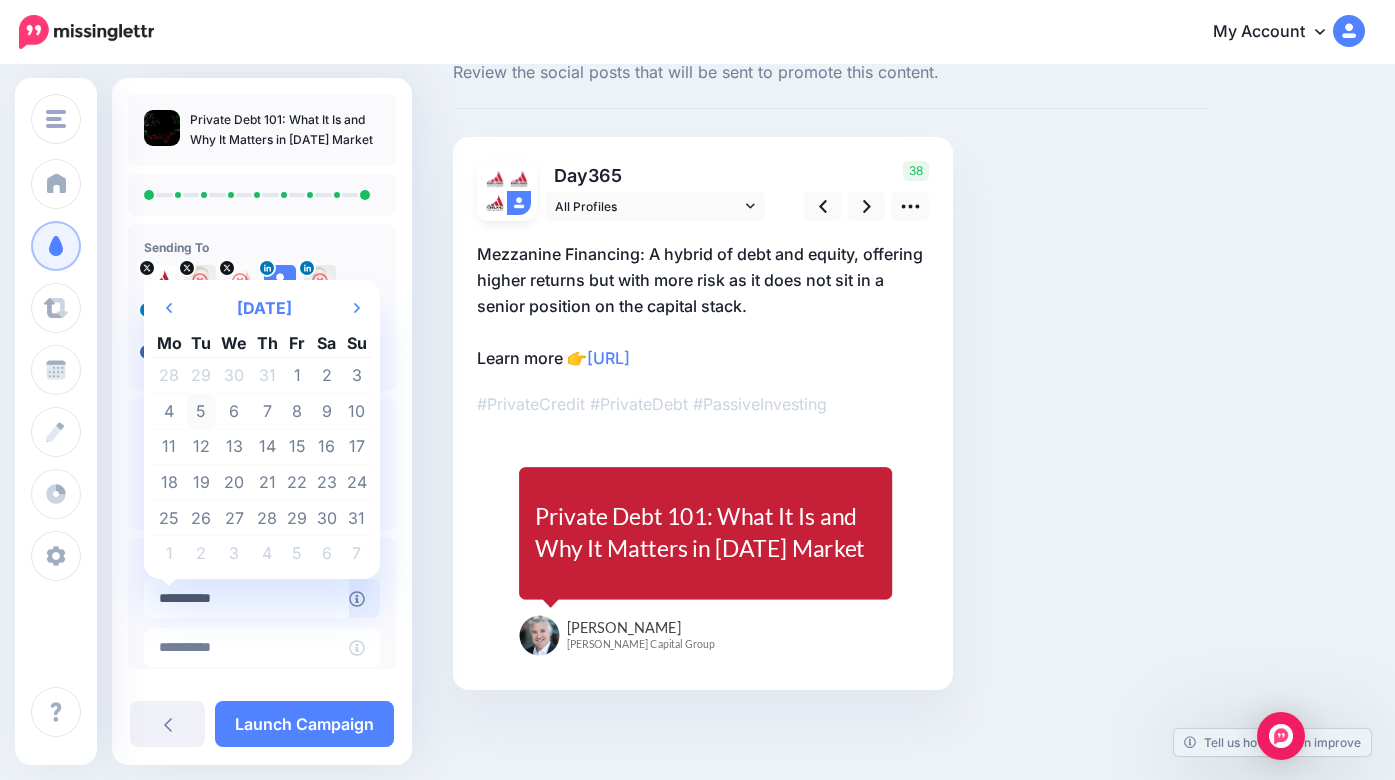 click on "5" at bounding box center [202, 412] 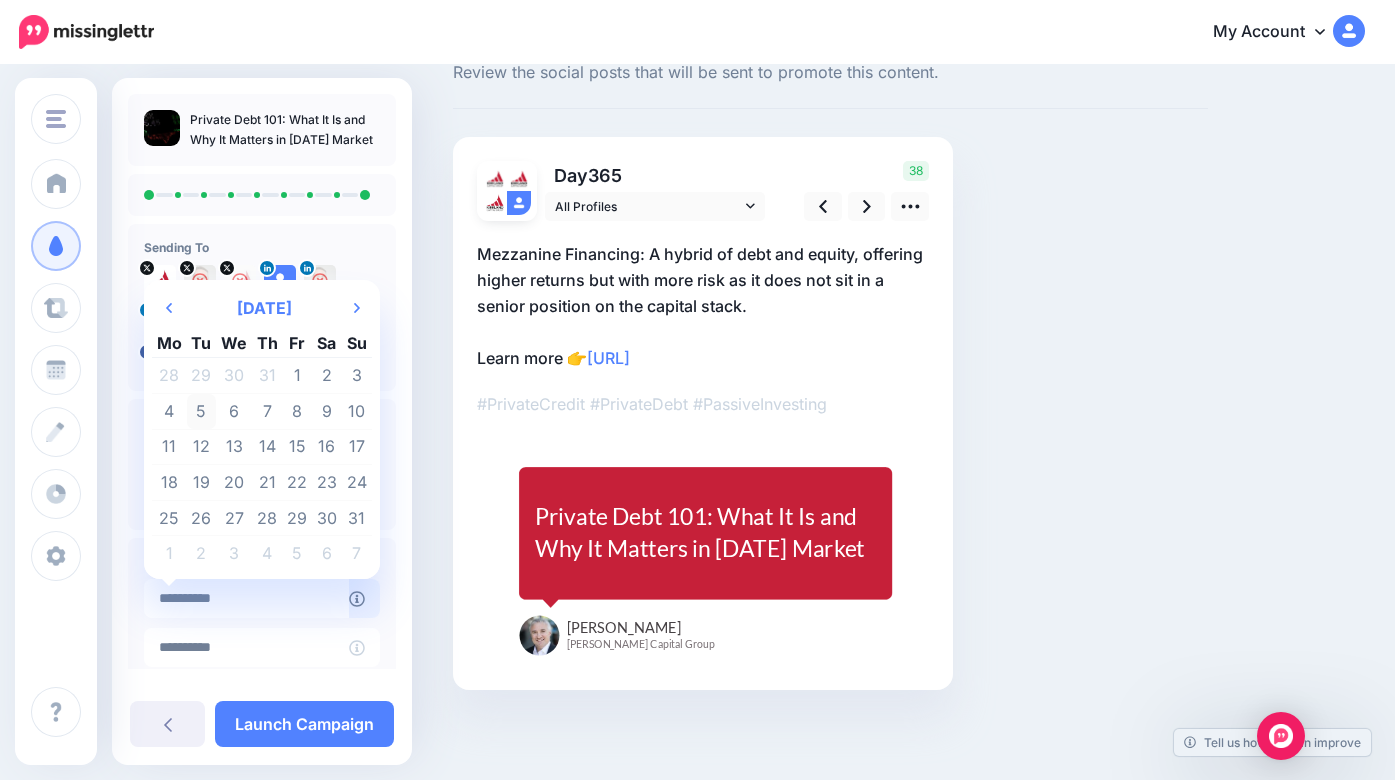 type on "**********" 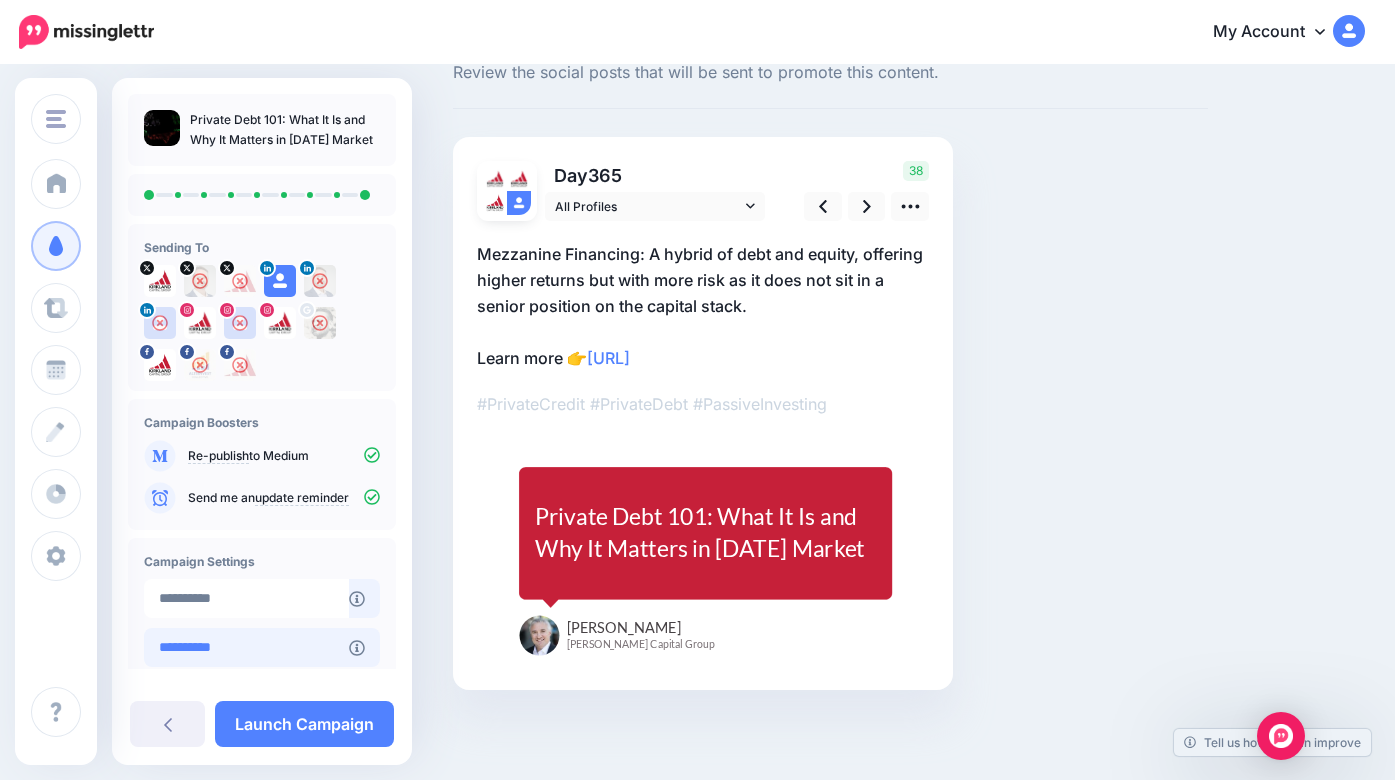 click on "**********" at bounding box center [246, 647] 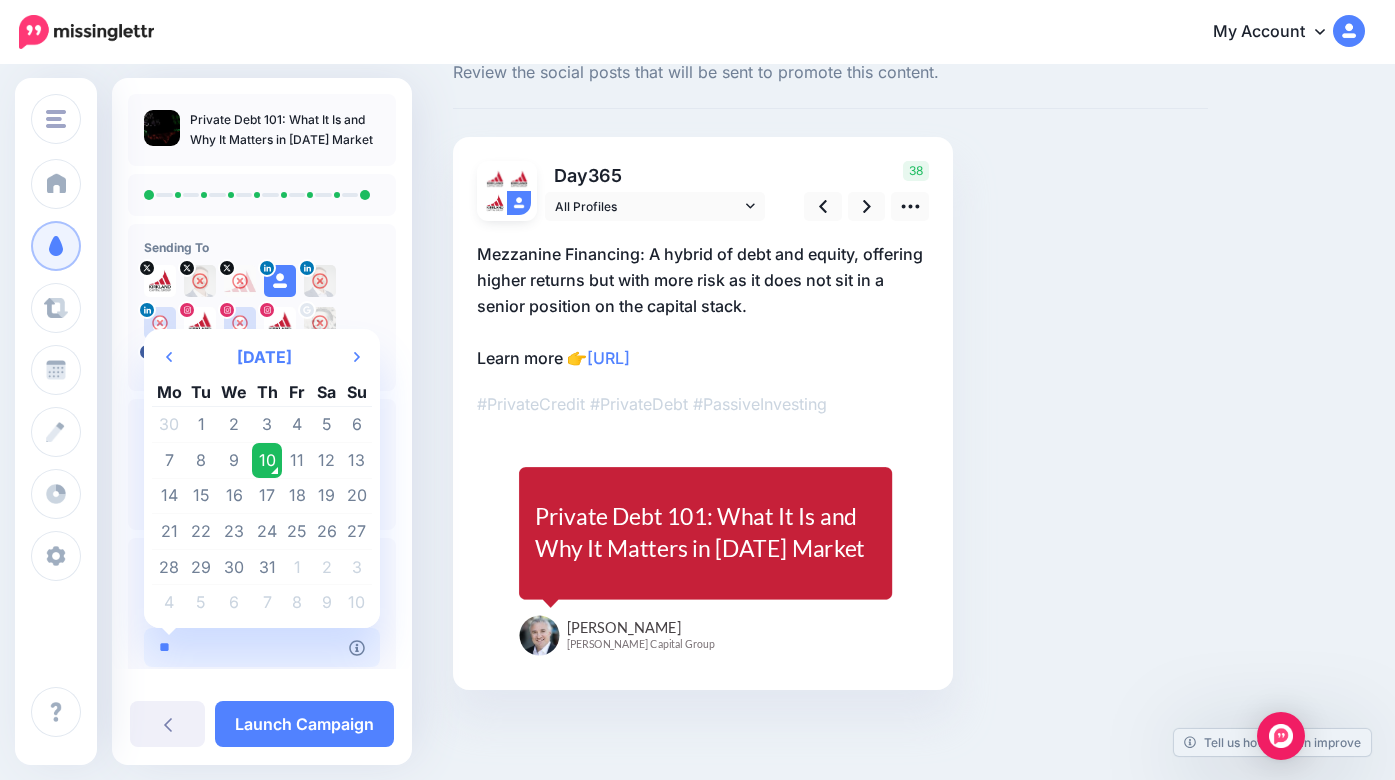type on "*" 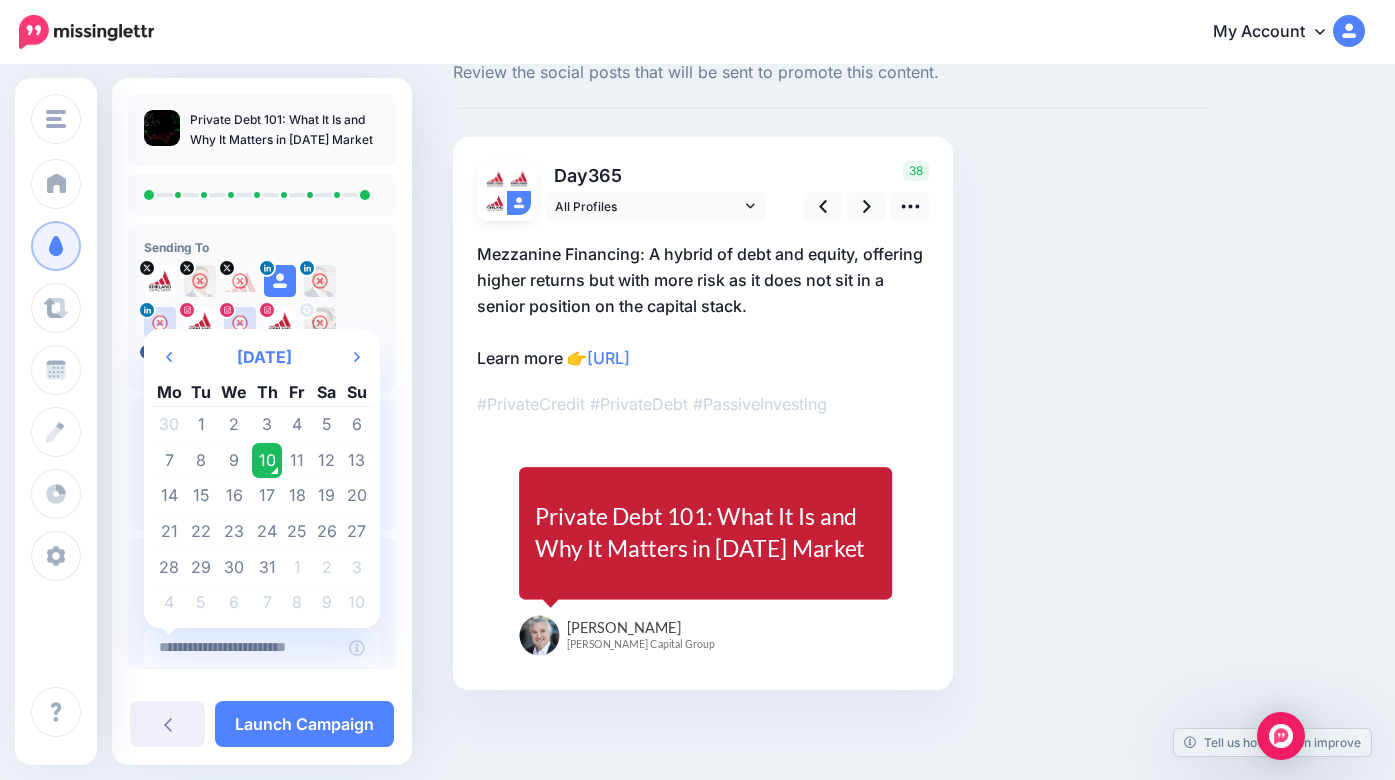 type 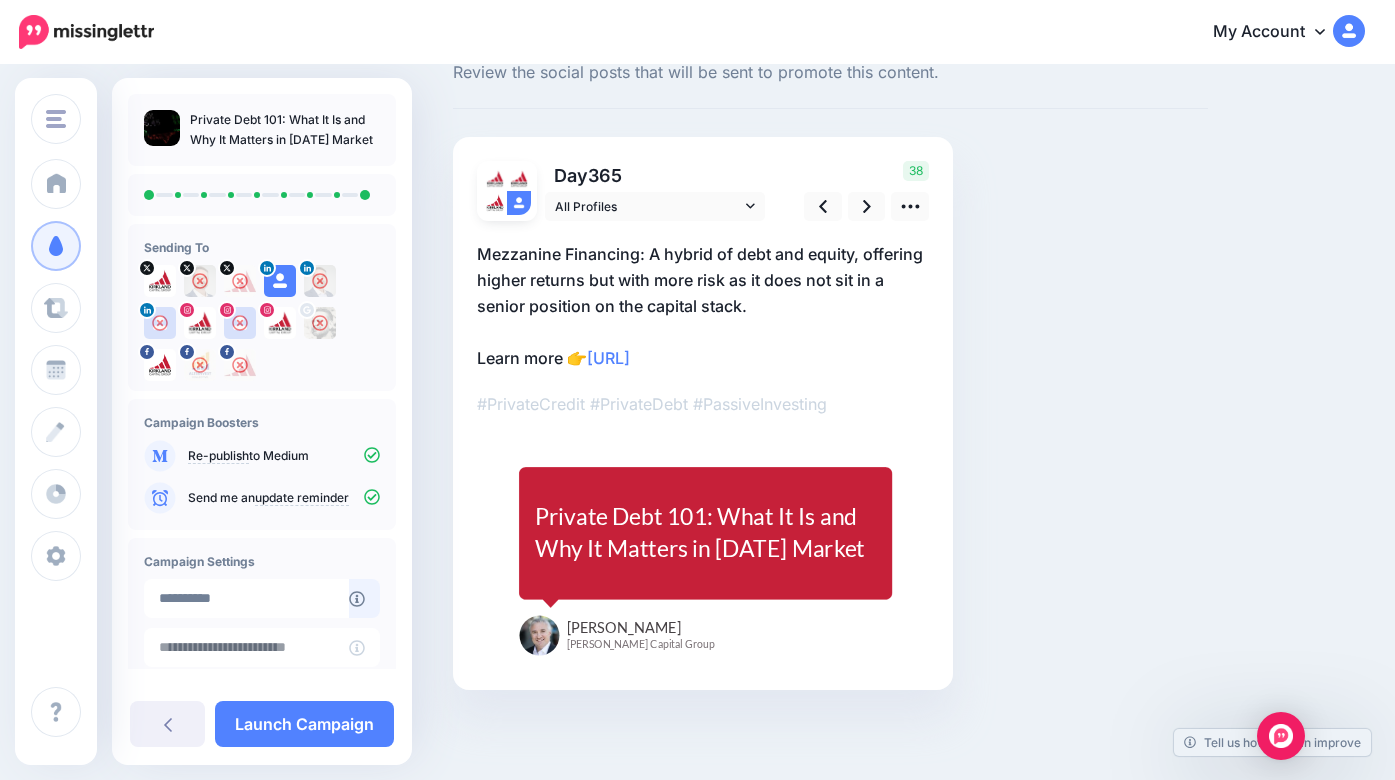 click on "**********" at bounding box center [262, 421] 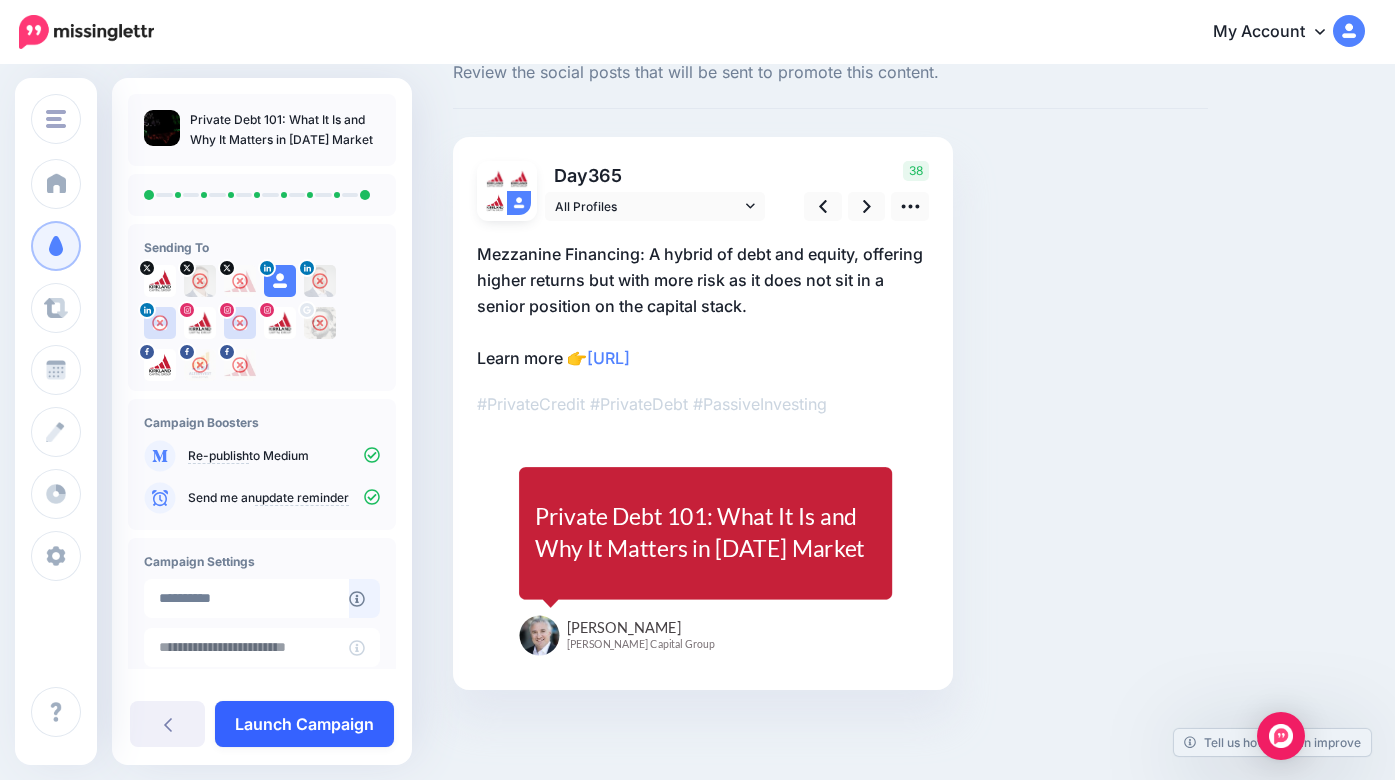 click on "Launch Campaign" at bounding box center [304, 724] 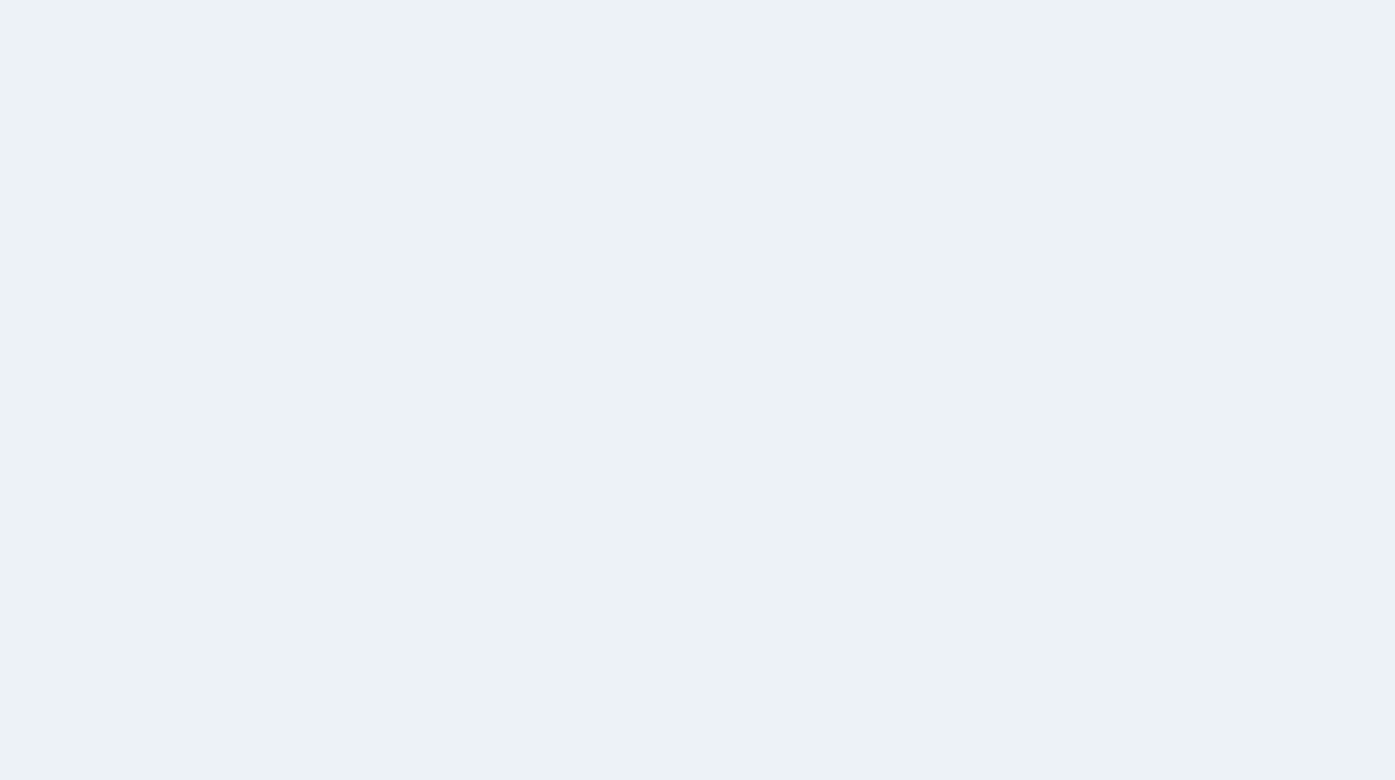 scroll, scrollTop: 0, scrollLeft: 0, axis: both 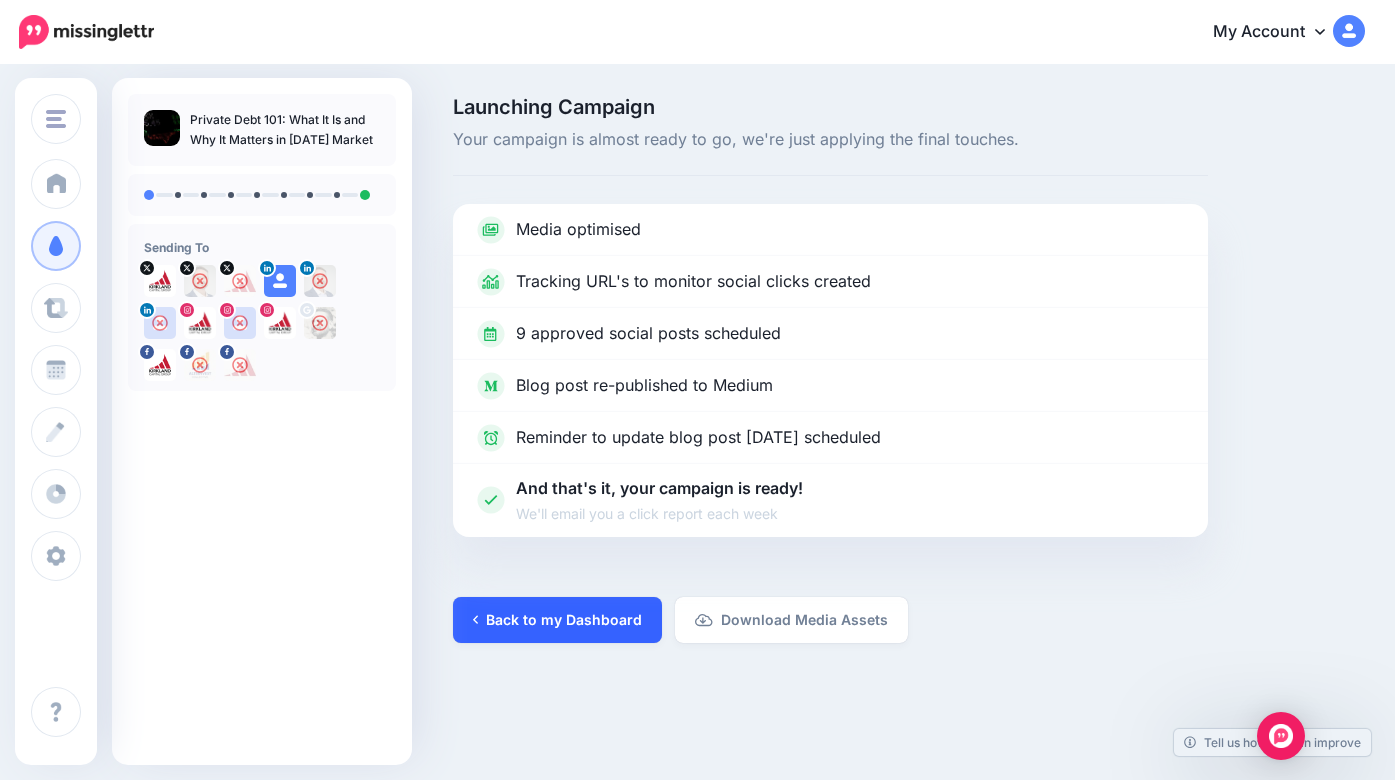 click on "Back to my Dashboard" at bounding box center (557, 620) 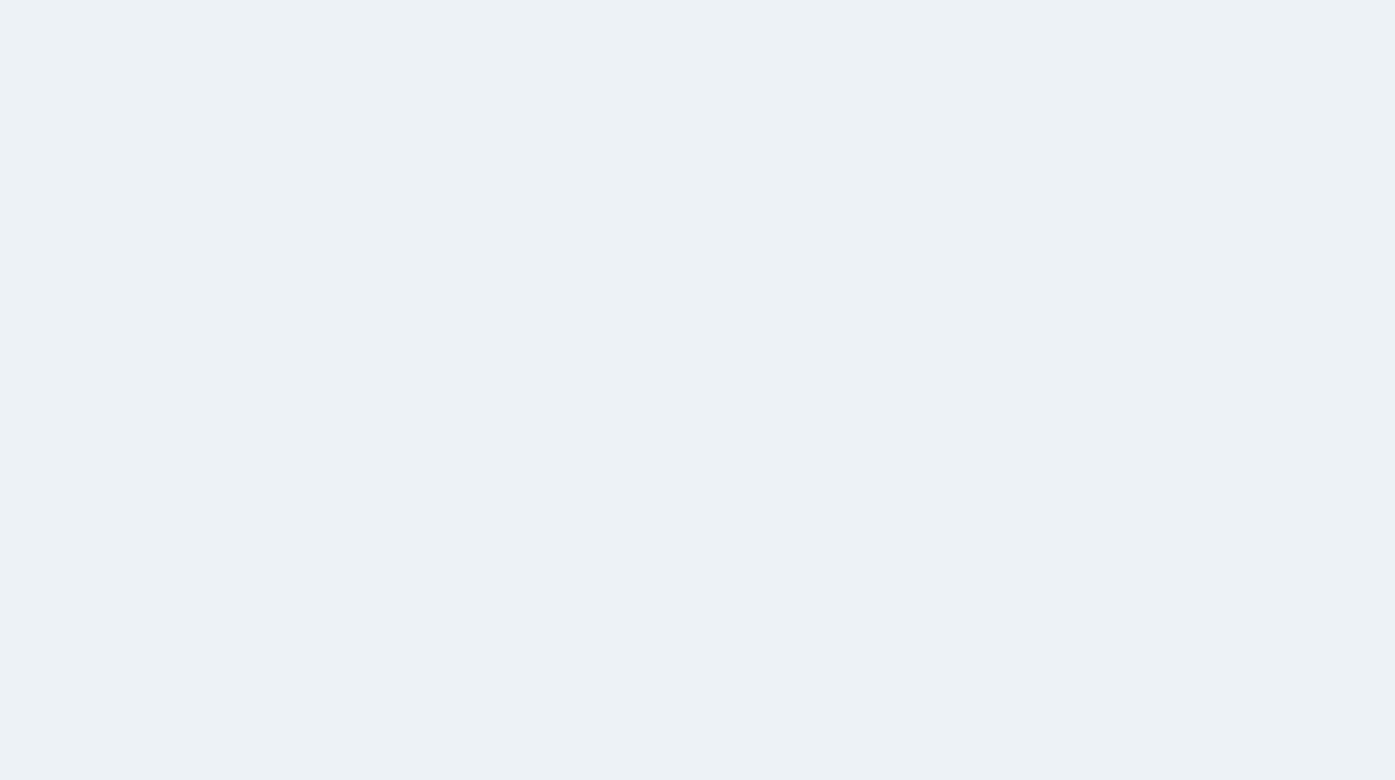 scroll, scrollTop: 0, scrollLeft: 0, axis: both 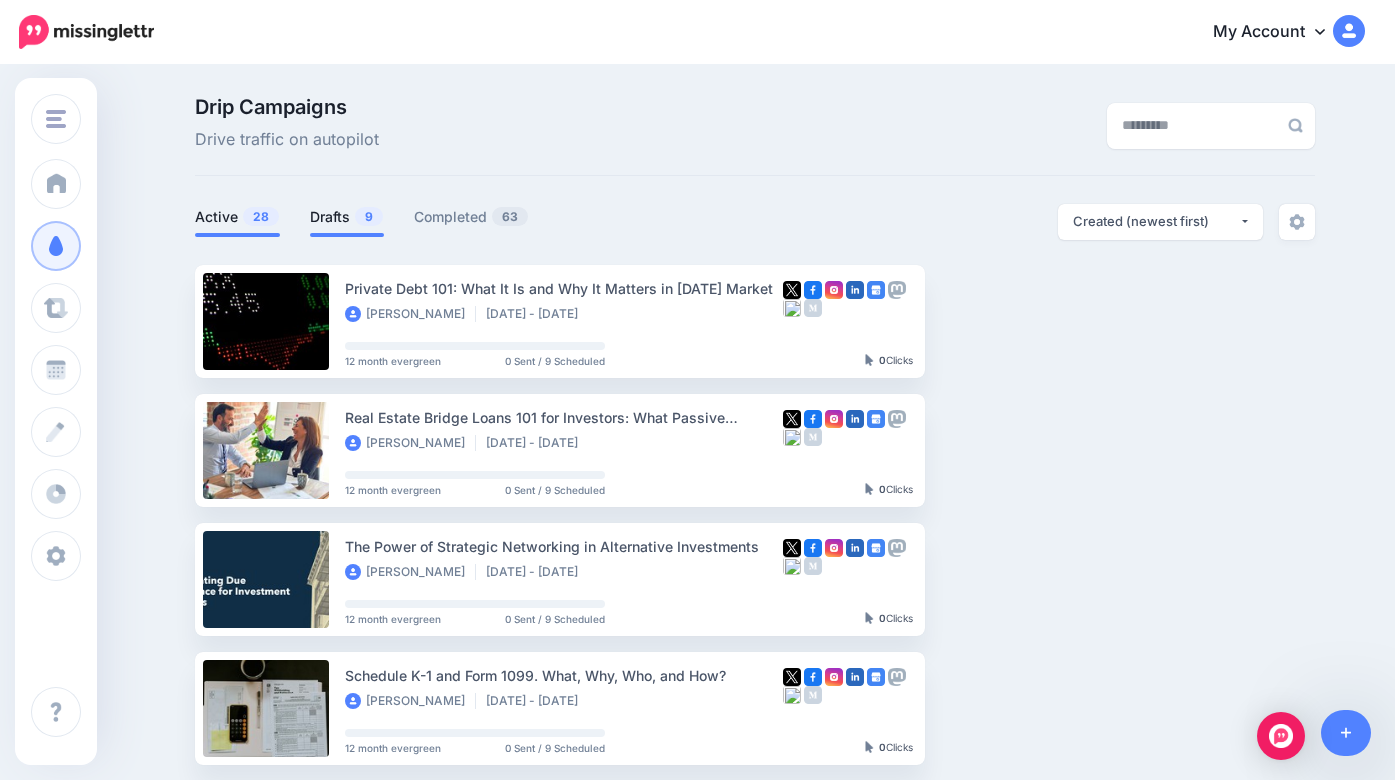click on "Drafts  9" at bounding box center [347, 217] 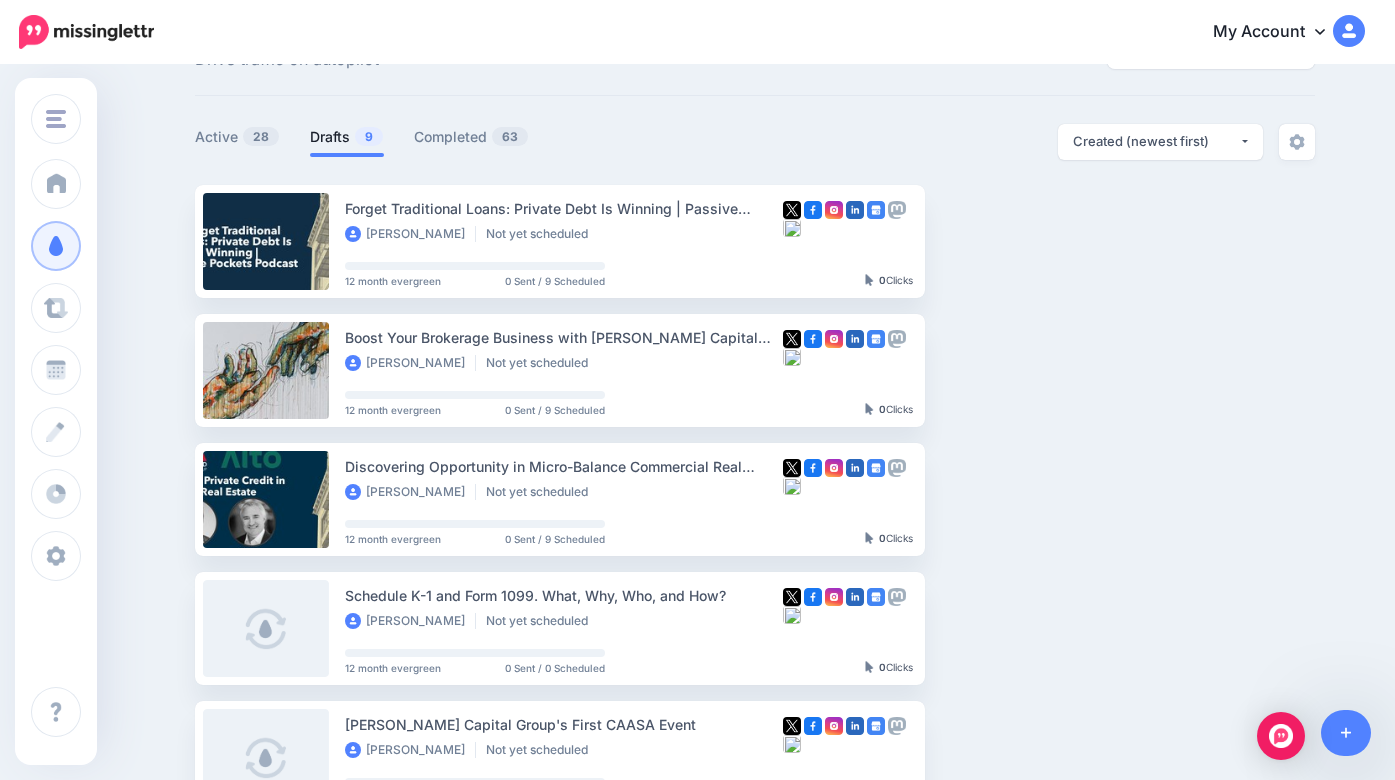 scroll, scrollTop: 81, scrollLeft: 0, axis: vertical 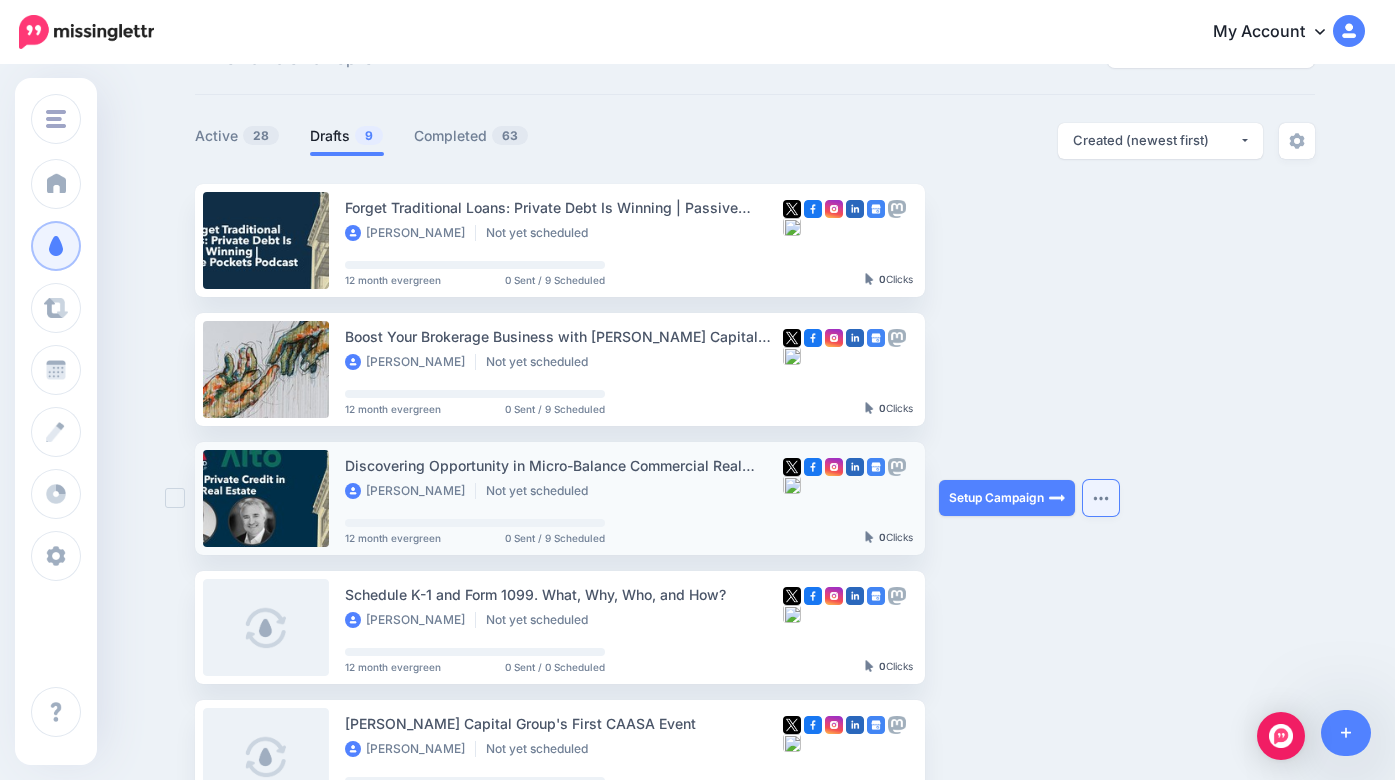 click at bounding box center [1101, 498] 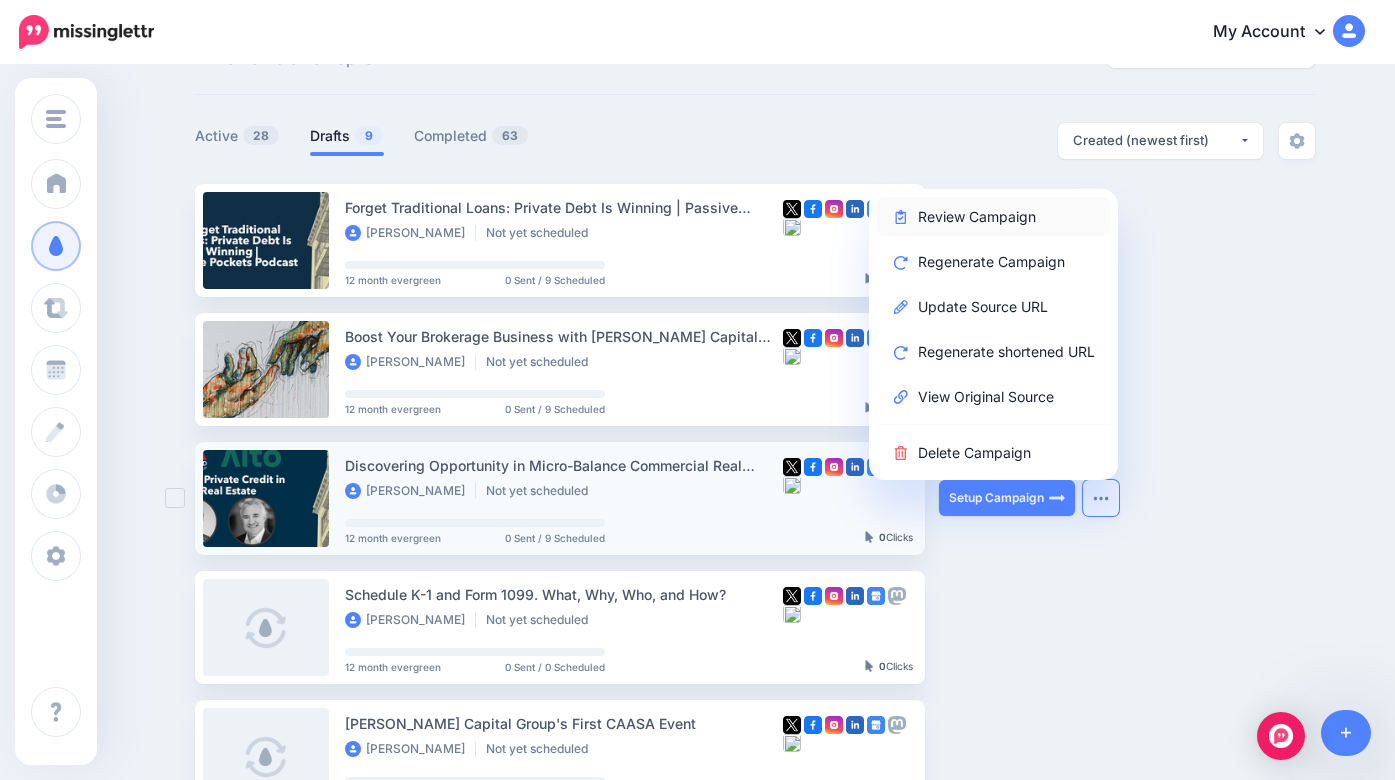 click on "Review Campaign" at bounding box center [993, 216] 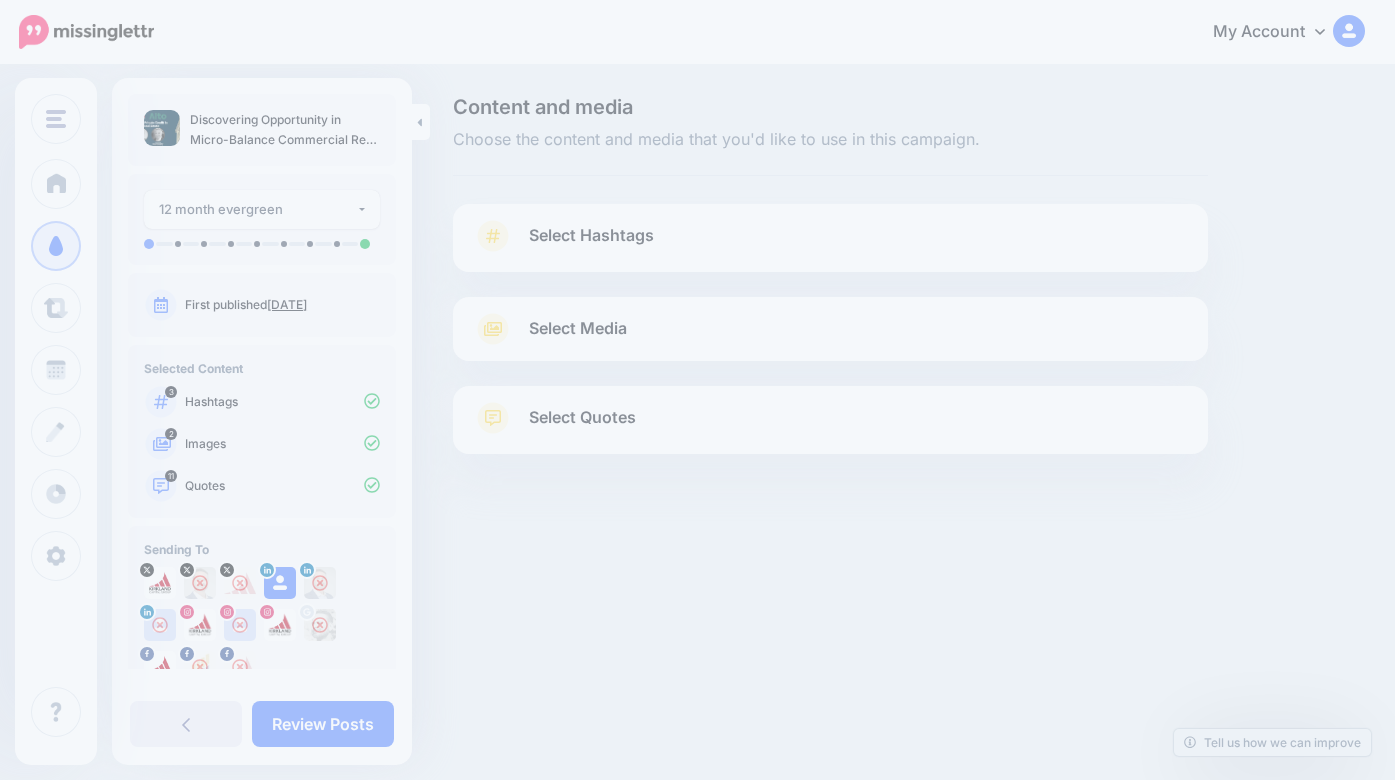scroll, scrollTop: 0, scrollLeft: 0, axis: both 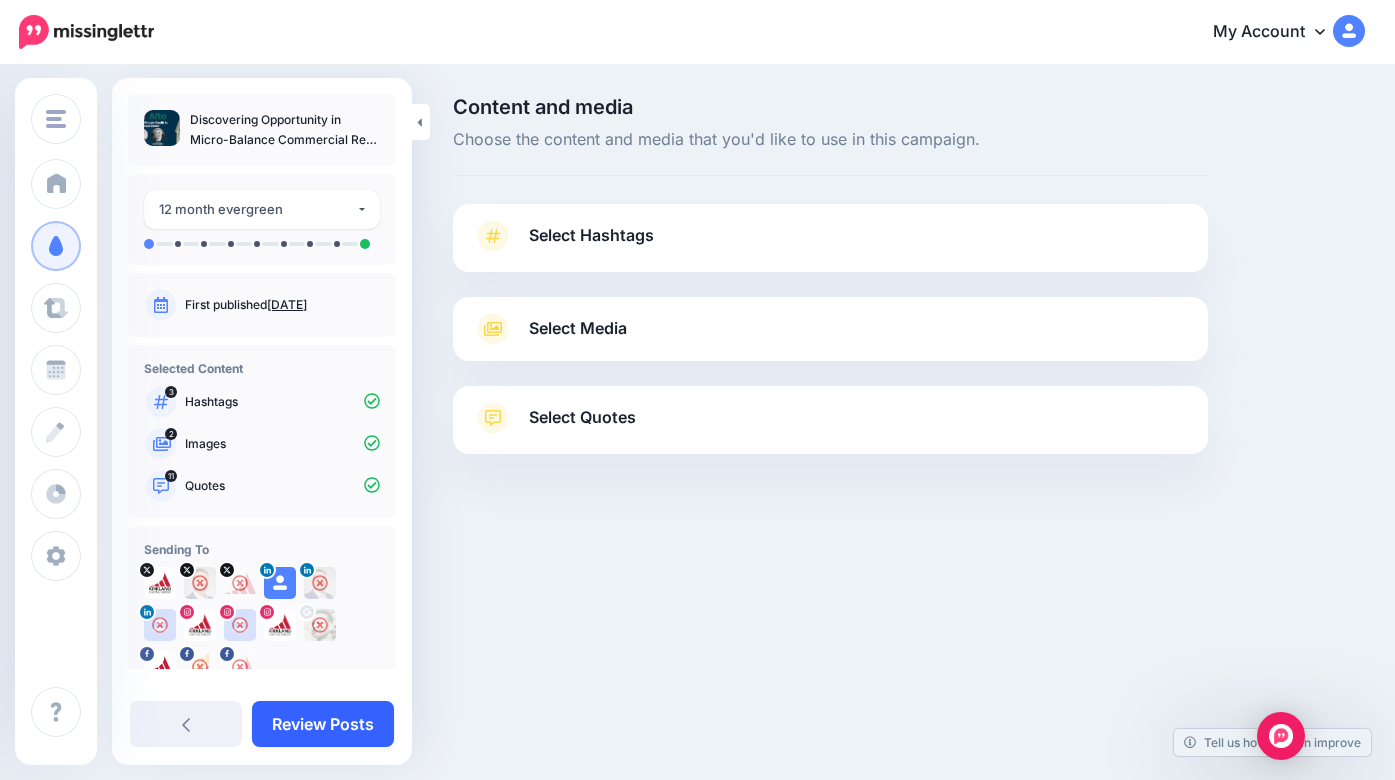 click on "Review Posts" at bounding box center (323, 724) 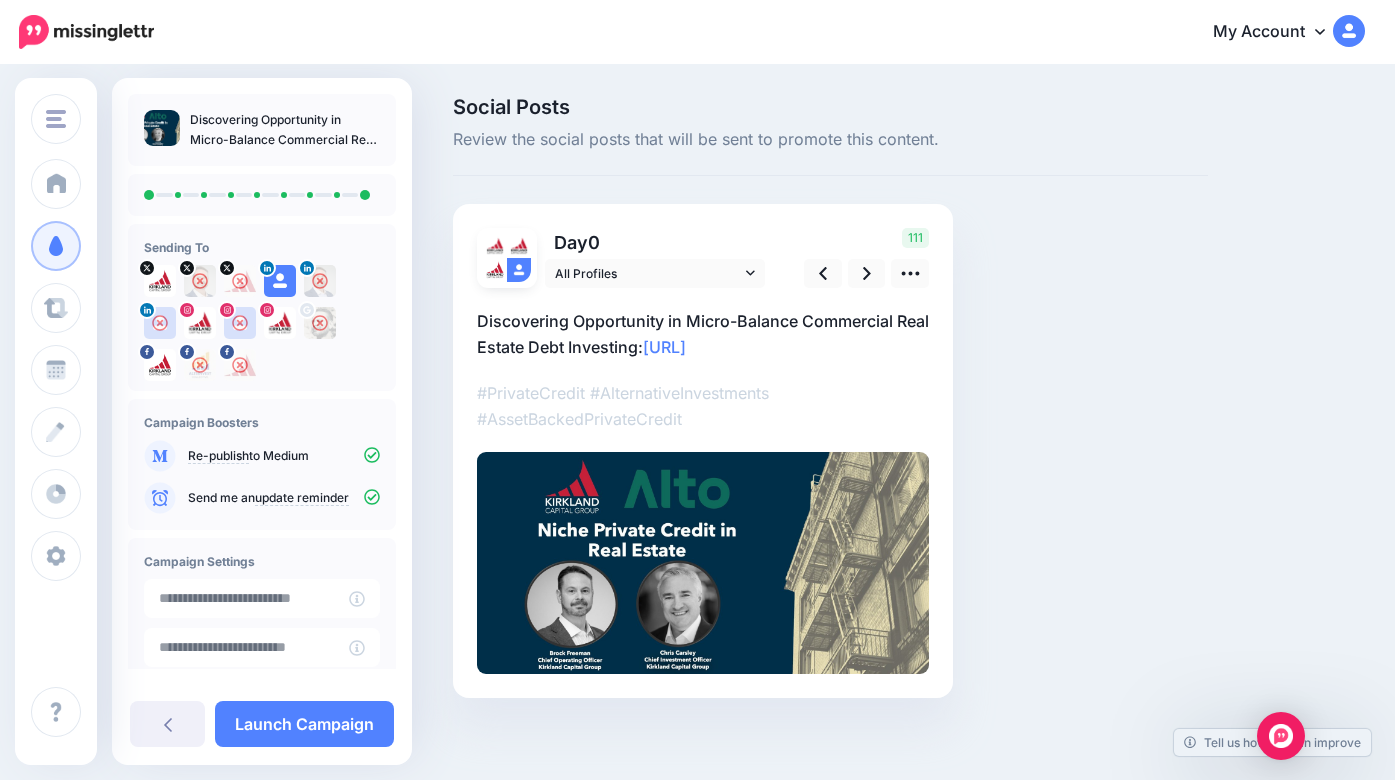 scroll, scrollTop: 8, scrollLeft: 0, axis: vertical 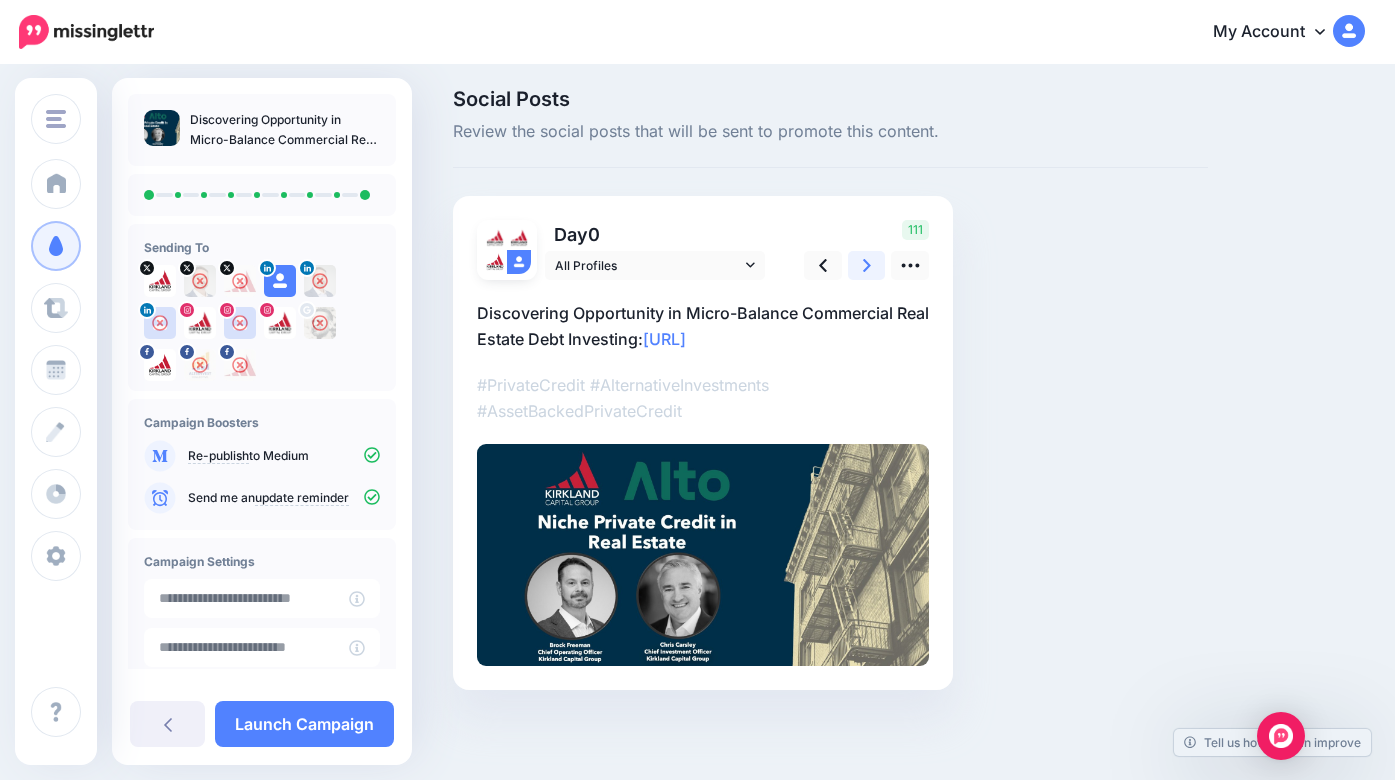 click at bounding box center [867, 265] 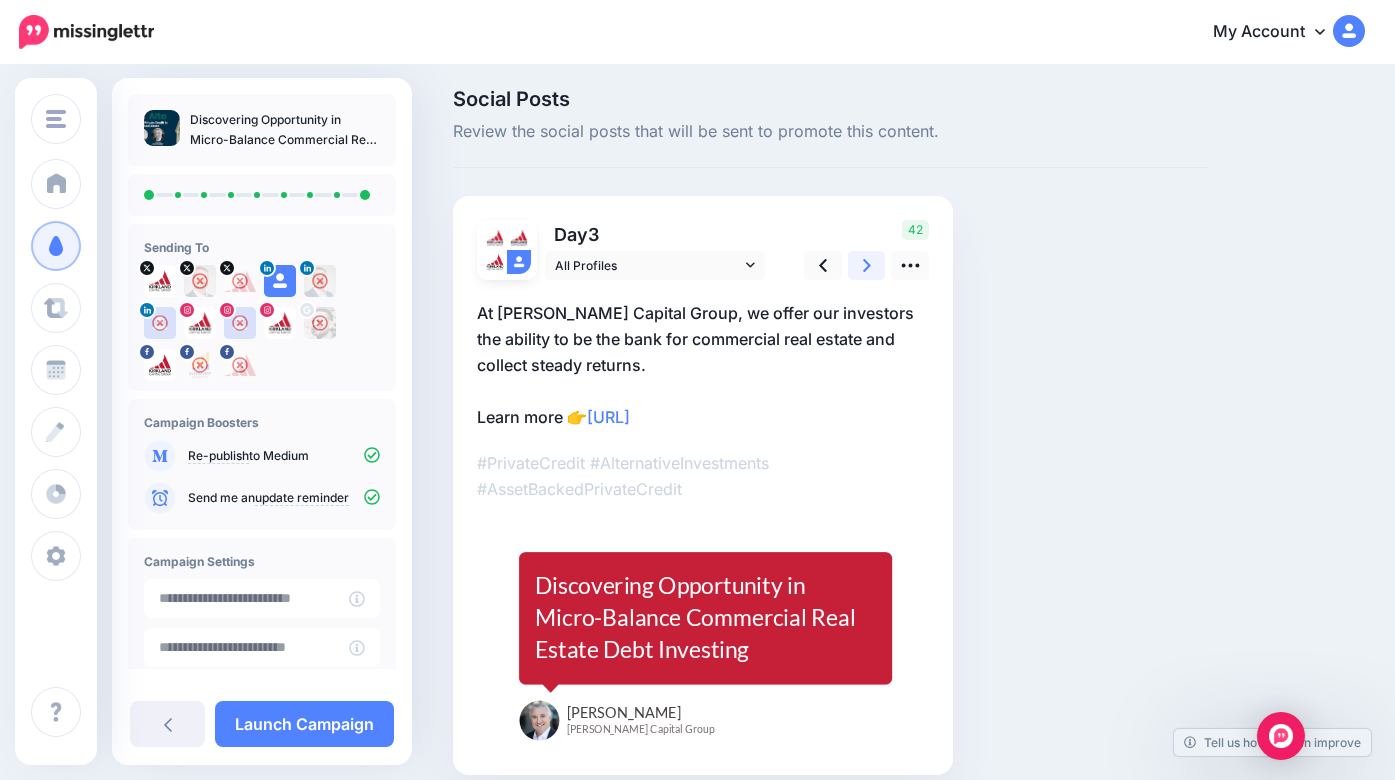 scroll, scrollTop: 13, scrollLeft: 0, axis: vertical 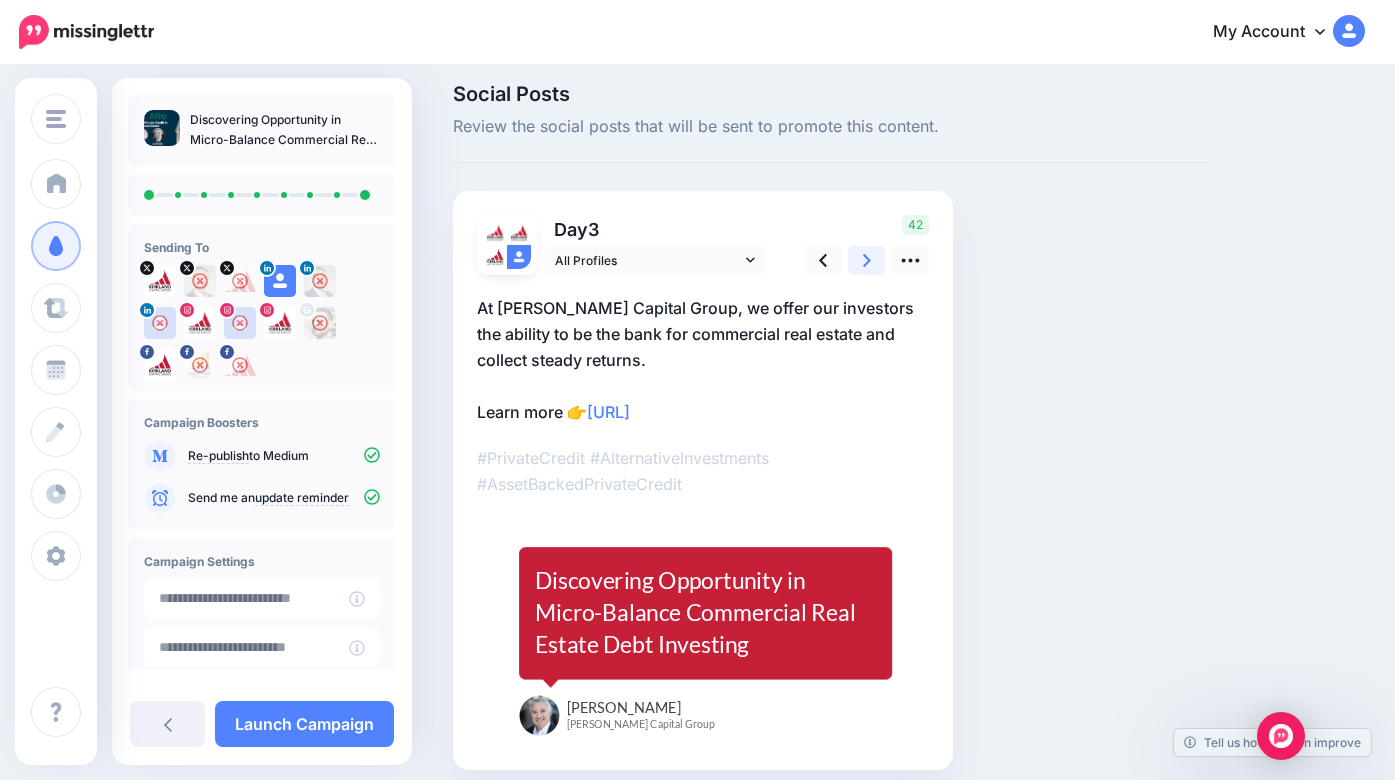 click at bounding box center (867, 260) 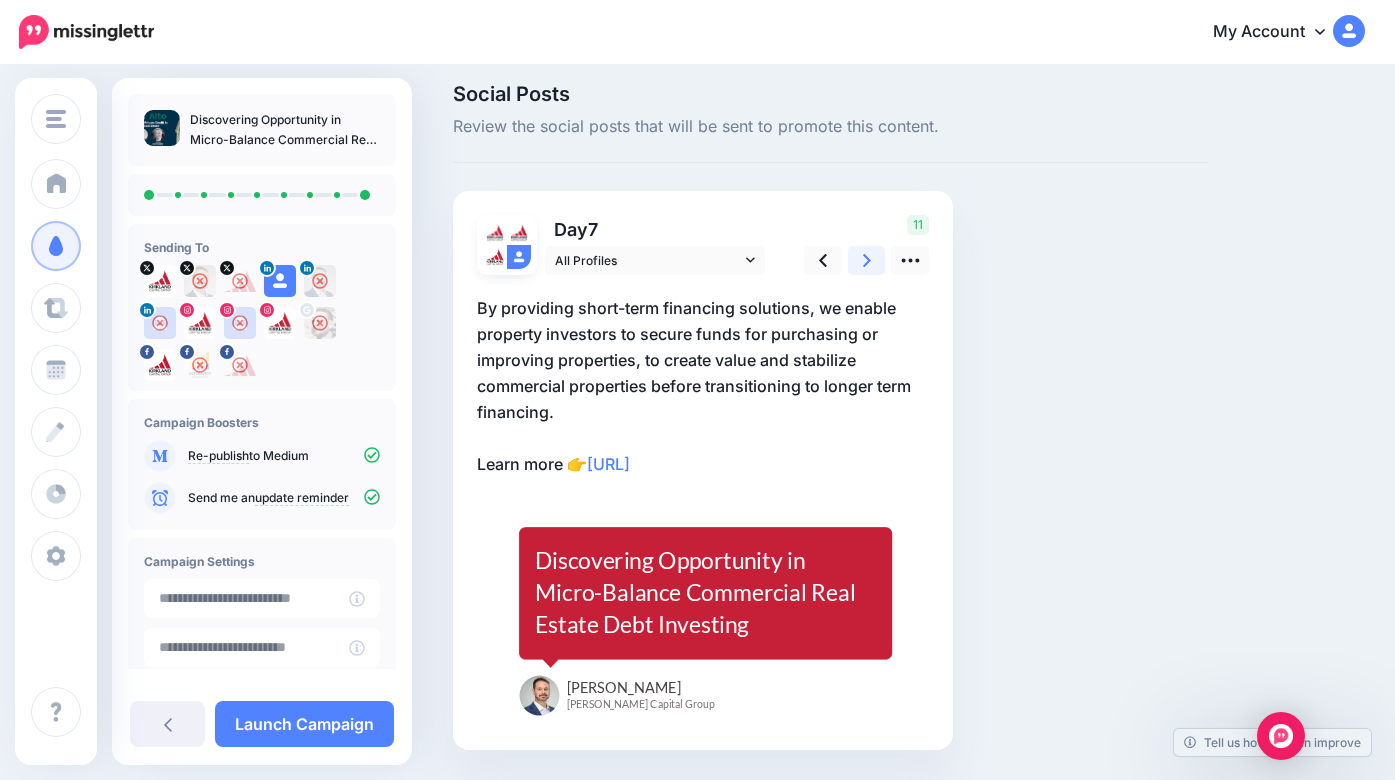 scroll, scrollTop: 14, scrollLeft: 0, axis: vertical 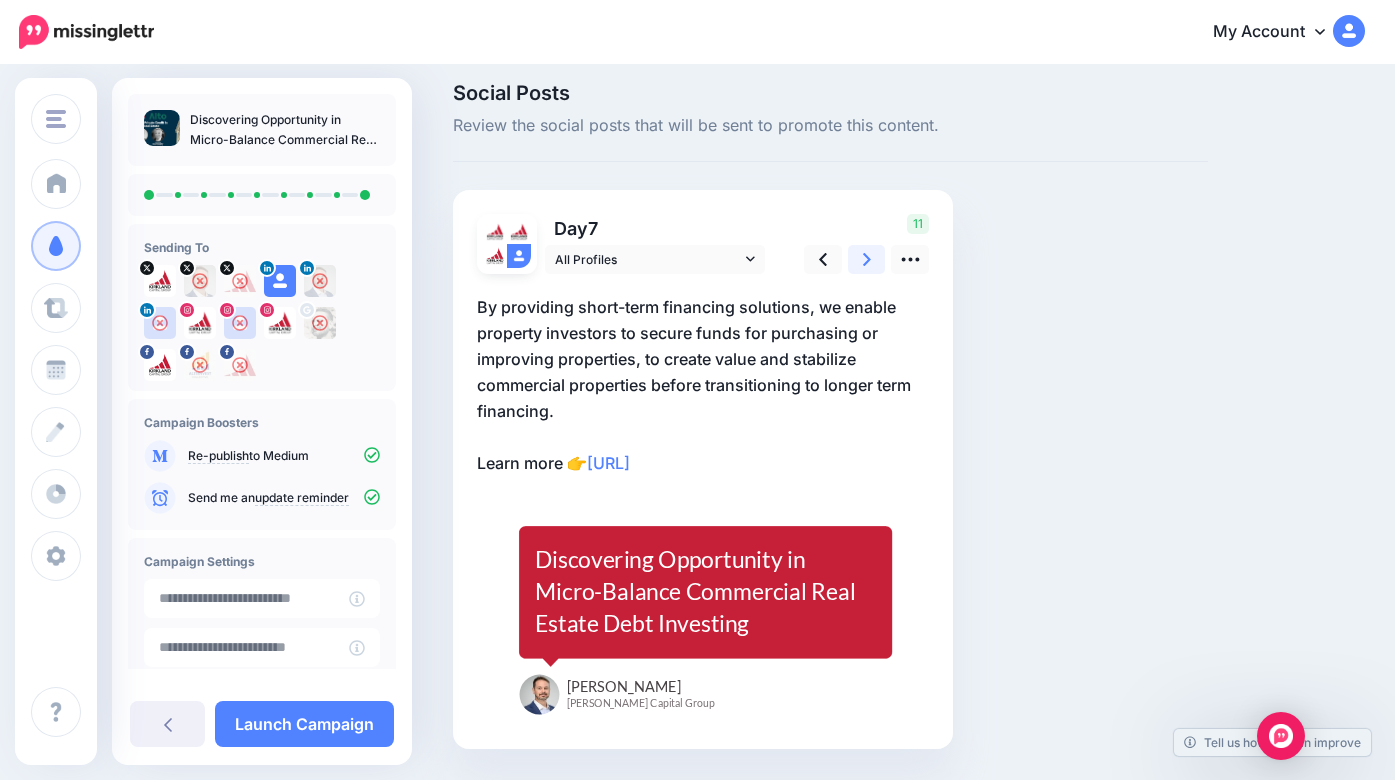 click at bounding box center [867, 259] 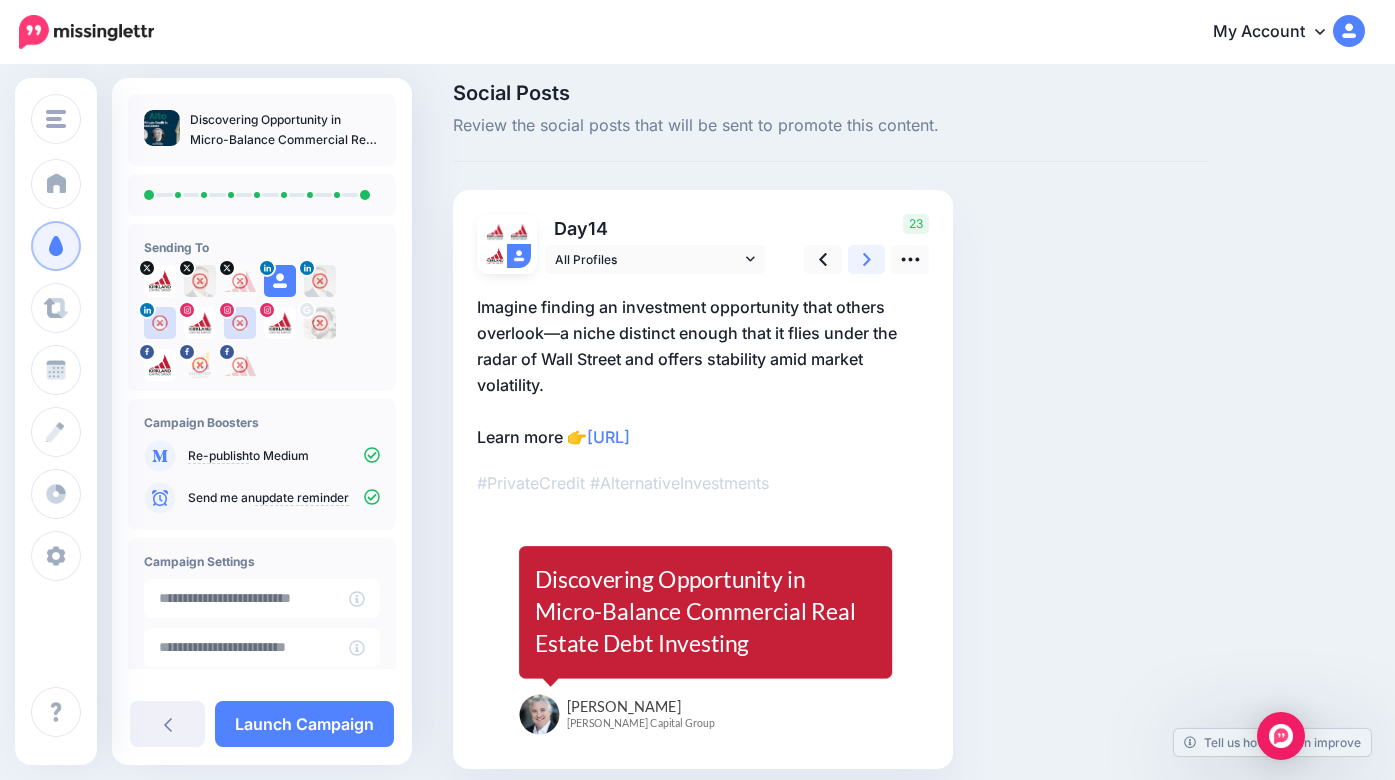 click 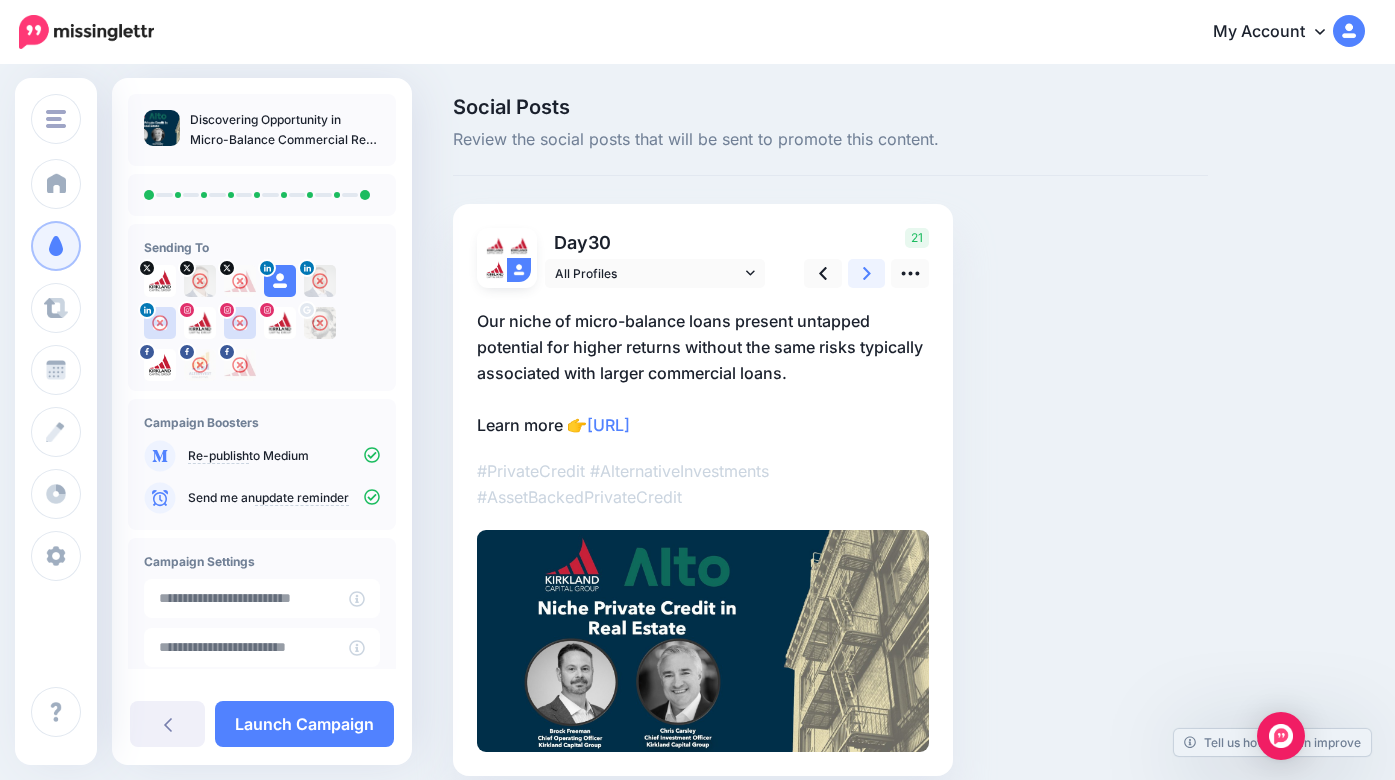 click at bounding box center [867, 273] 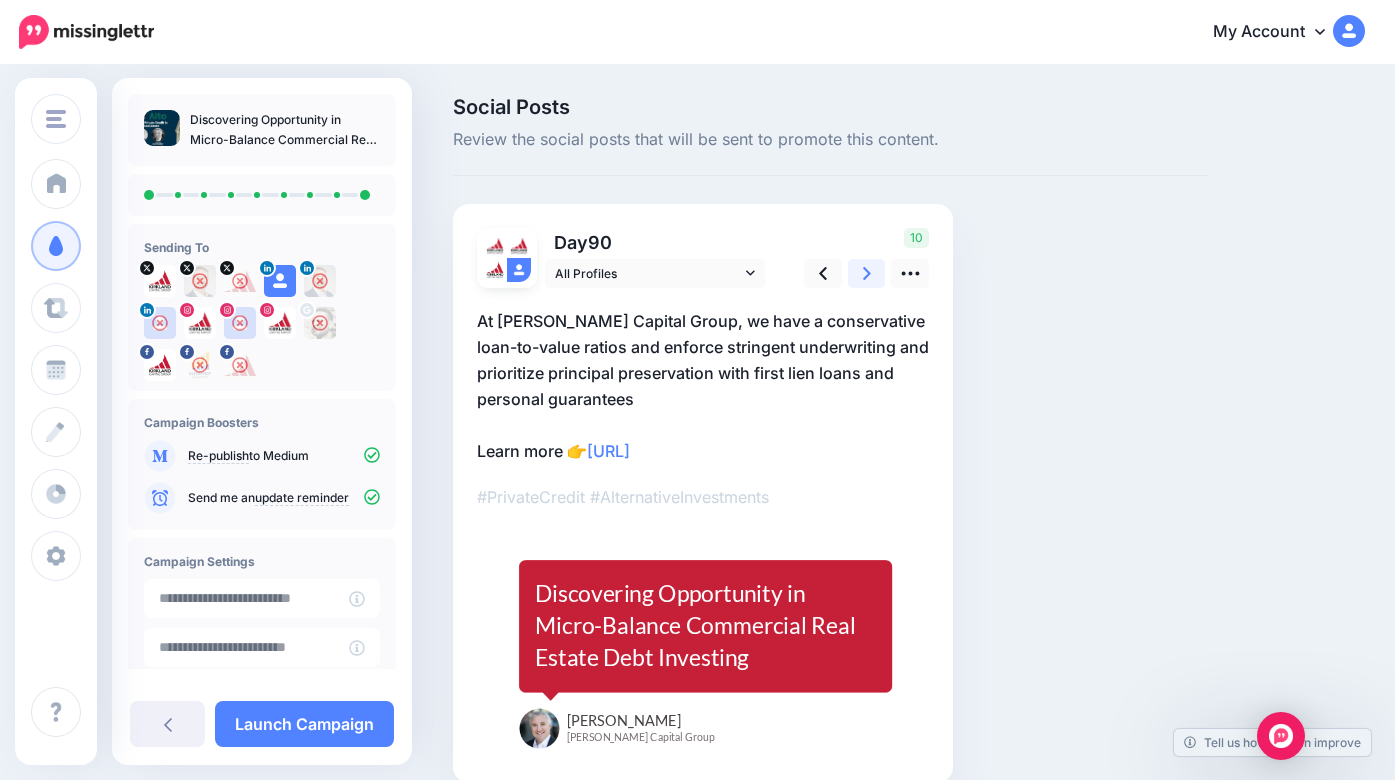 click 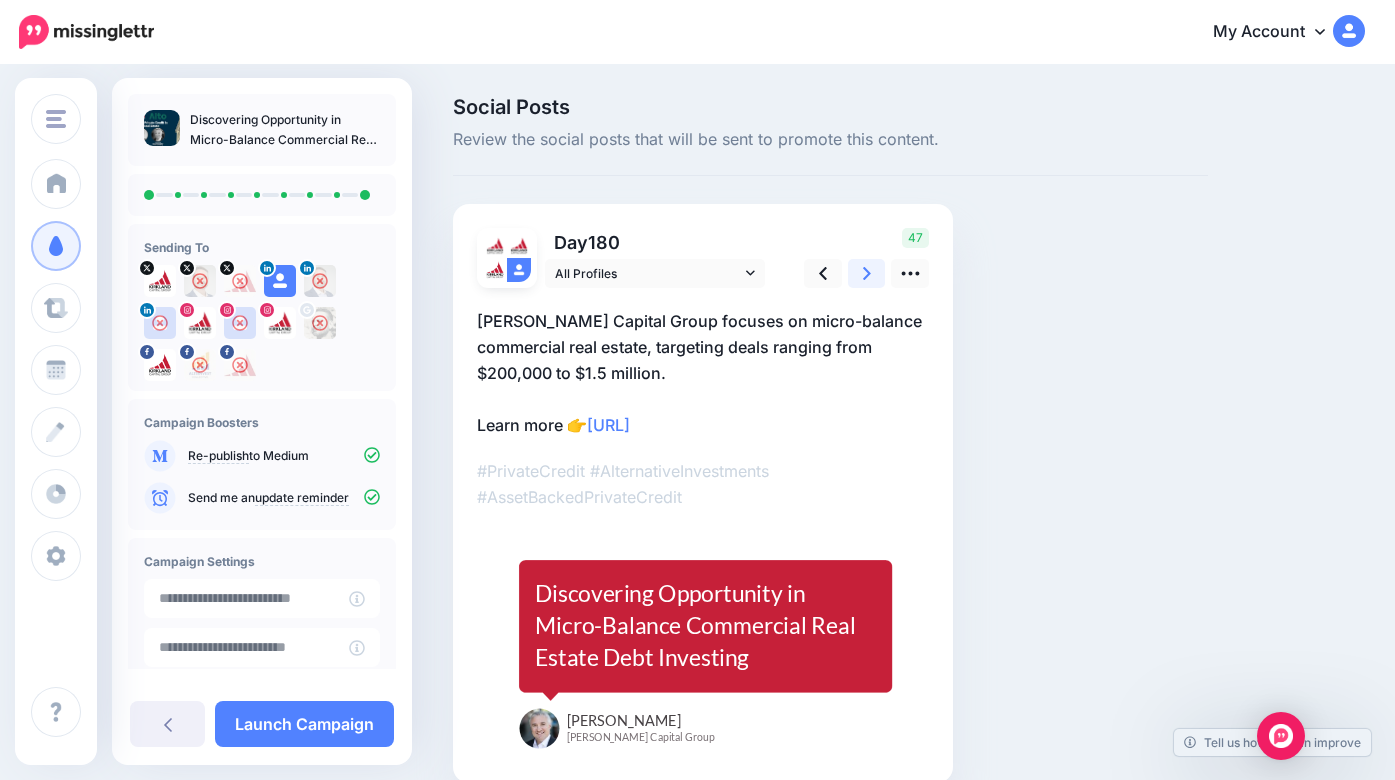 click 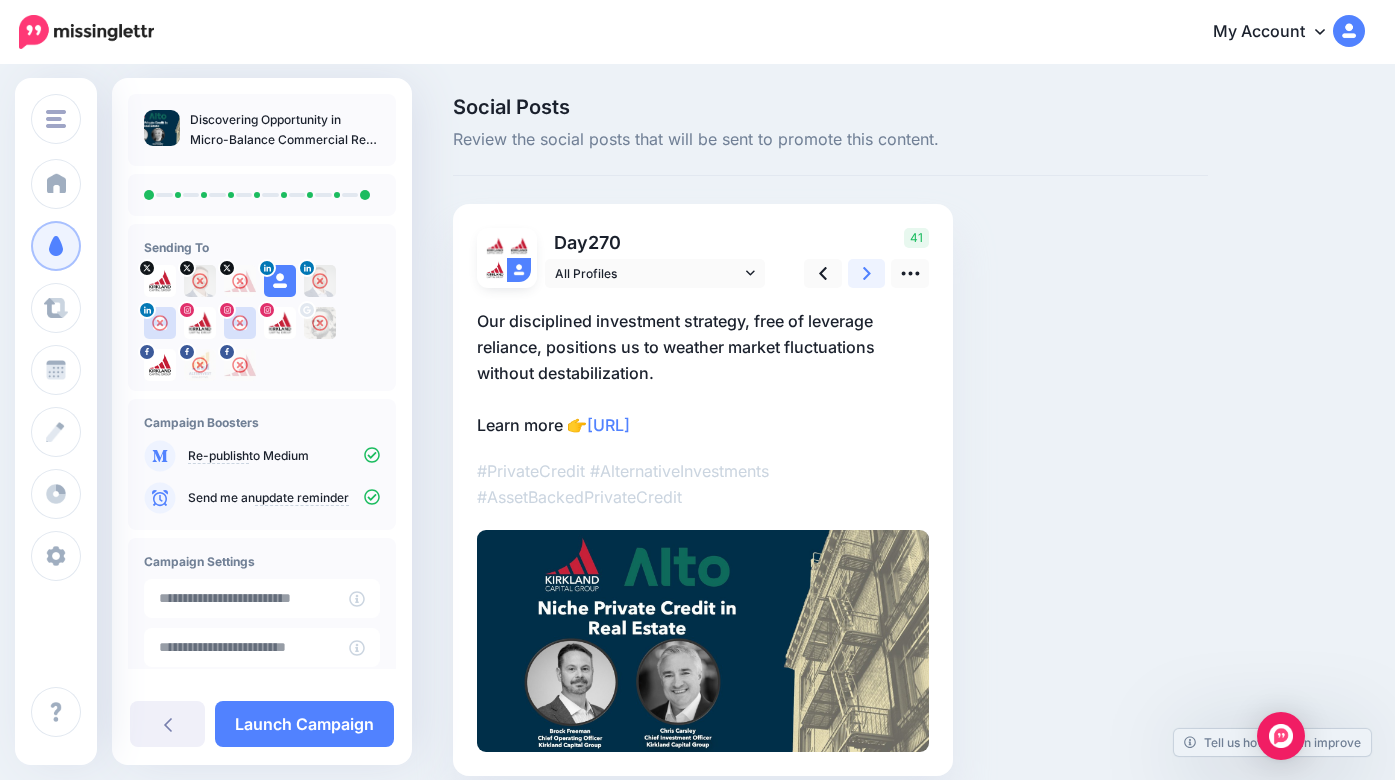click 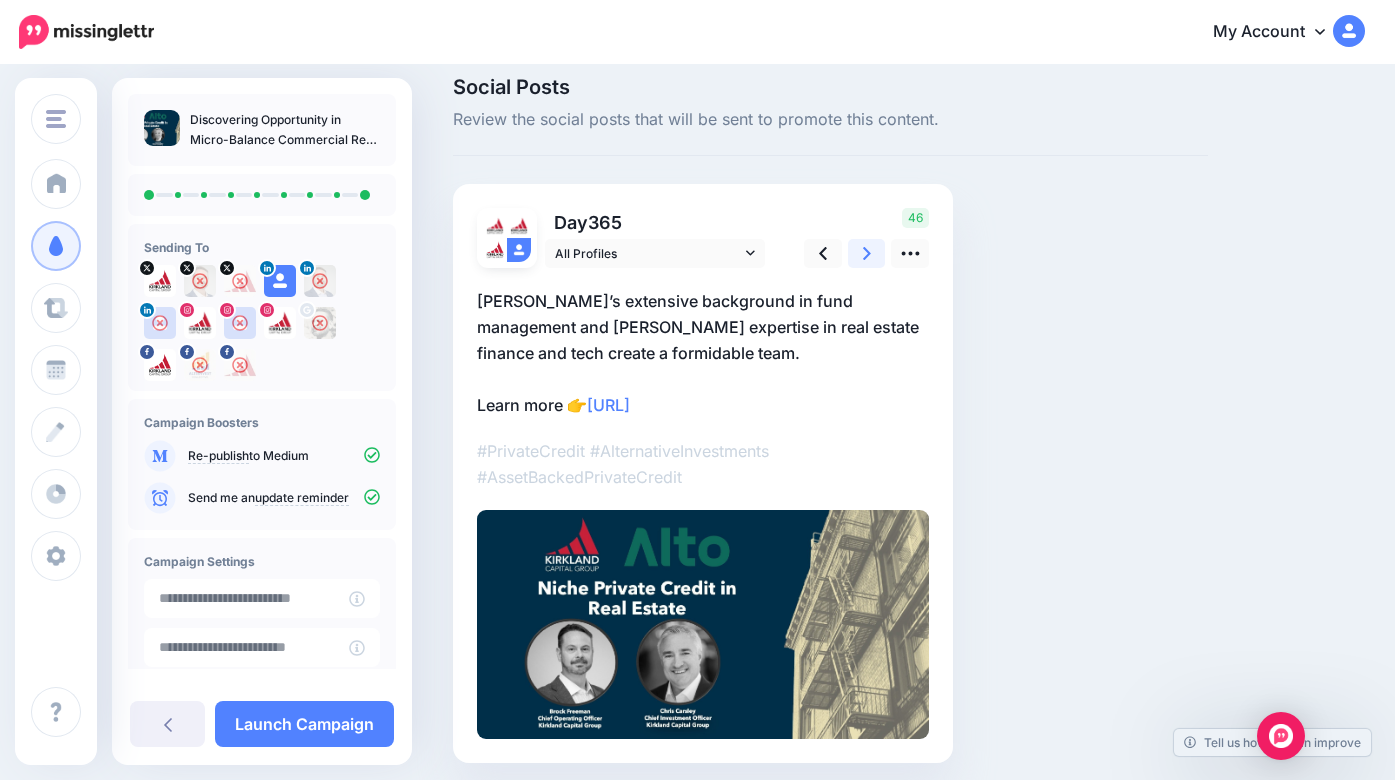 scroll, scrollTop: 31, scrollLeft: 0, axis: vertical 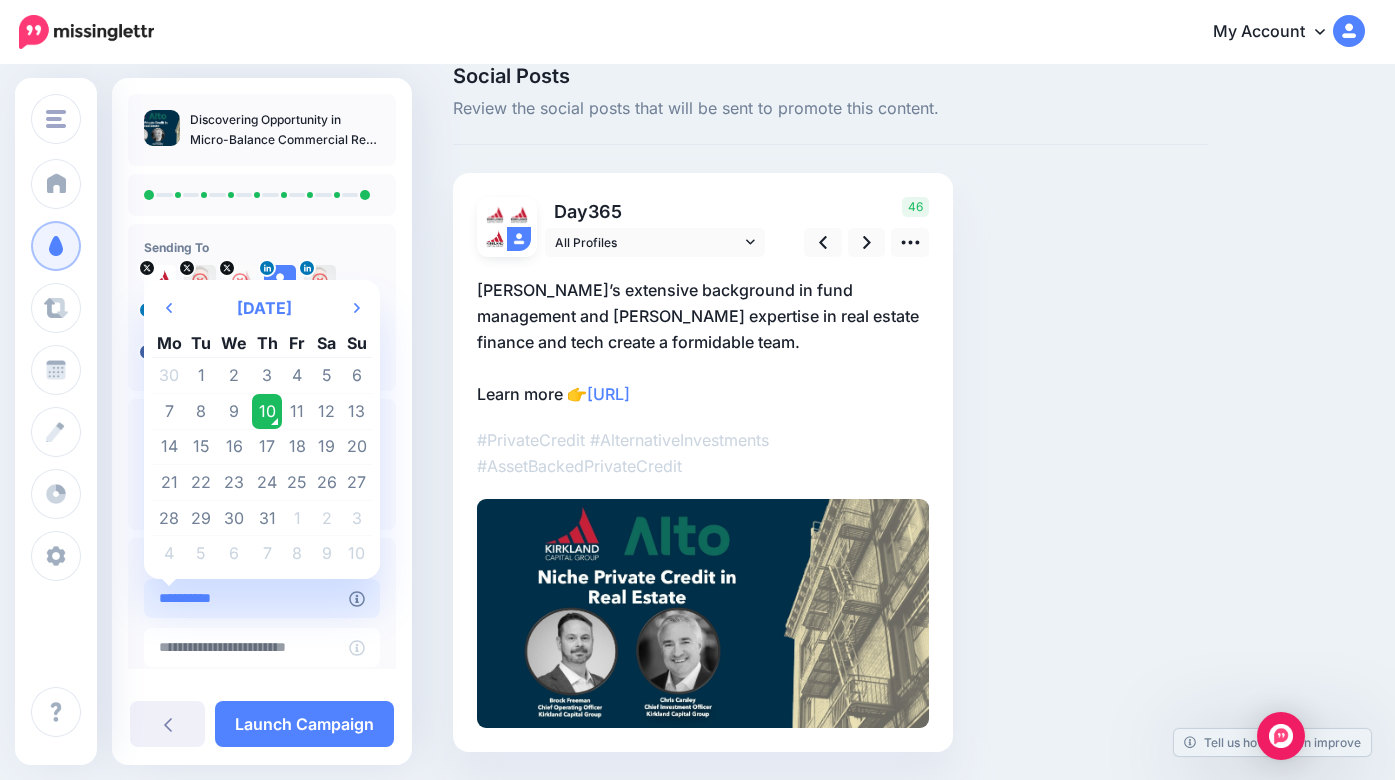 click on "**********" at bounding box center (246, 598) 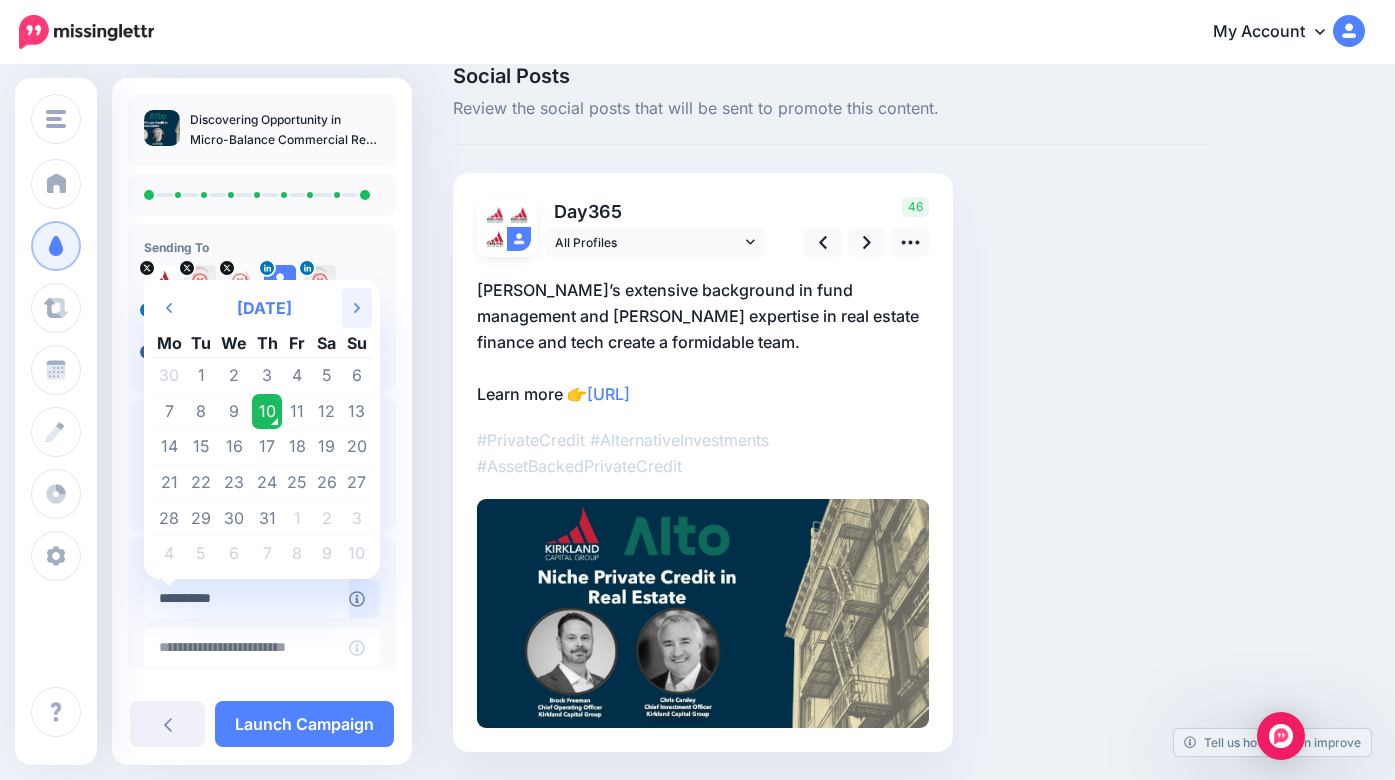 click on "Next Month" at bounding box center (357, 308) 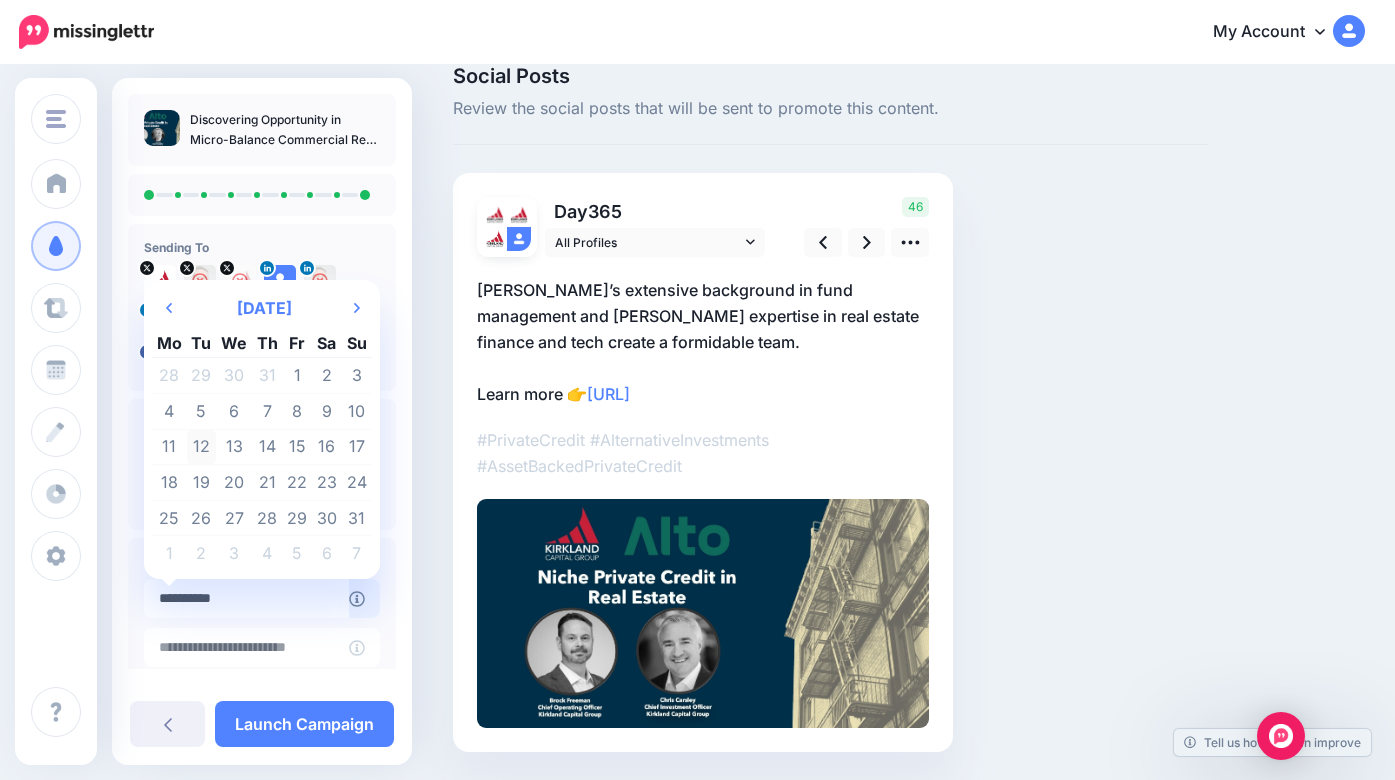 click on "12" at bounding box center (202, 447) 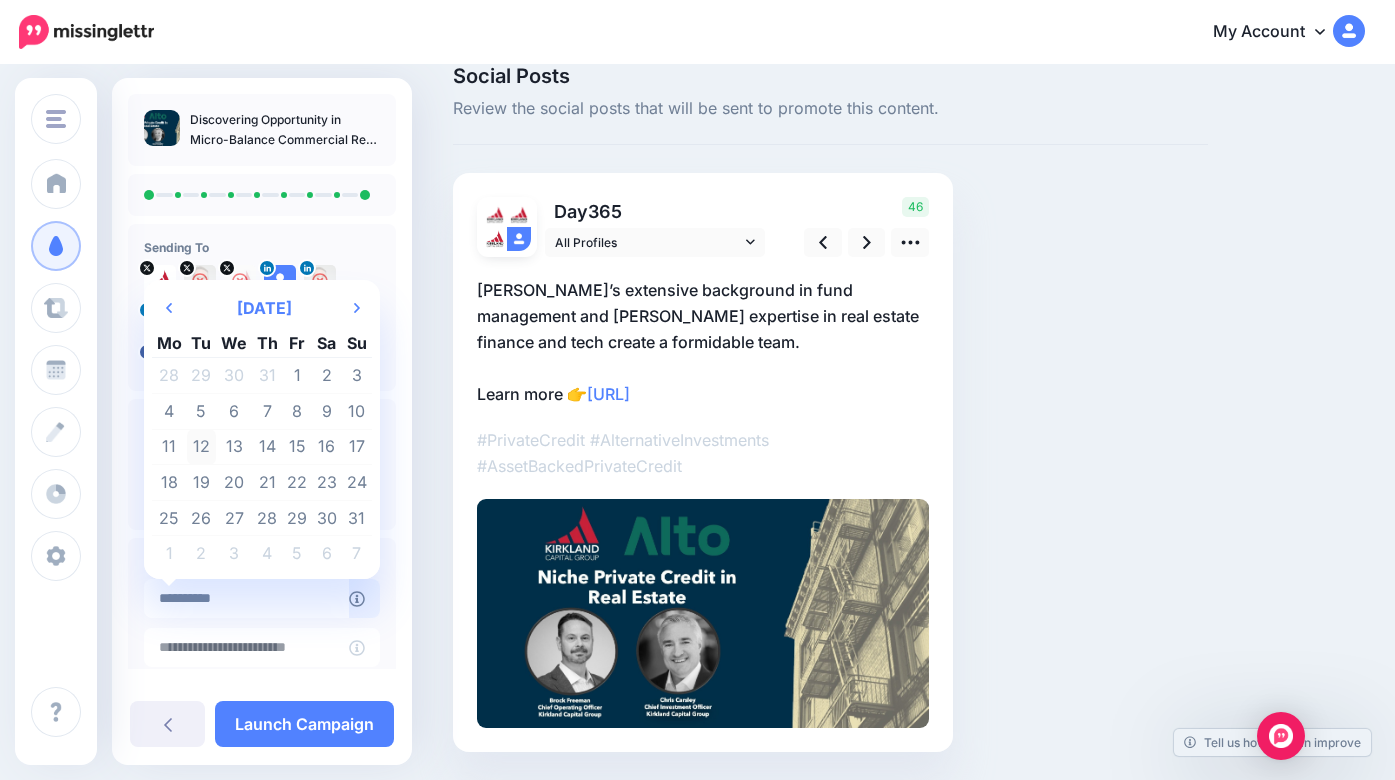 type on "**********" 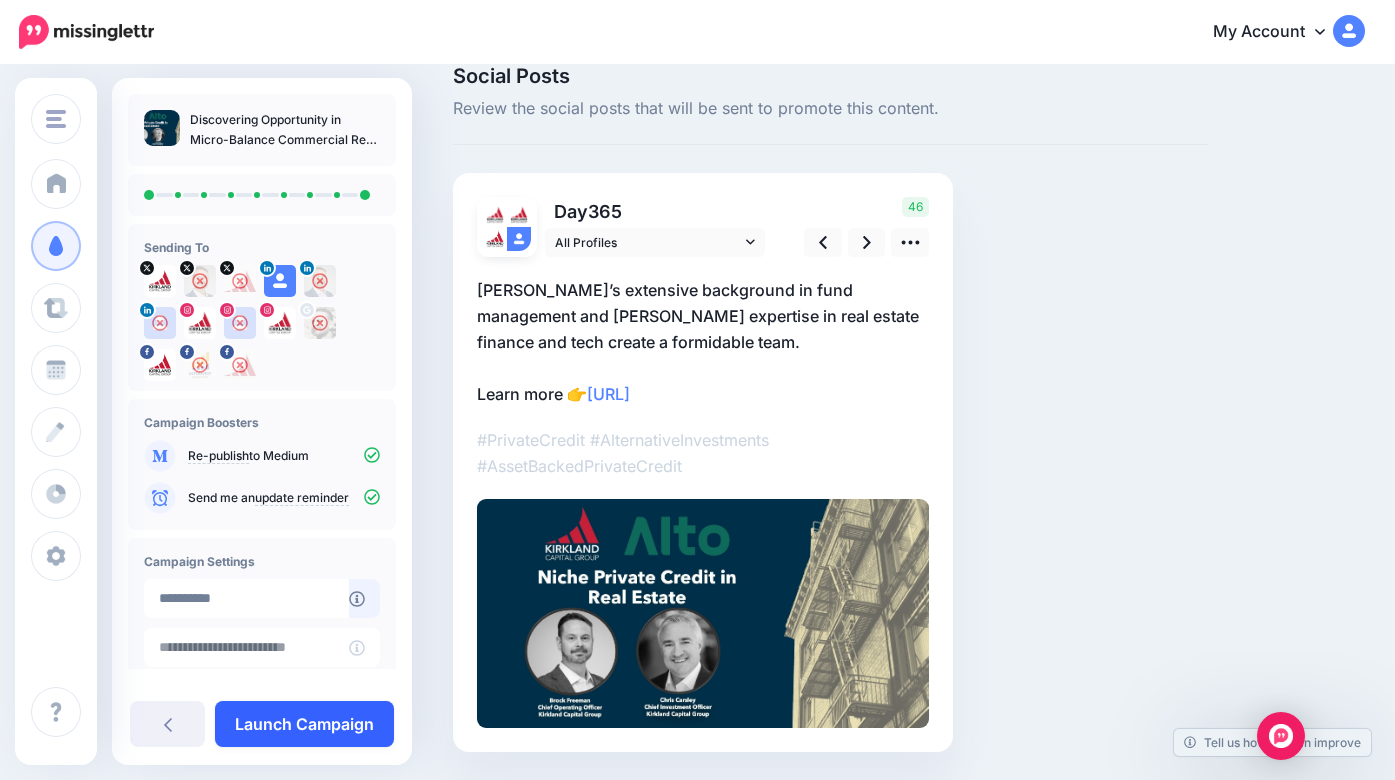 click on "Launch Campaign" at bounding box center [304, 724] 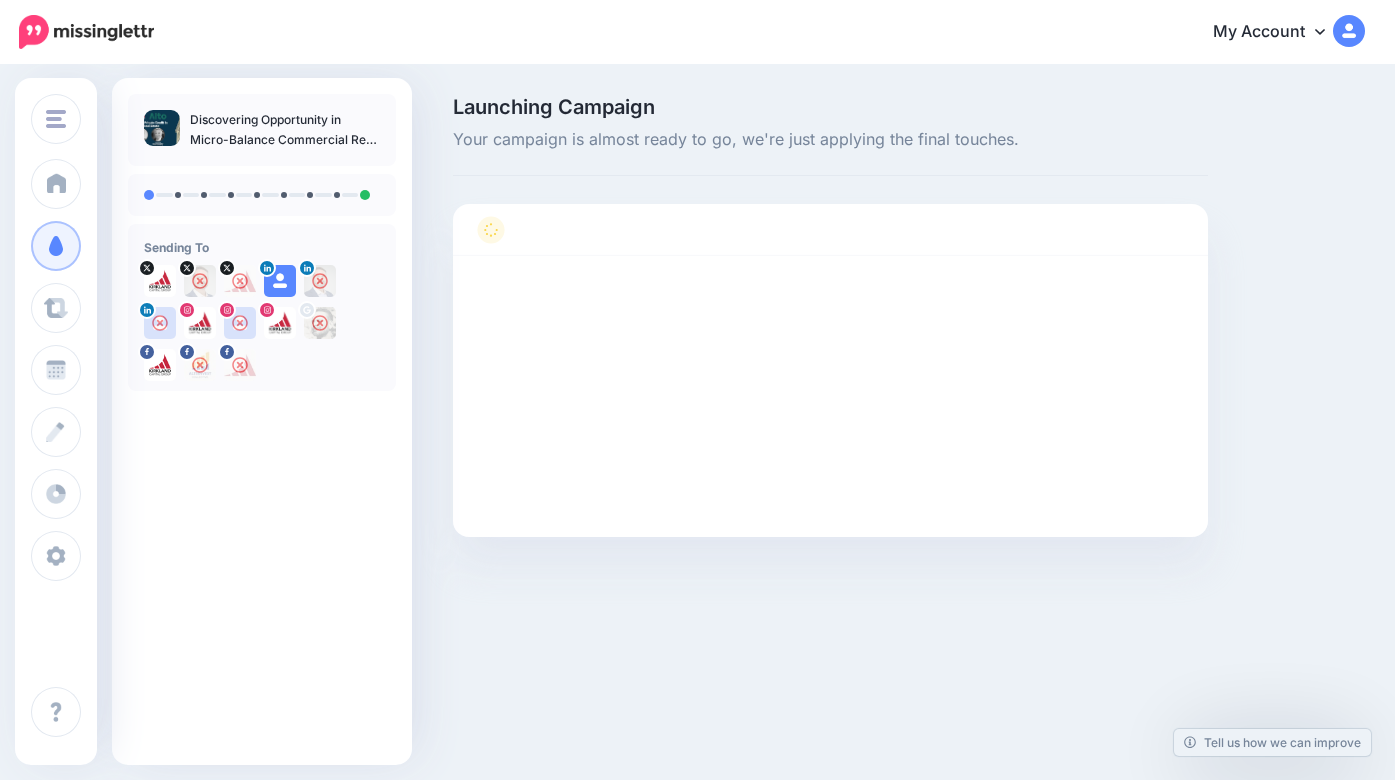 scroll, scrollTop: 0, scrollLeft: 0, axis: both 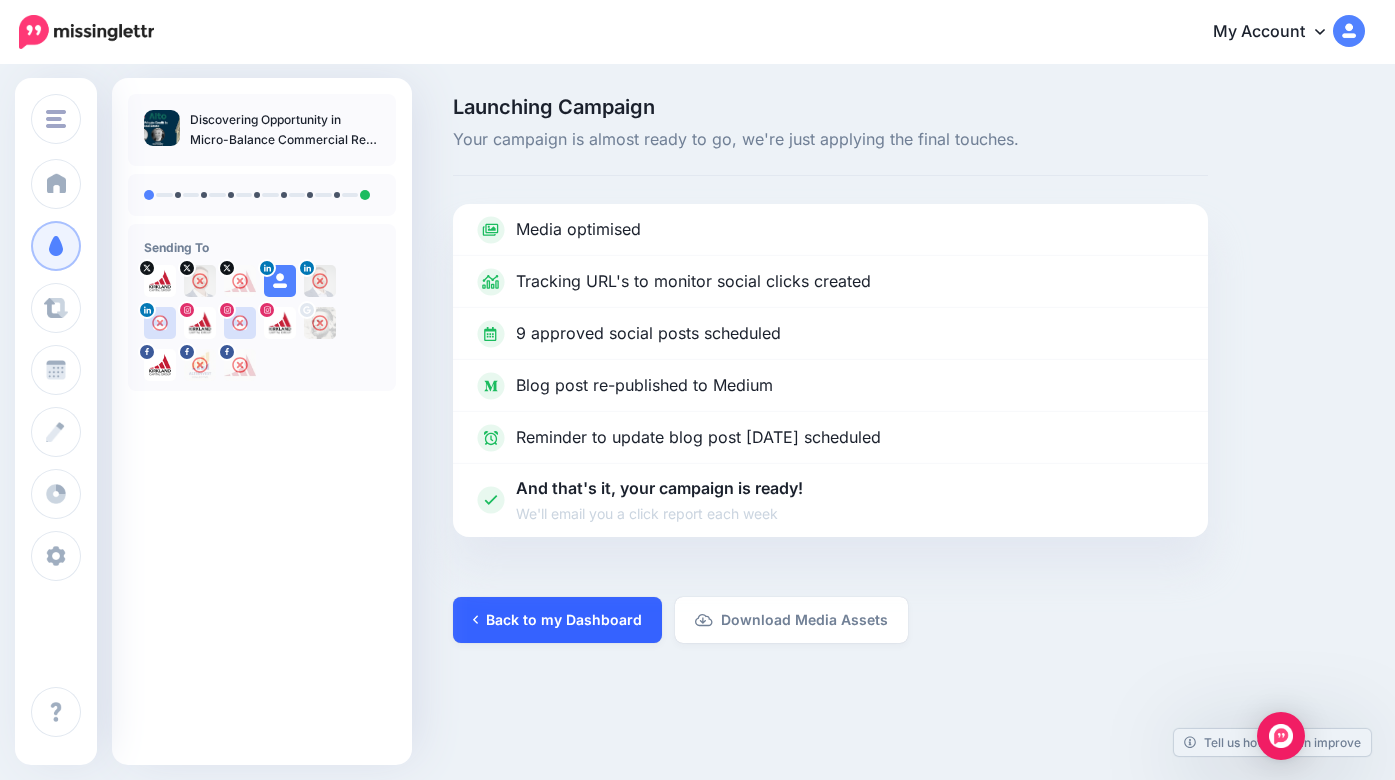 click on "Back to my Dashboard" at bounding box center [557, 620] 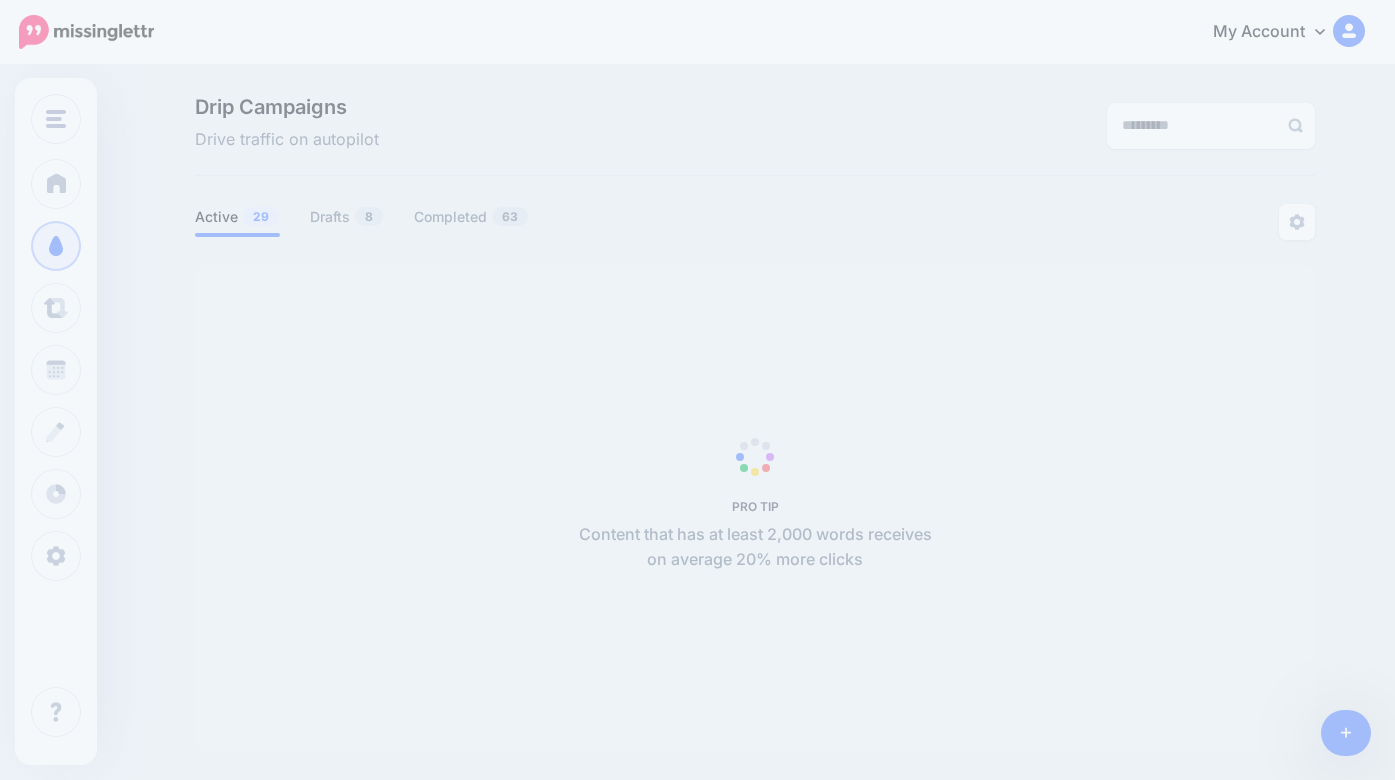 scroll, scrollTop: 0, scrollLeft: 0, axis: both 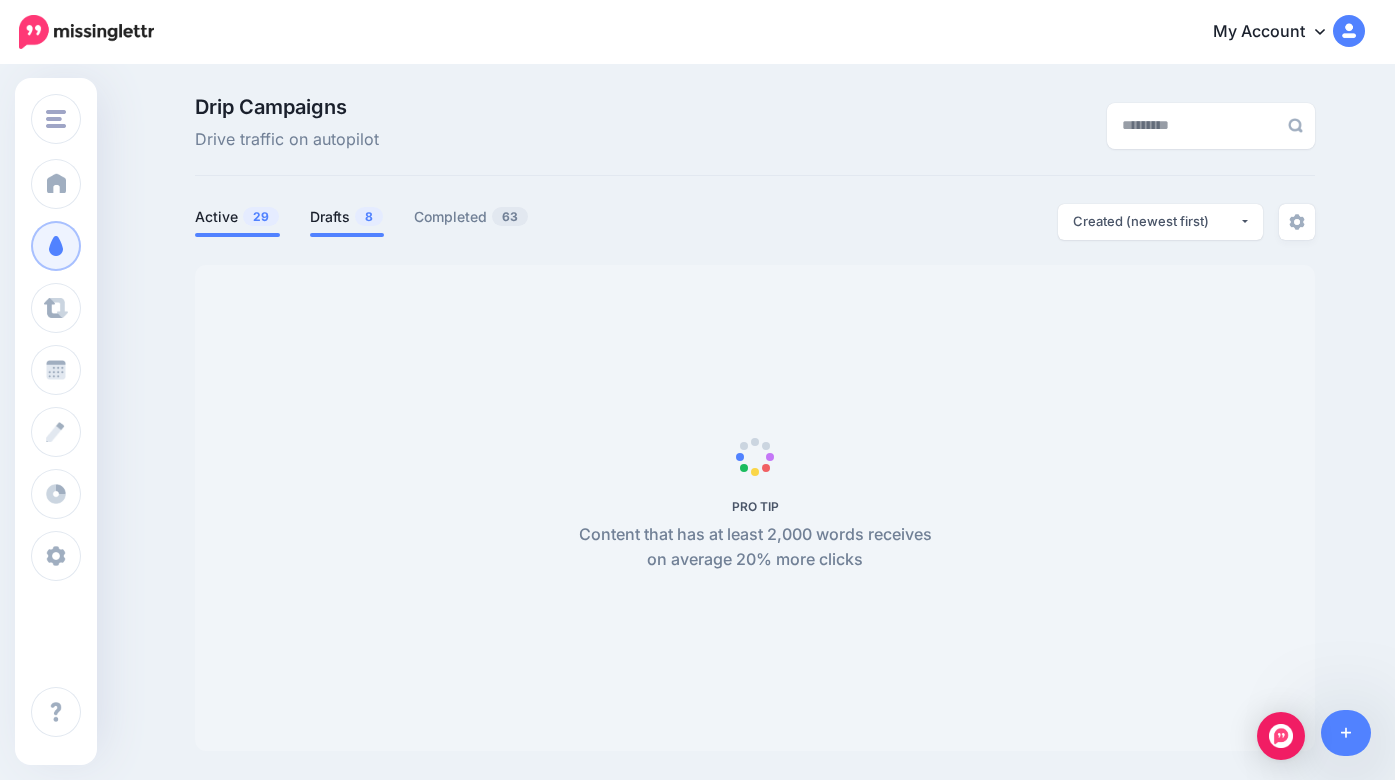 click on "Drafts  8" at bounding box center [347, 217] 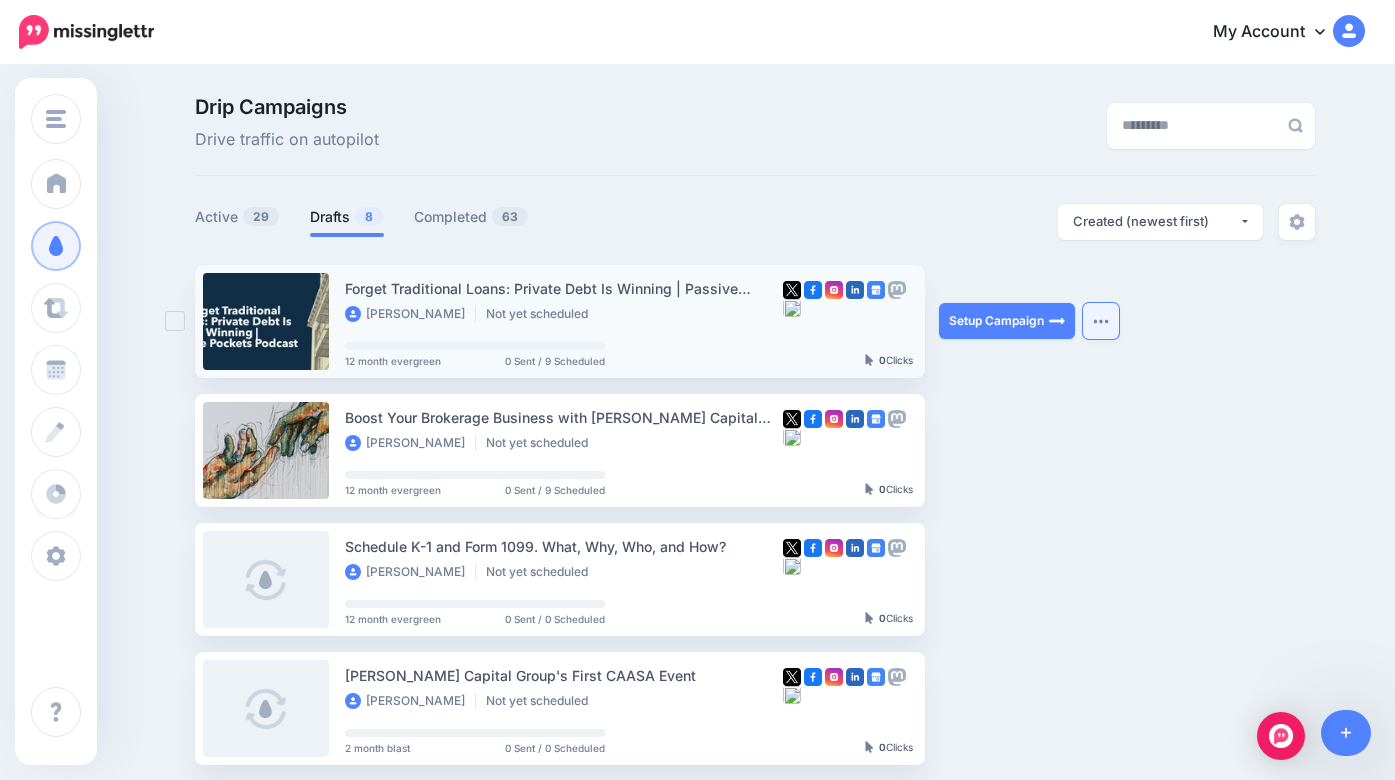 click at bounding box center [1101, 321] 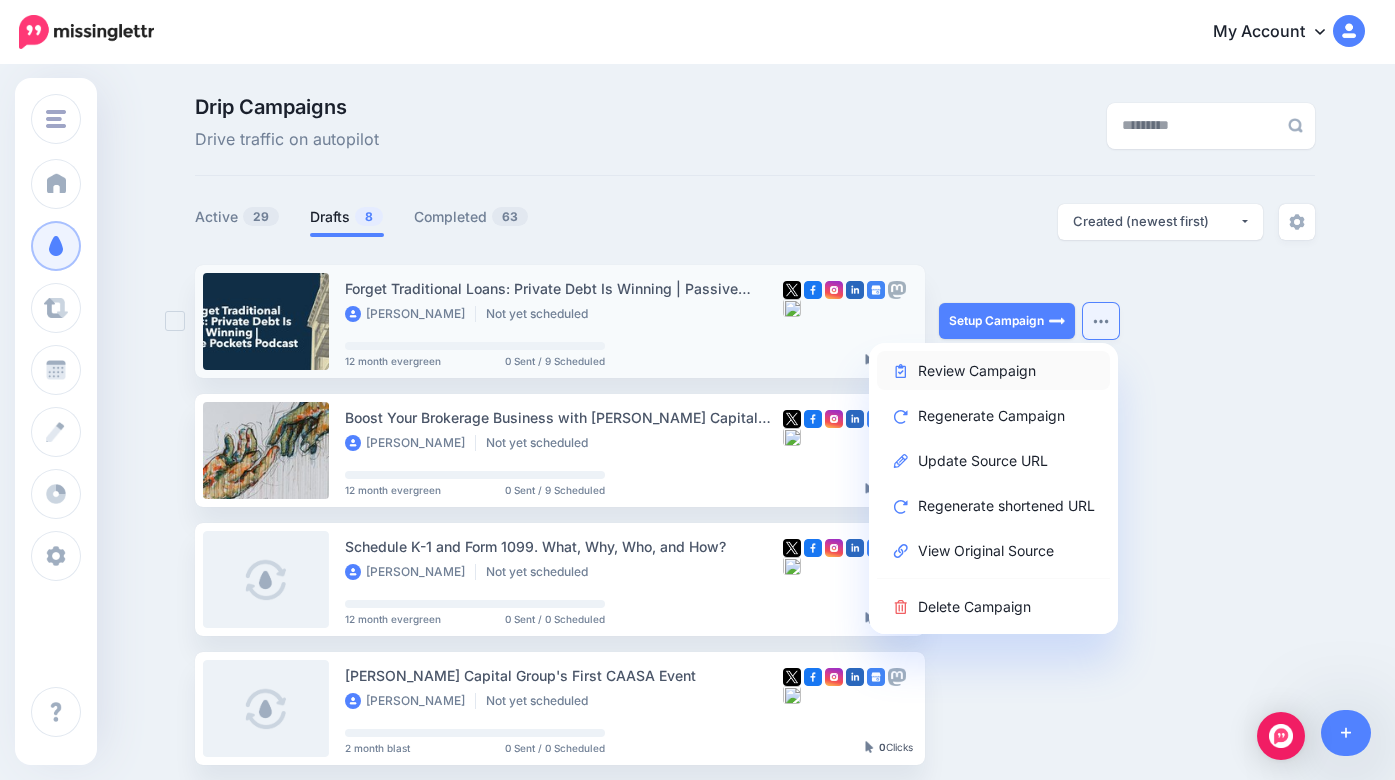 click on "Review Campaign" at bounding box center [993, 370] 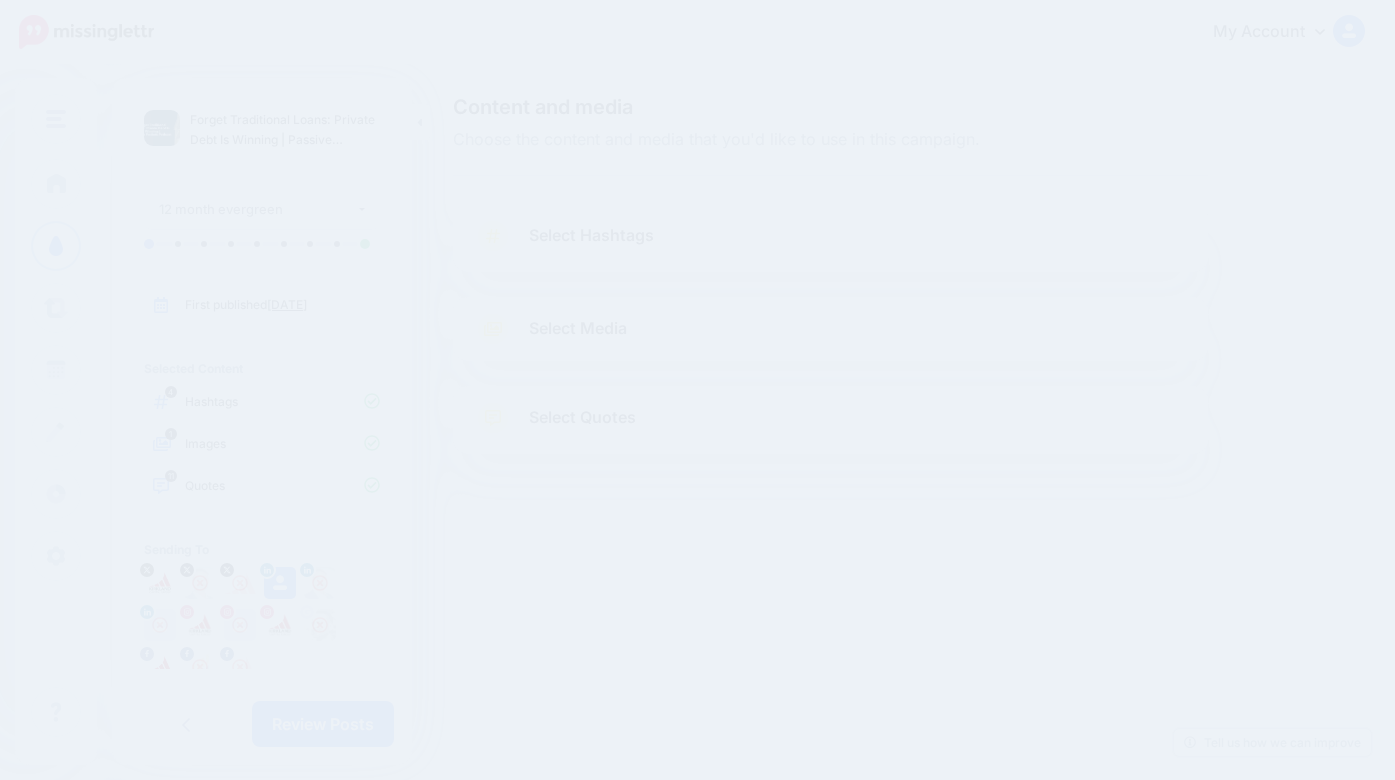 scroll, scrollTop: 0, scrollLeft: 0, axis: both 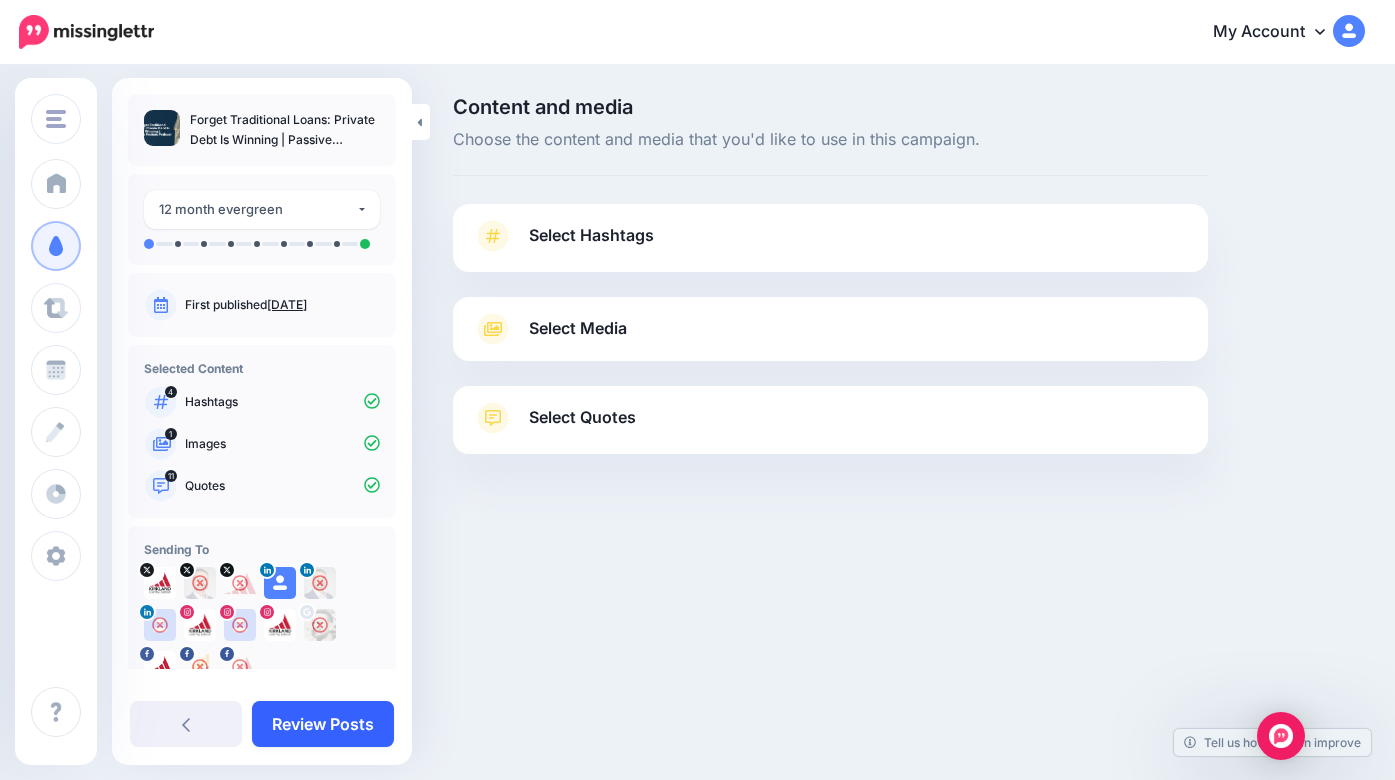 click on "Review Posts" at bounding box center [323, 724] 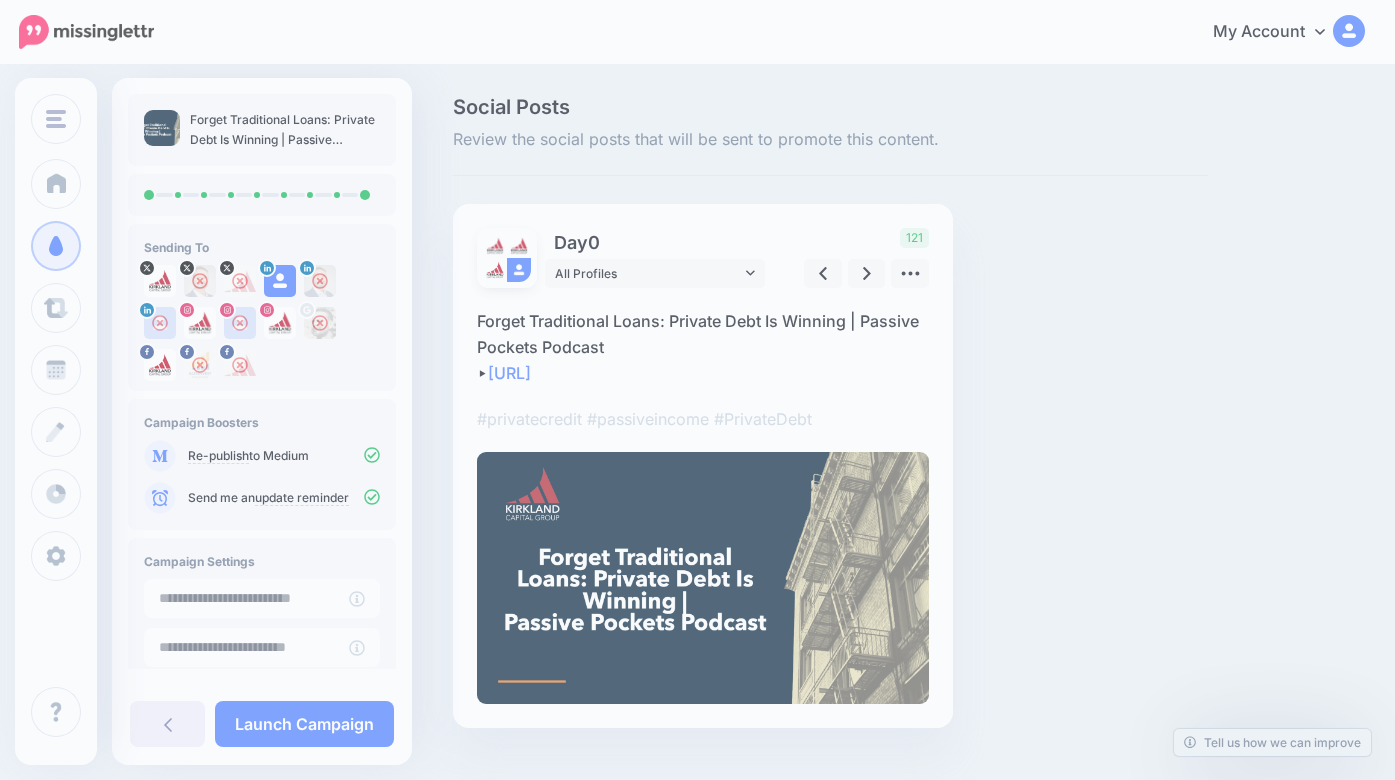 scroll, scrollTop: 0, scrollLeft: 0, axis: both 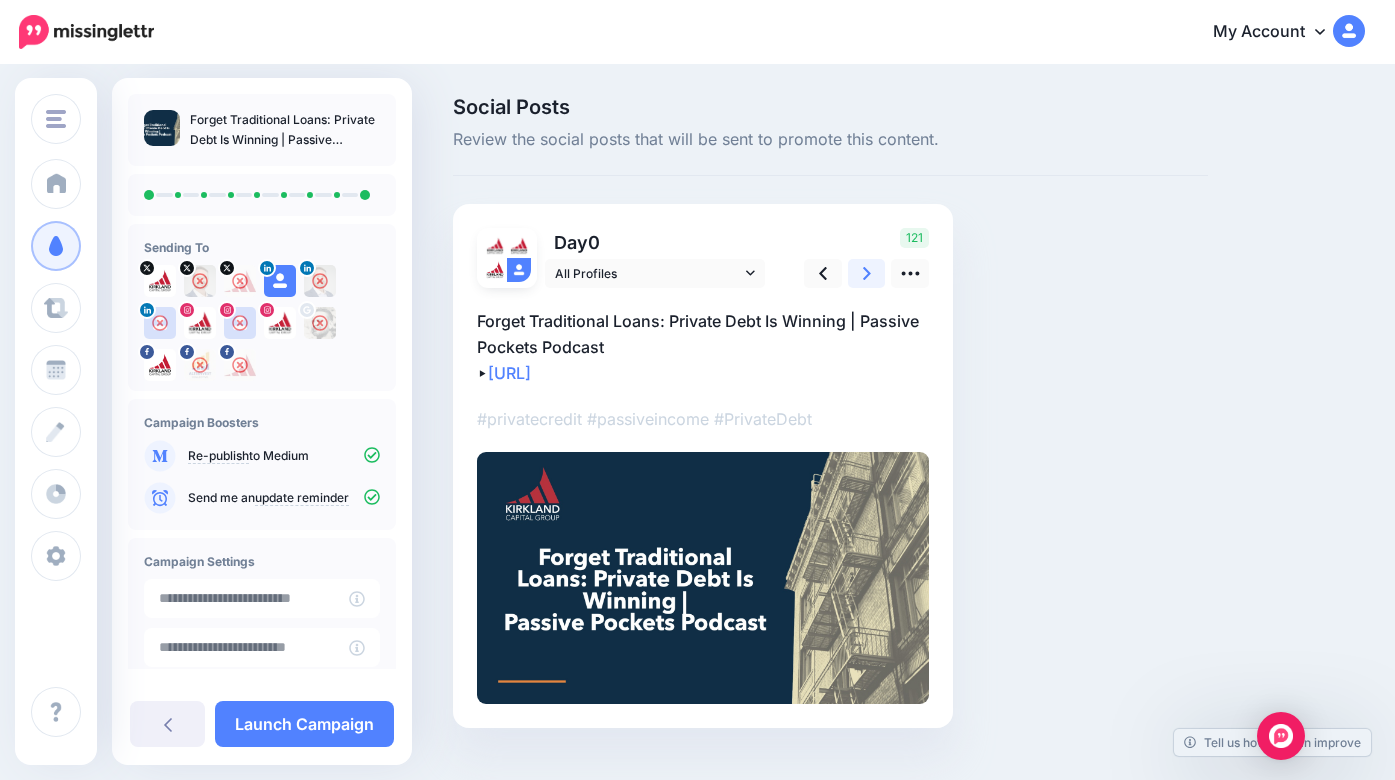 click 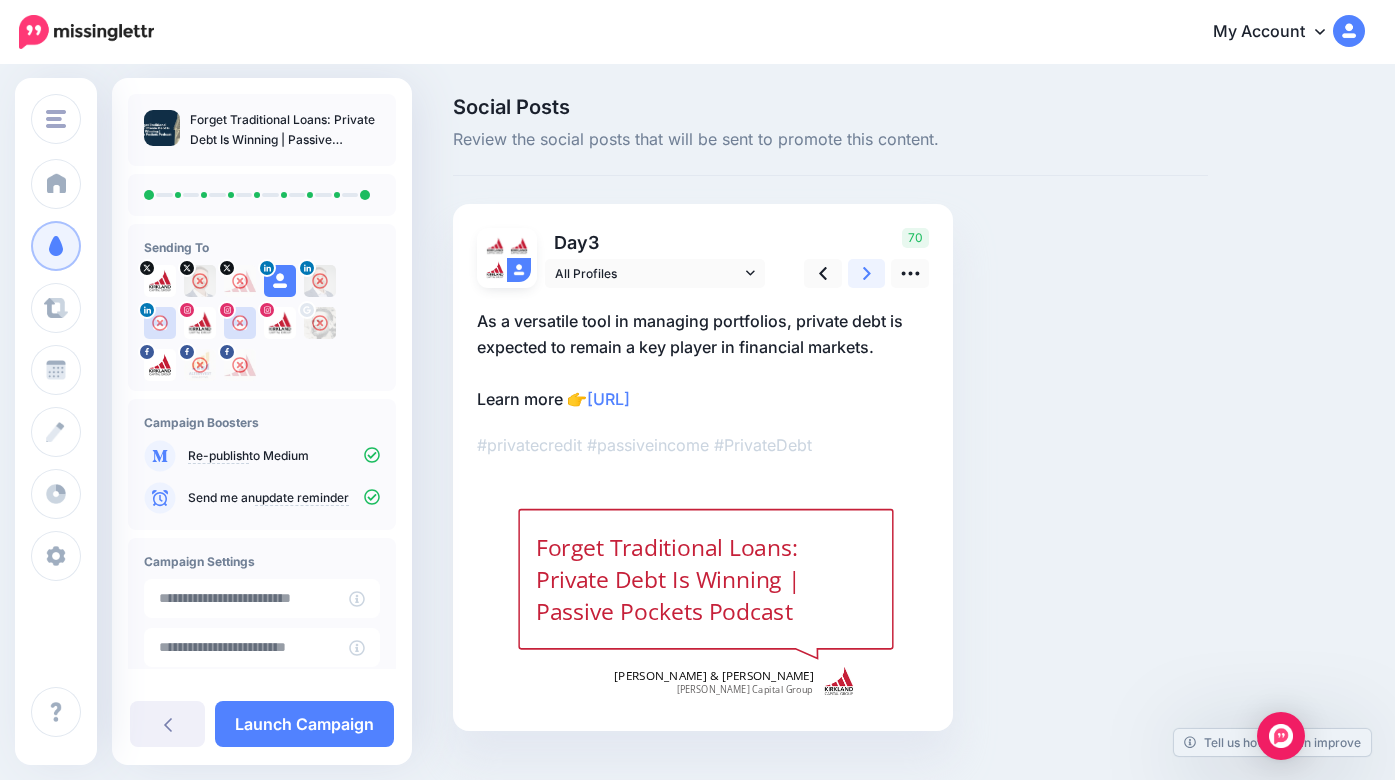 click 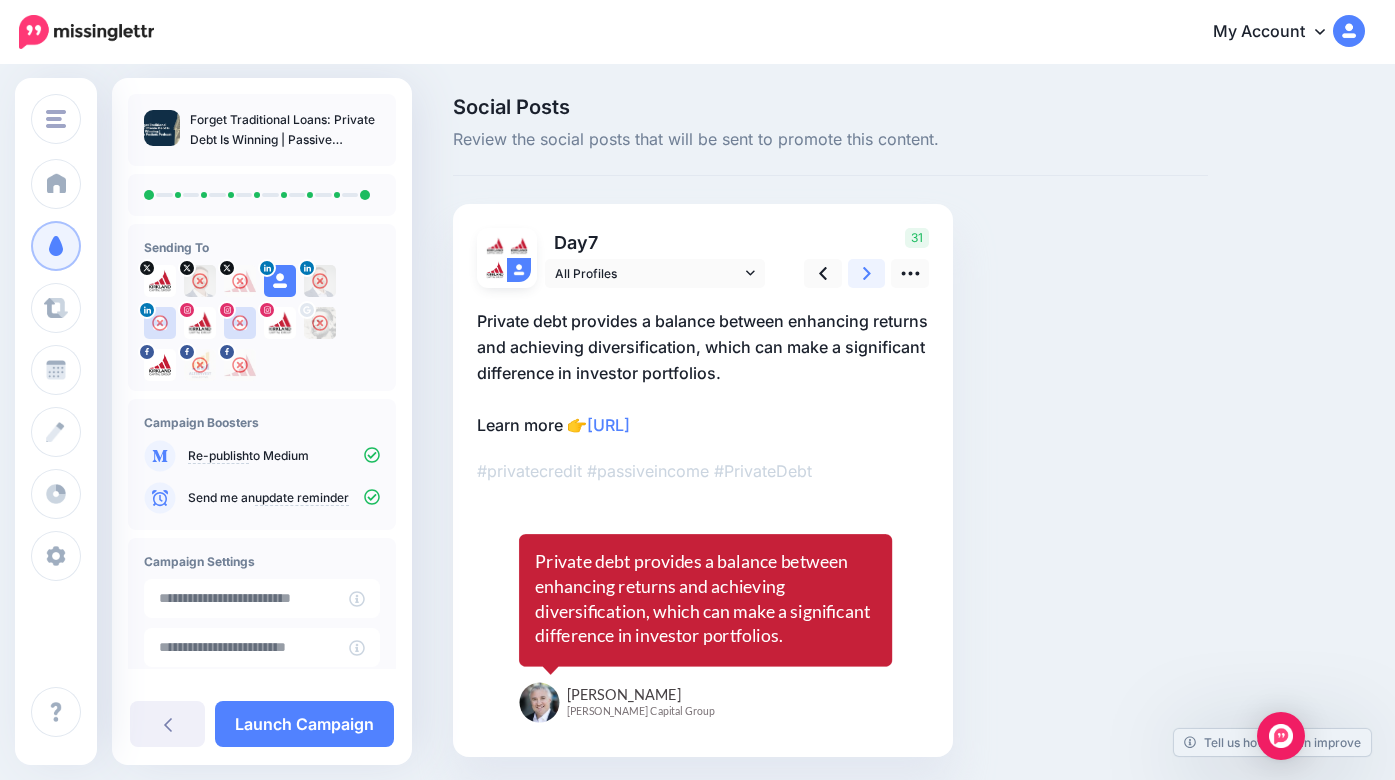click at bounding box center [867, 273] 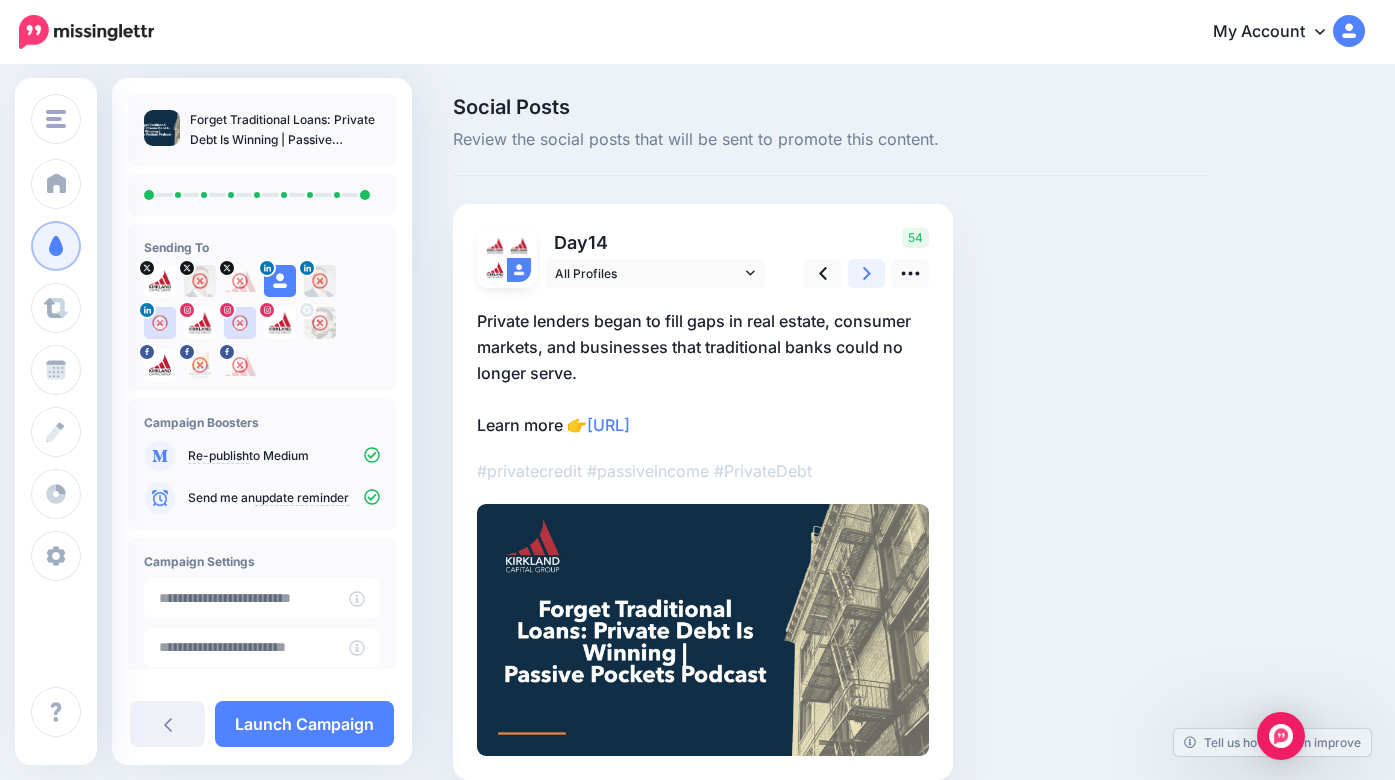 click 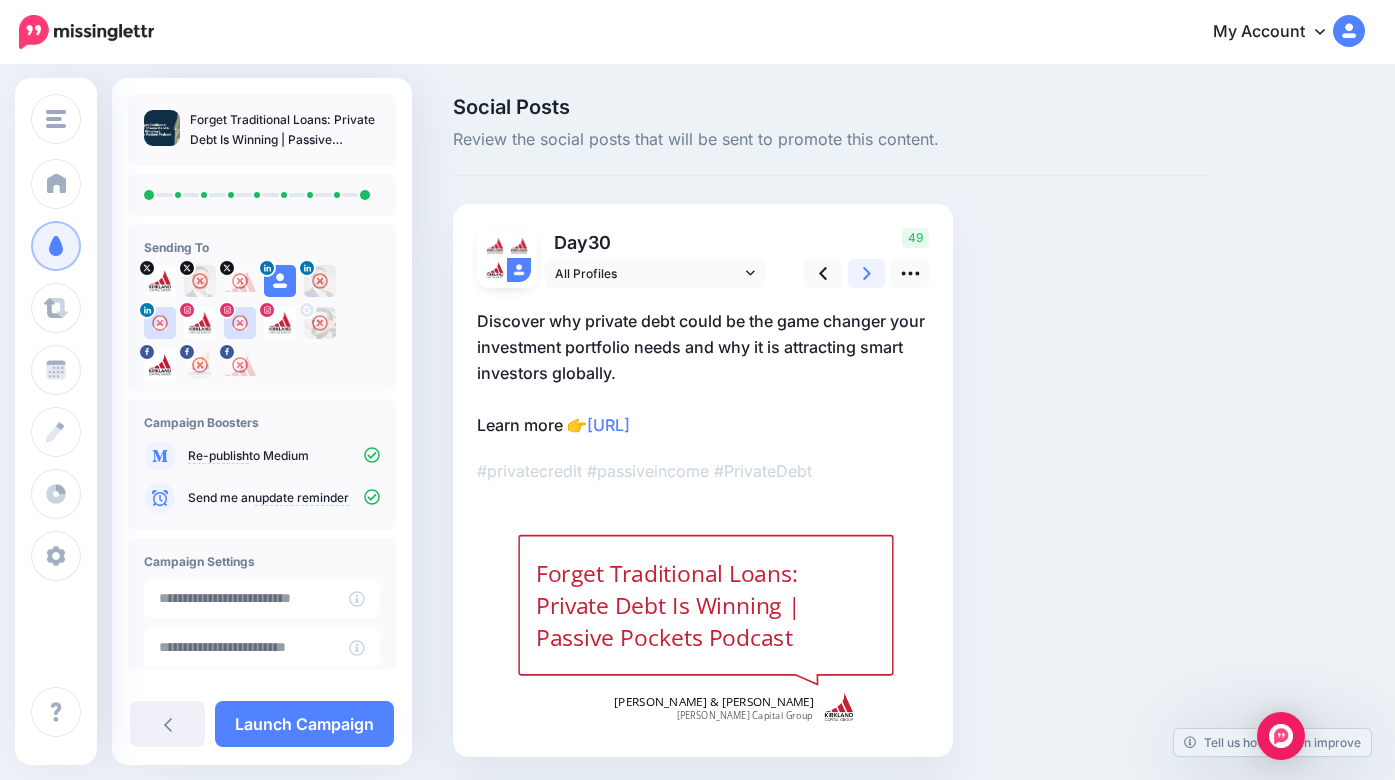 click at bounding box center [867, 273] 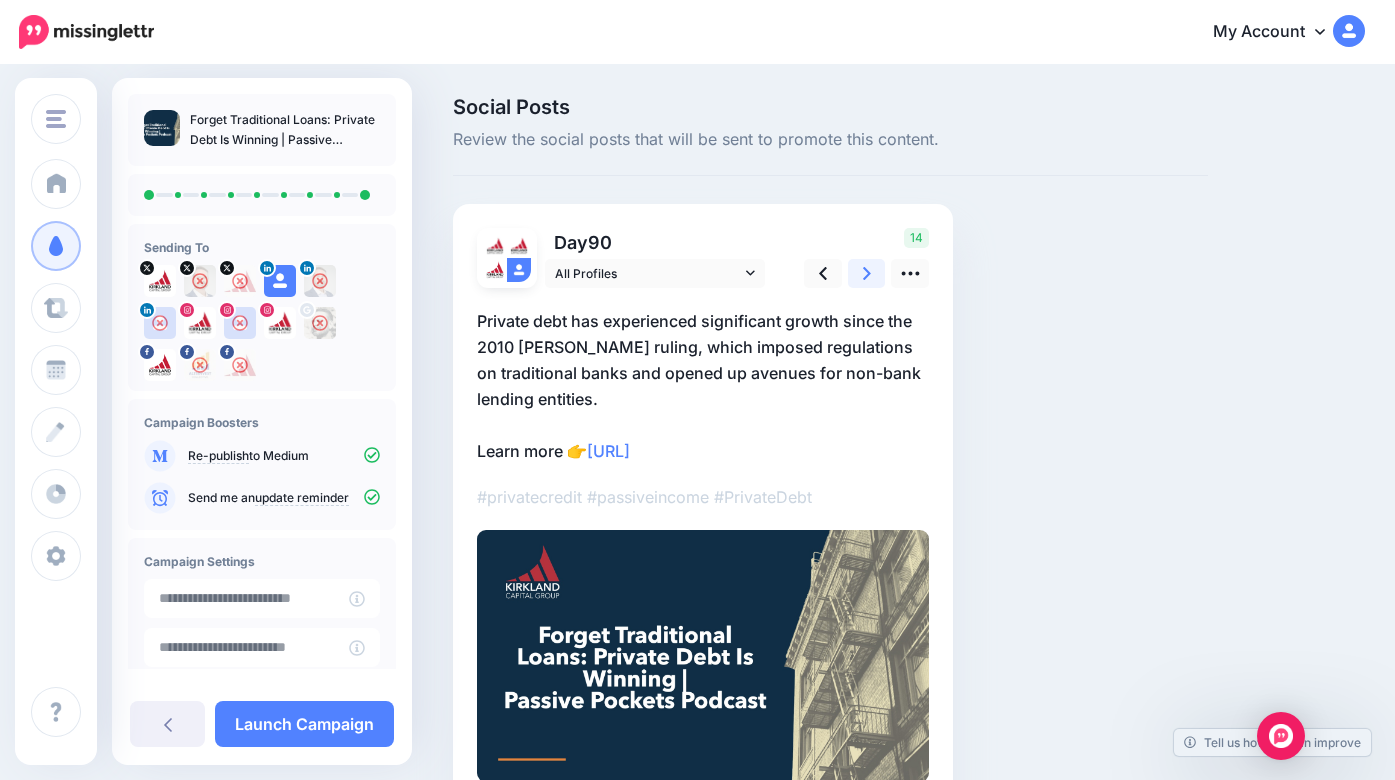 click 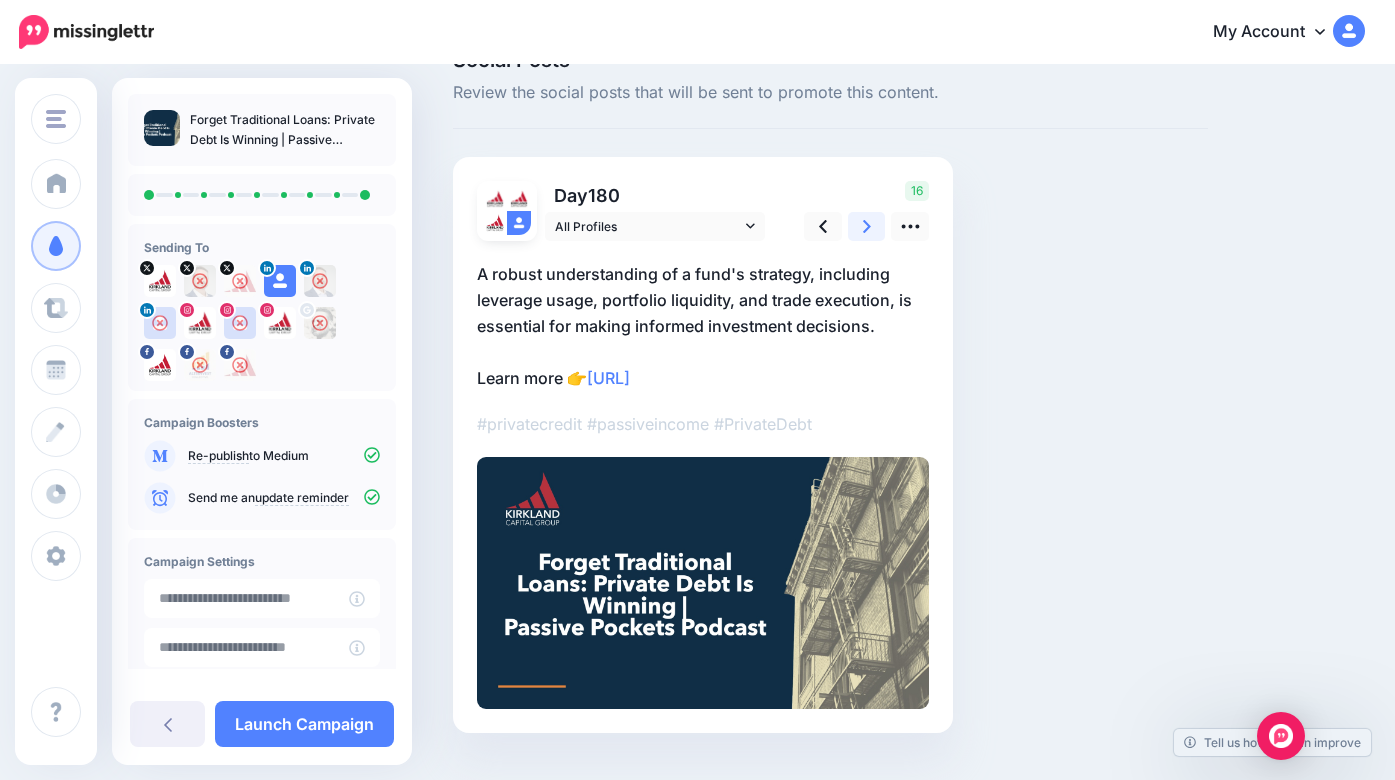scroll, scrollTop: 49, scrollLeft: 0, axis: vertical 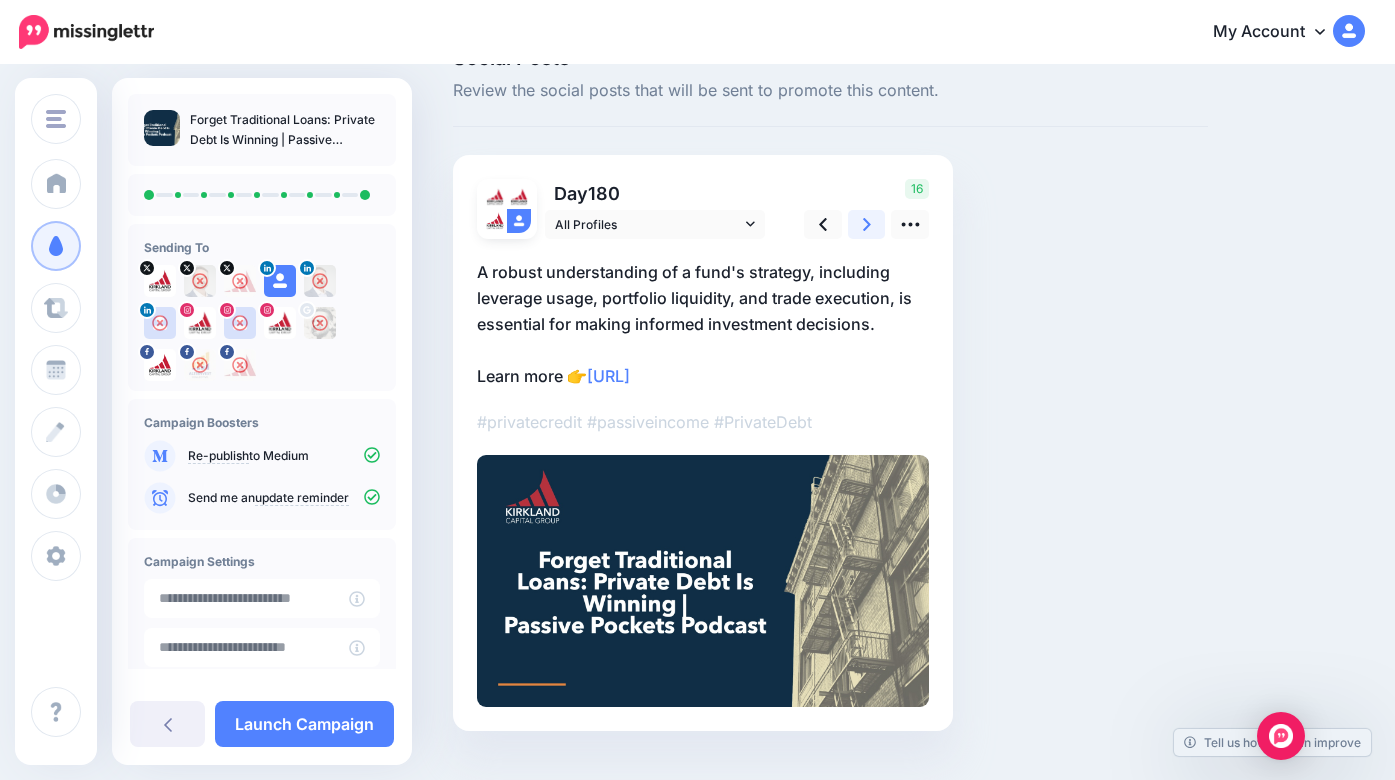 click at bounding box center [867, 224] 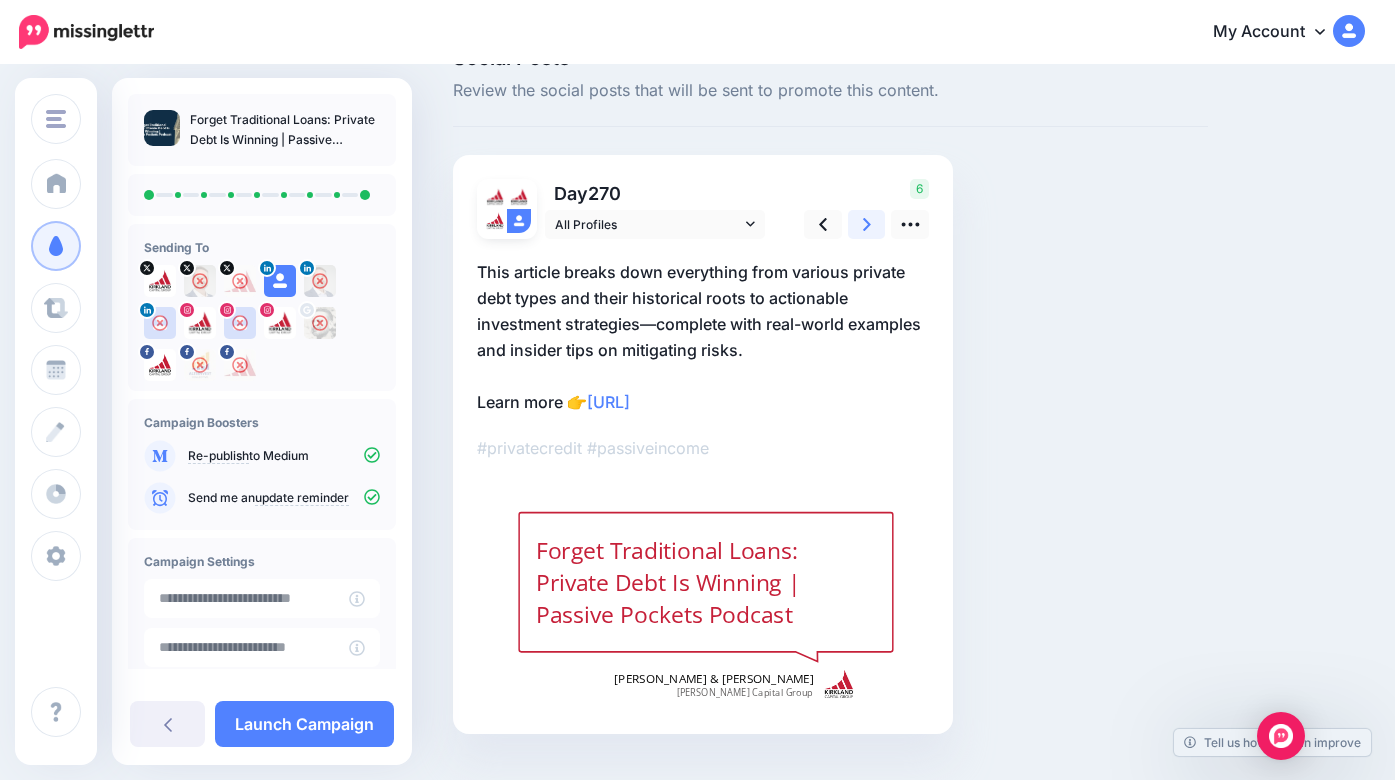 click 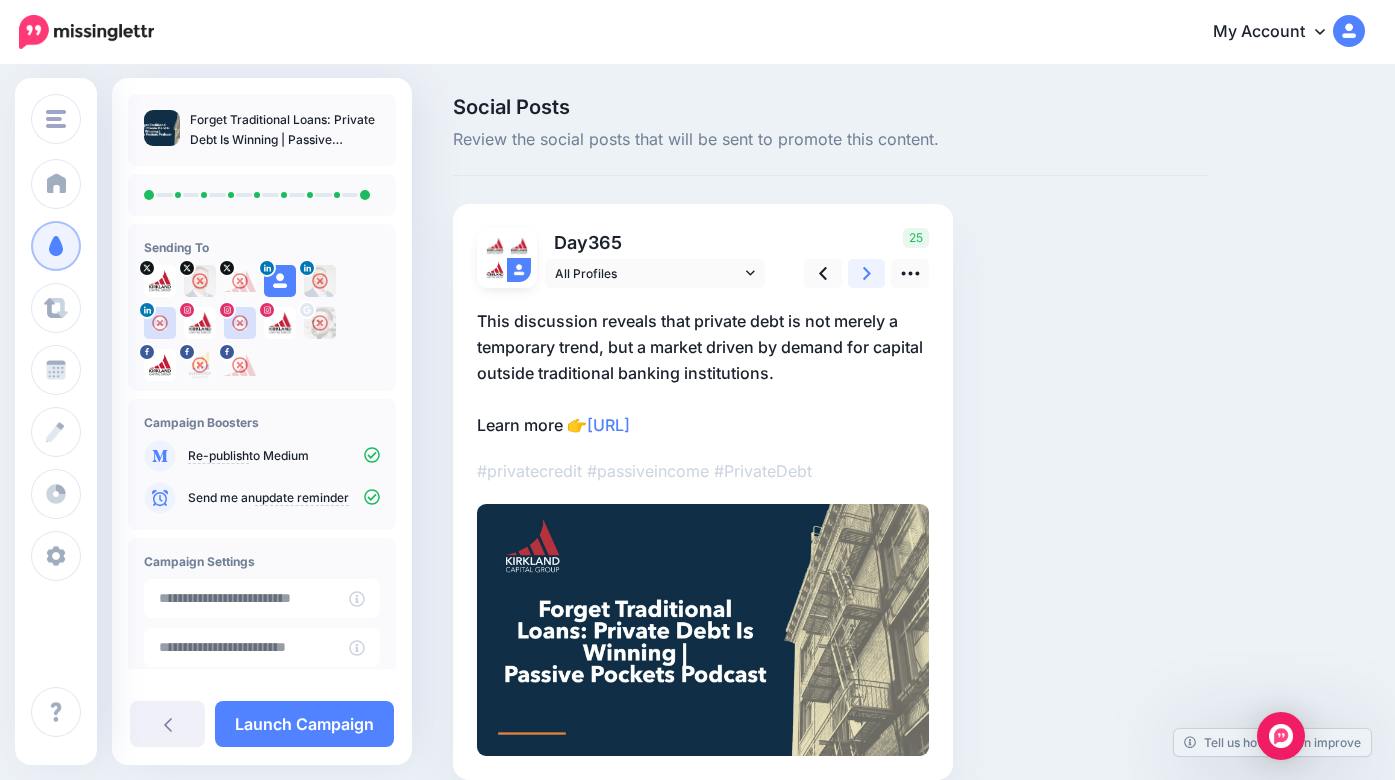 scroll, scrollTop: 20, scrollLeft: 0, axis: vertical 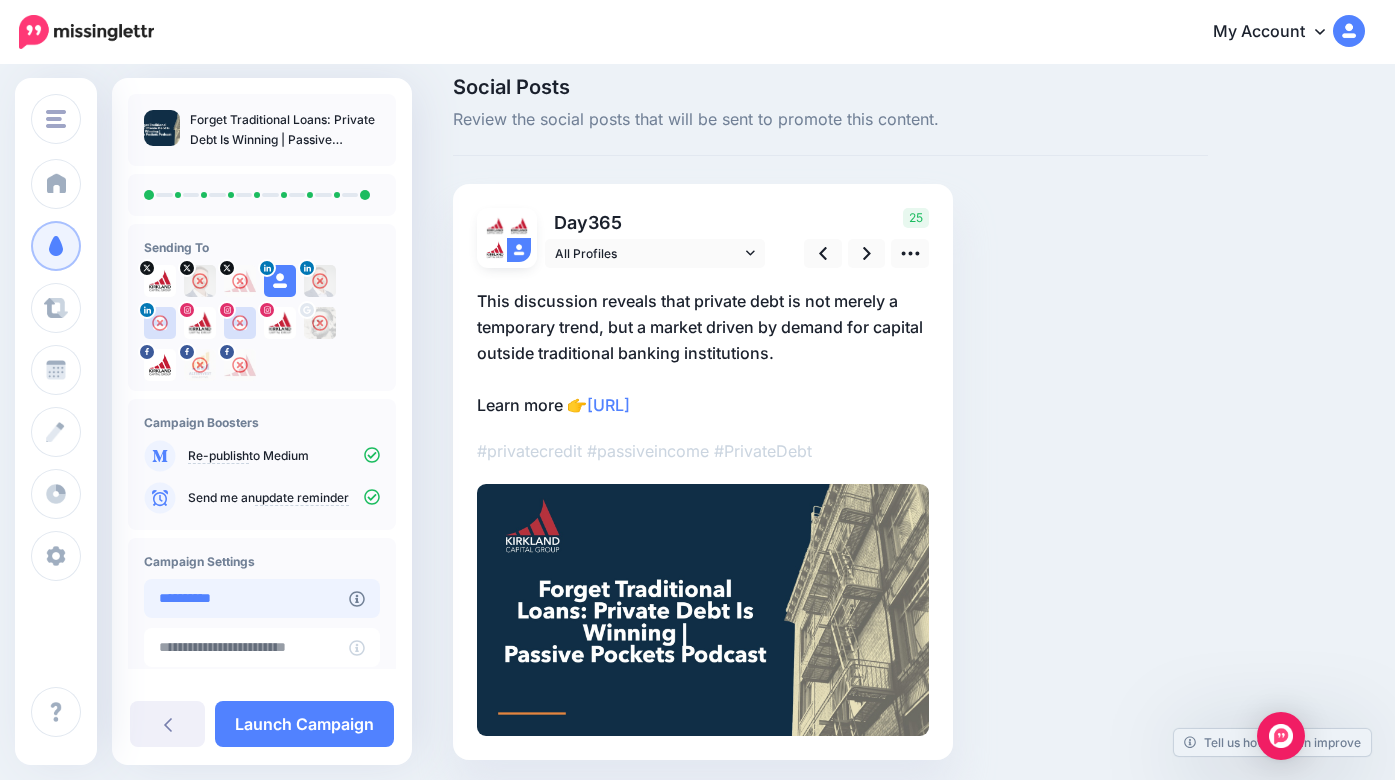 click on "**********" at bounding box center [246, 598] 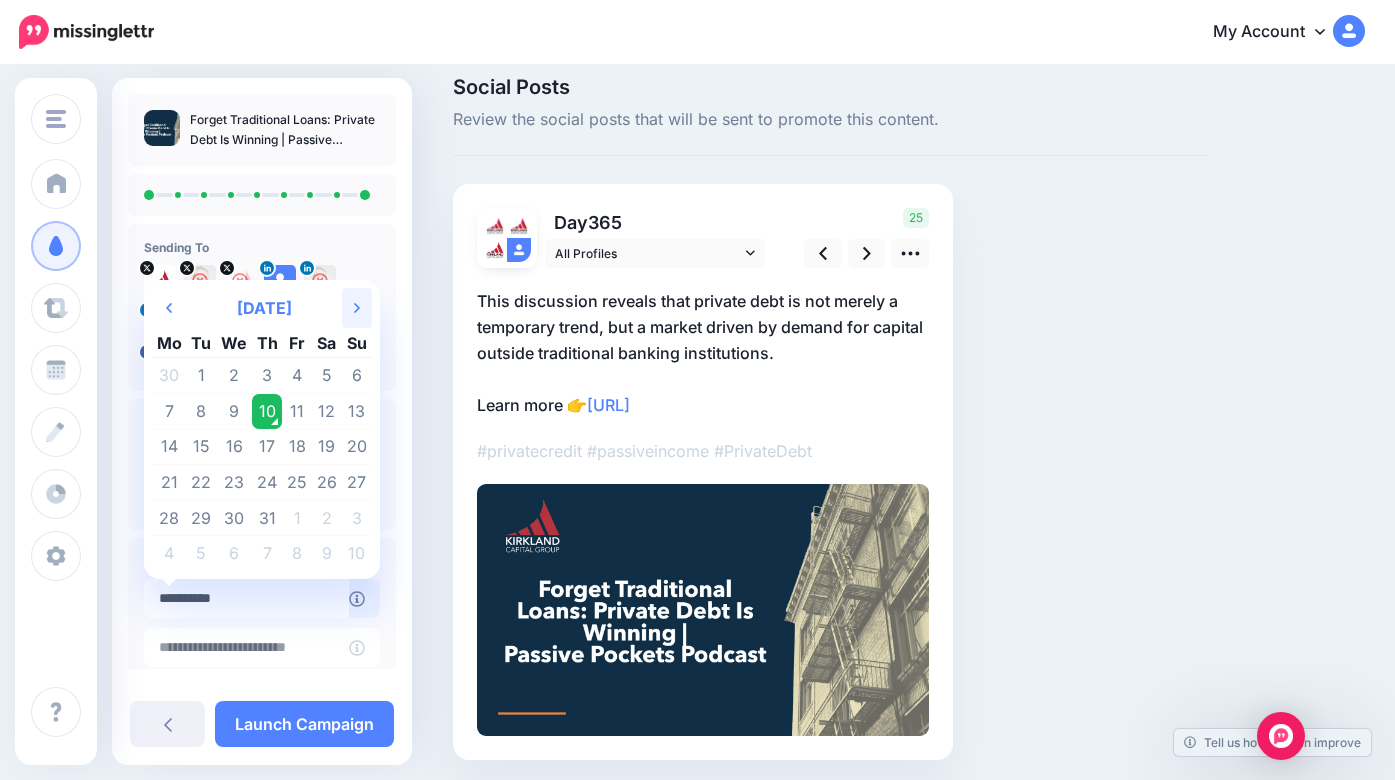 click on "Next Month" at bounding box center [357, 308] 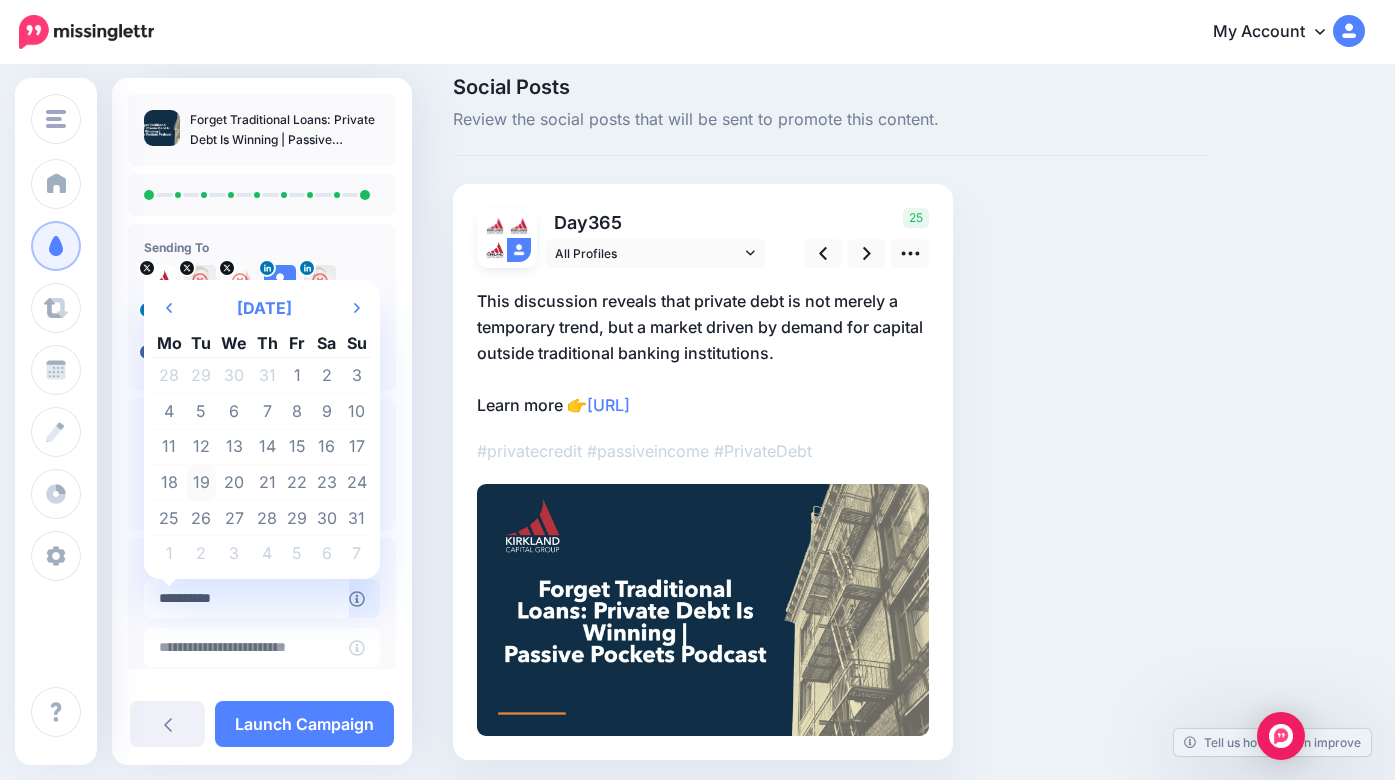 click on "19" at bounding box center [202, 483] 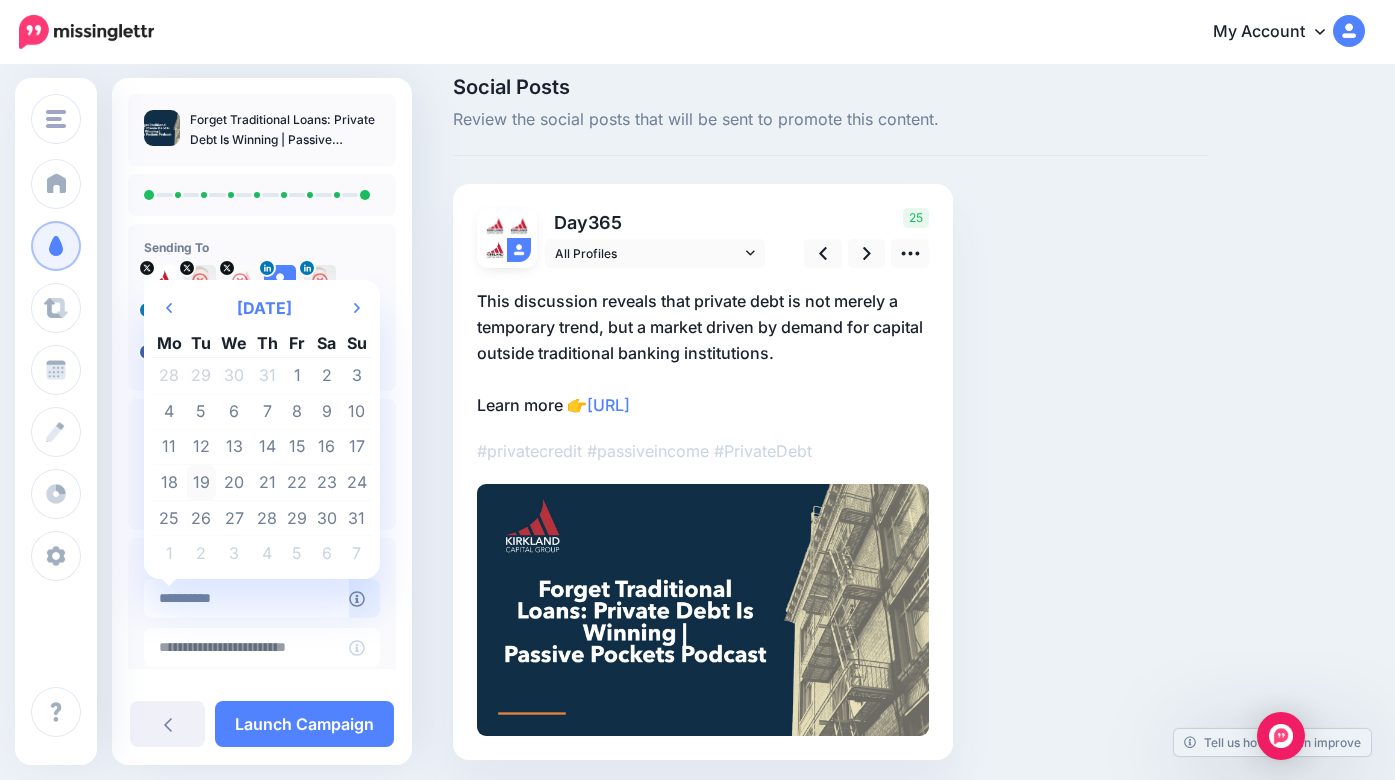 type on "**********" 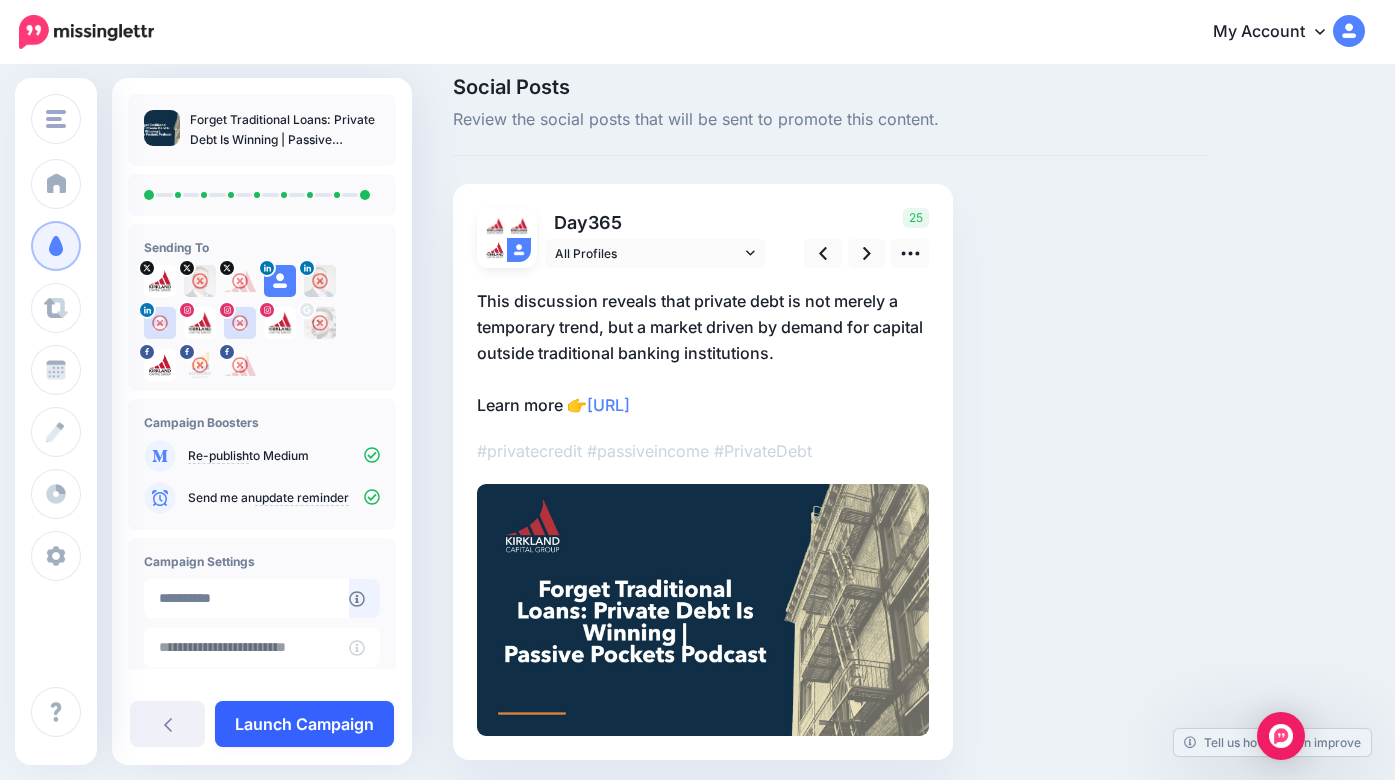 click on "Launch Campaign" at bounding box center (304, 724) 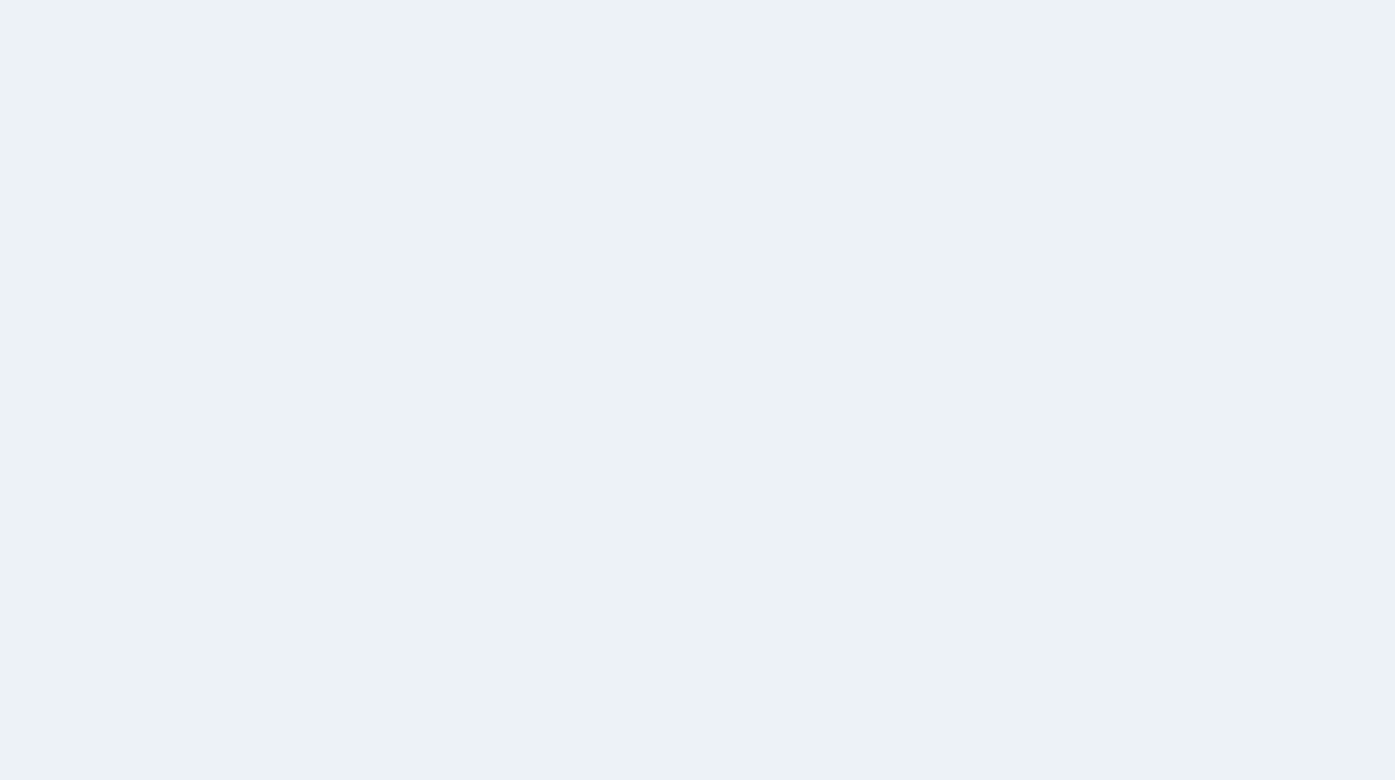 scroll, scrollTop: 0, scrollLeft: 0, axis: both 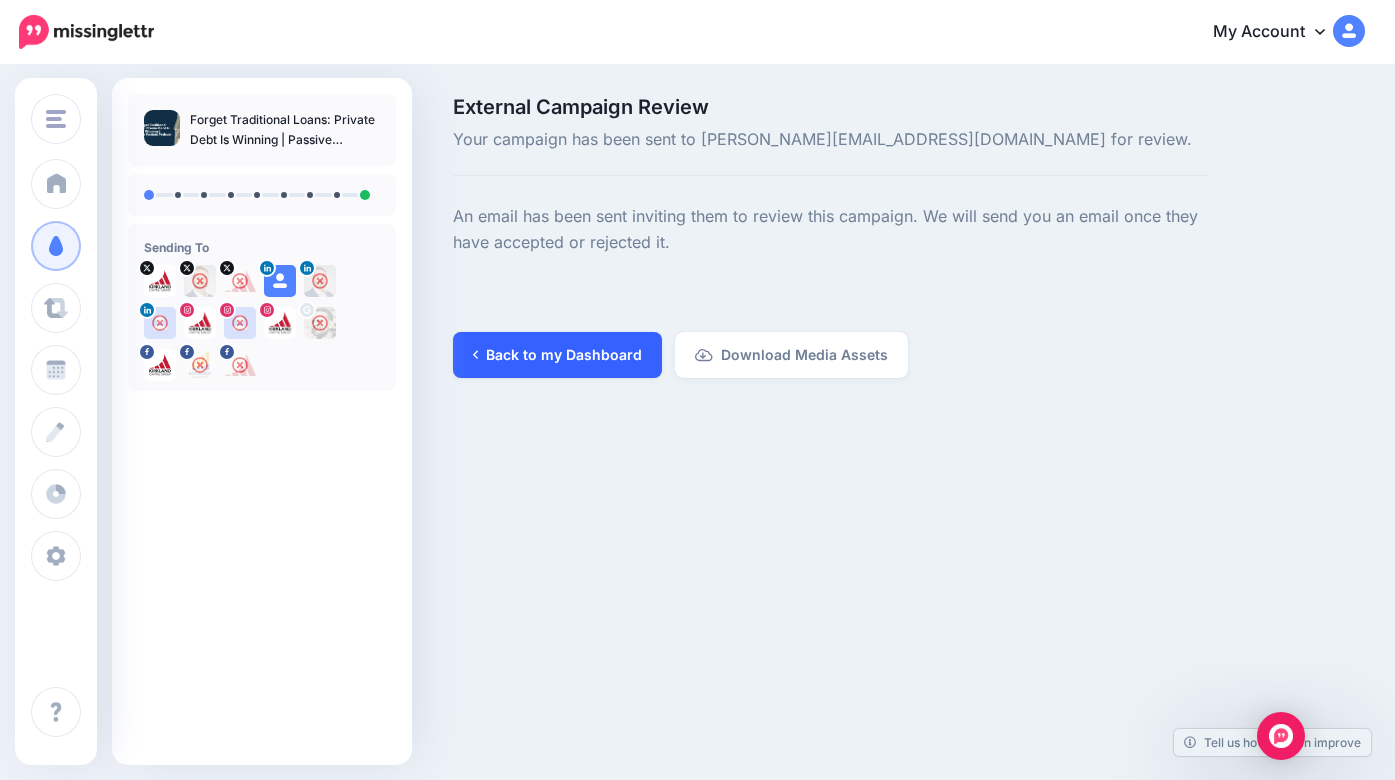 click on "Back to my Dashboard" at bounding box center [557, 355] 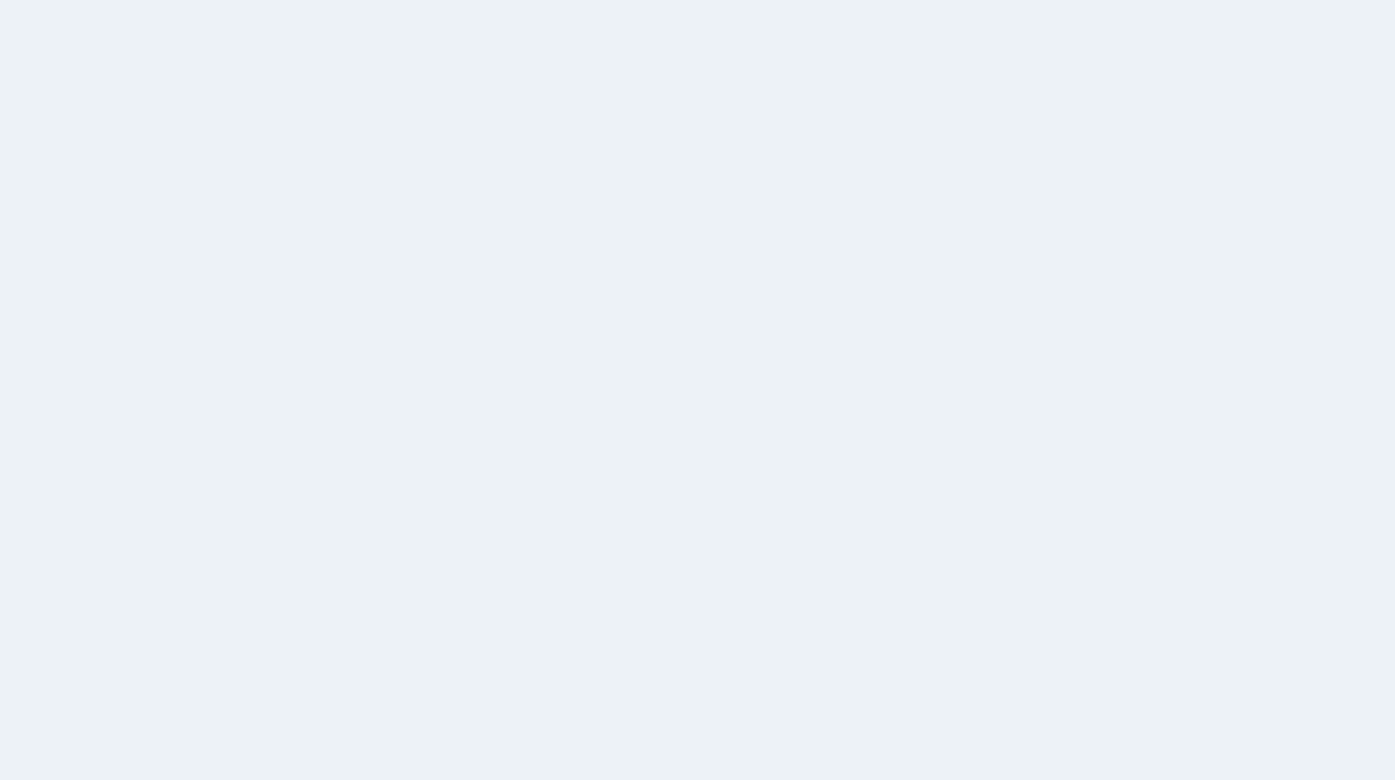scroll, scrollTop: 0, scrollLeft: 0, axis: both 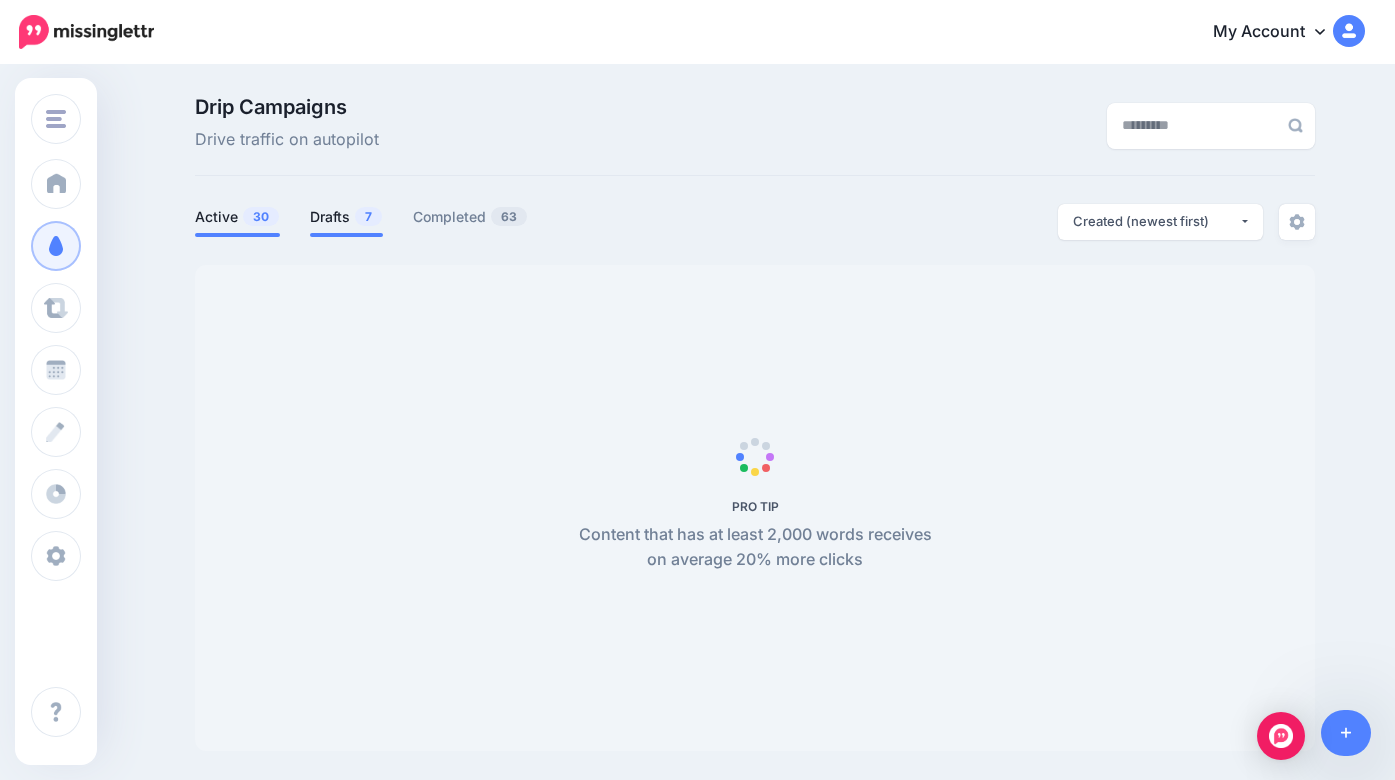 click on "Drafts  7" at bounding box center (346, 217) 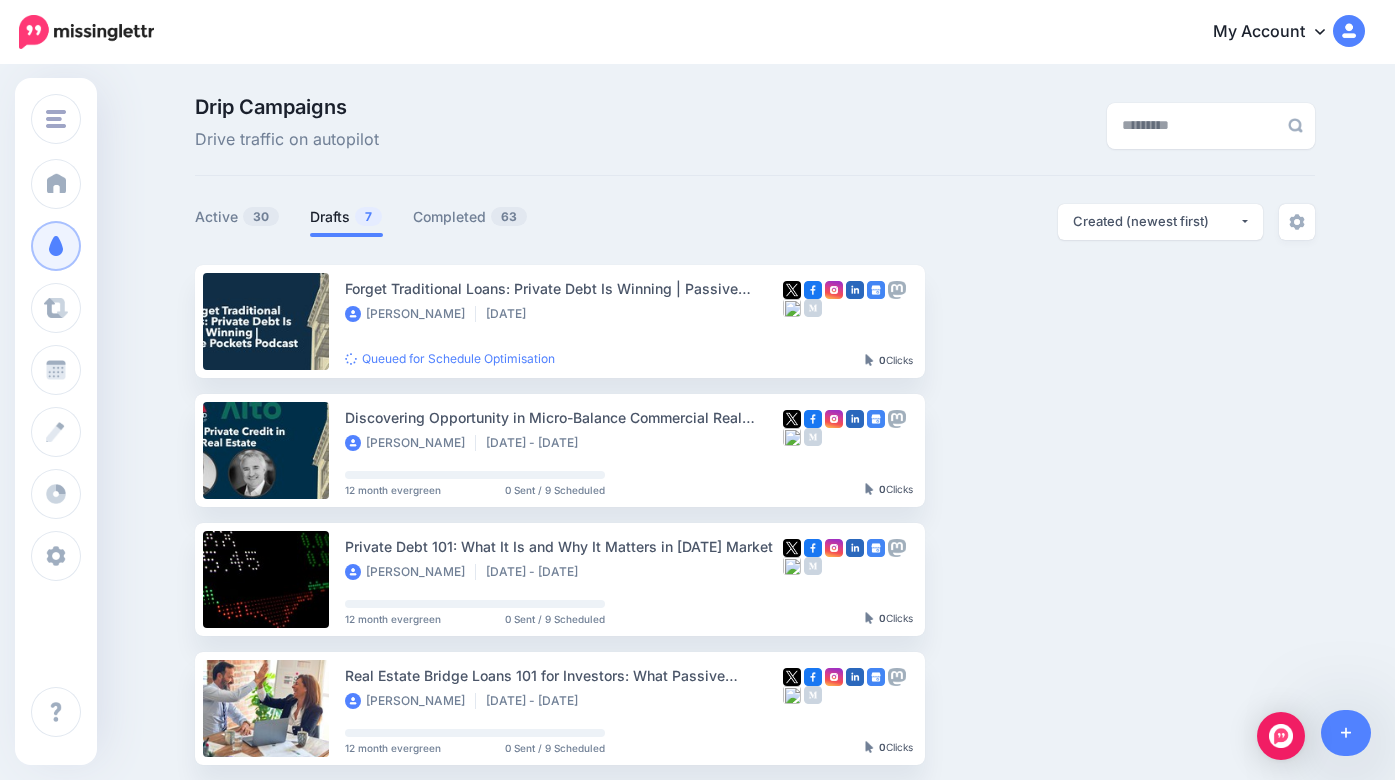click on "Drafts  7" at bounding box center [346, 217] 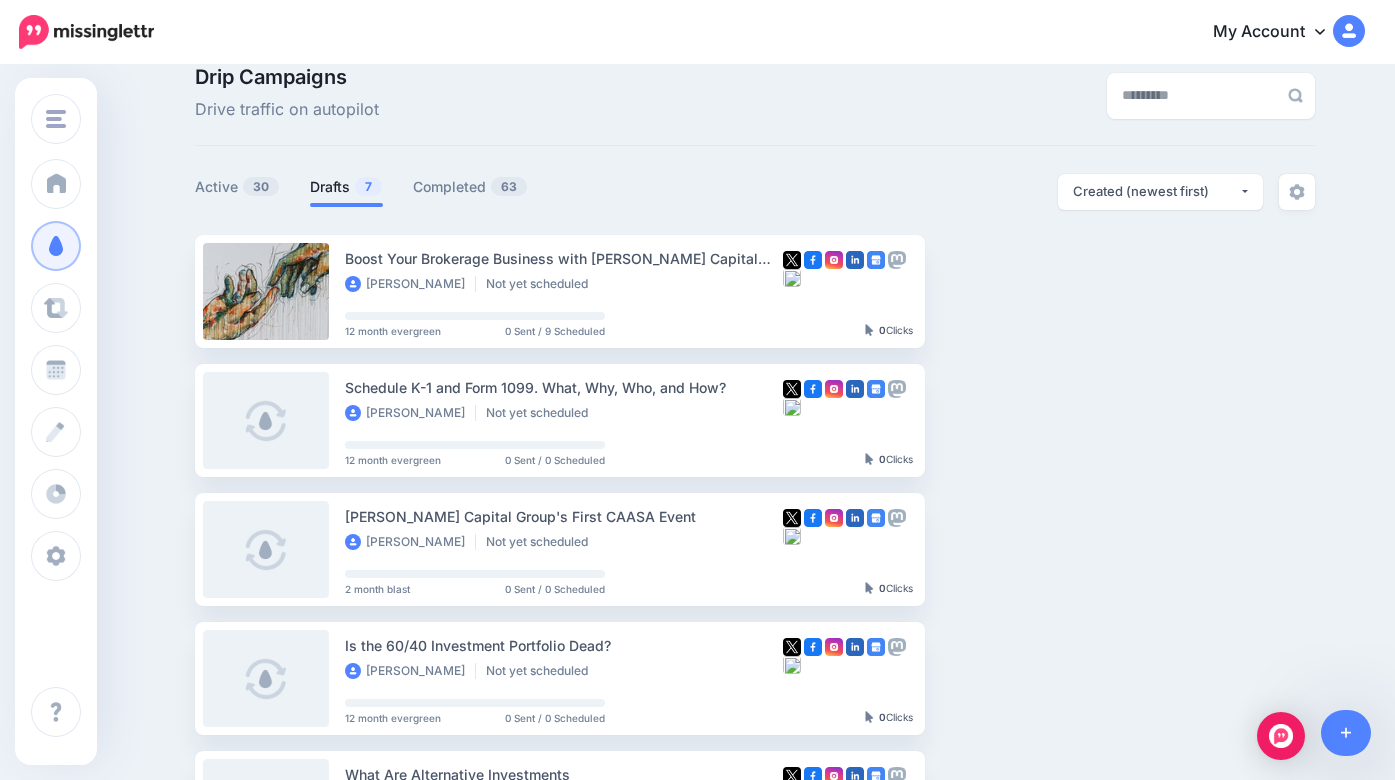 scroll, scrollTop: 0, scrollLeft: 0, axis: both 